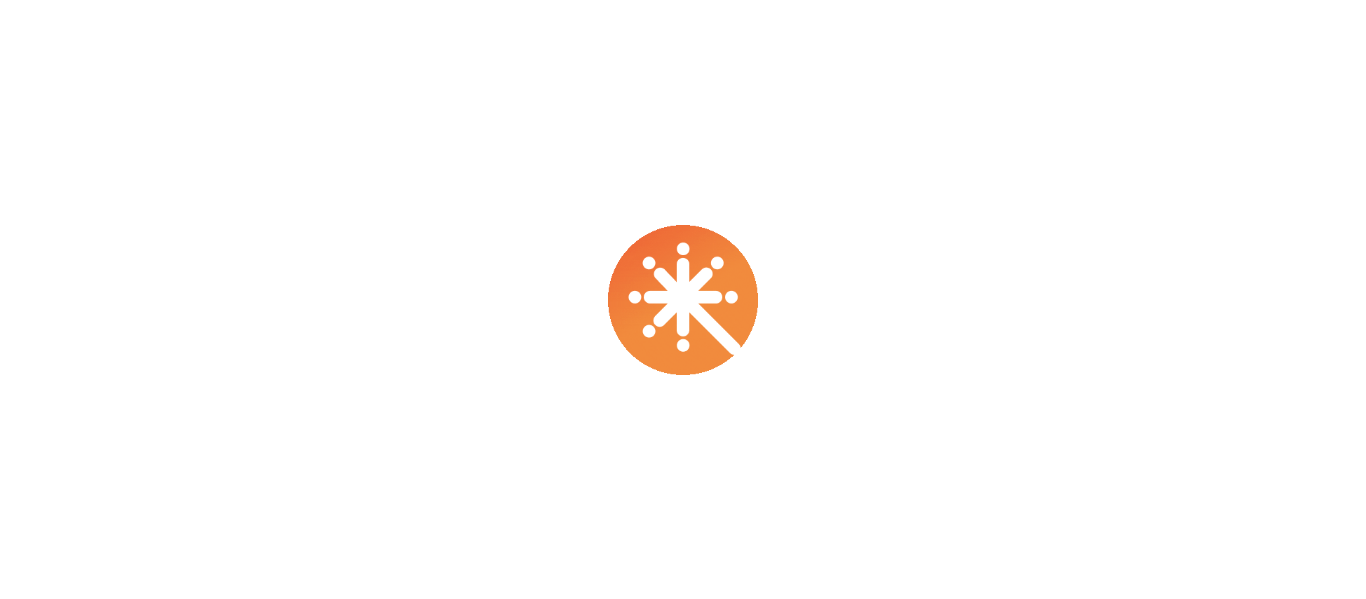 scroll, scrollTop: 0, scrollLeft: 0, axis: both 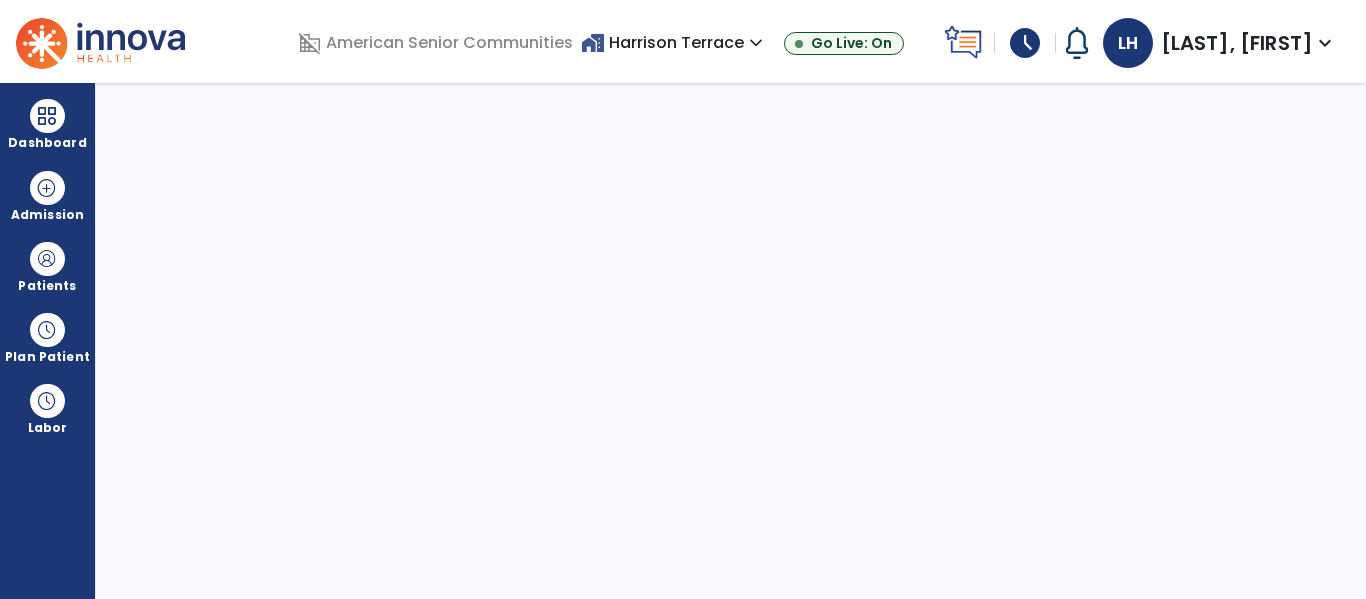 select on "****" 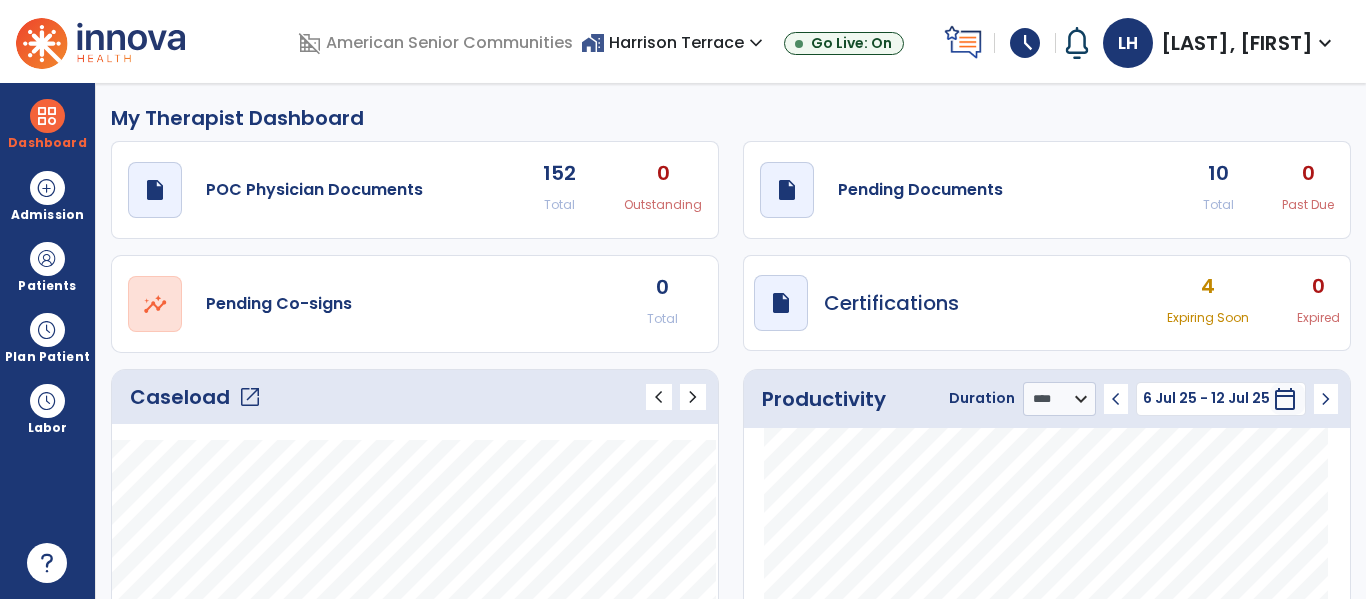 click on "10" 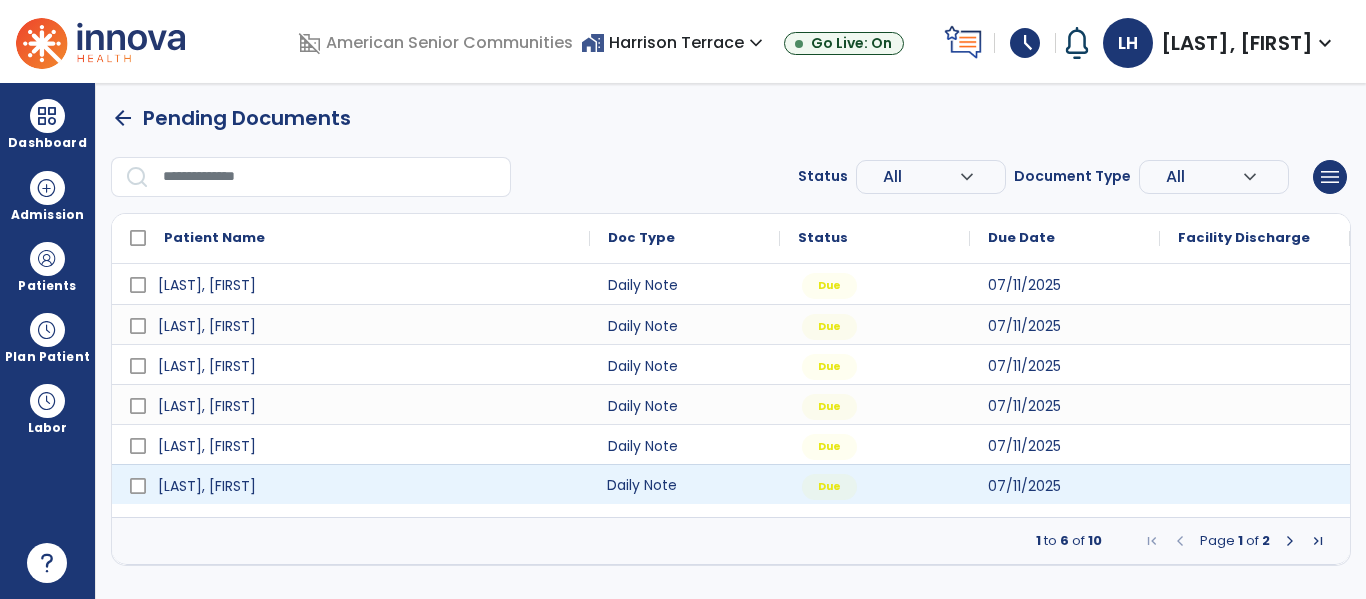 click on "Daily Note" at bounding box center [685, 484] 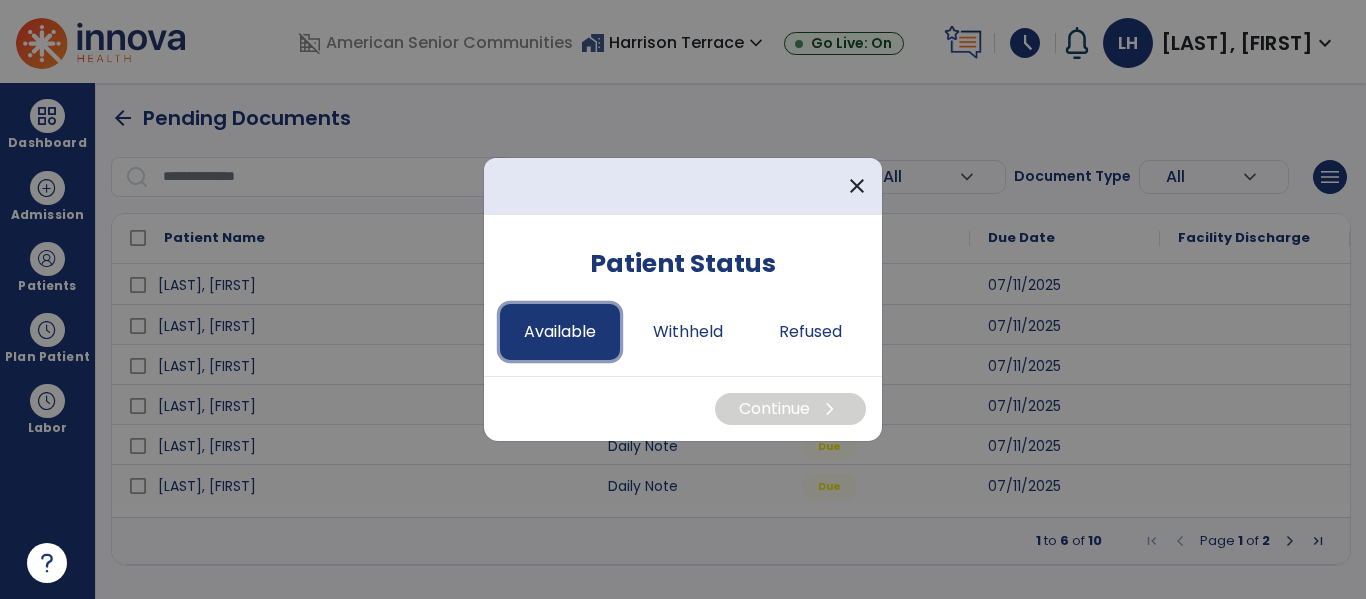 click on "Available" at bounding box center (560, 332) 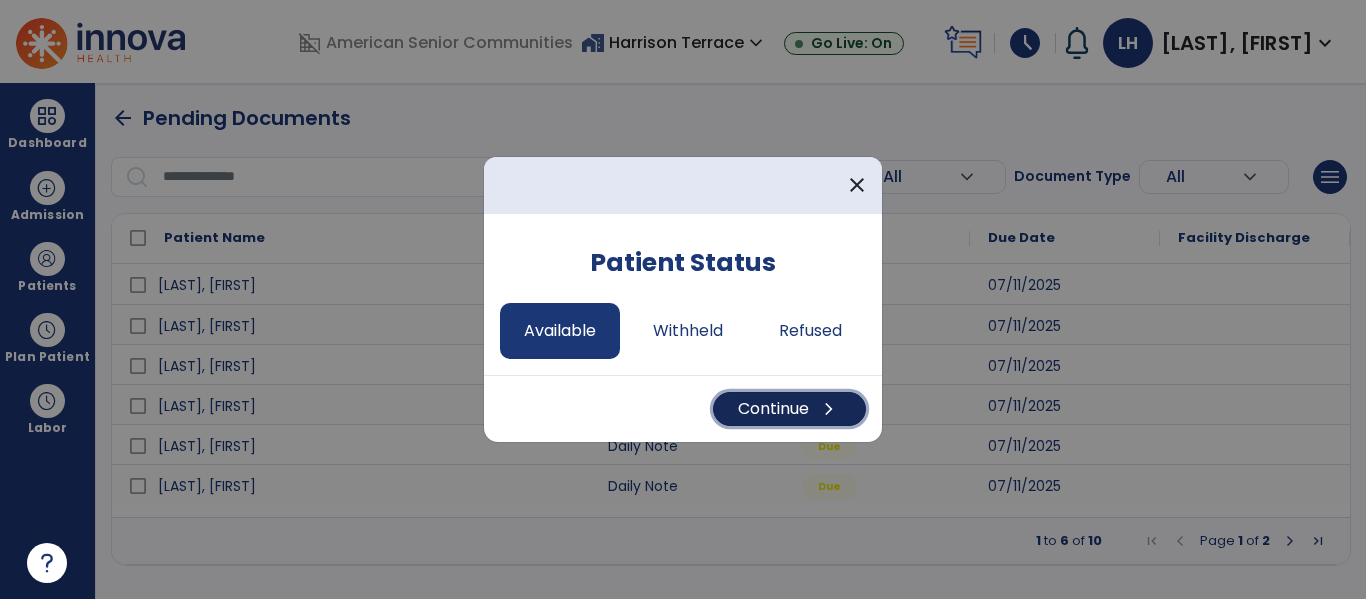 click on "Continue   chevron_right" at bounding box center (789, 409) 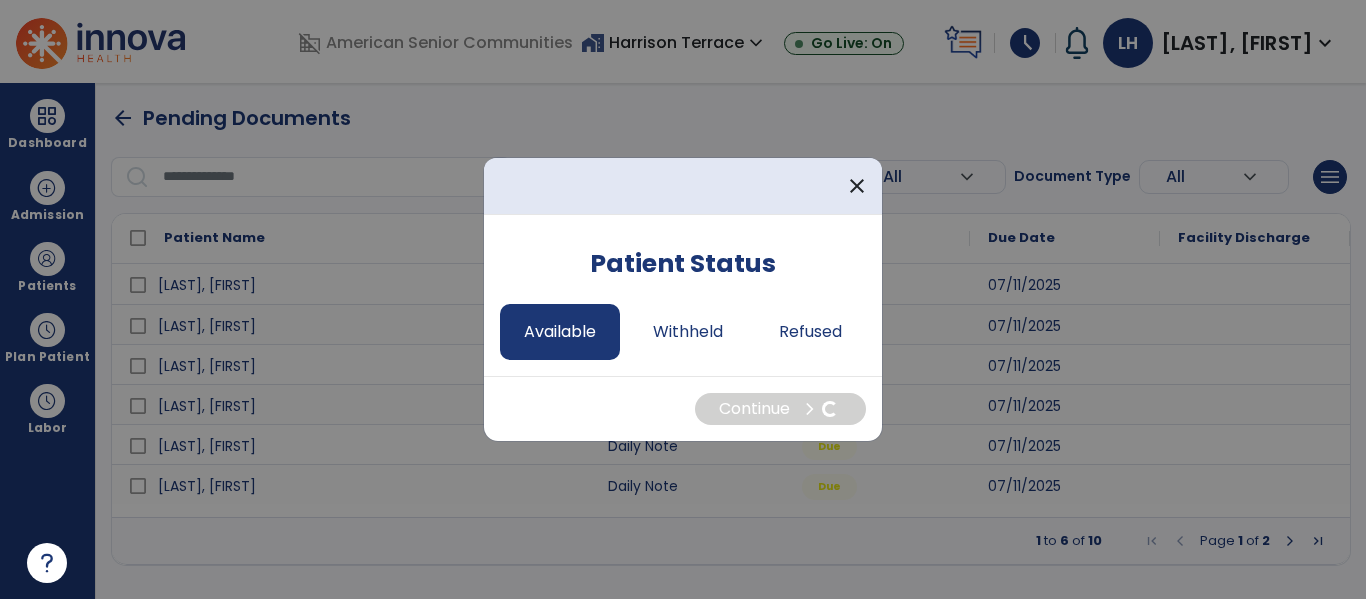 select on "*" 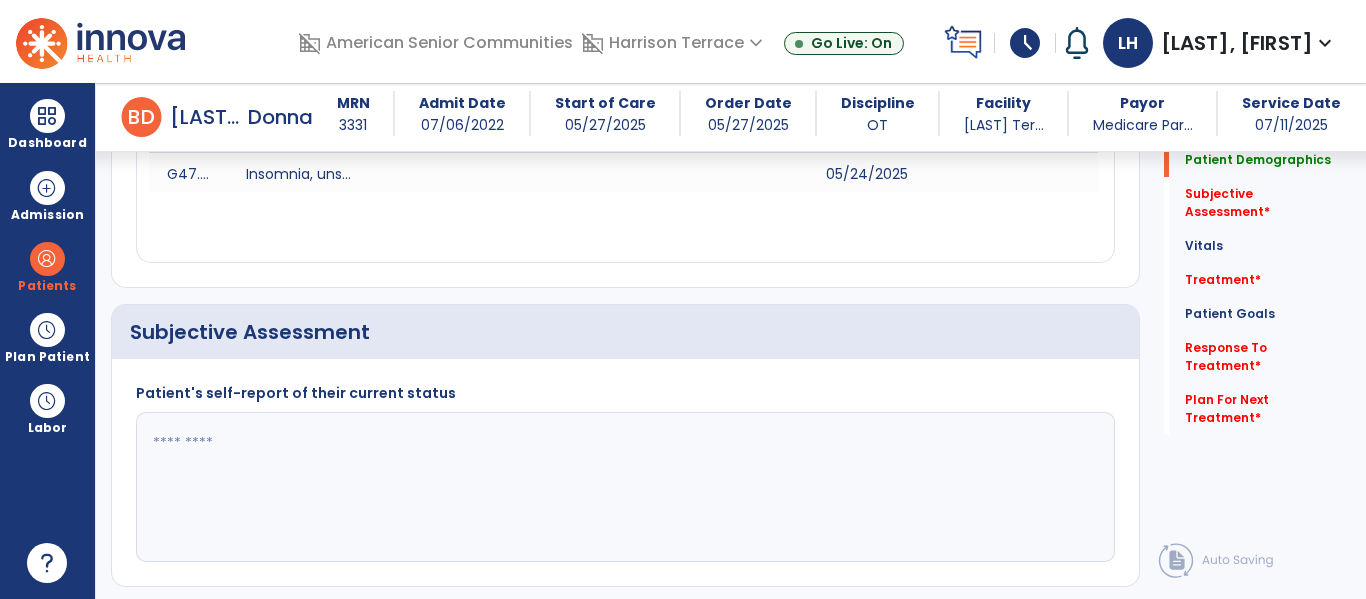 scroll, scrollTop: 401, scrollLeft: 0, axis: vertical 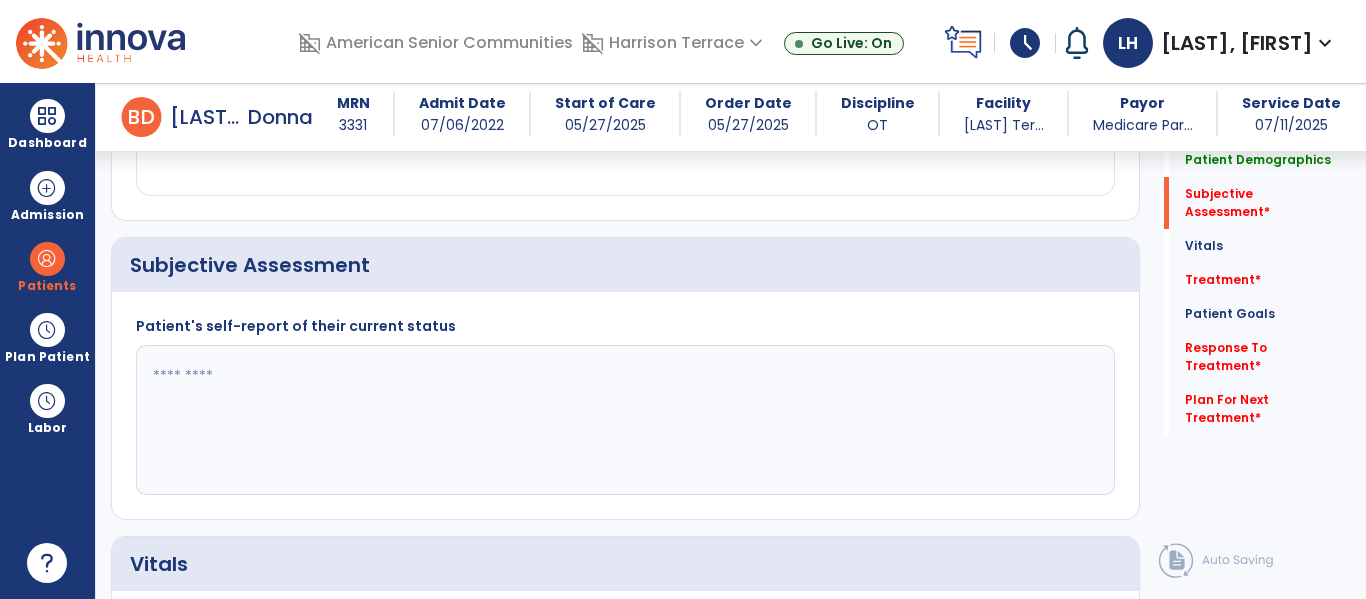 click 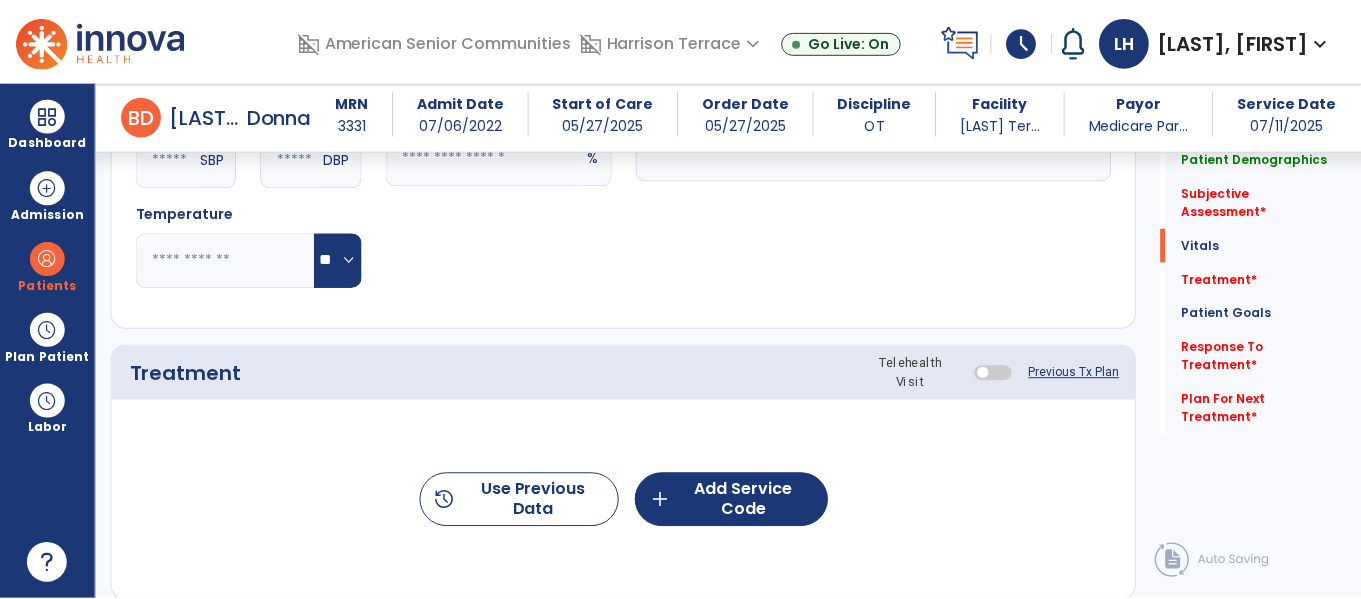 scroll, scrollTop: 1016, scrollLeft: 0, axis: vertical 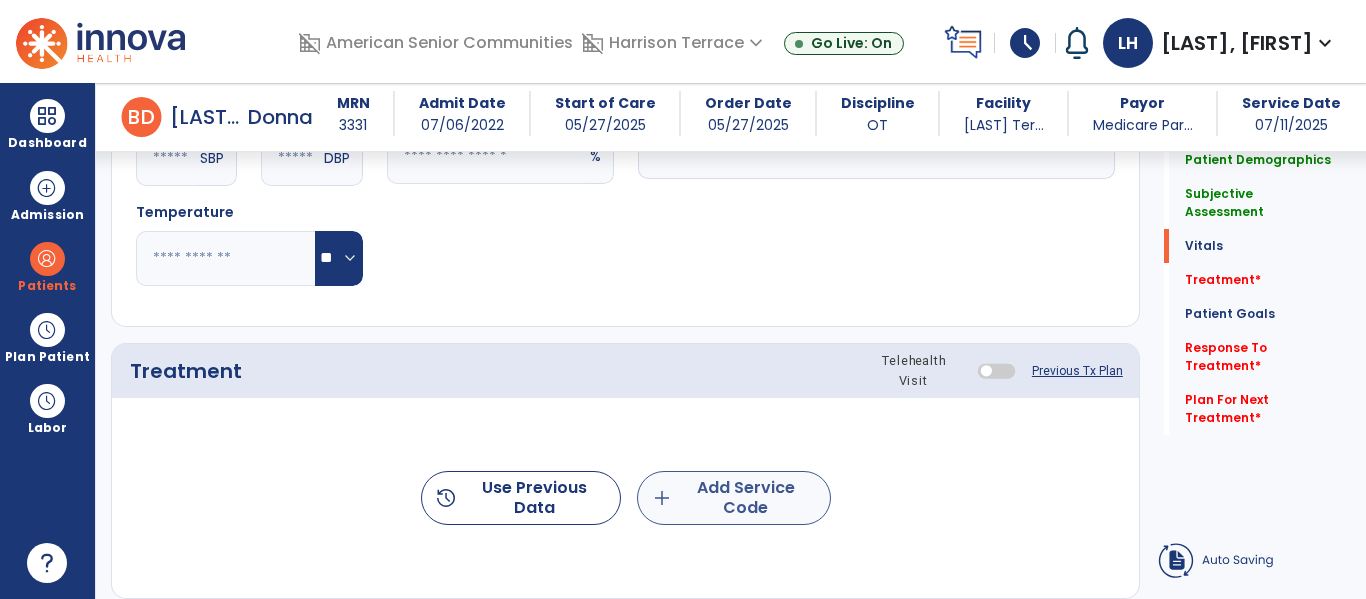 type on "**********" 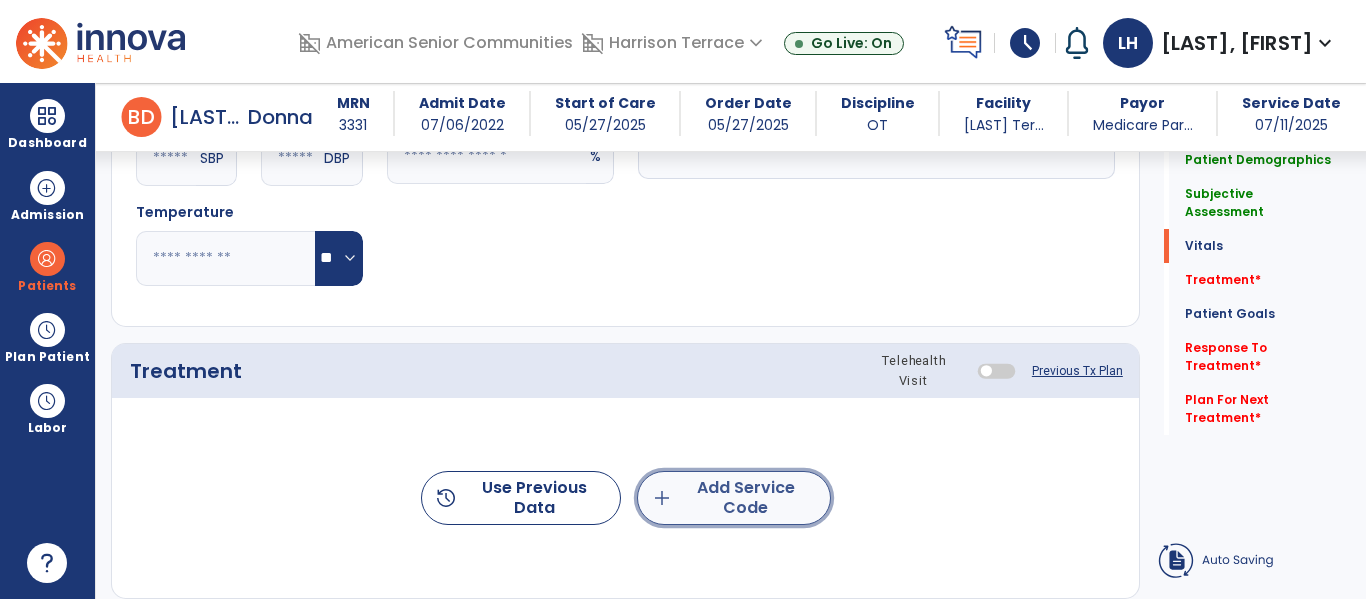 click on "add  Add Service Code" 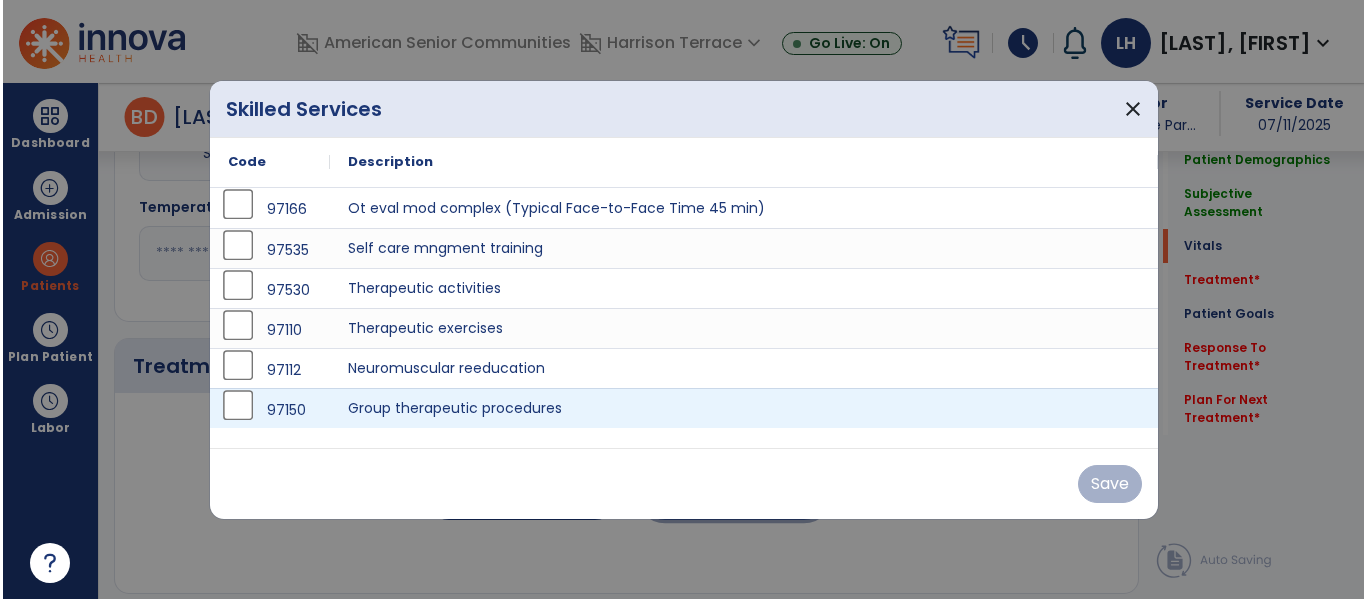 scroll, scrollTop: 1016, scrollLeft: 0, axis: vertical 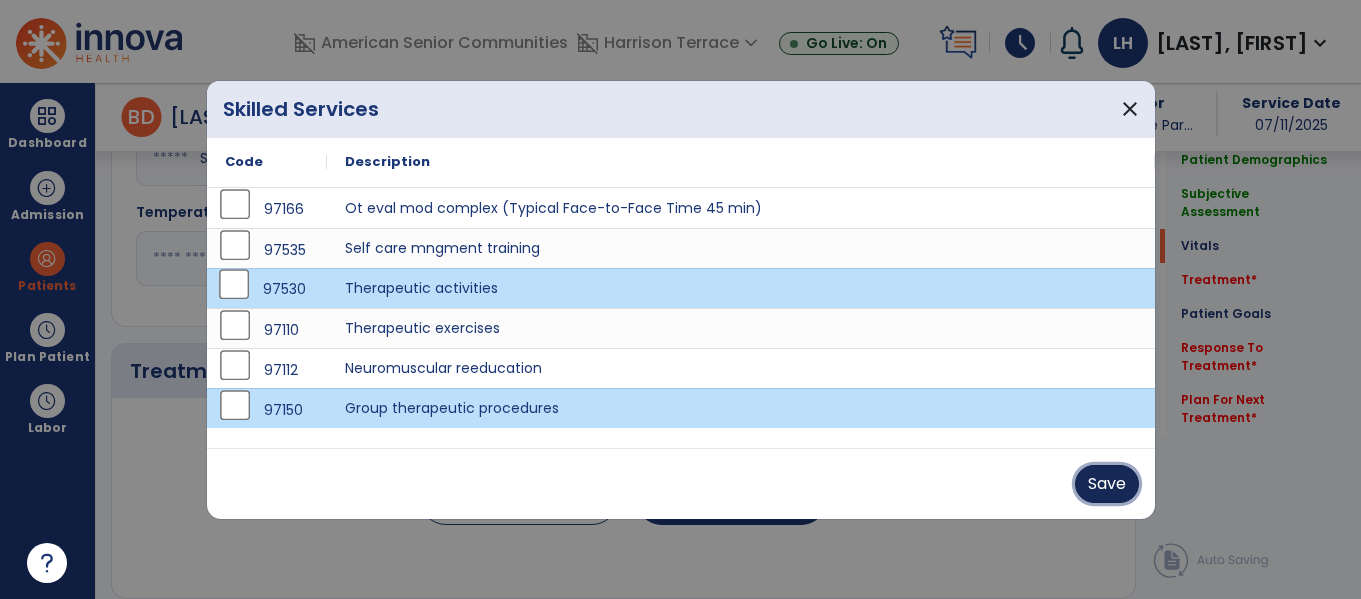 click on "Save" at bounding box center (1107, 484) 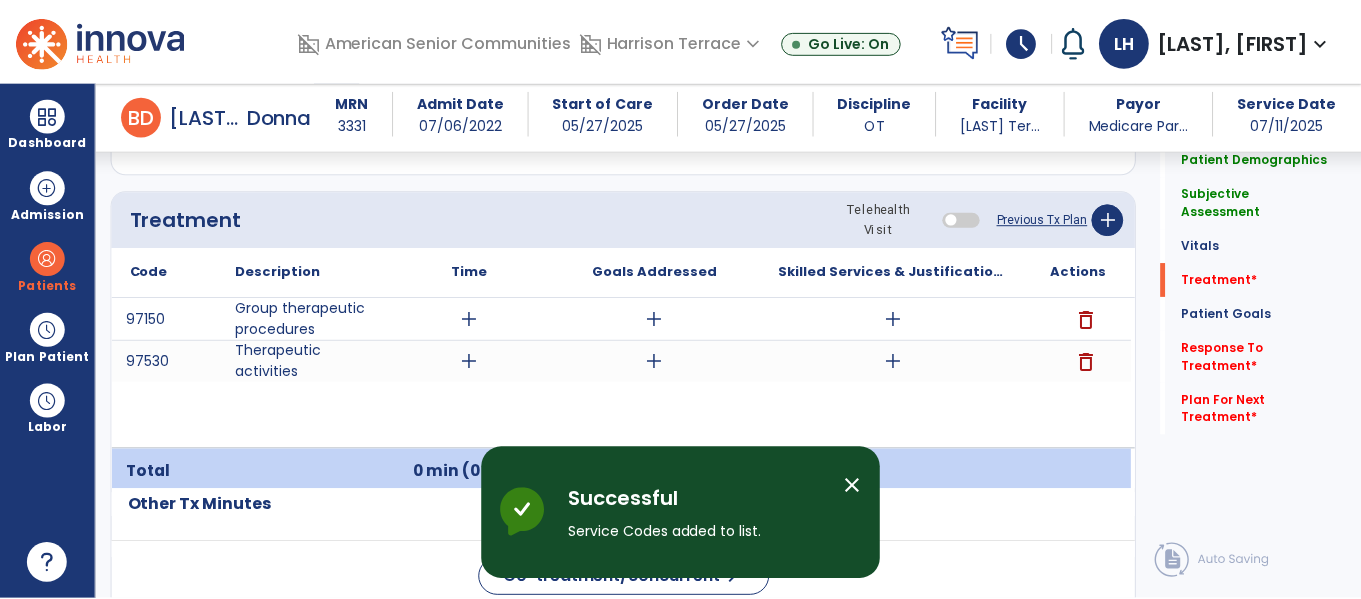 scroll, scrollTop: 1177, scrollLeft: 0, axis: vertical 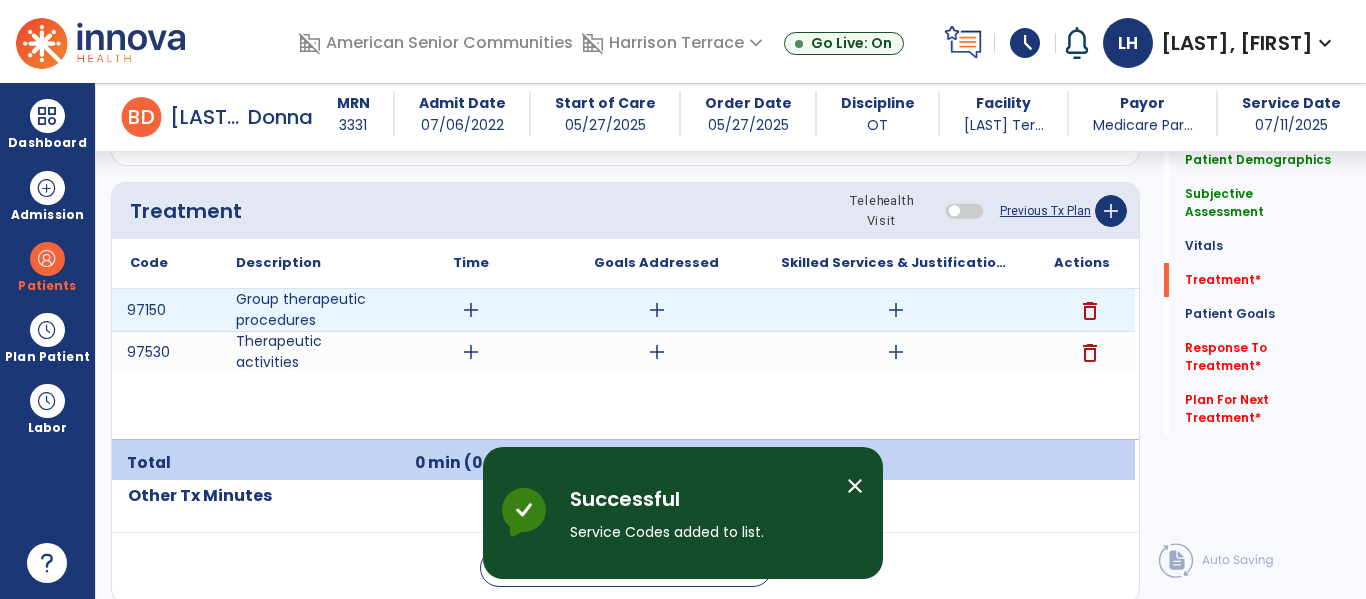 click on "add" at bounding box center (471, 310) 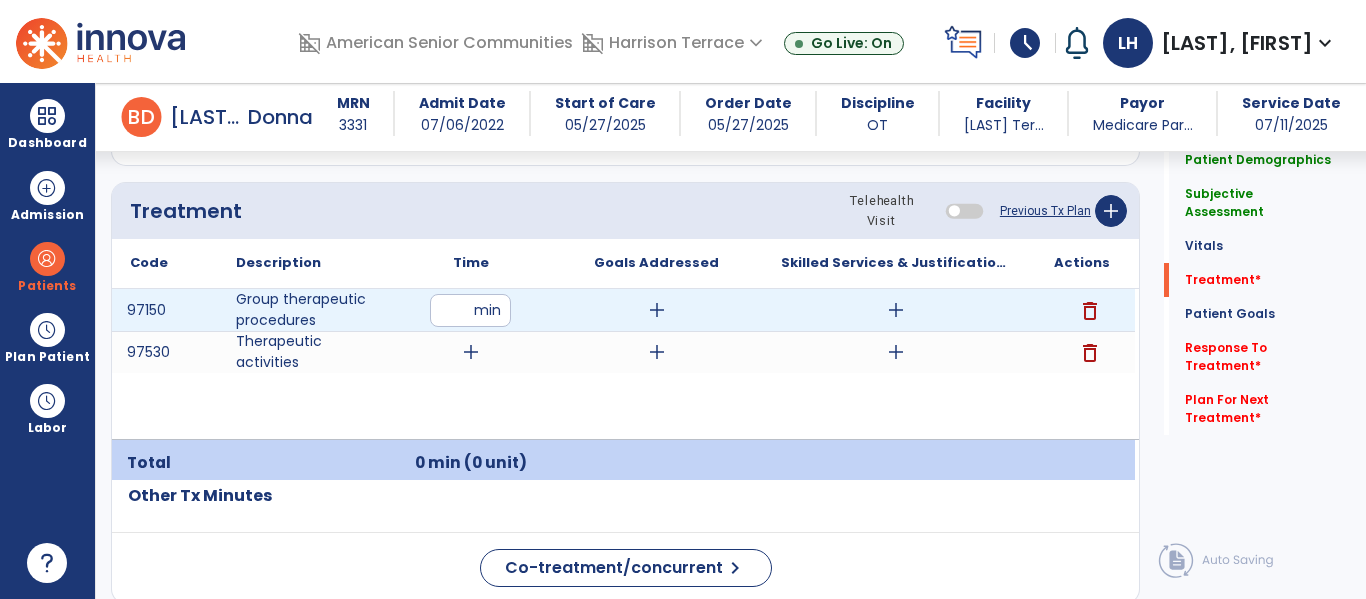 type on "**" 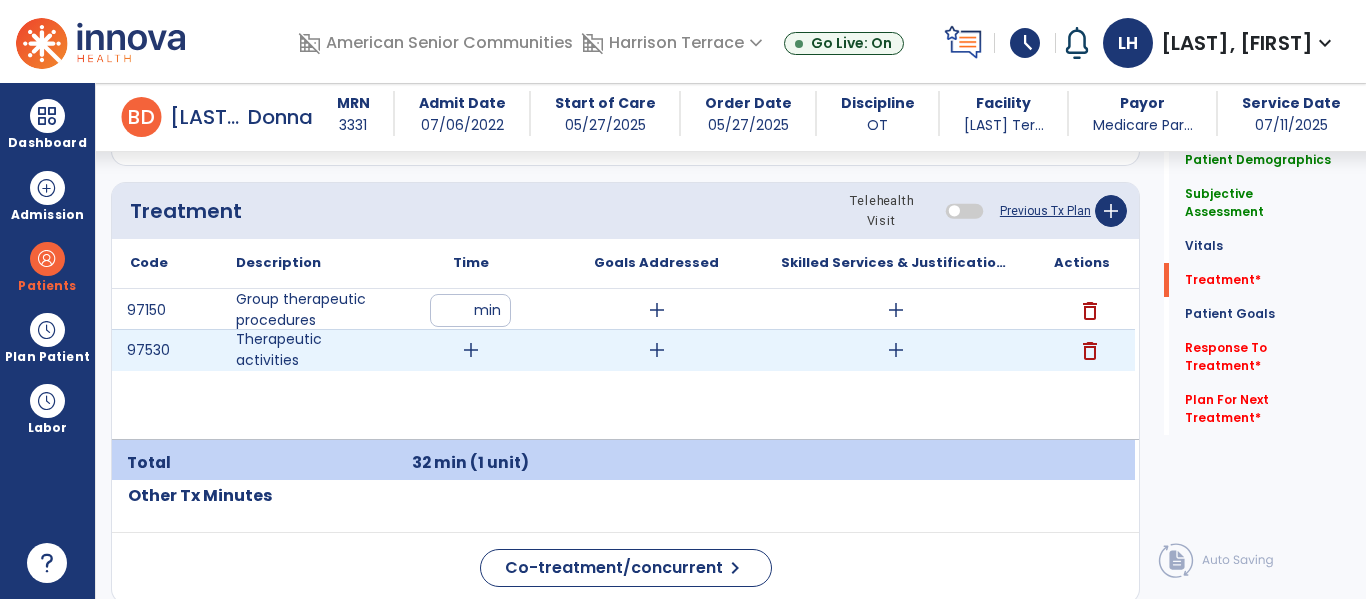click on "add" at bounding box center [471, 350] 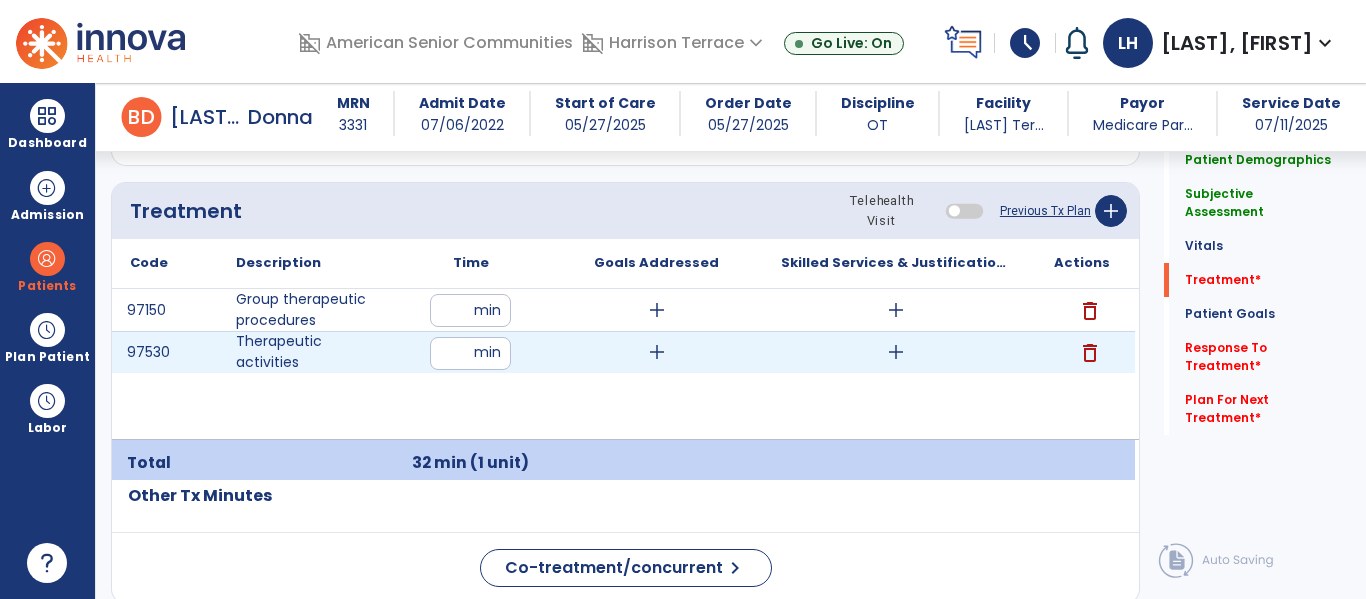 type on "**" 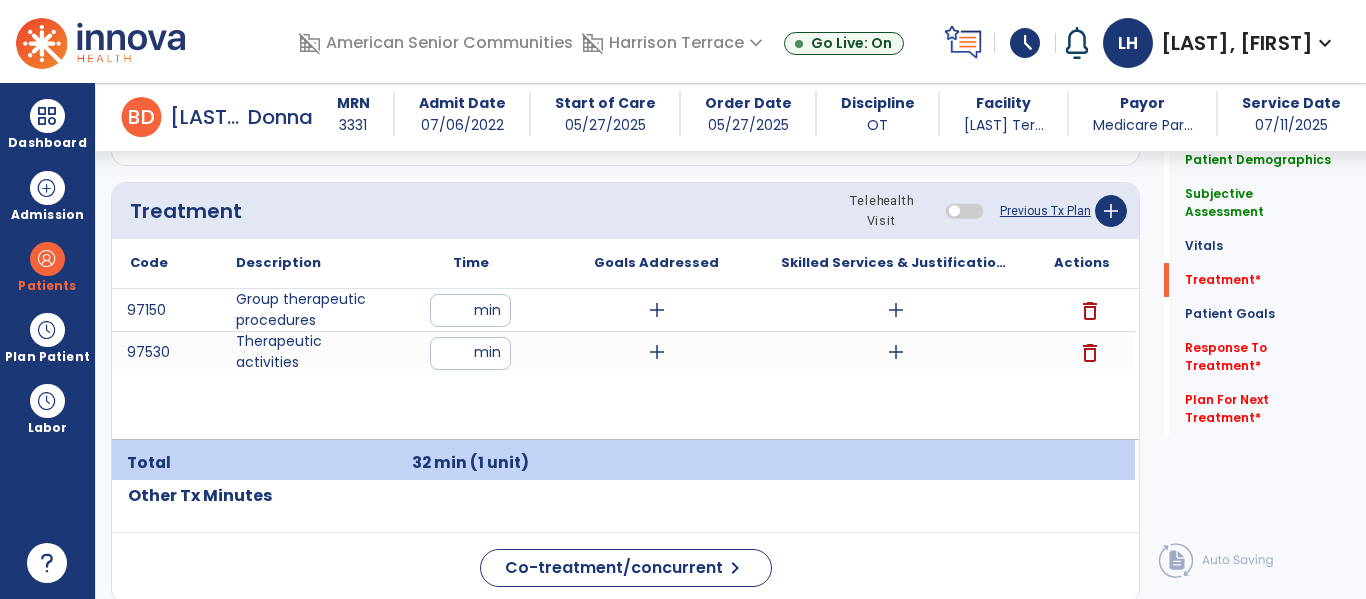 click on "97150  Group therapeutic procedures  ** min add add delete 97530  Therapeutic activities  ** min add add delete" at bounding box center [623, 364] 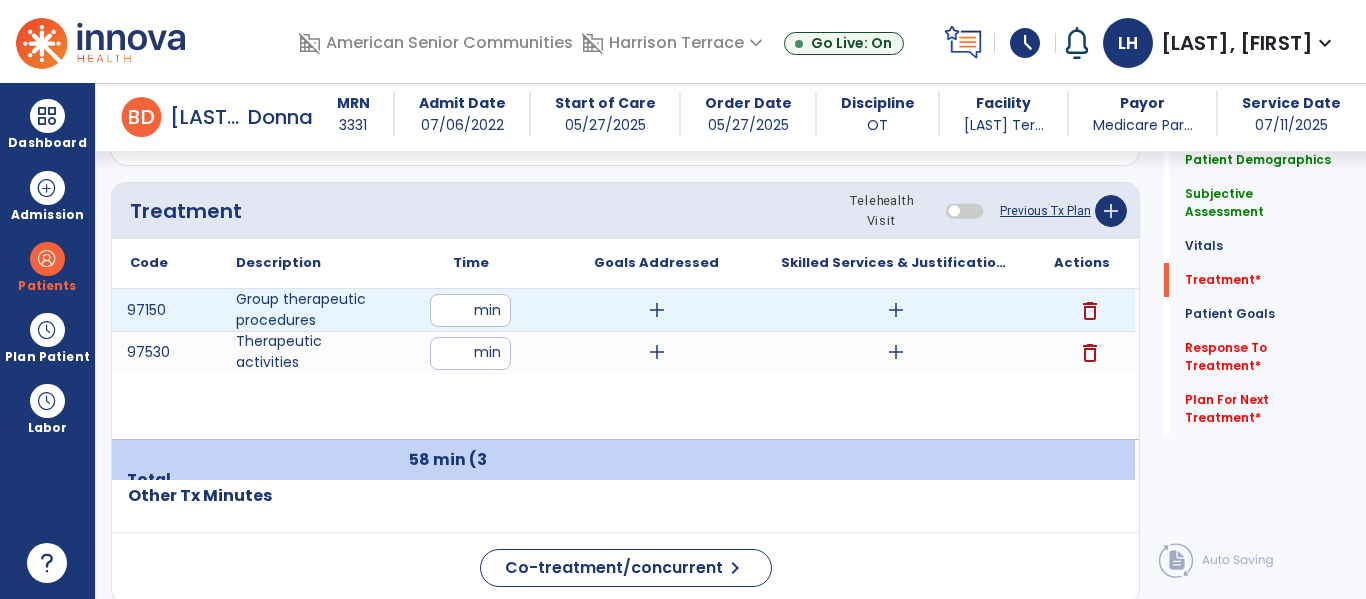 click on "add" at bounding box center [896, 310] 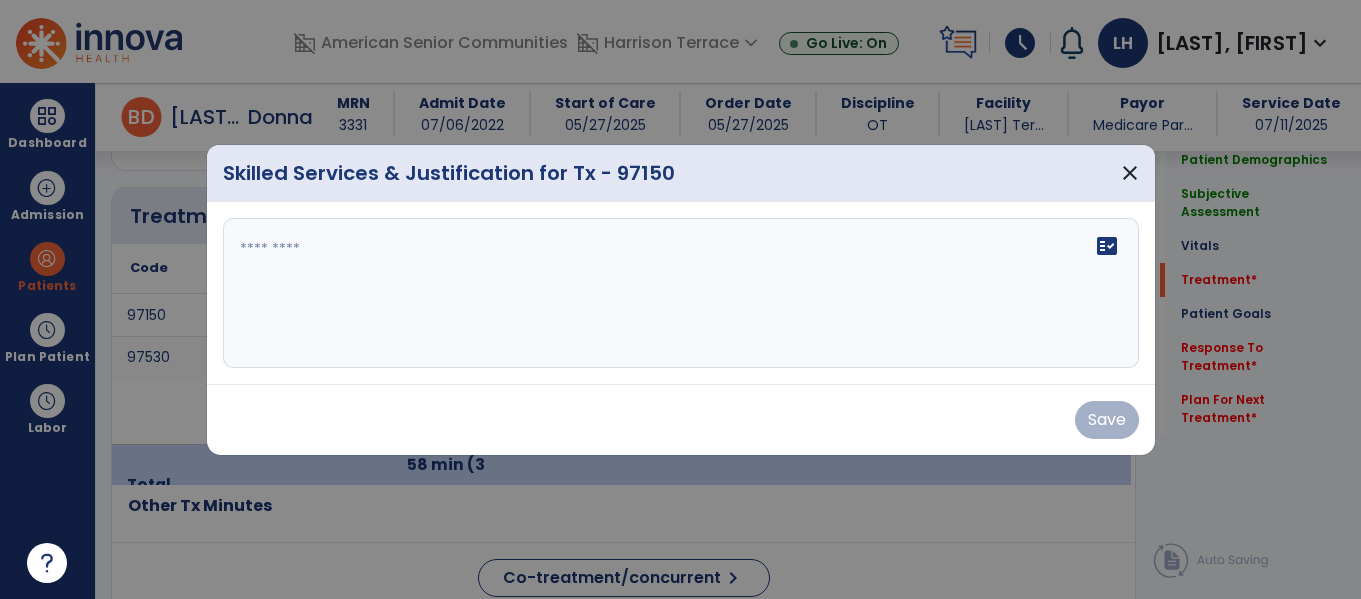 scroll, scrollTop: 1177, scrollLeft: 0, axis: vertical 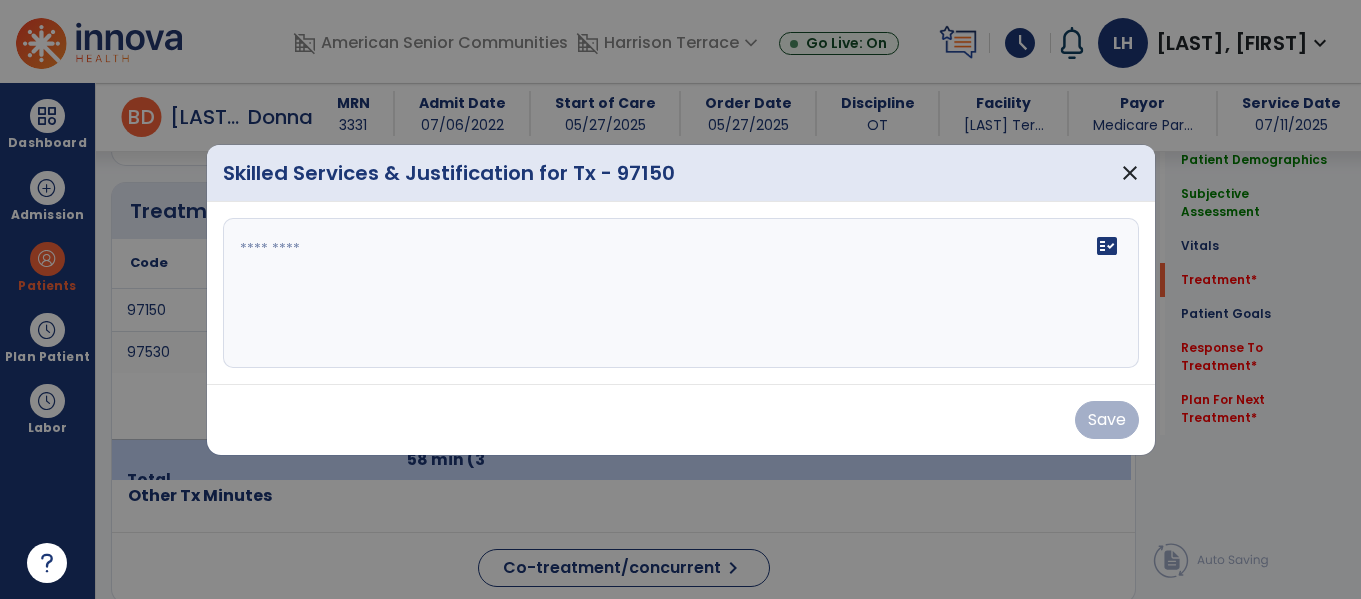 click on "fact_check" at bounding box center [681, 293] 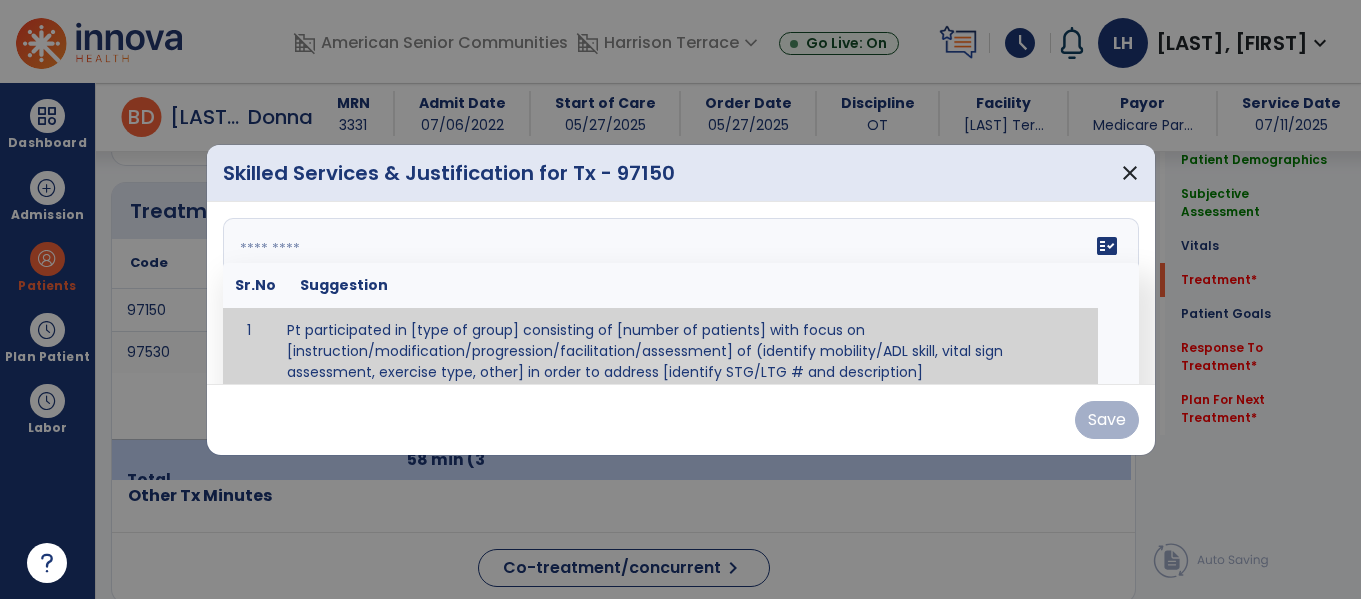 scroll, scrollTop: 12, scrollLeft: 0, axis: vertical 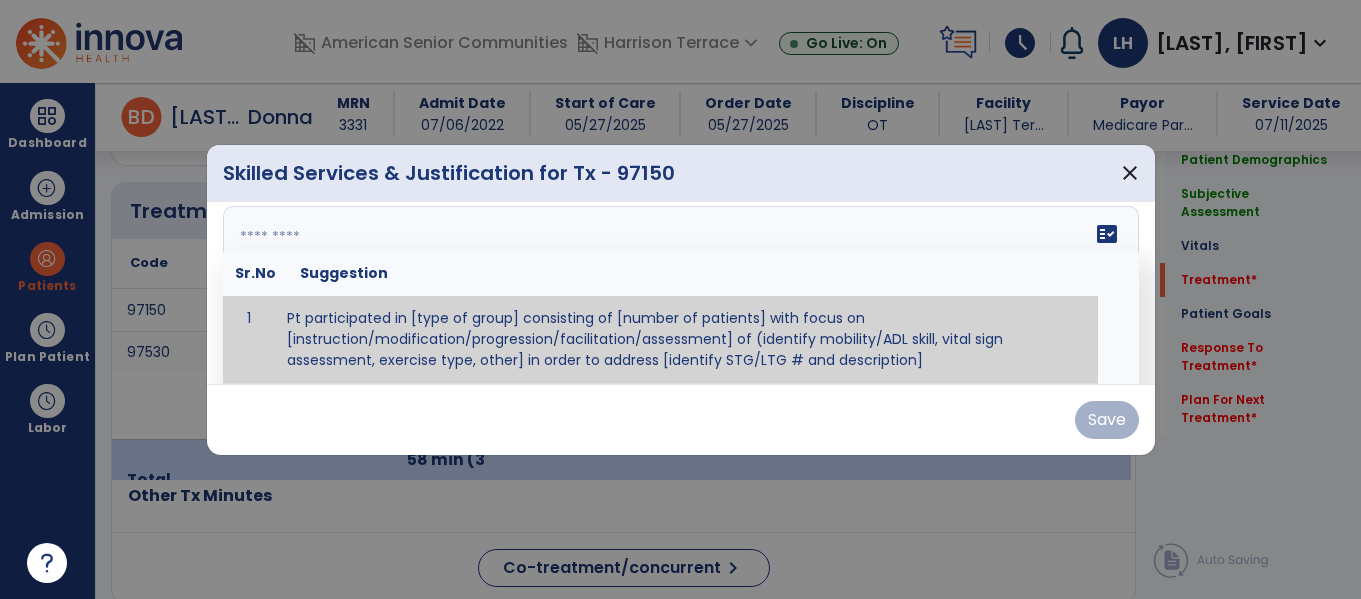click at bounding box center (678, 281) 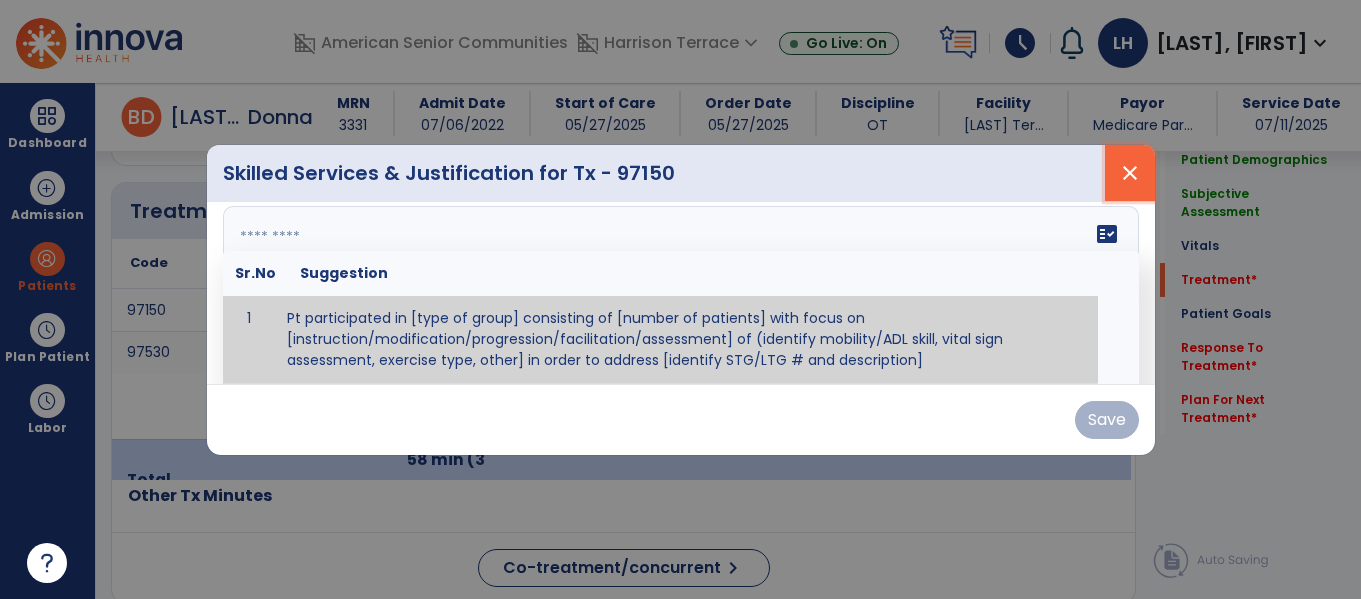 click on "close" at bounding box center [1130, 173] 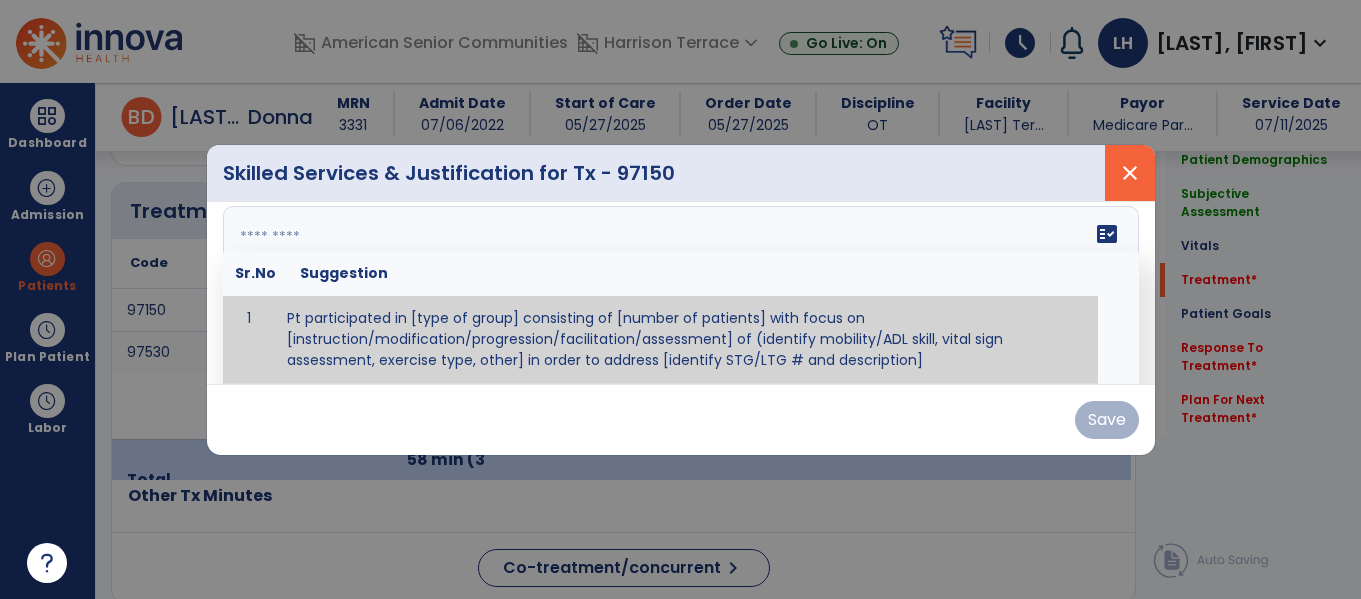 scroll, scrollTop: 0, scrollLeft: 0, axis: both 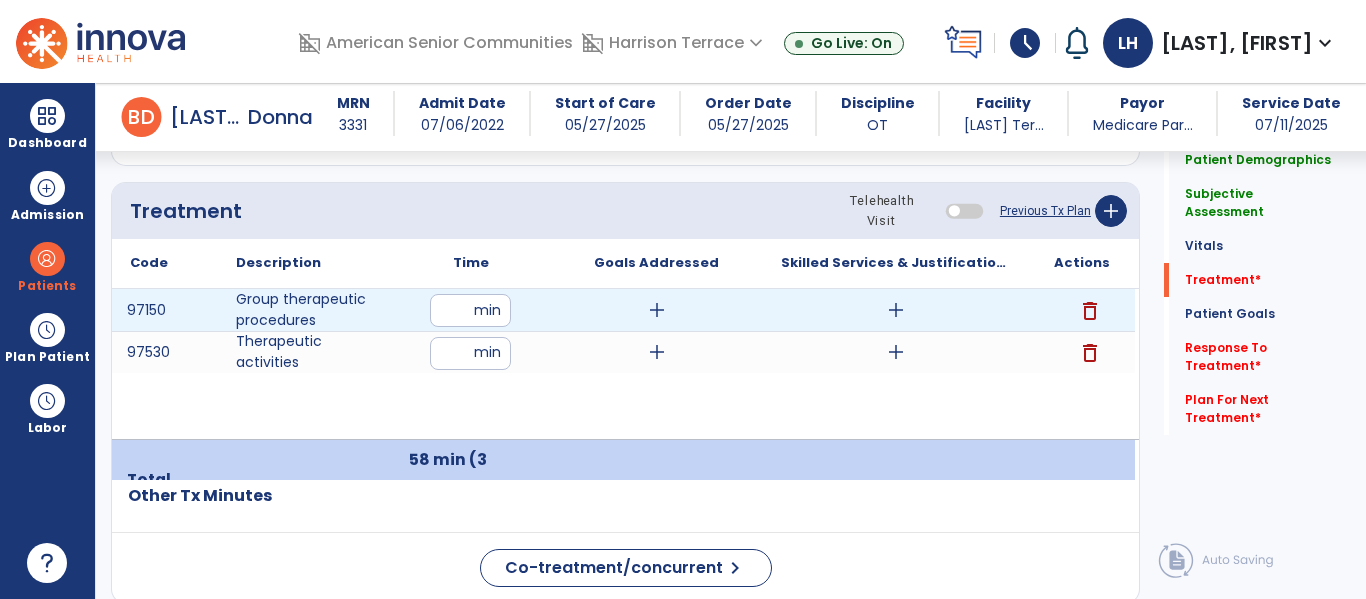 click on "add" at bounding box center [896, 310] 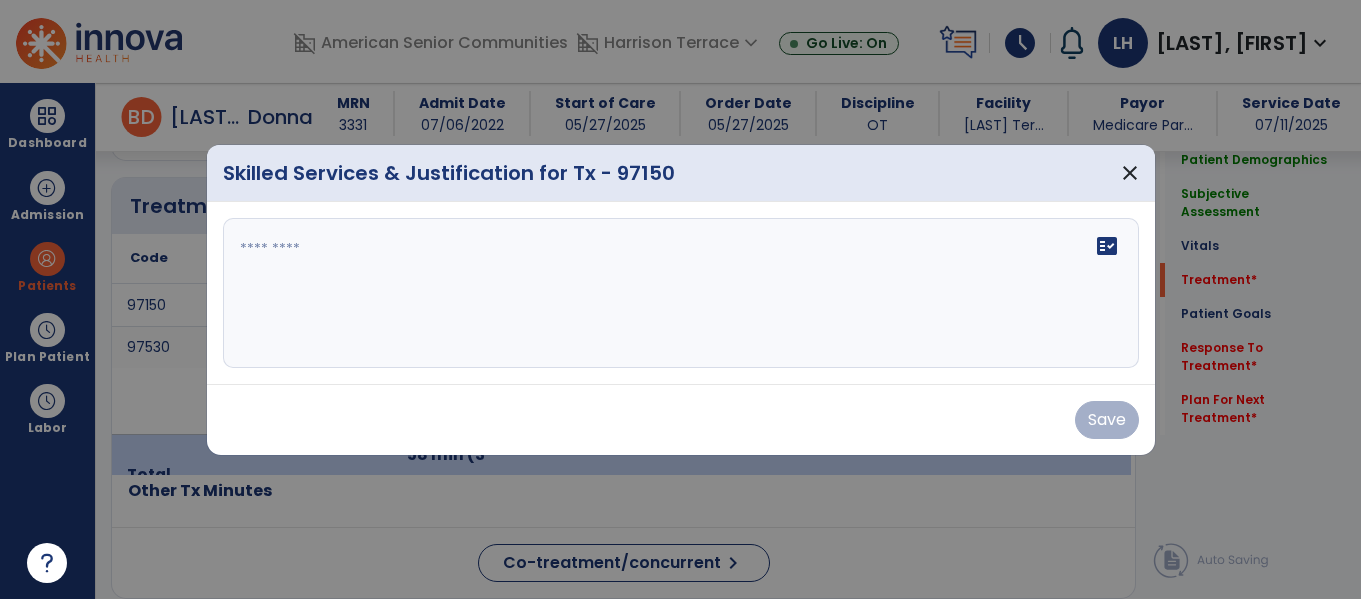 scroll, scrollTop: 1177, scrollLeft: 0, axis: vertical 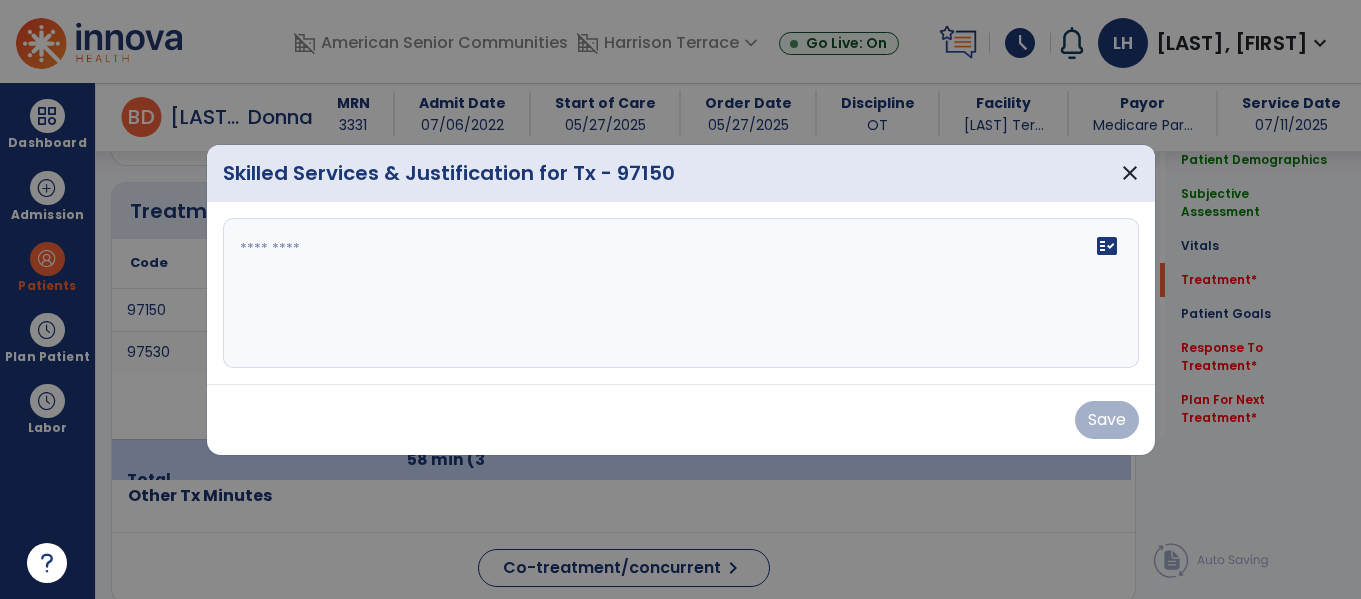 click on "fact_check" at bounding box center [681, 293] 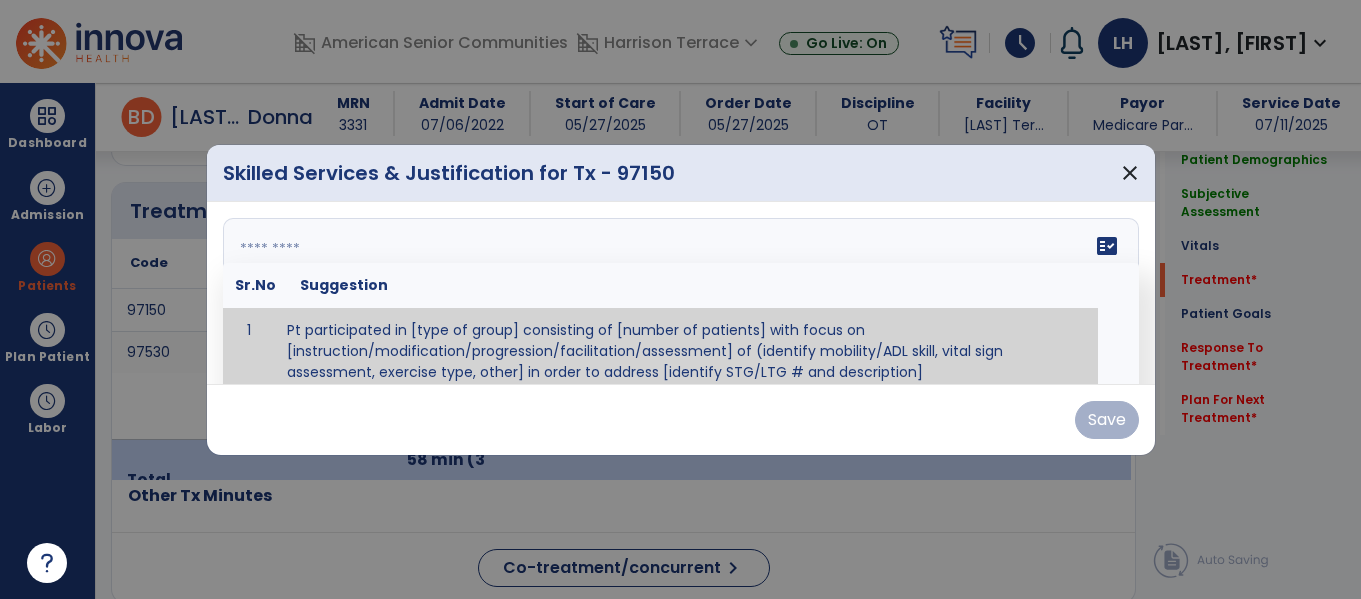 paste on "**********" 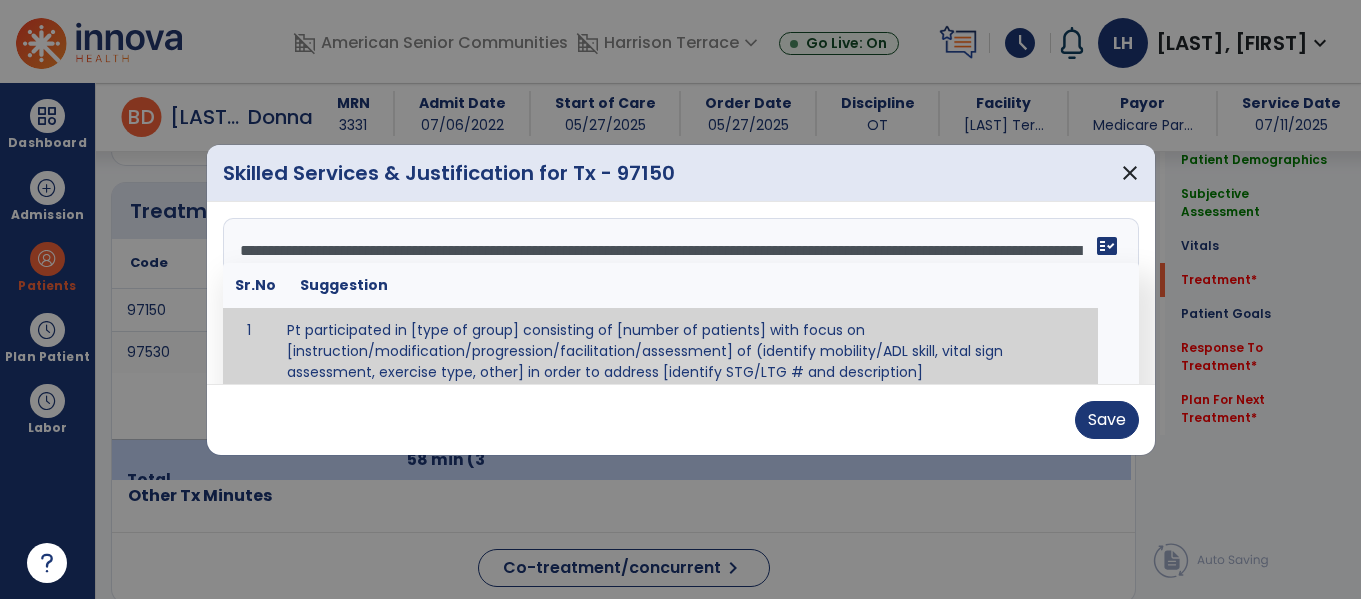 click on "**********" at bounding box center [678, 293] 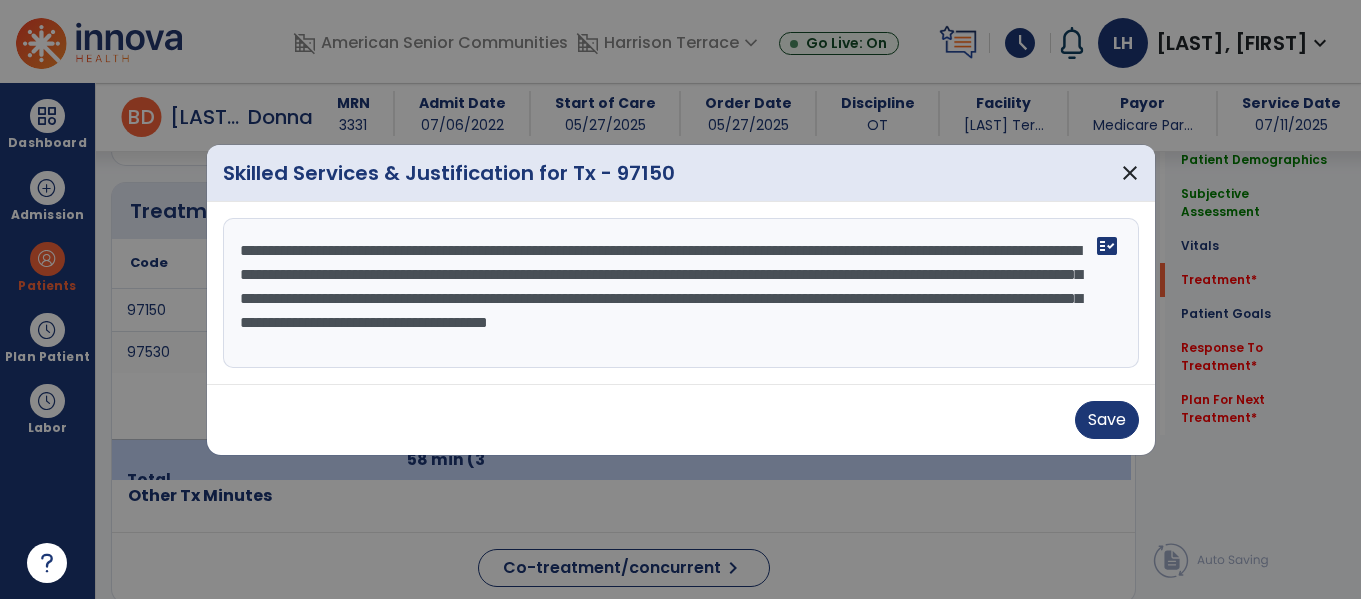 click on "**********" at bounding box center (681, 293) 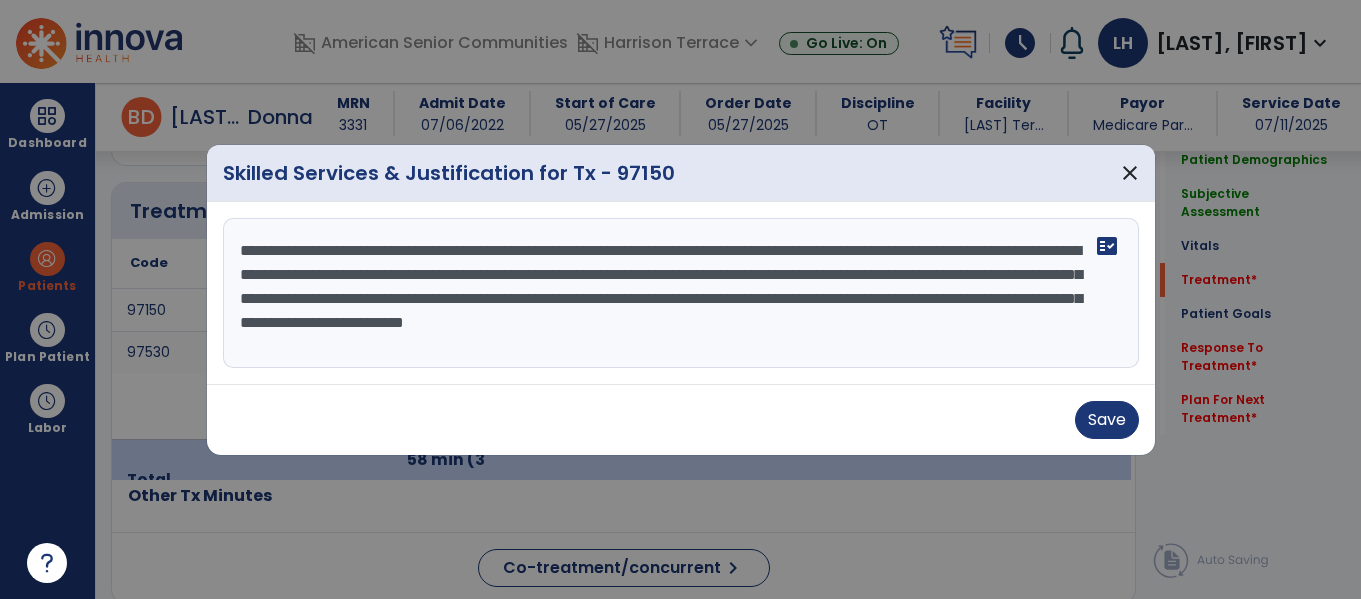 click on "**********" at bounding box center (681, 293) 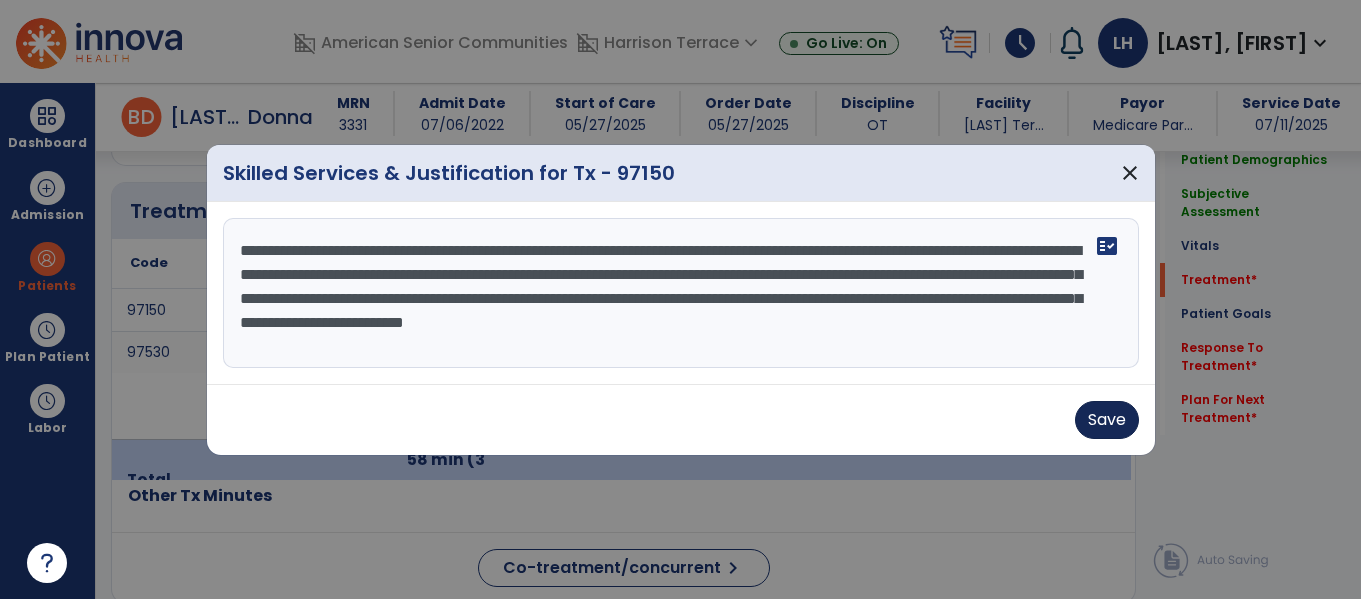 type on "**********" 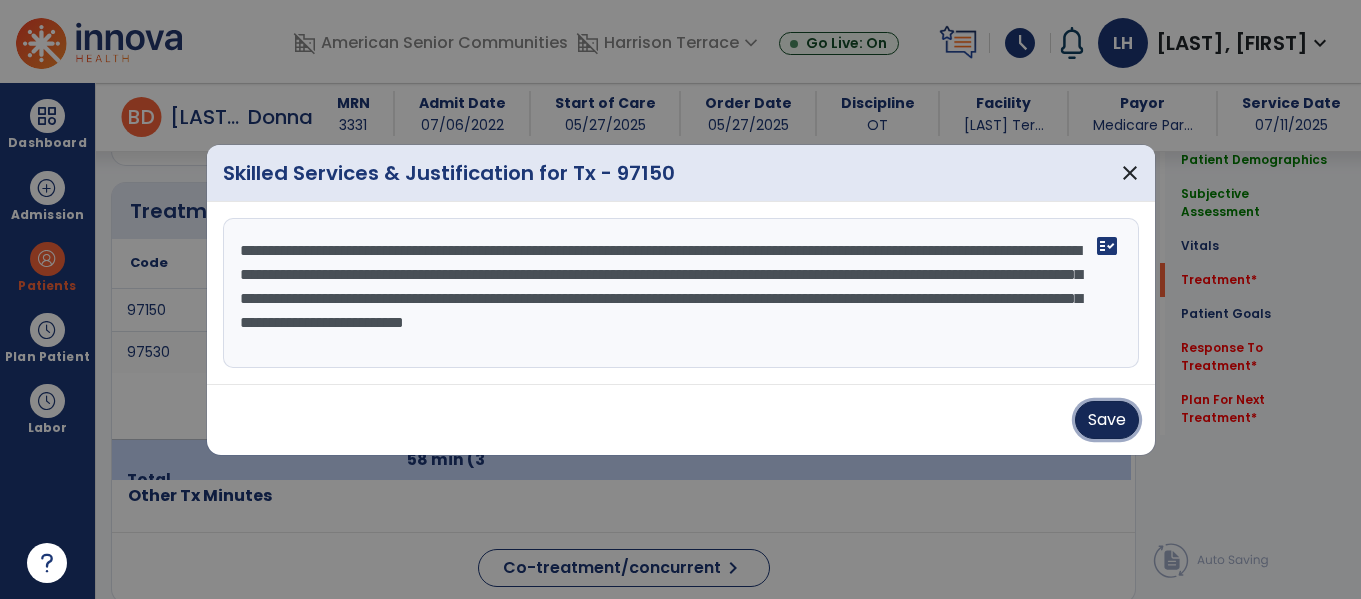 click on "Save" at bounding box center (1107, 420) 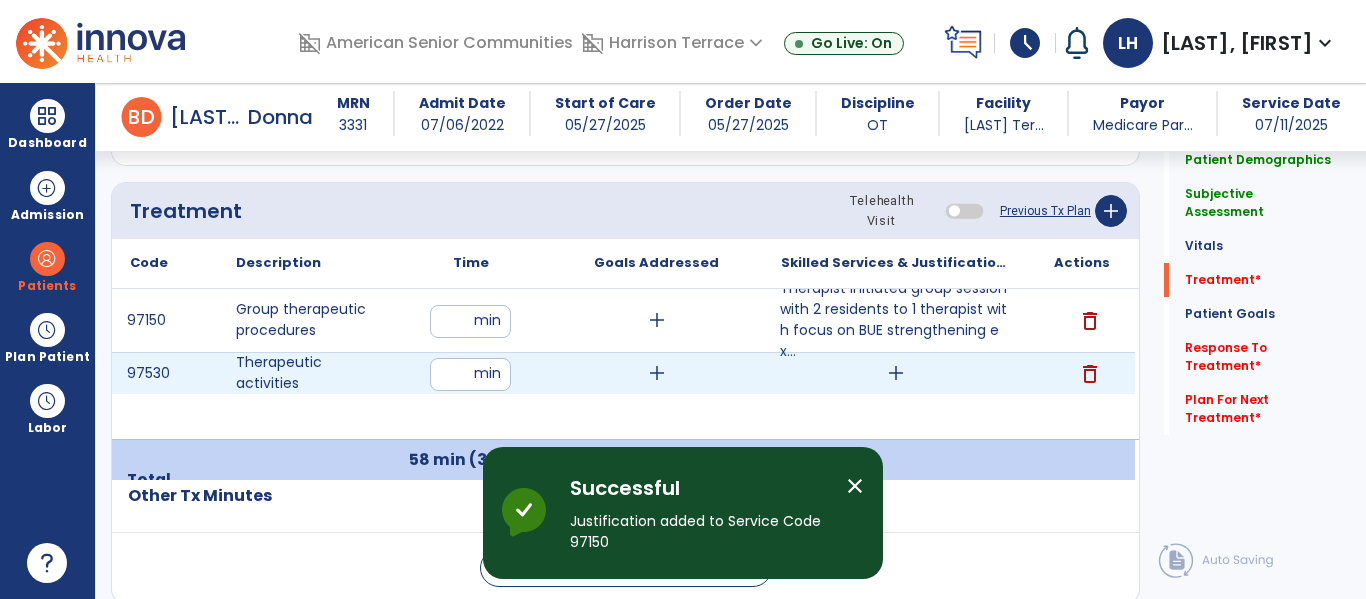 click on "add" at bounding box center (896, 373) 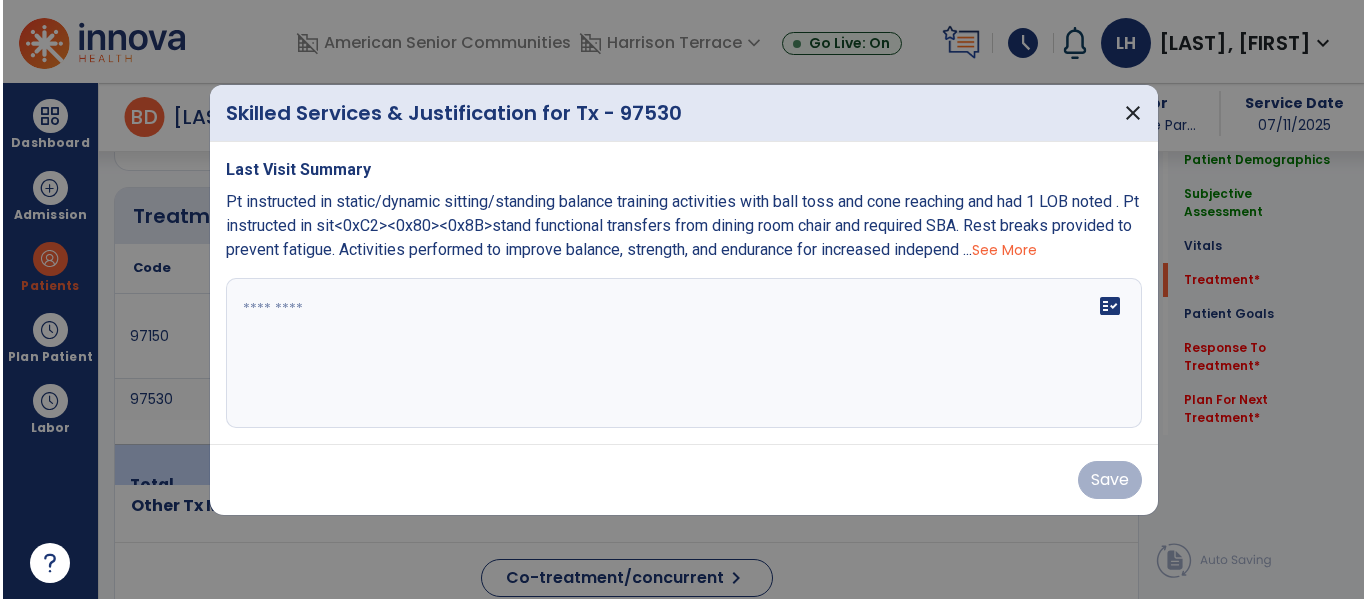 scroll, scrollTop: 1177, scrollLeft: 0, axis: vertical 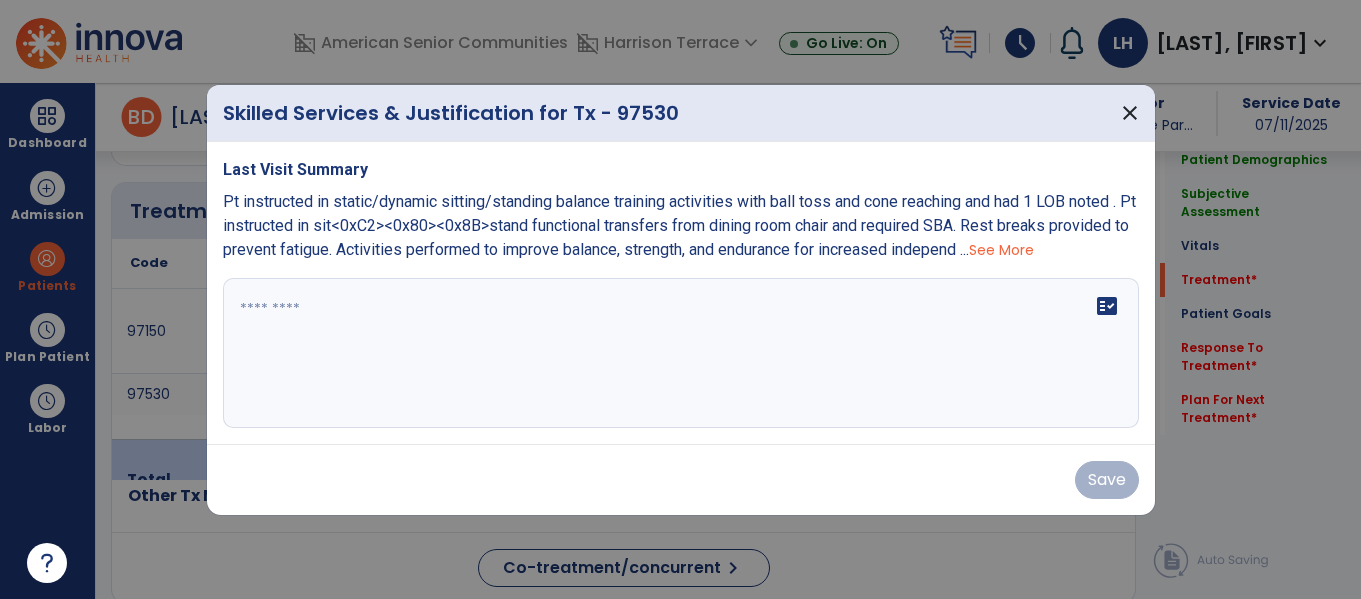 click on "fact_check" at bounding box center [681, 353] 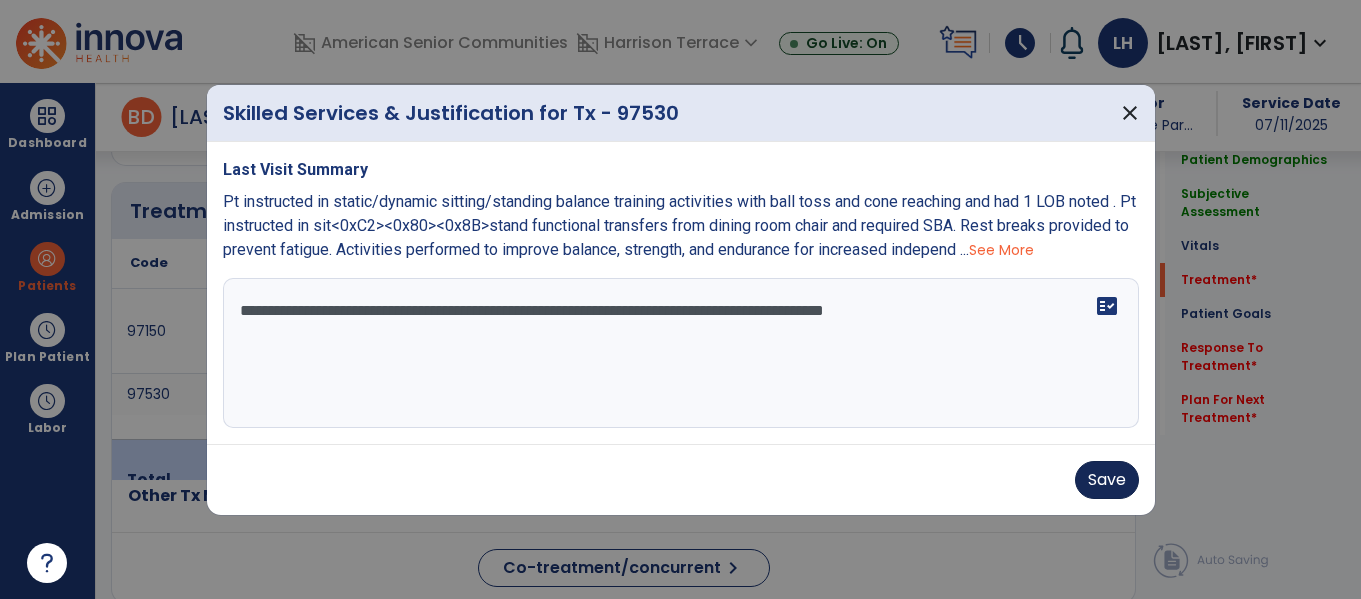 type on "**********" 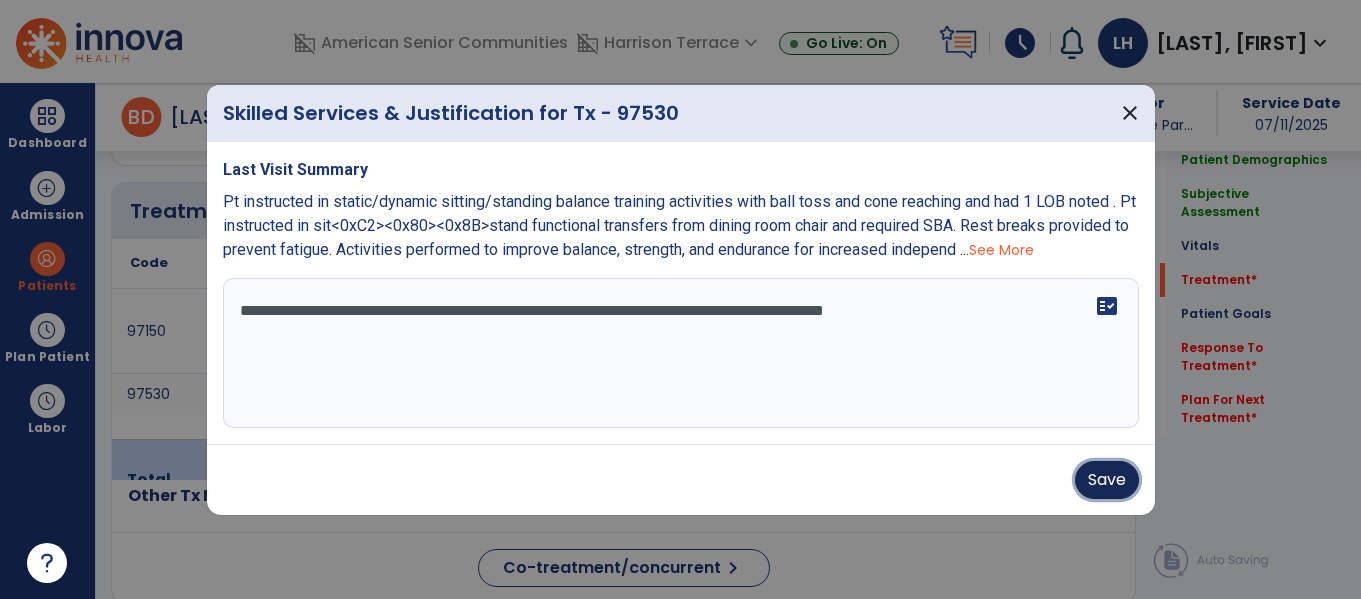 click on "Save" at bounding box center (1107, 480) 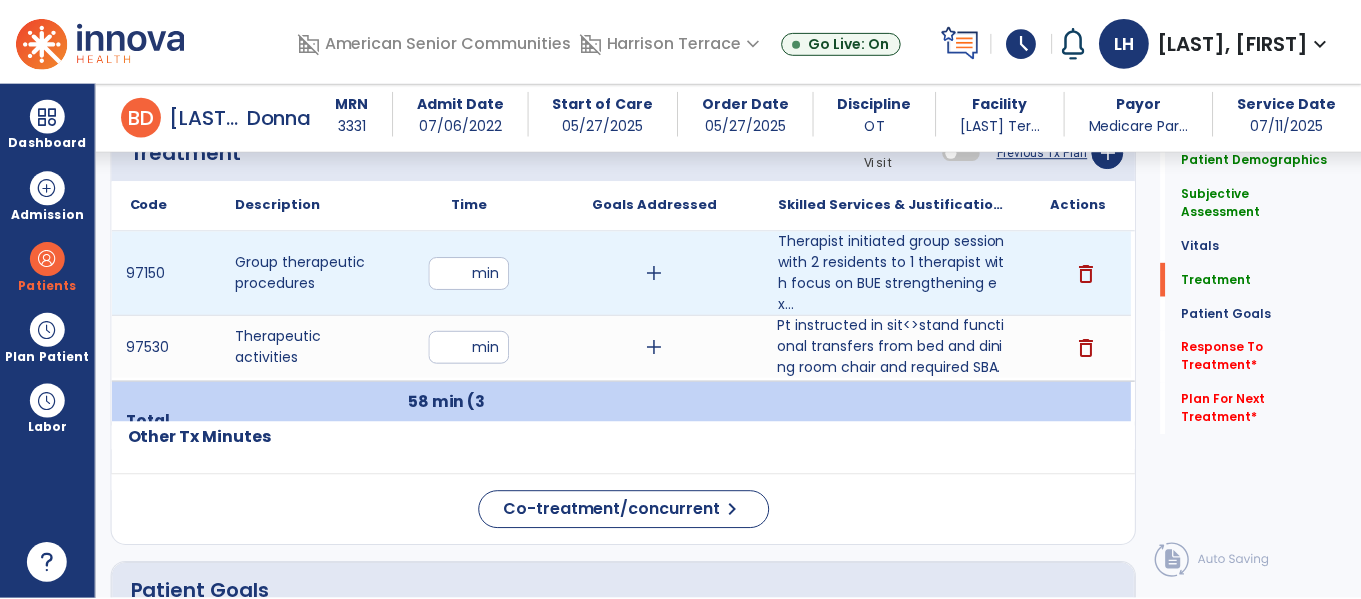 scroll, scrollTop: 1234, scrollLeft: 0, axis: vertical 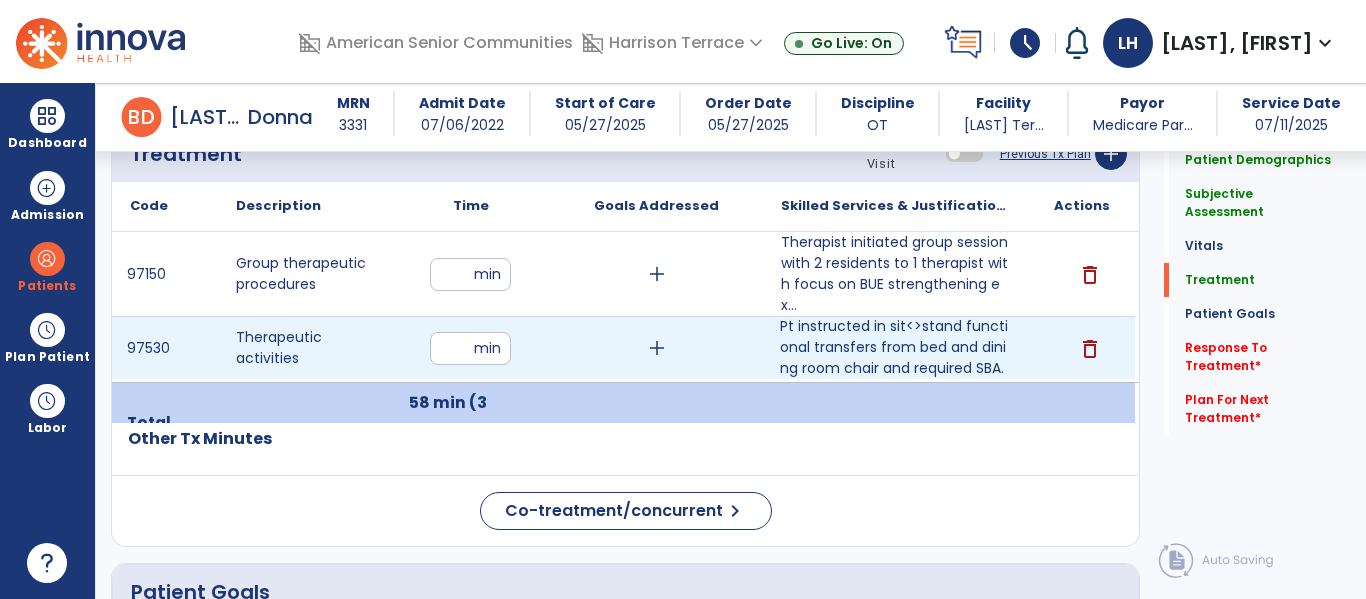 click on "Pt instructed in sit<>stand functional transfers from bed and dining room chair and required SBA." at bounding box center [896, 347] 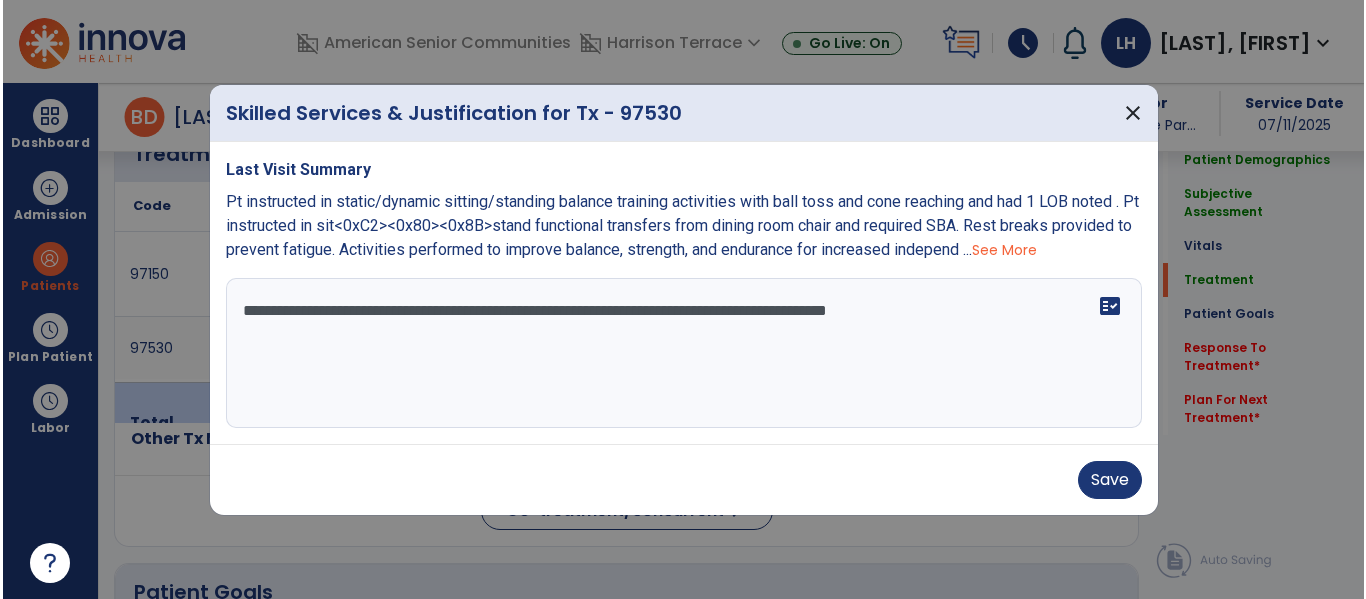 scroll, scrollTop: 1234, scrollLeft: 0, axis: vertical 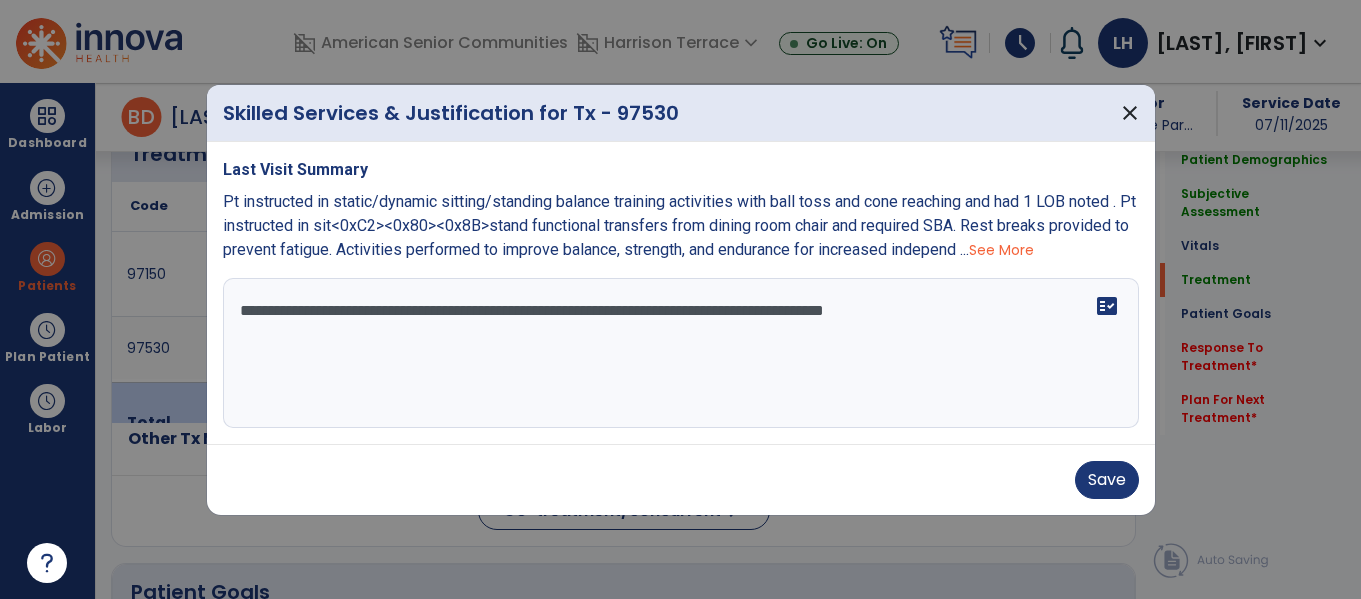click on "**********" at bounding box center [681, 353] 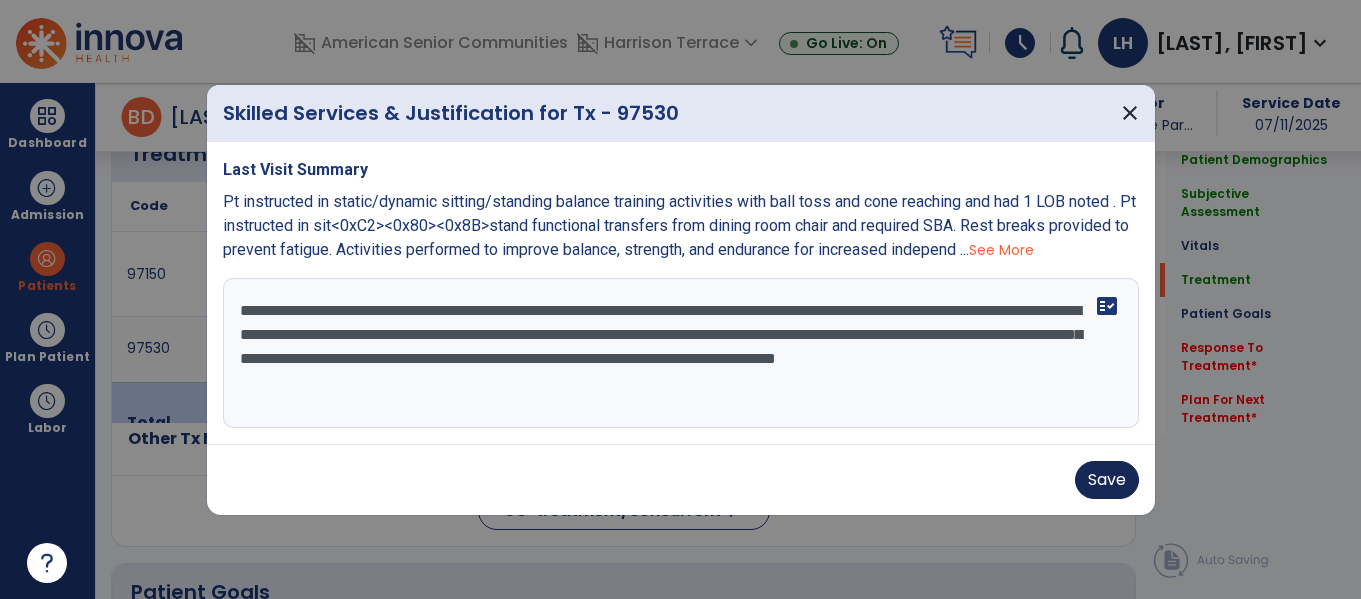 type on "**********" 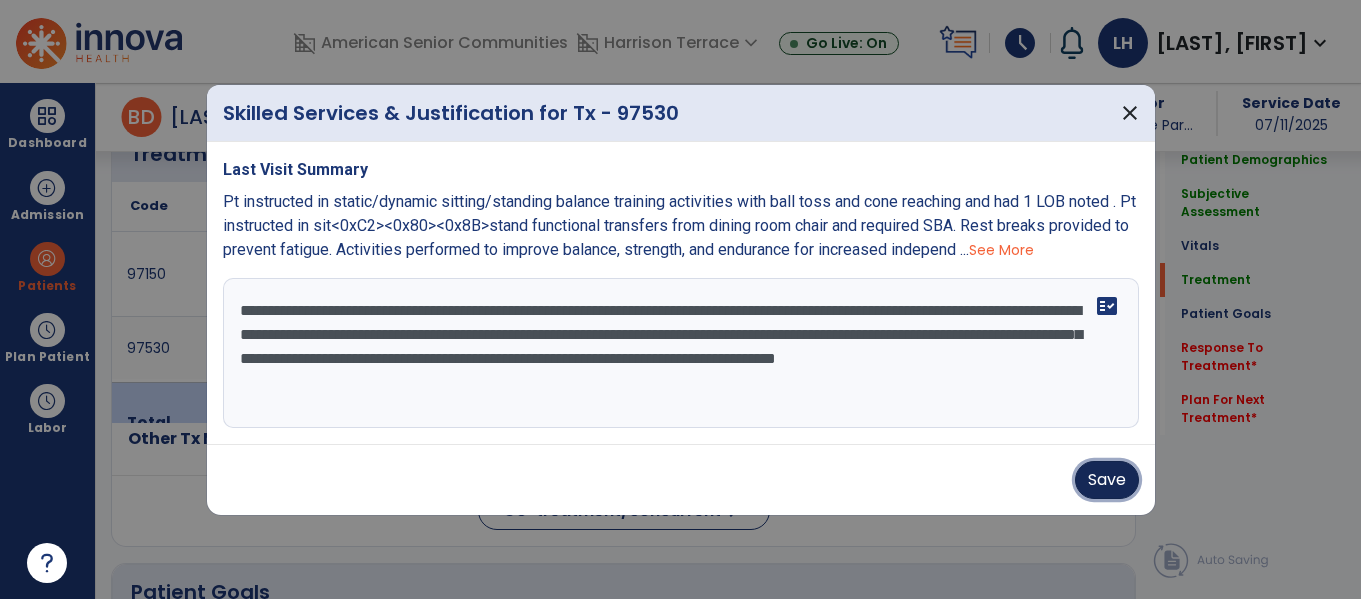 click on "Save" at bounding box center (1107, 480) 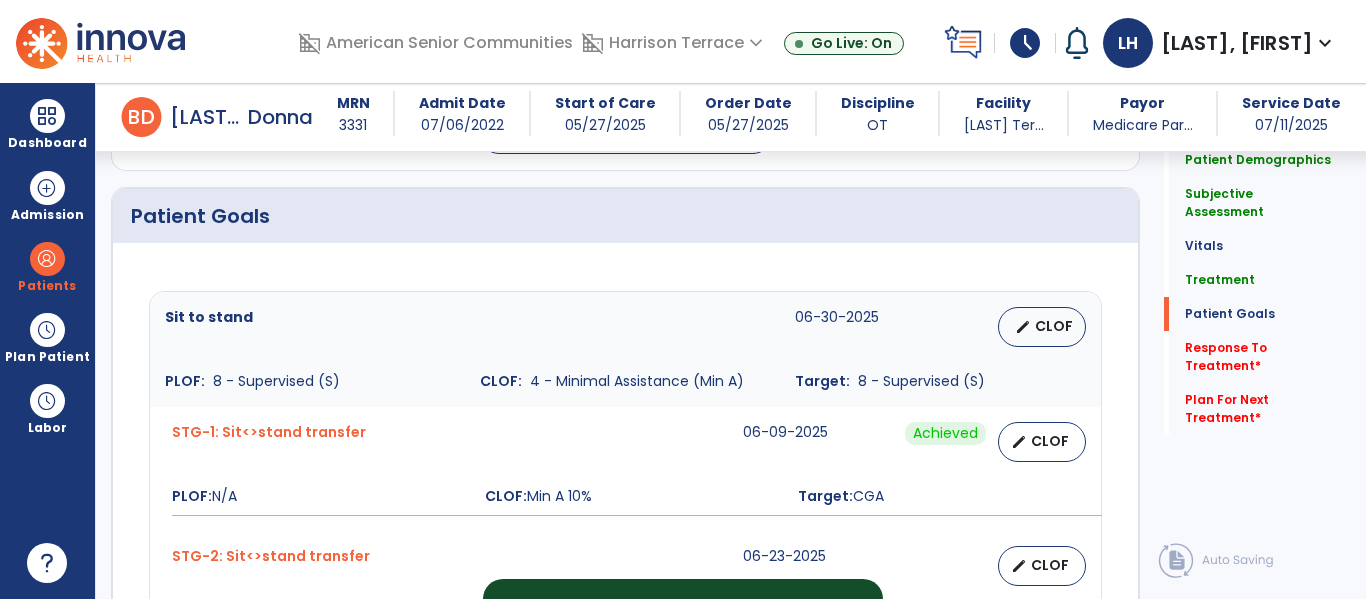 scroll, scrollTop: 1635, scrollLeft: 0, axis: vertical 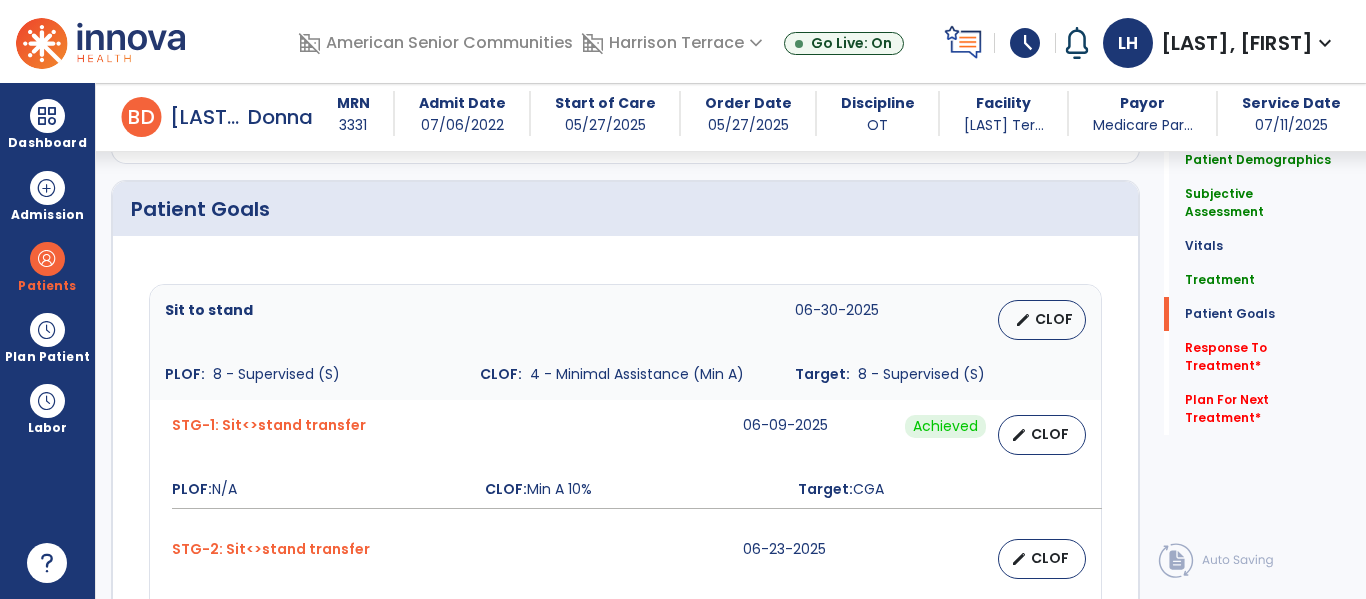 click on "Patient Goals" 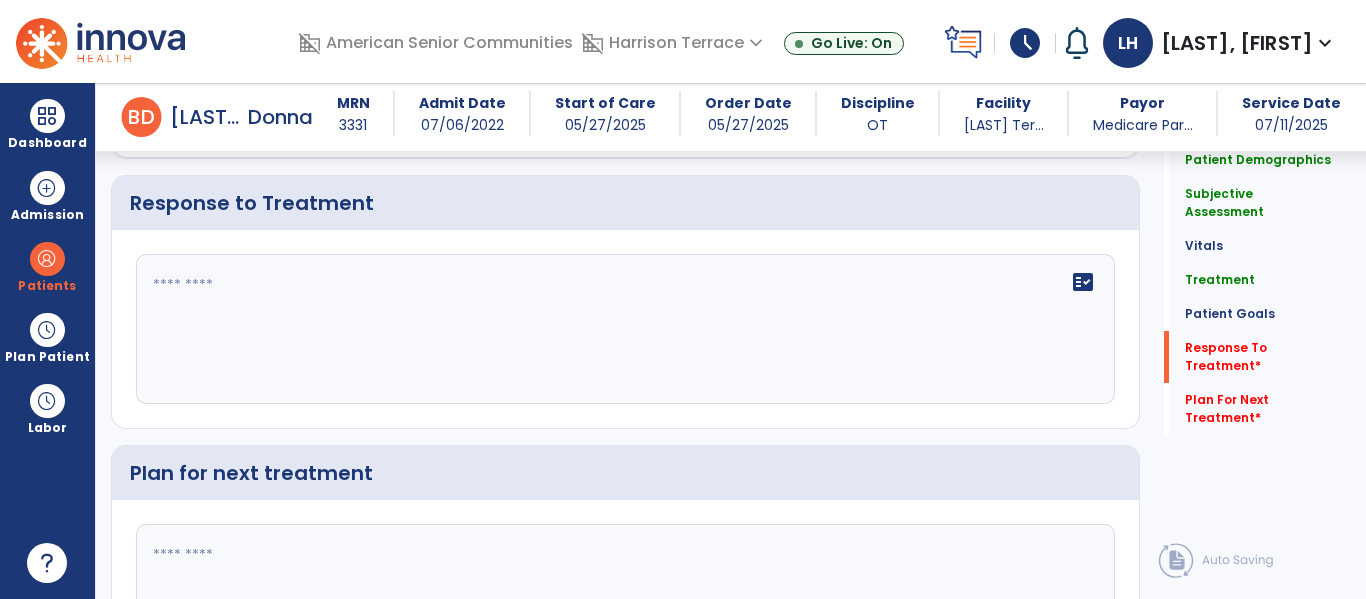 scroll, scrollTop: 2999, scrollLeft: 0, axis: vertical 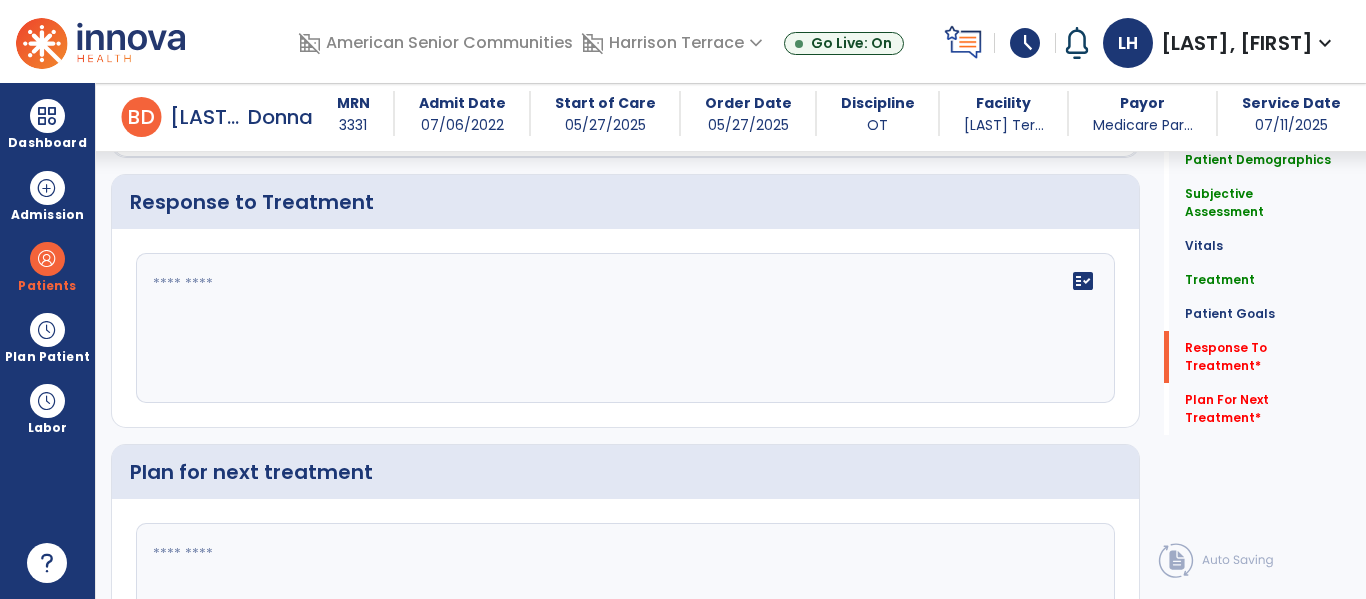 click on "fact_check" 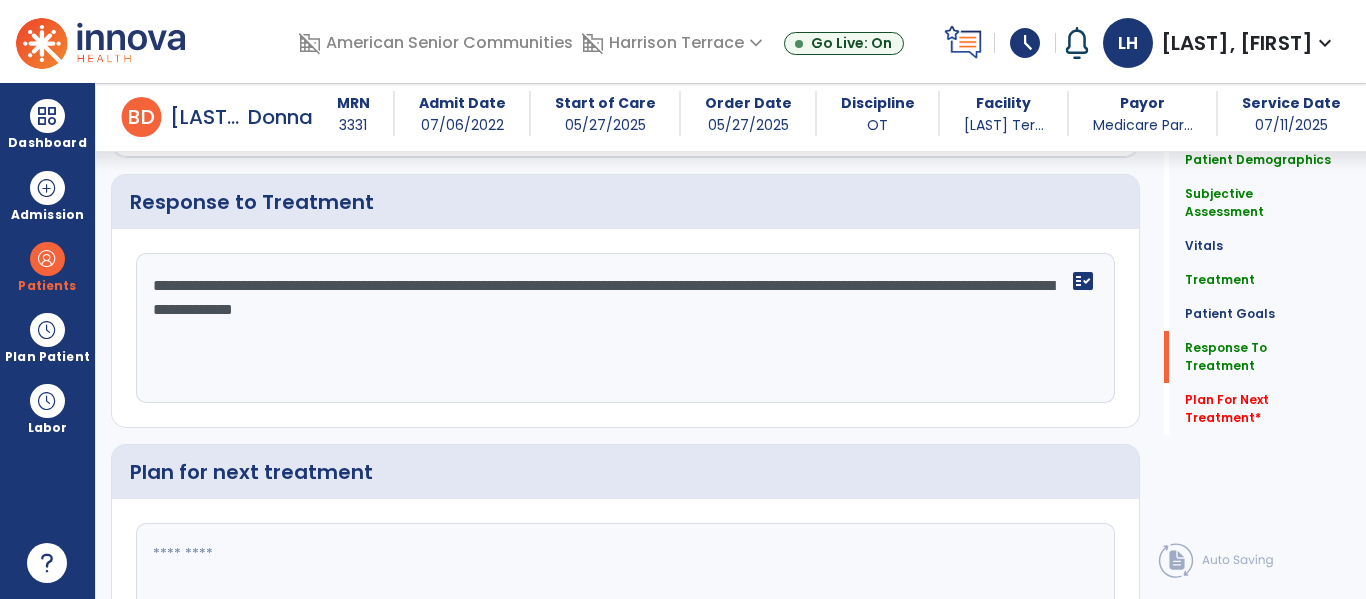 scroll, scrollTop: 3164, scrollLeft: 0, axis: vertical 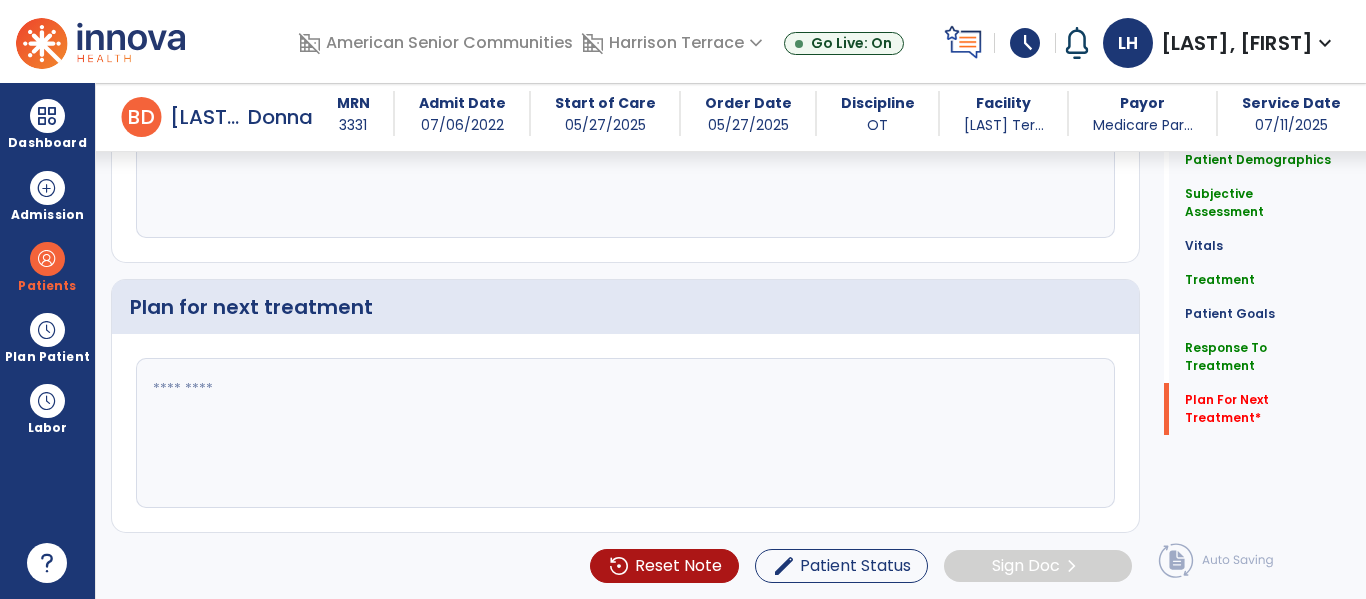 type on "**********" 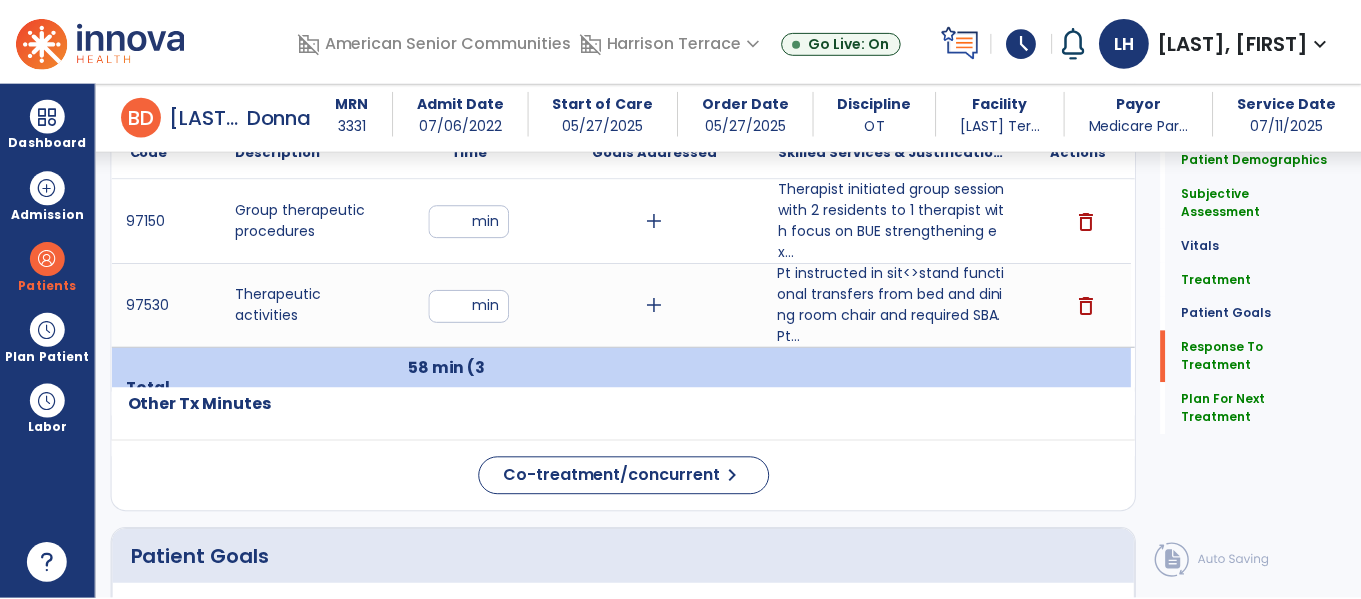 scroll, scrollTop: 3164, scrollLeft: 0, axis: vertical 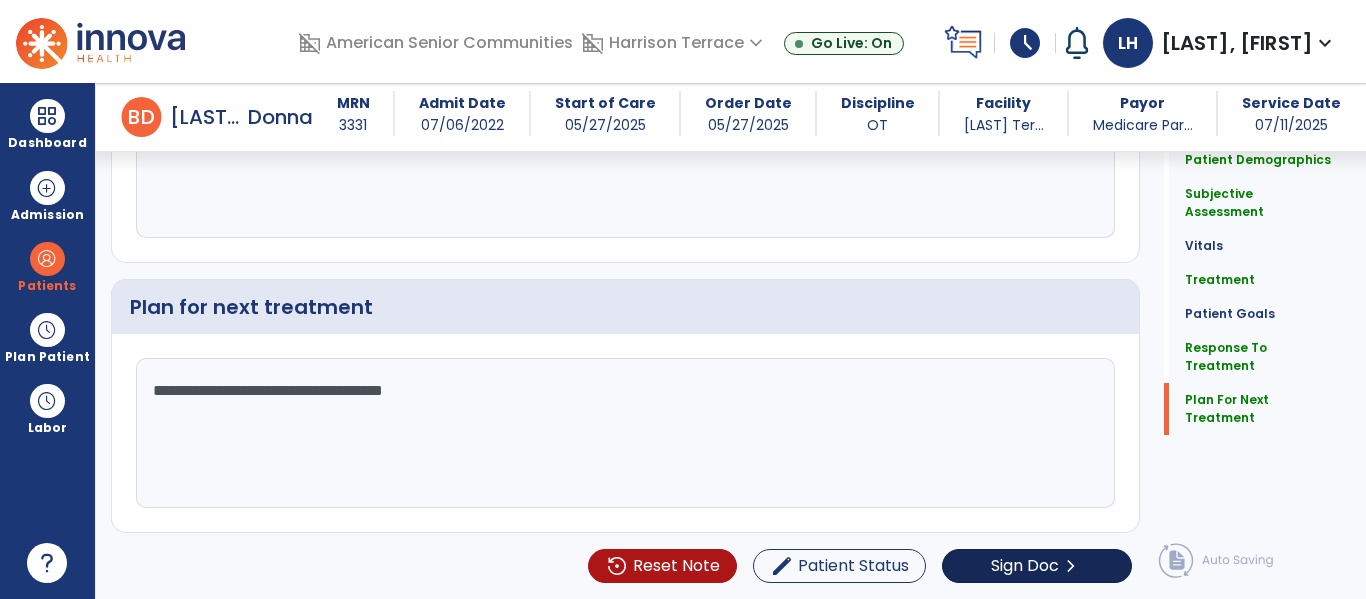 type on "**********" 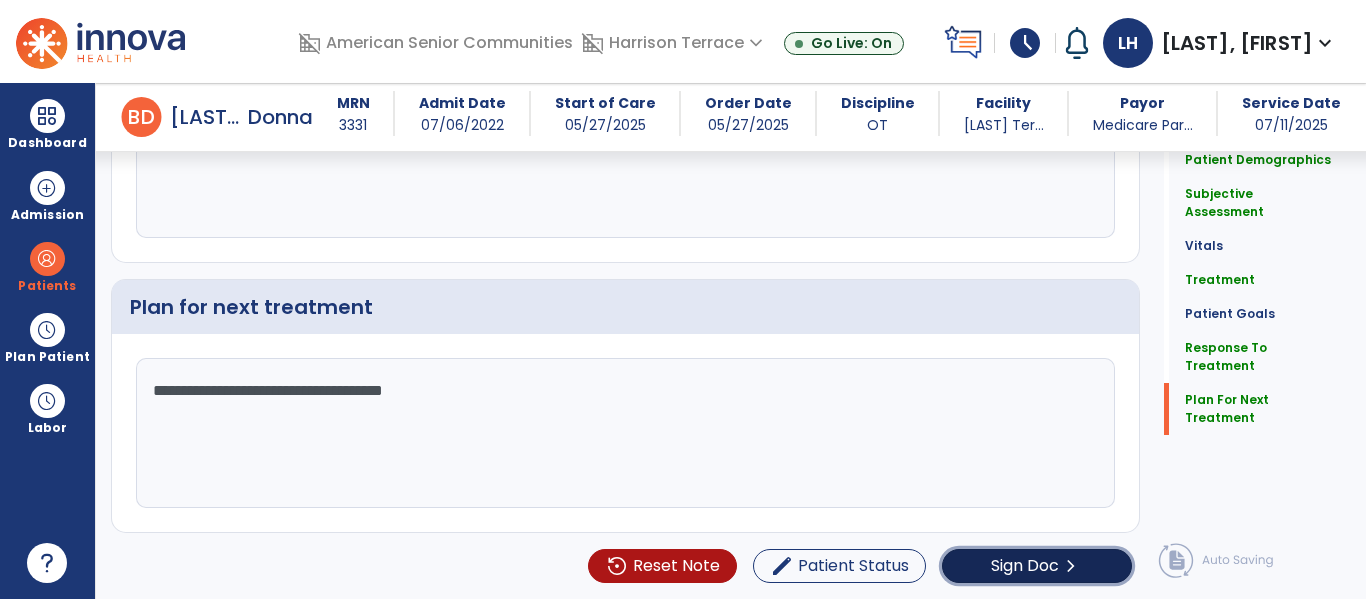 click on "Sign Doc" 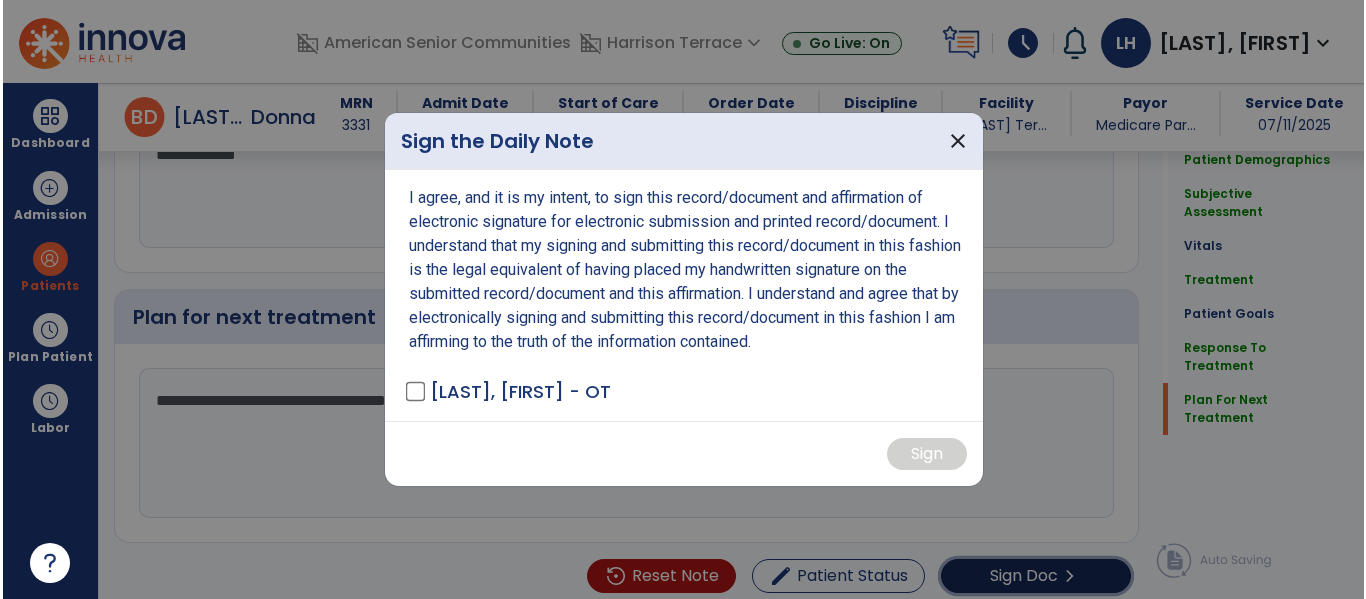 scroll, scrollTop: 3164, scrollLeft: 0, axis: vertical 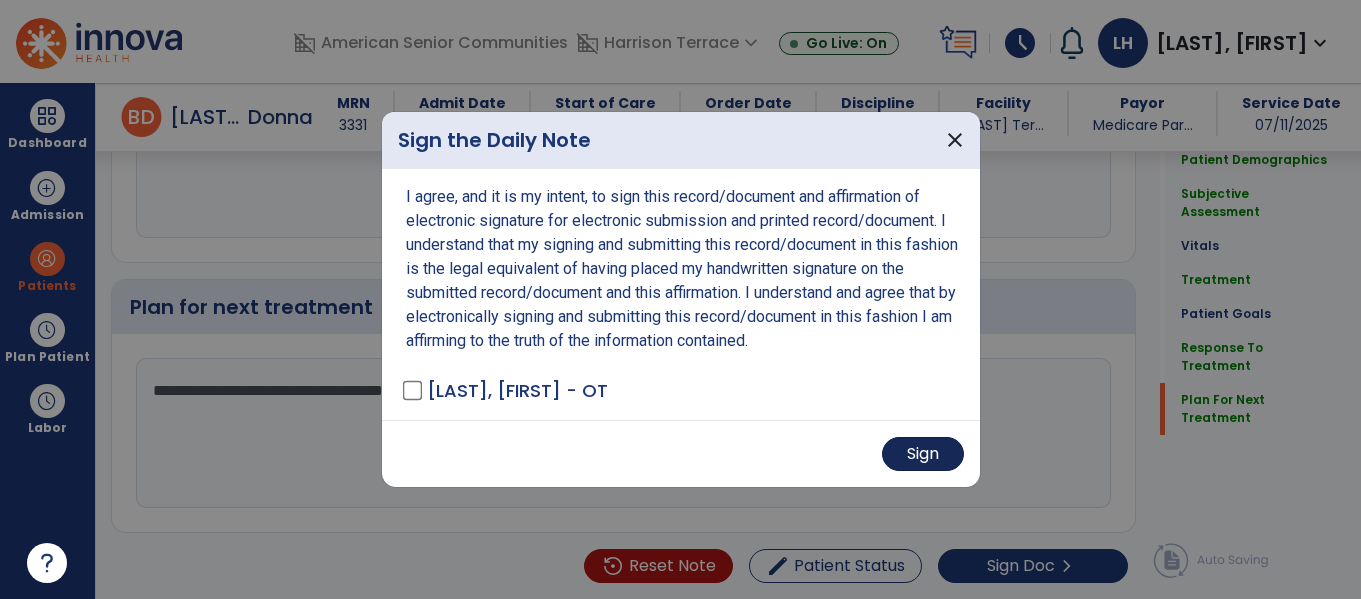 click on "Sign" at bounding box center (923, 454) 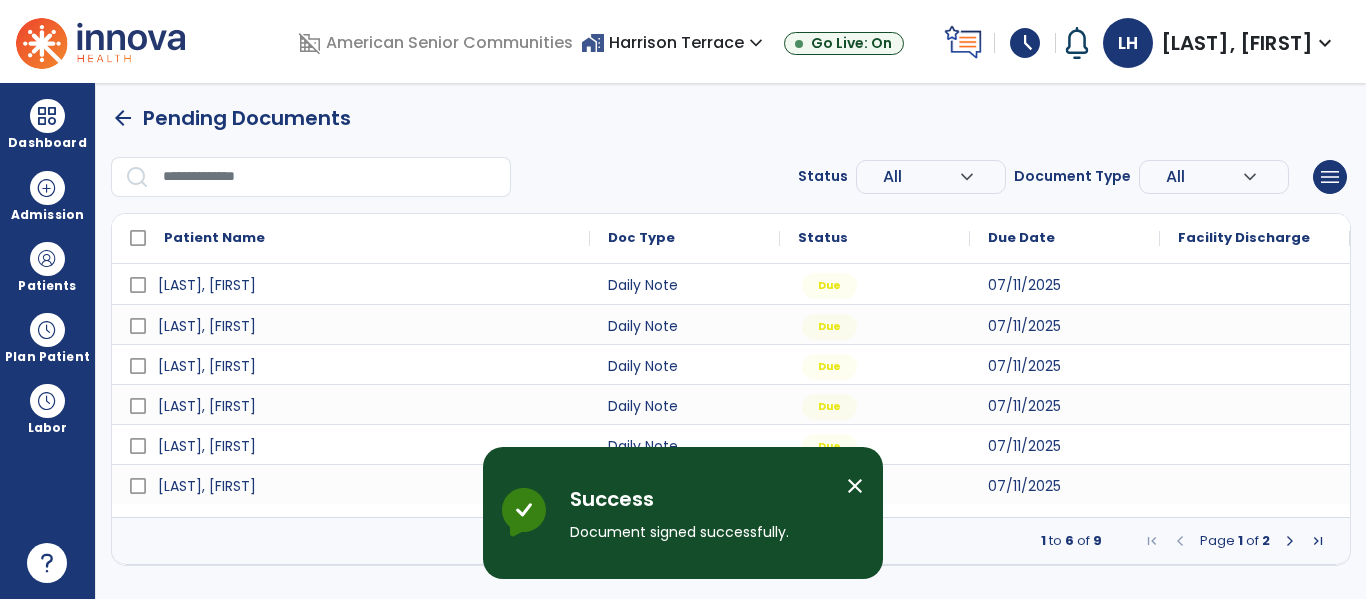 scroll, scrollTop: 0, scrollLeft: 0, axis: both 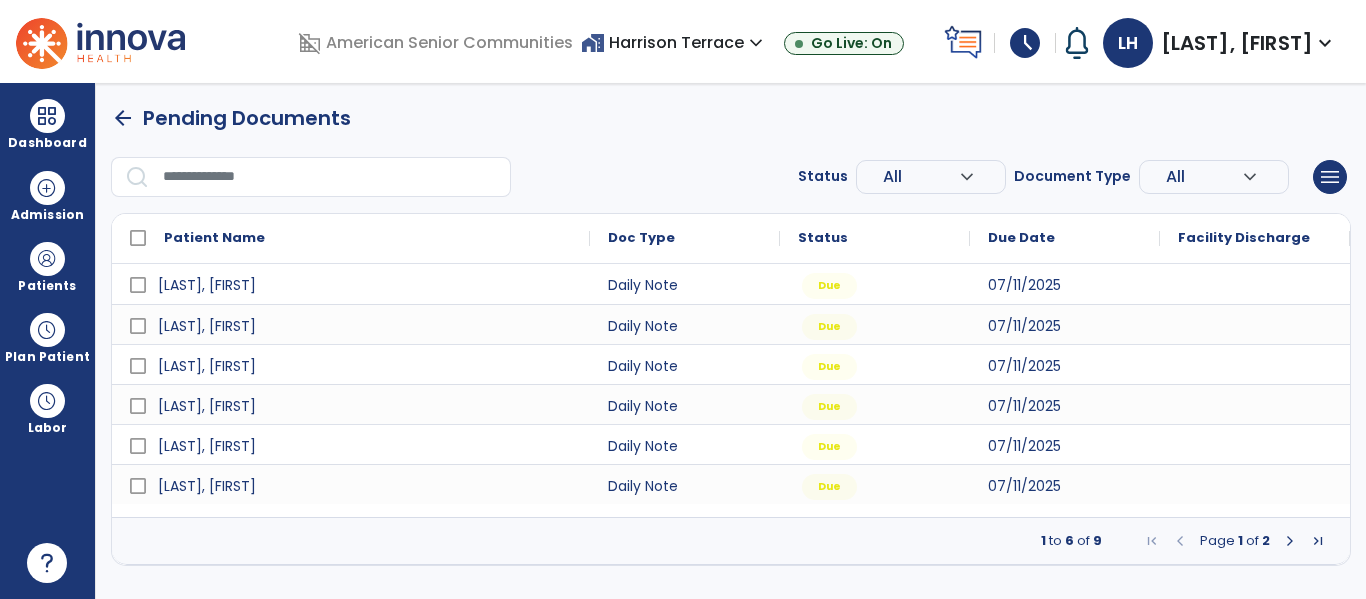 click at bounding box center (1290, 541) 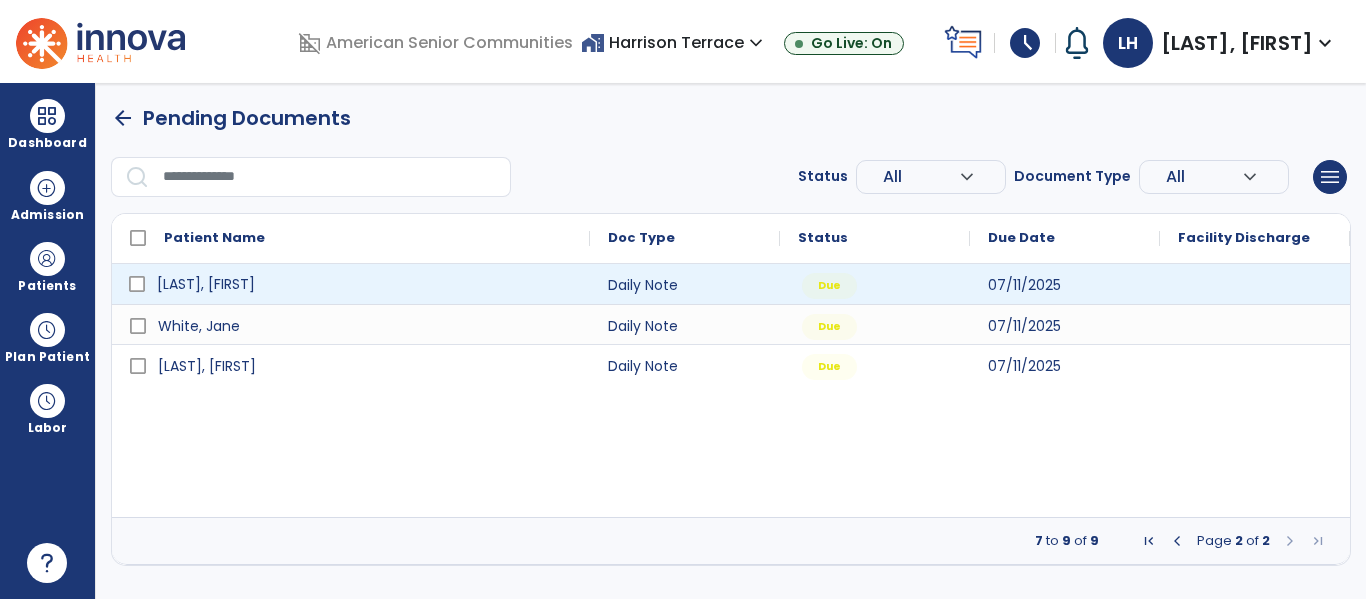 click on "Williamson, Virginia" at bounding box center (365, 284) 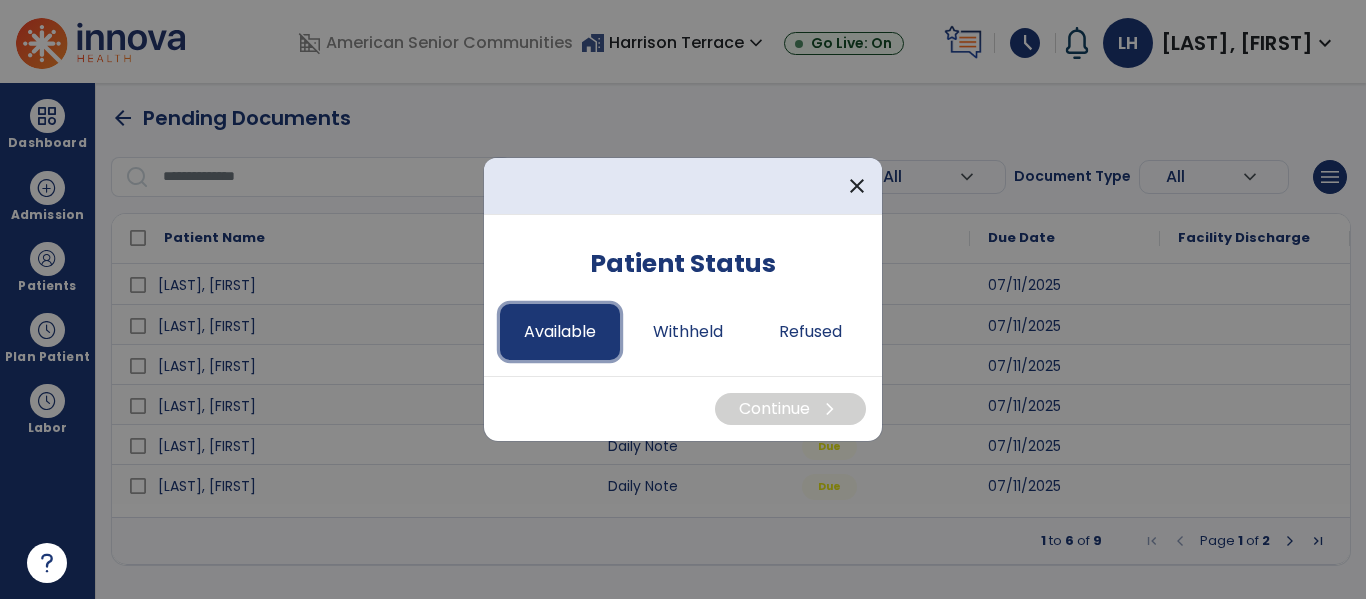 click on "Available" at bounding box center [560, 332] 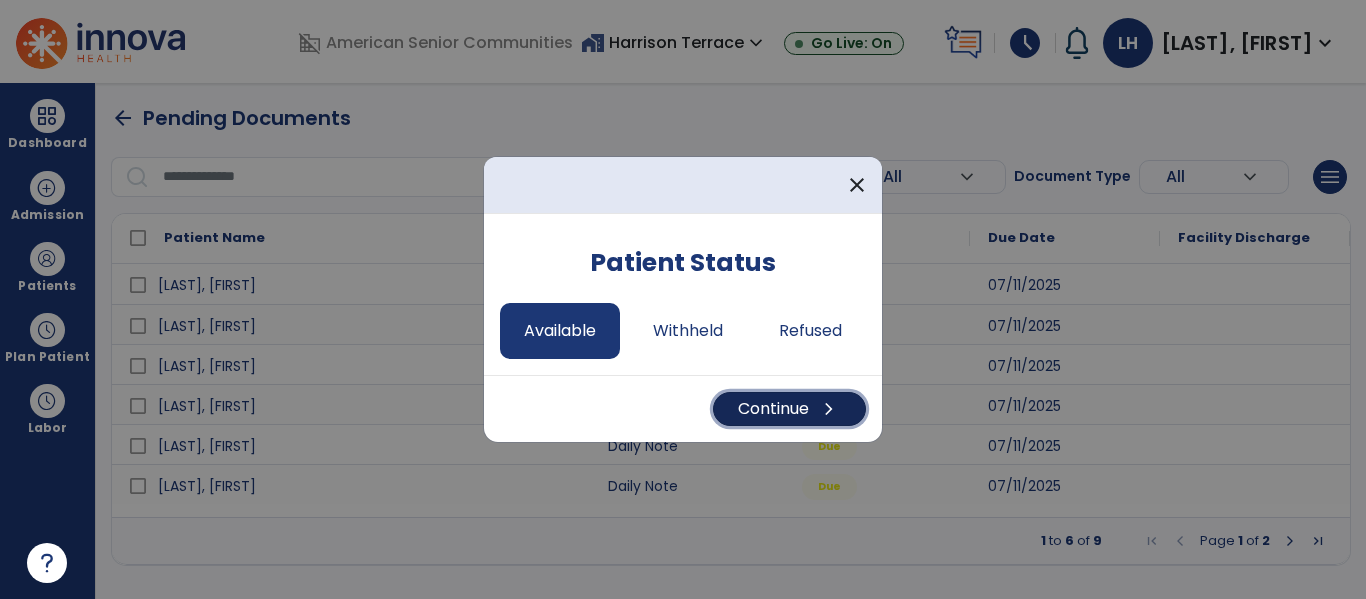 click on "Continue   chevron_right" at bounding box center (789, 409) 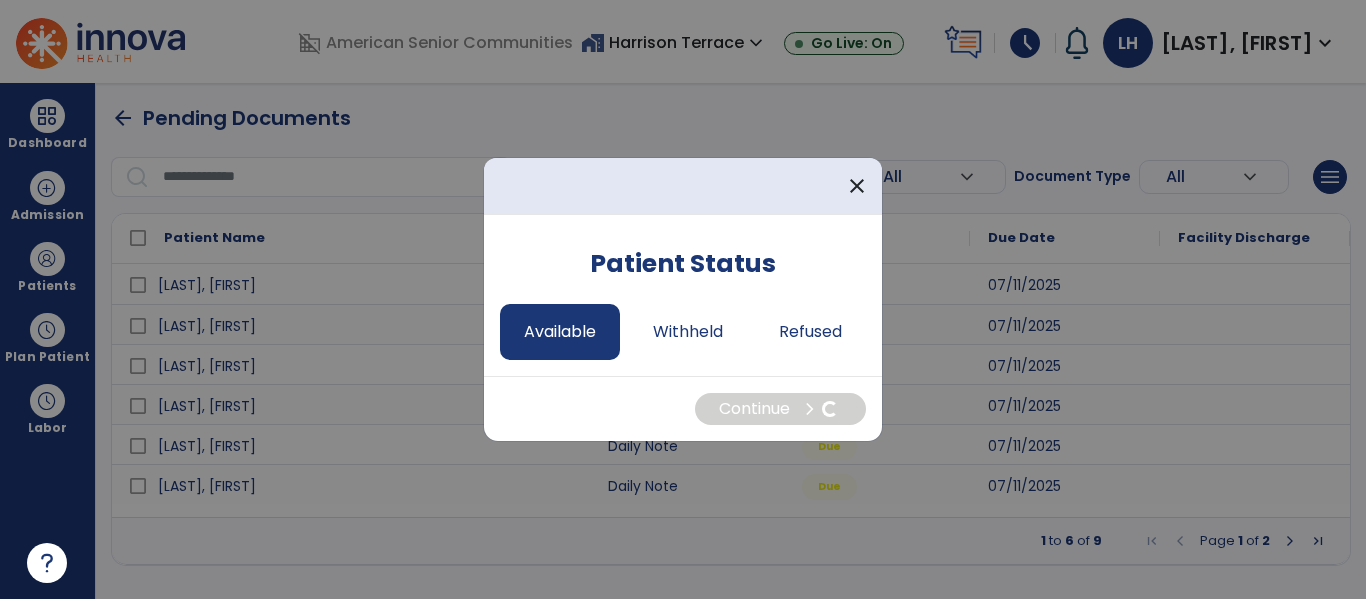select on "*" 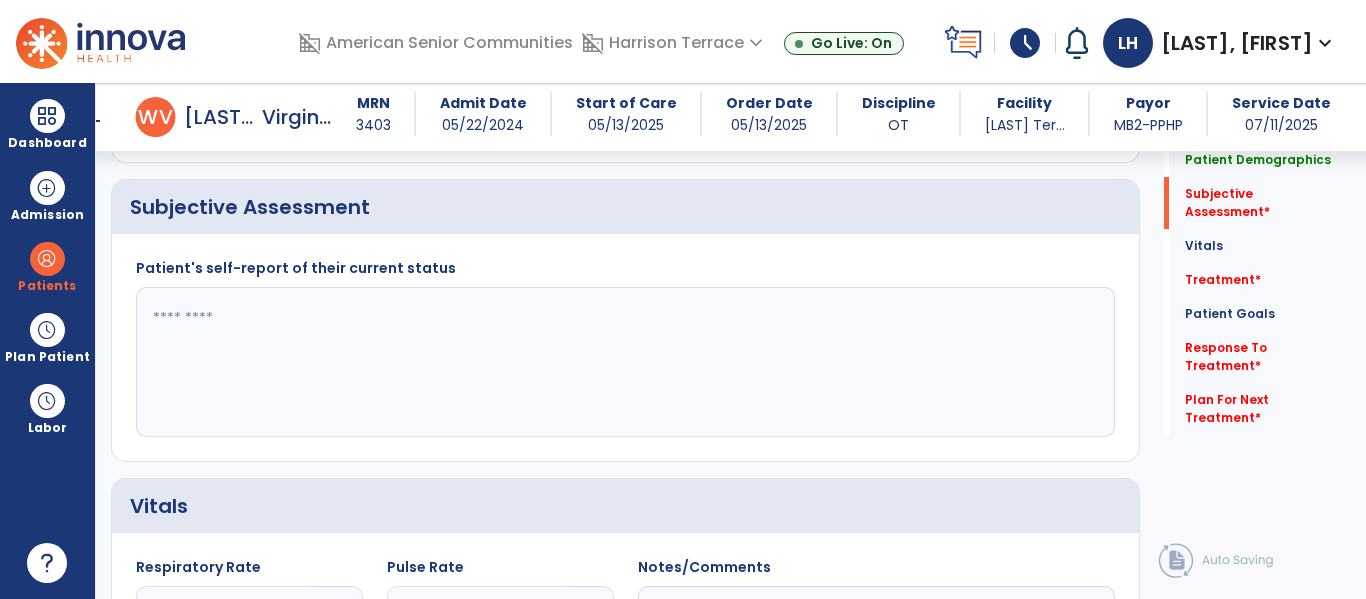 scroll, scrollTop: 1625, scrollLeft: 0, axis: vertical 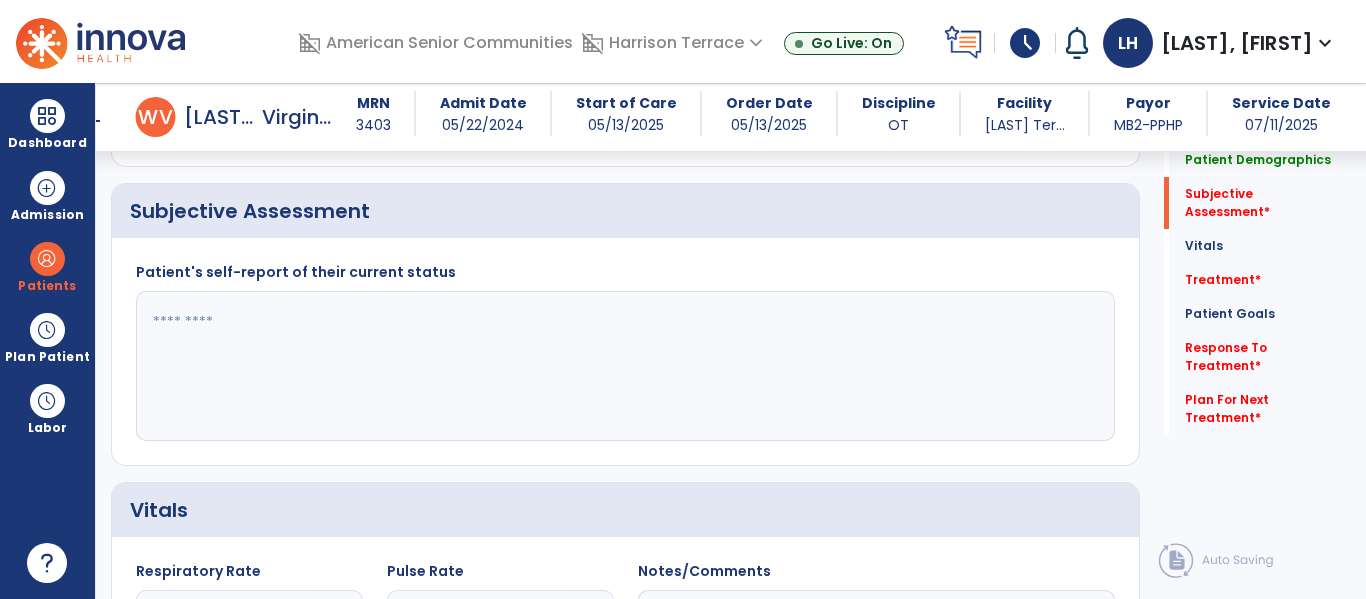 click 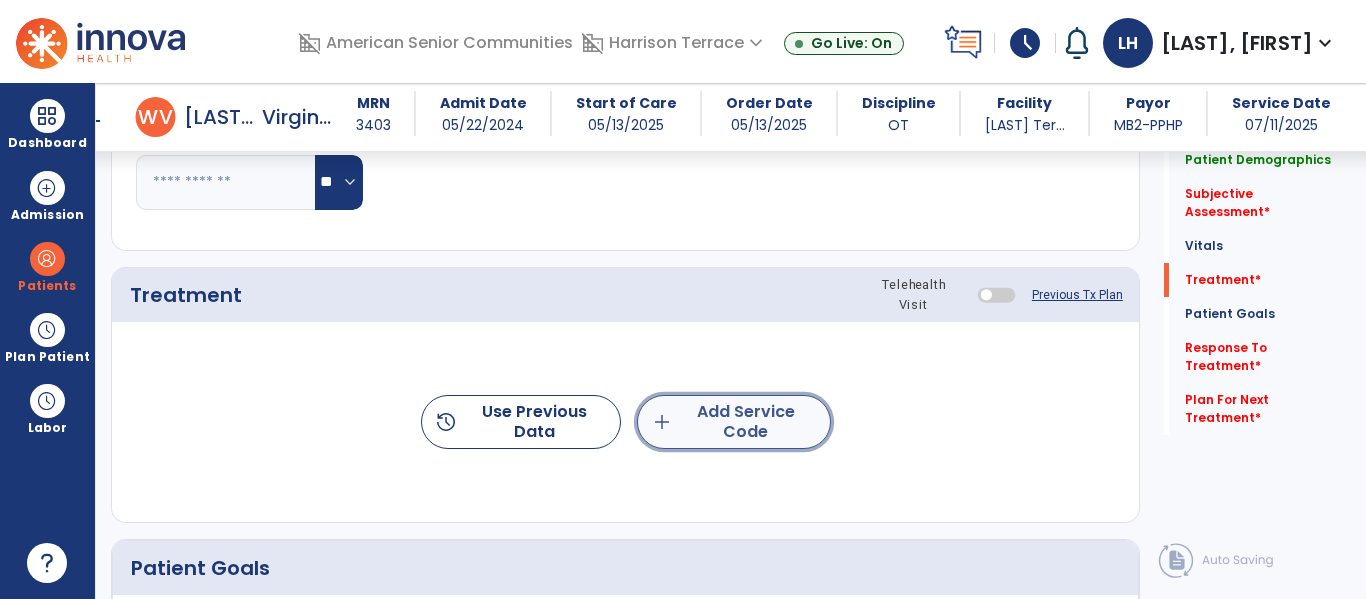 click on "add  Add Service Code" 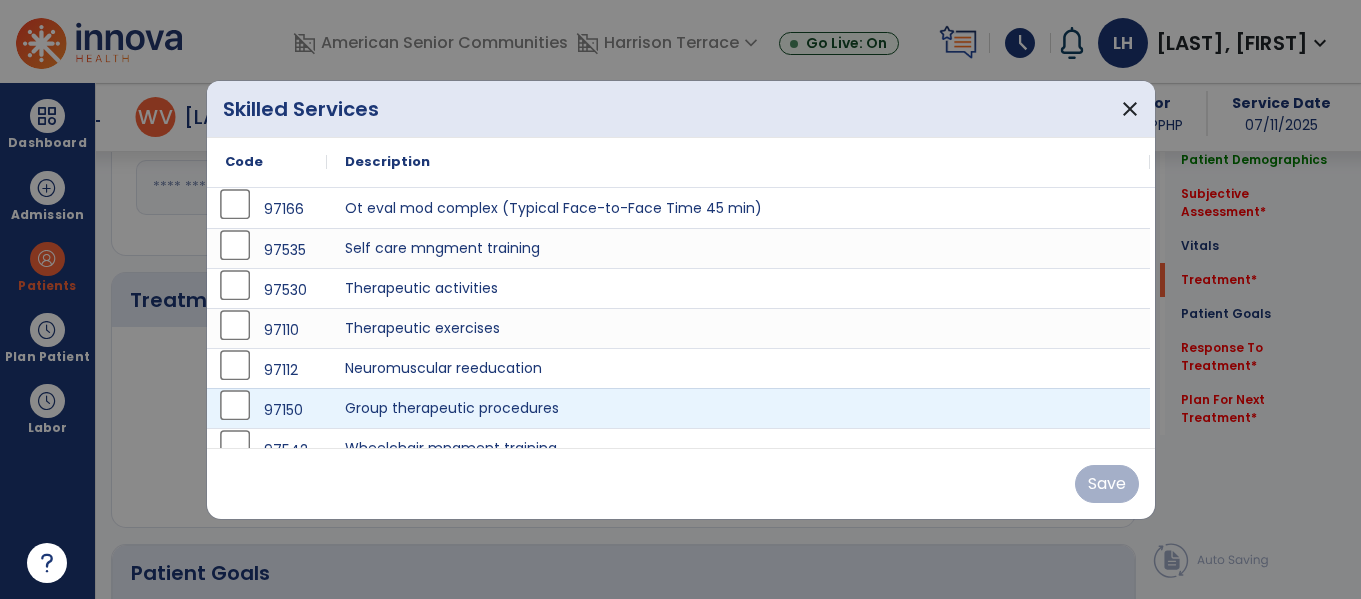 scroll, scrollTop: 2262, scrollLeft: 0, axis: vertical 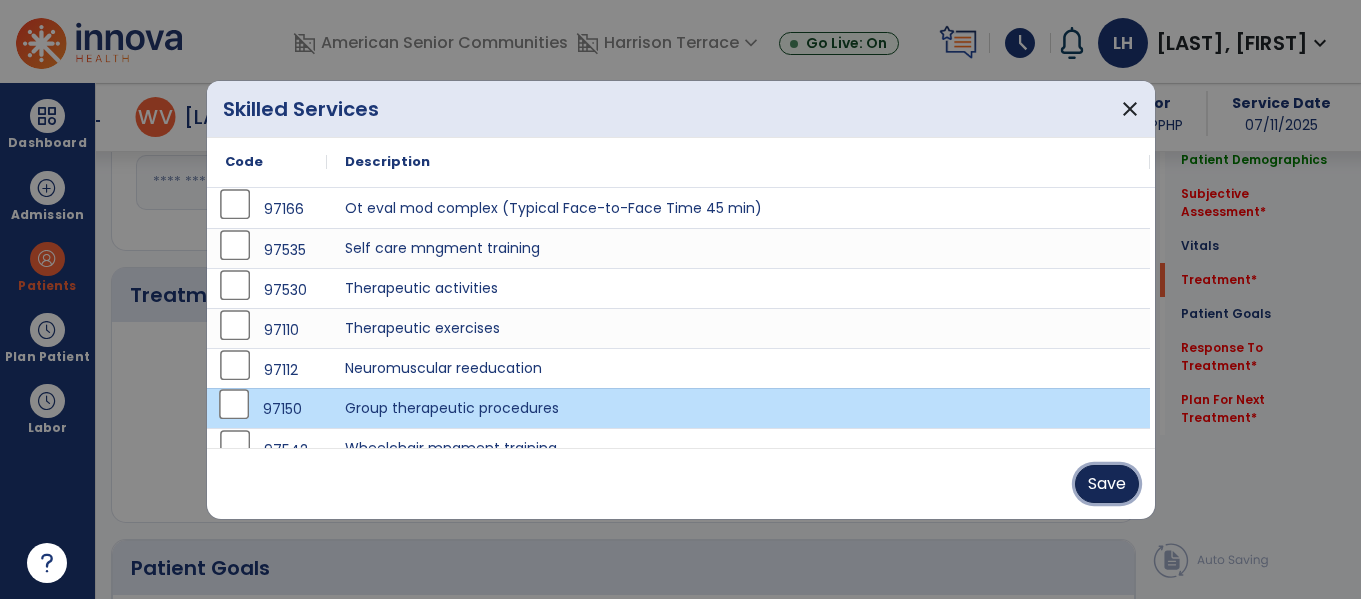 click on "Save" at bounding box center (1107, 484) 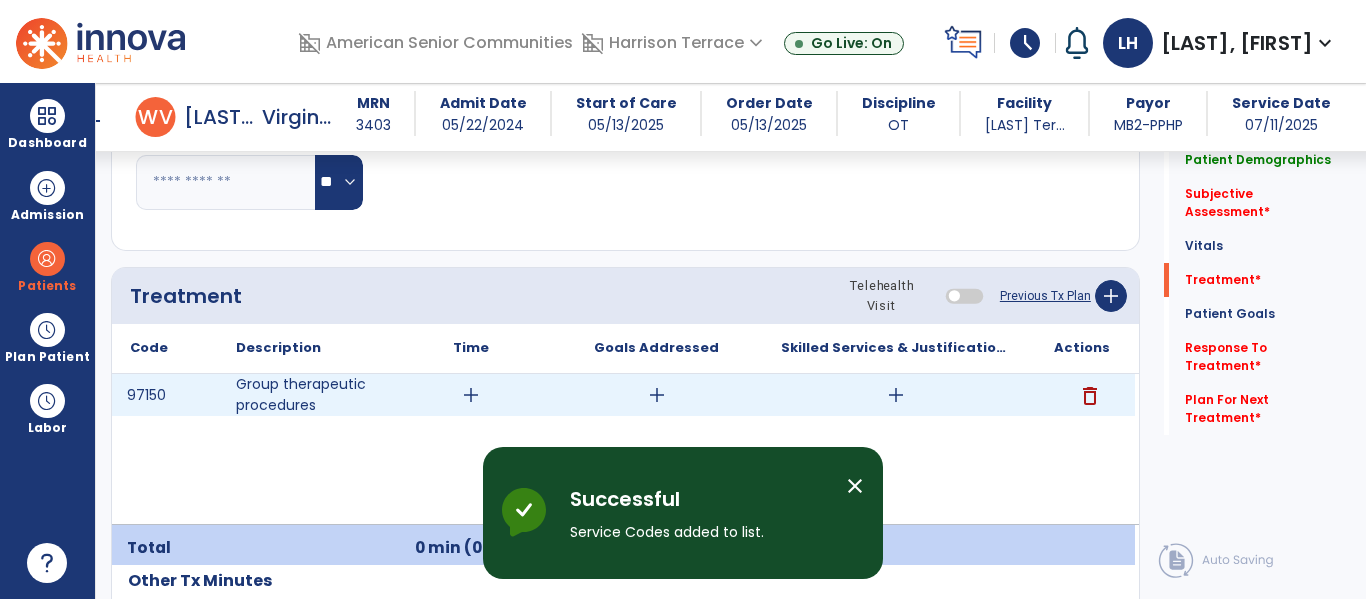 click on "add" at bounding box center [896, 395] 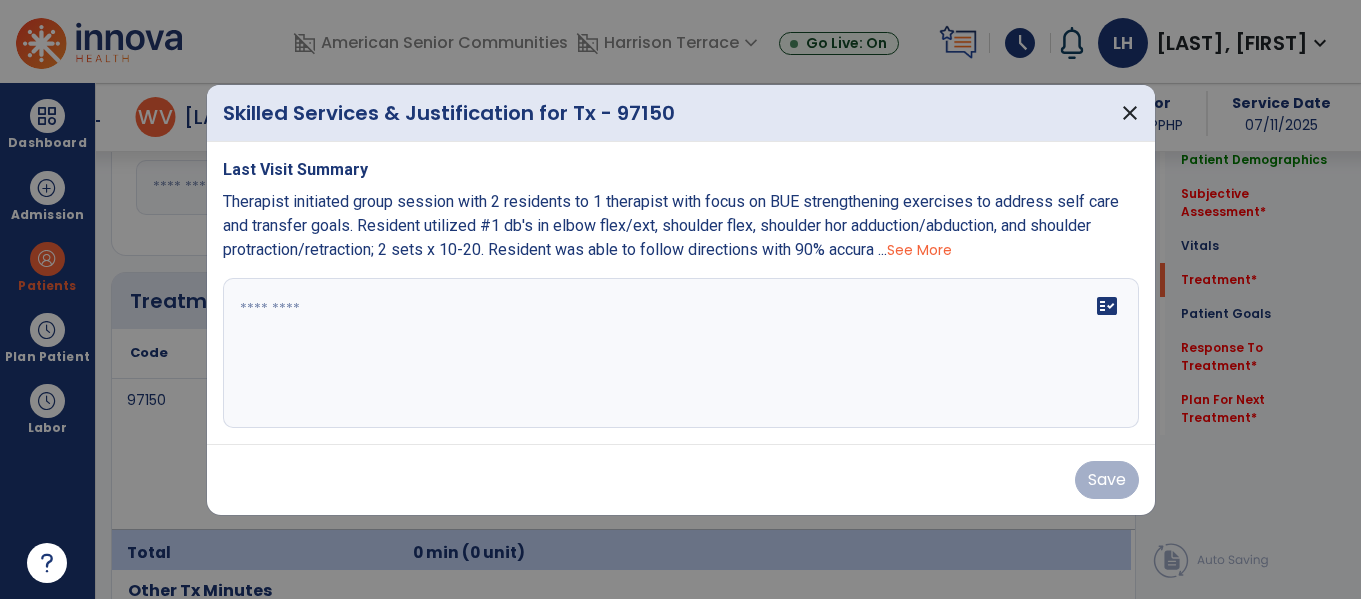 scroll, scrollTop: 2262, scrollLeft: 0, axis: vertical 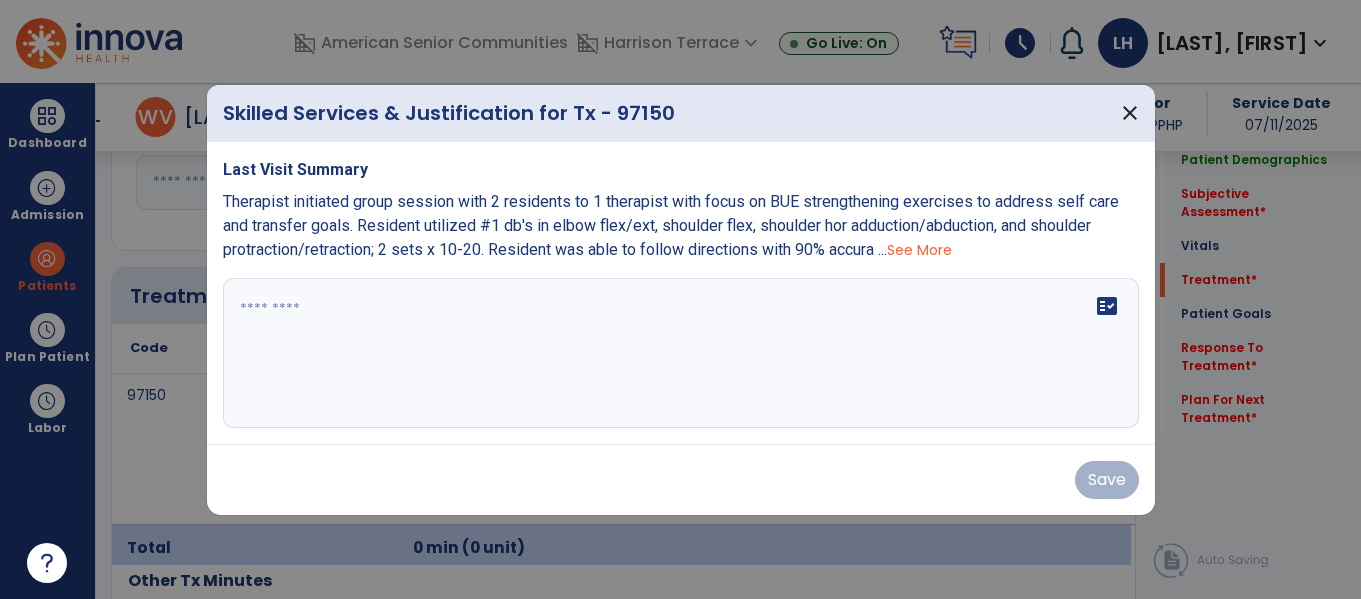 click on "fact_check" at bounding box center [681, 353] 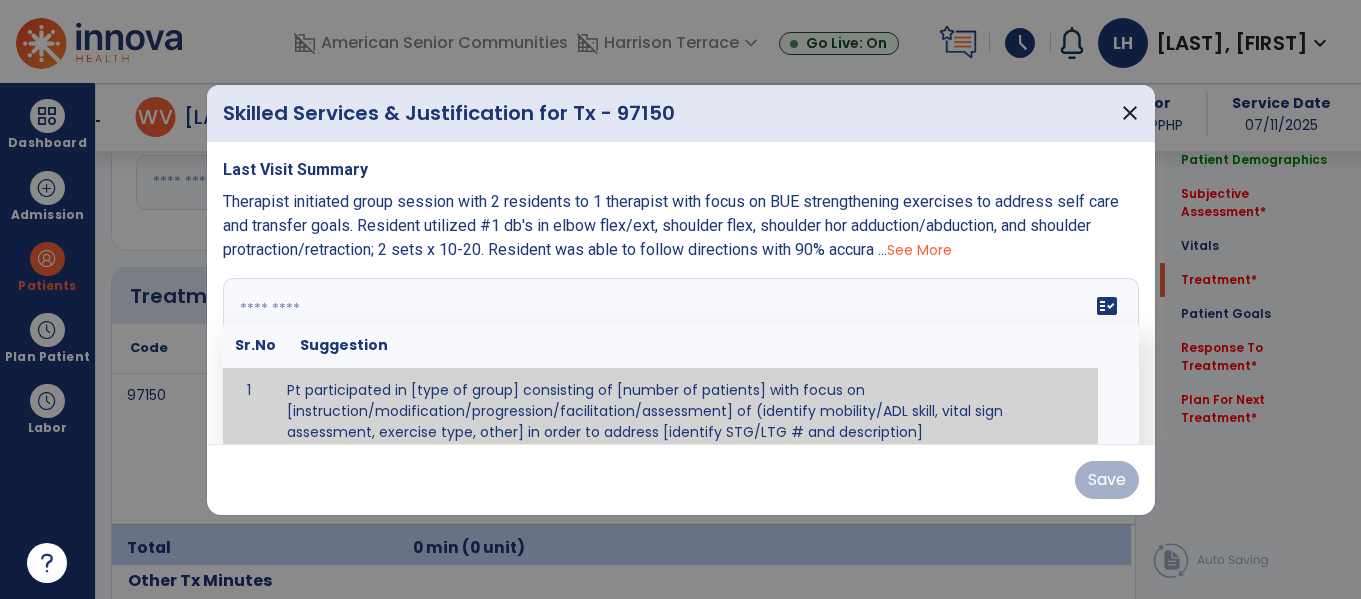 click on "See More" at bounding box center [919, 250] 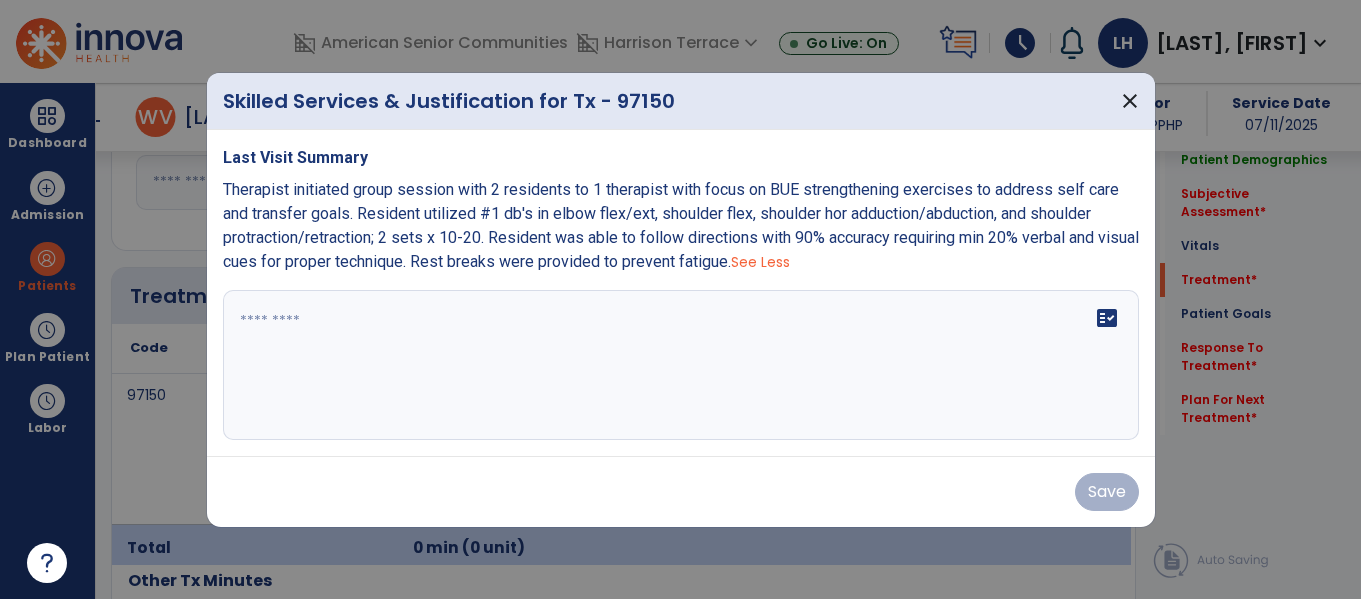 click on "fact_check" at bounding box center [681, 365] 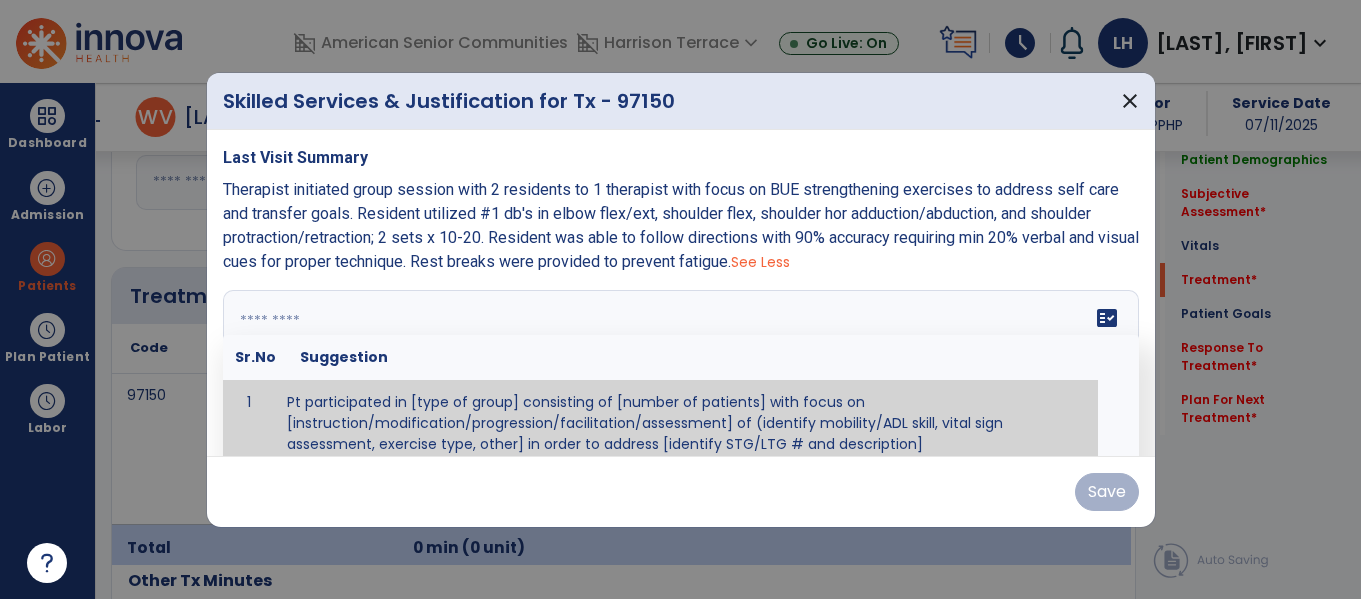click at bounding box center (681, 365) 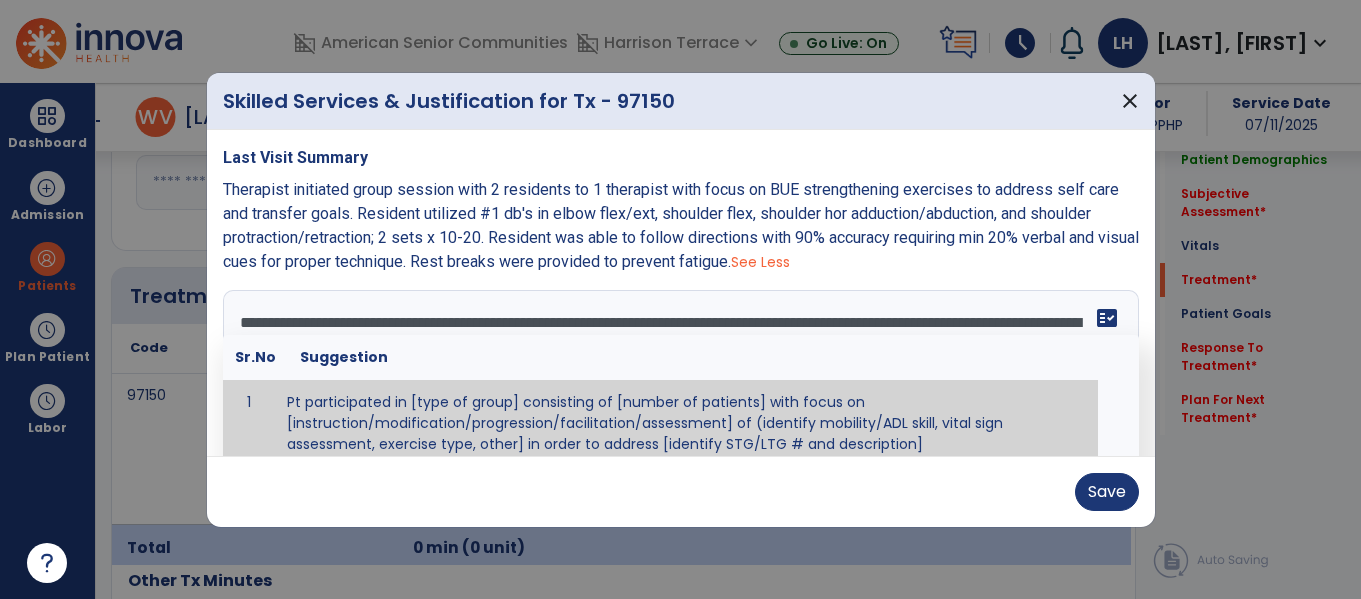 click on "**********" at bounding box center (678, 365) 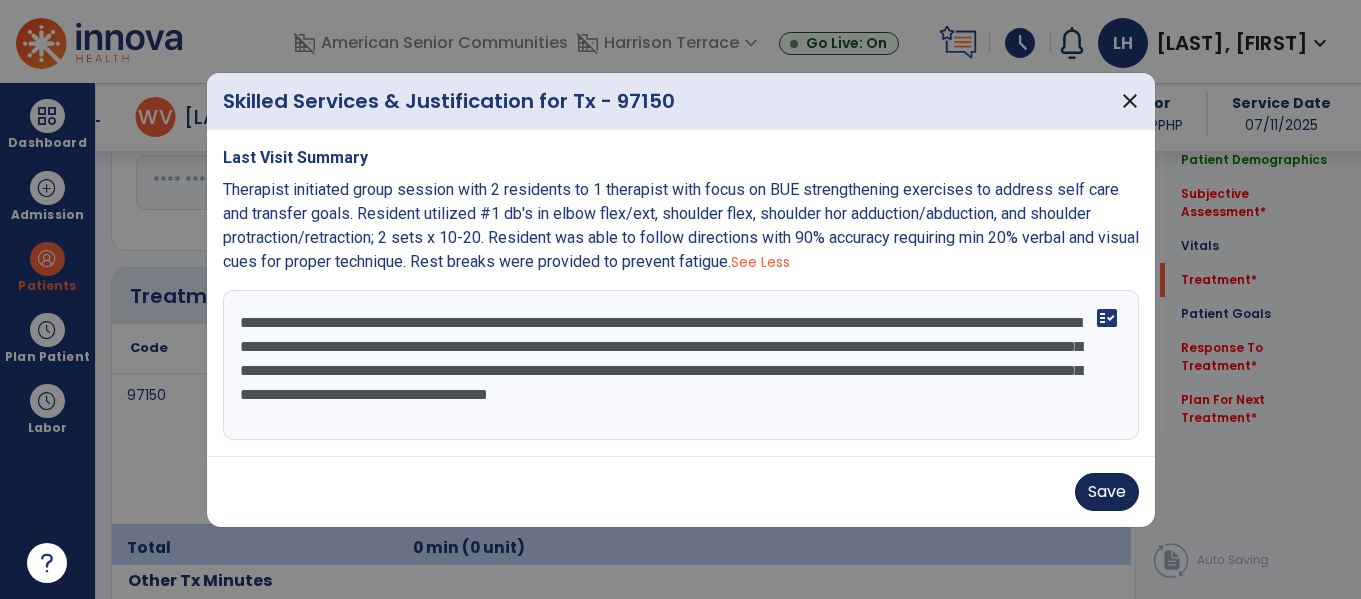 type on "**********" 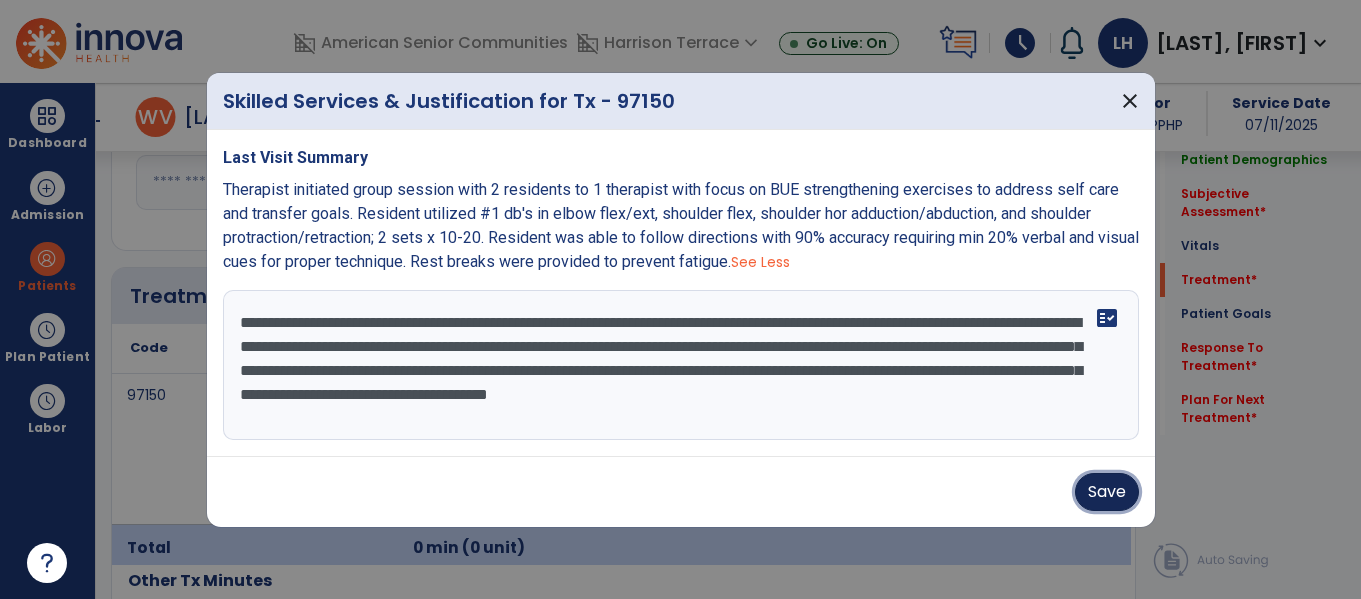 click on "Save" at bounding box center [1107, 492] 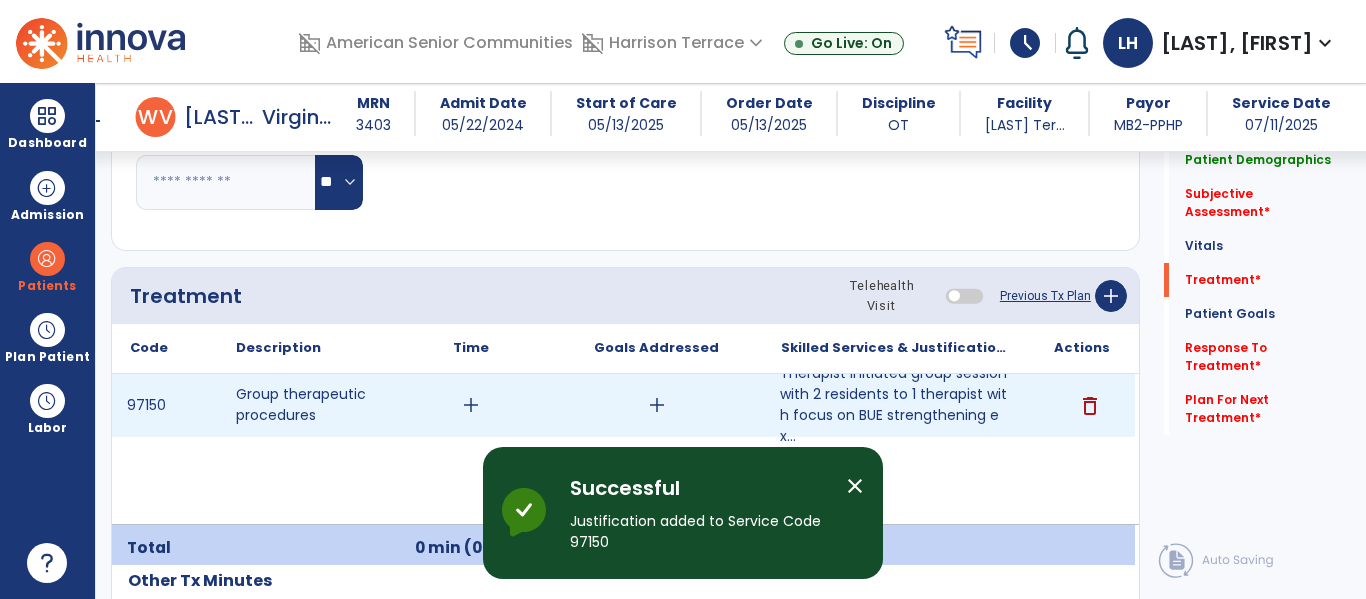 click on "add" at bounding box center [471, 405] 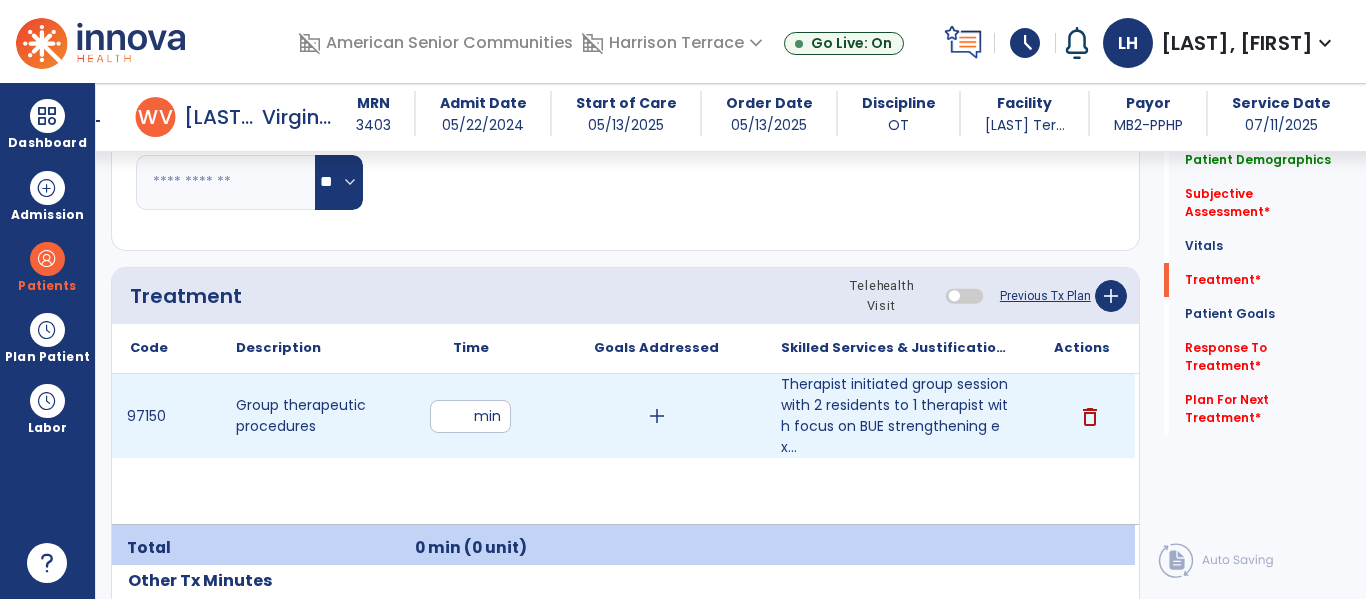 type on "*" 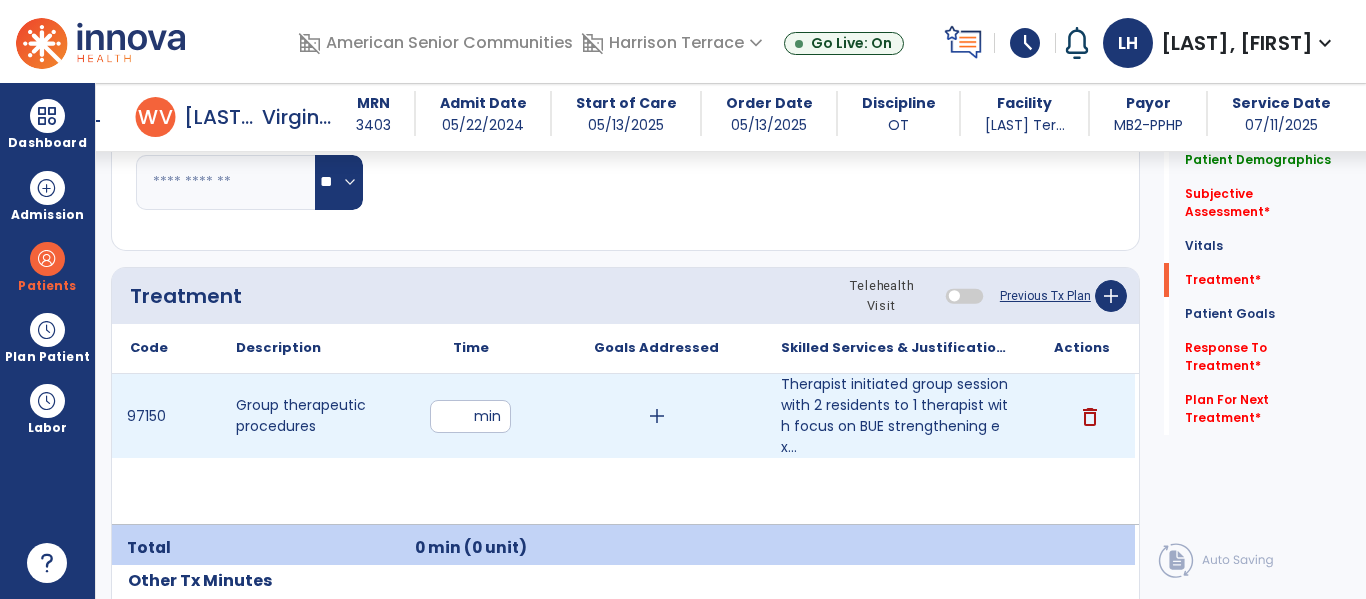 type on "**" 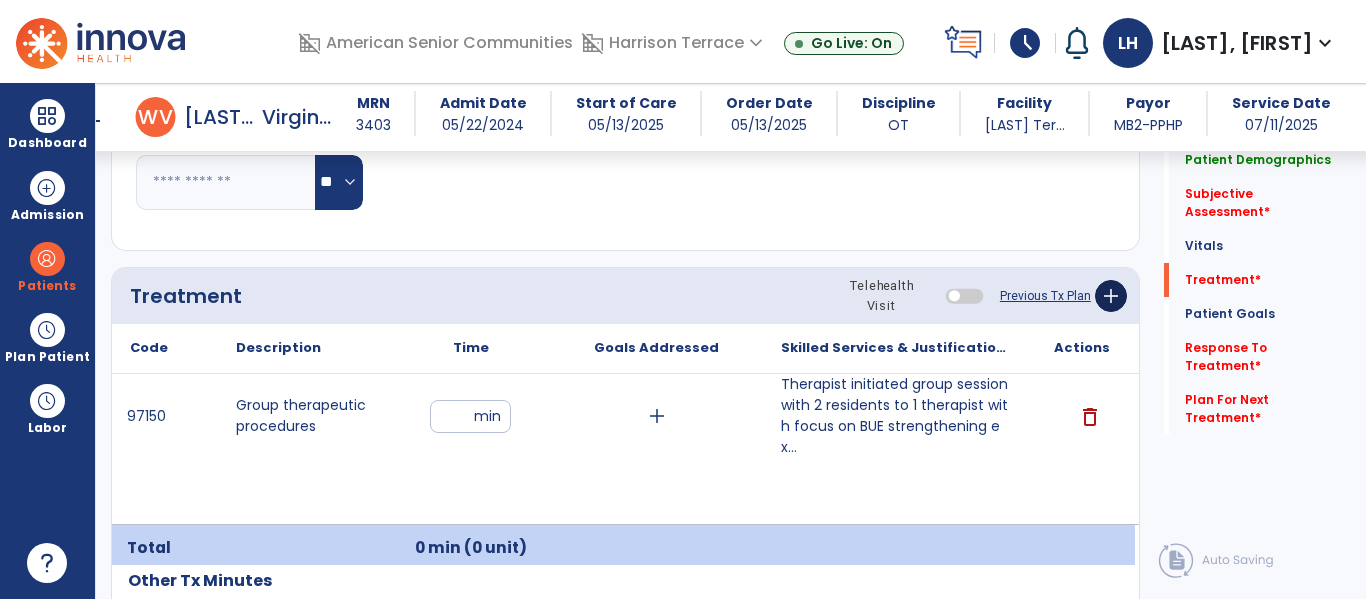 click on "97150  Group therapeutic procedures  ** min add  Therapist initiated group session with 2 residents to 1 therapist with focus on BUE strengthening ex...   Therapist initiated group session with 2 residents to 1 therapist with focus on BUE strengthening exercises to address self care and transfer goals. Resident utilized #1 db's in elbow flex/ext, shoulder flex, shoulder hor adduction/abduction, and shoulder protraction/retraction; 2 sets x 10-20. Resident was able to follow directions with 90% accuracy requiring min 20% verbal and visual cues for proper technique. Rest breaks were provided to prevent fatigue.  delete" at bounding box center [623, 449] 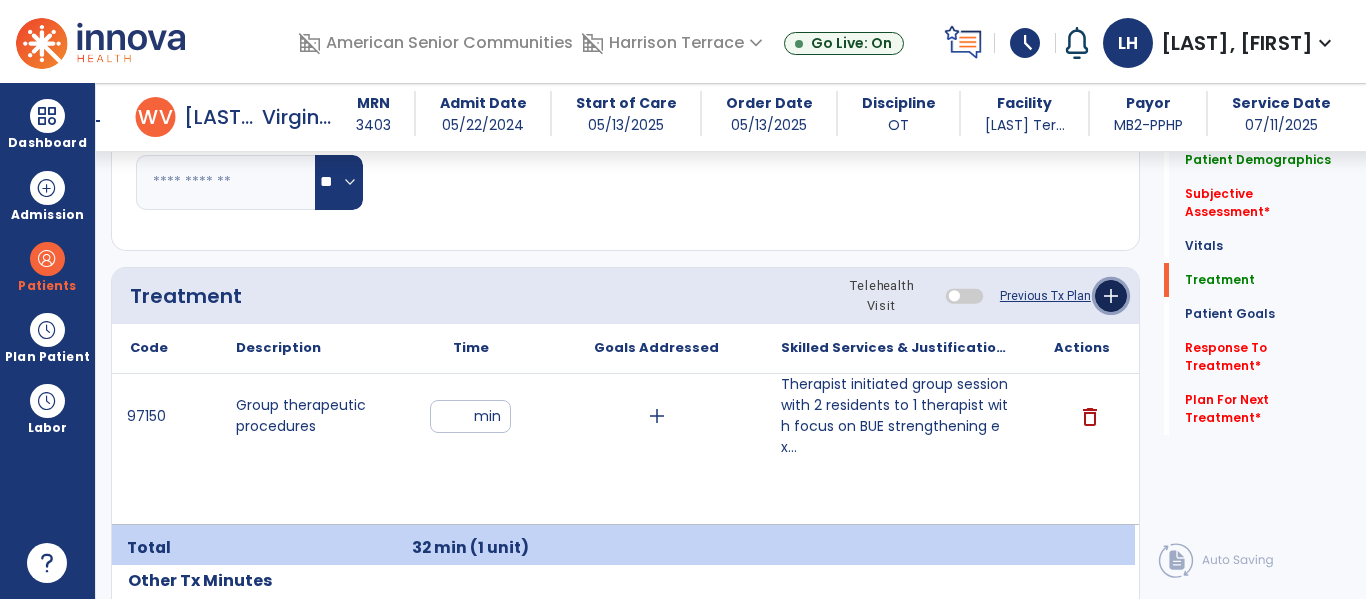click on "add" 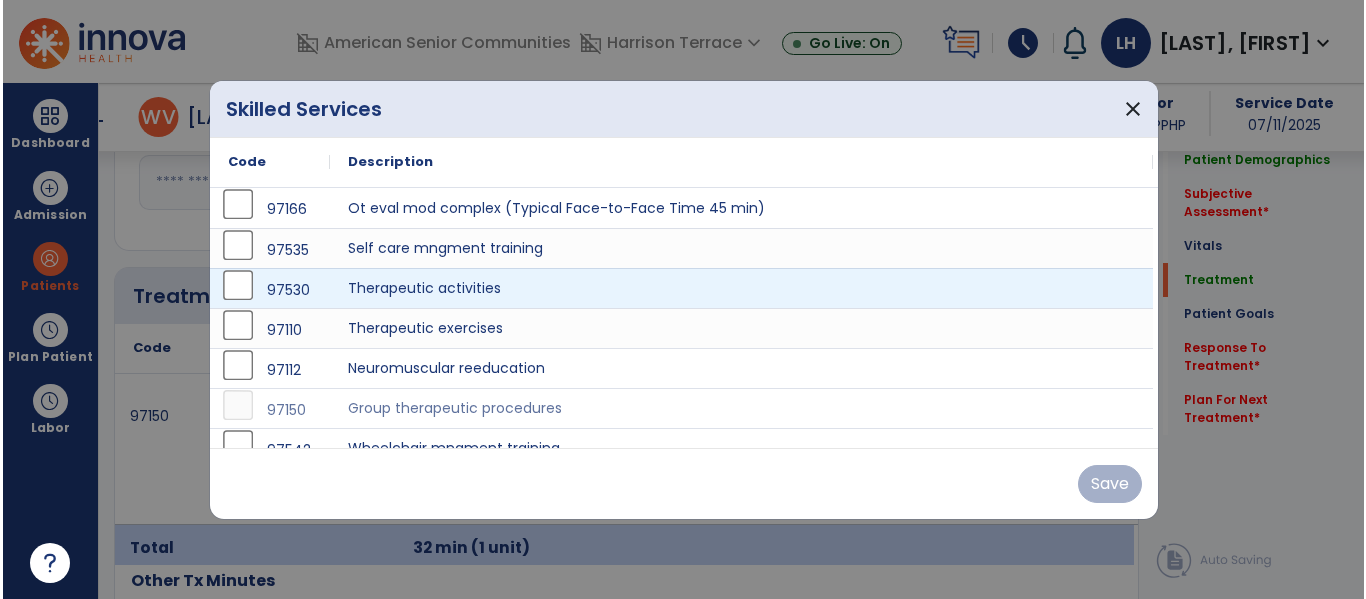 scroll, scrollTop: 2262, scrollLeft: 0, axis: vertical 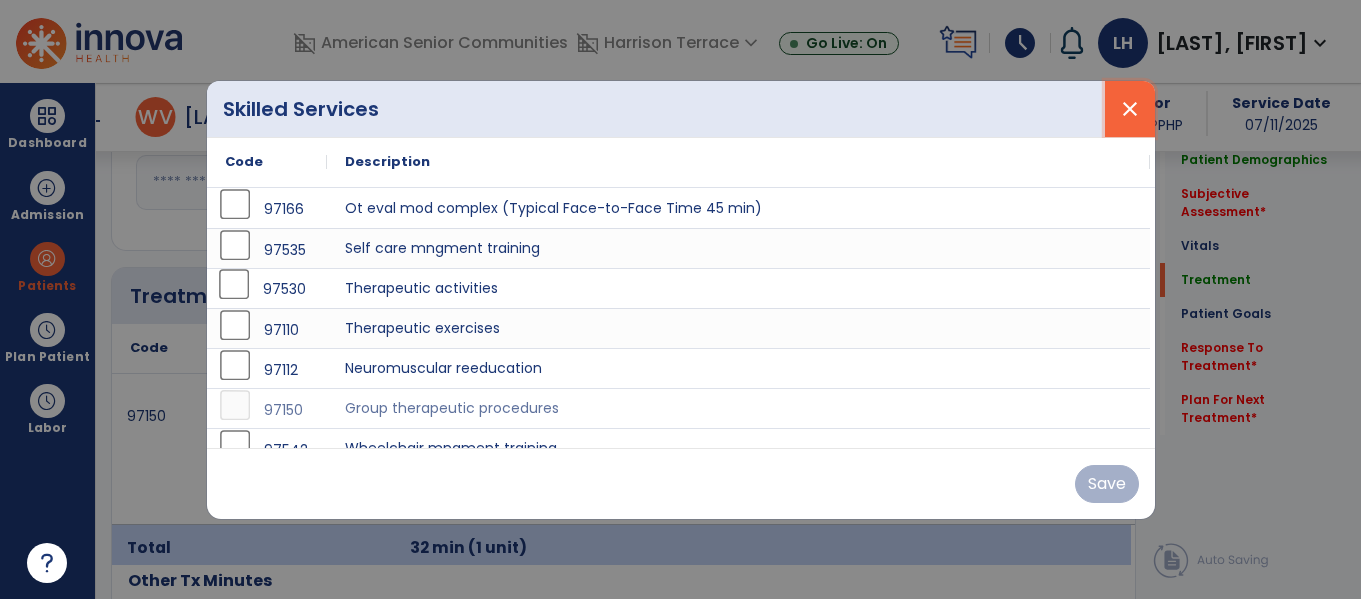 click on "close" at bounding box center (1130, 109) 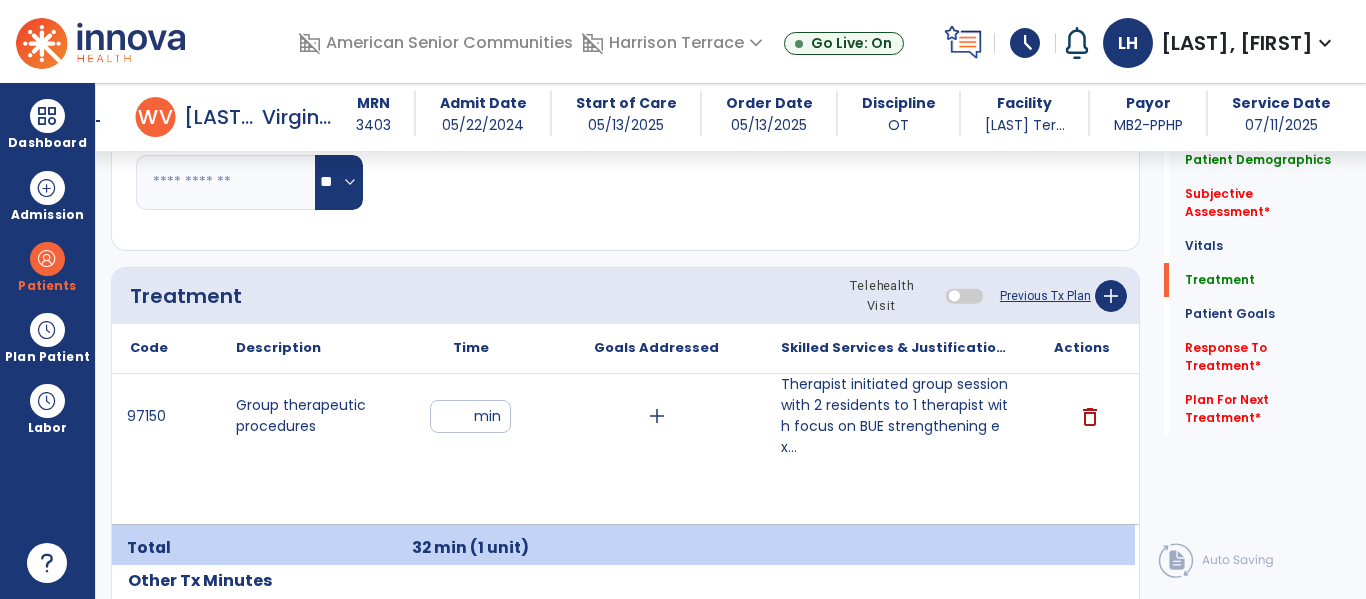 click on "Treatment Telehealth Visit  Previous Tx Plan   add" 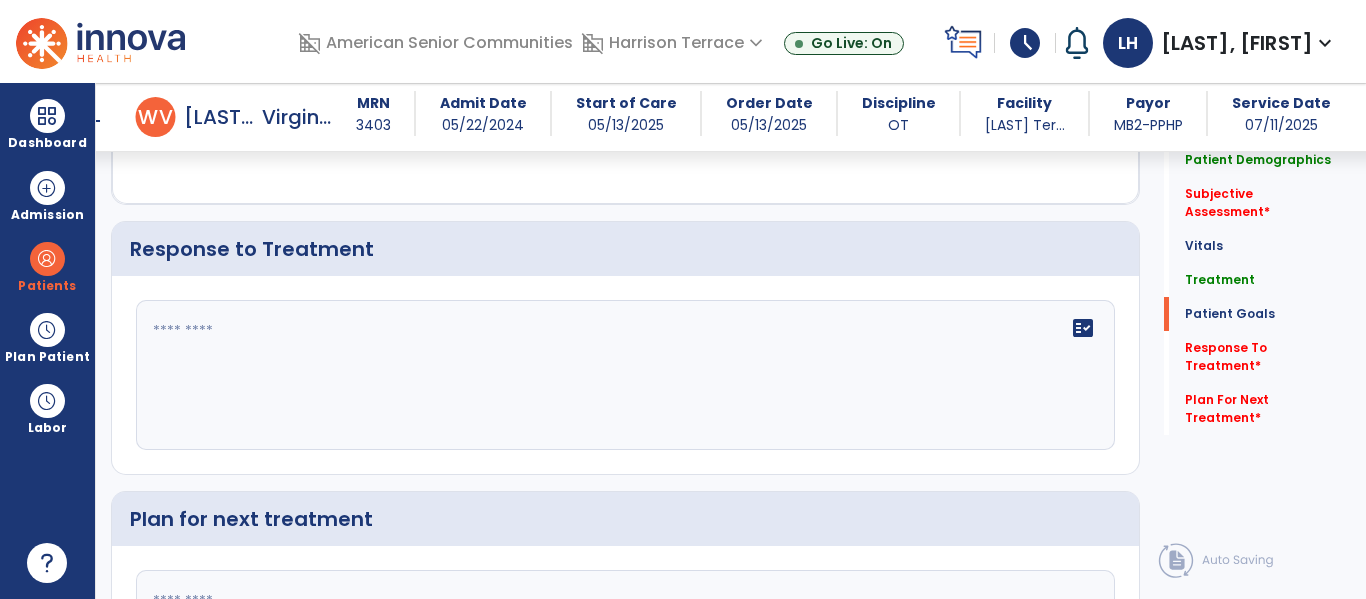 scroll, scrollTop: 5152, scrollLeft: 0, axis: vertical 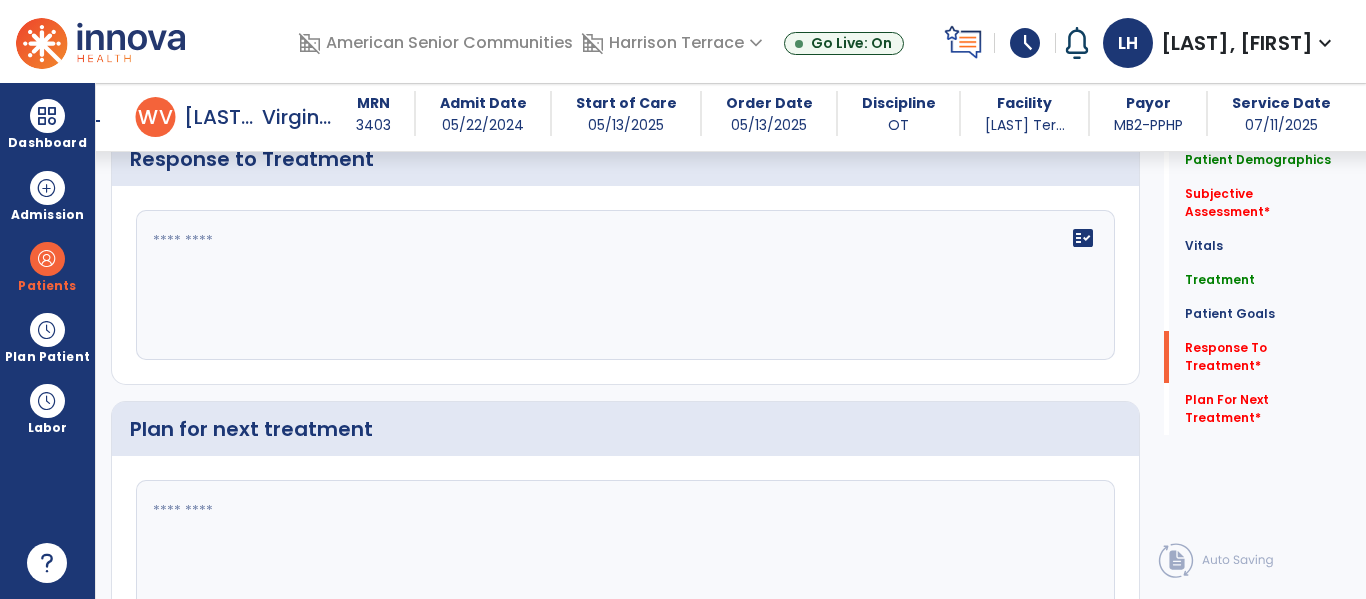 click on "fact_check" 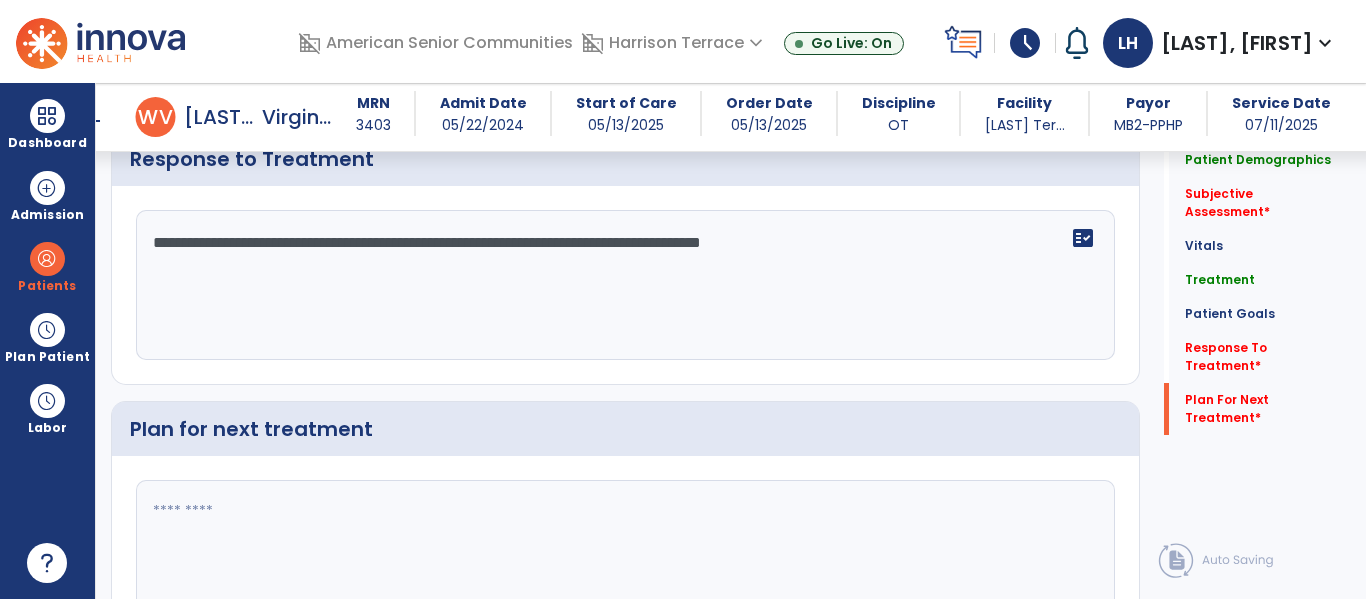 scroll, scrollTop: 5274, scrollLeft: 0, axis: vertical 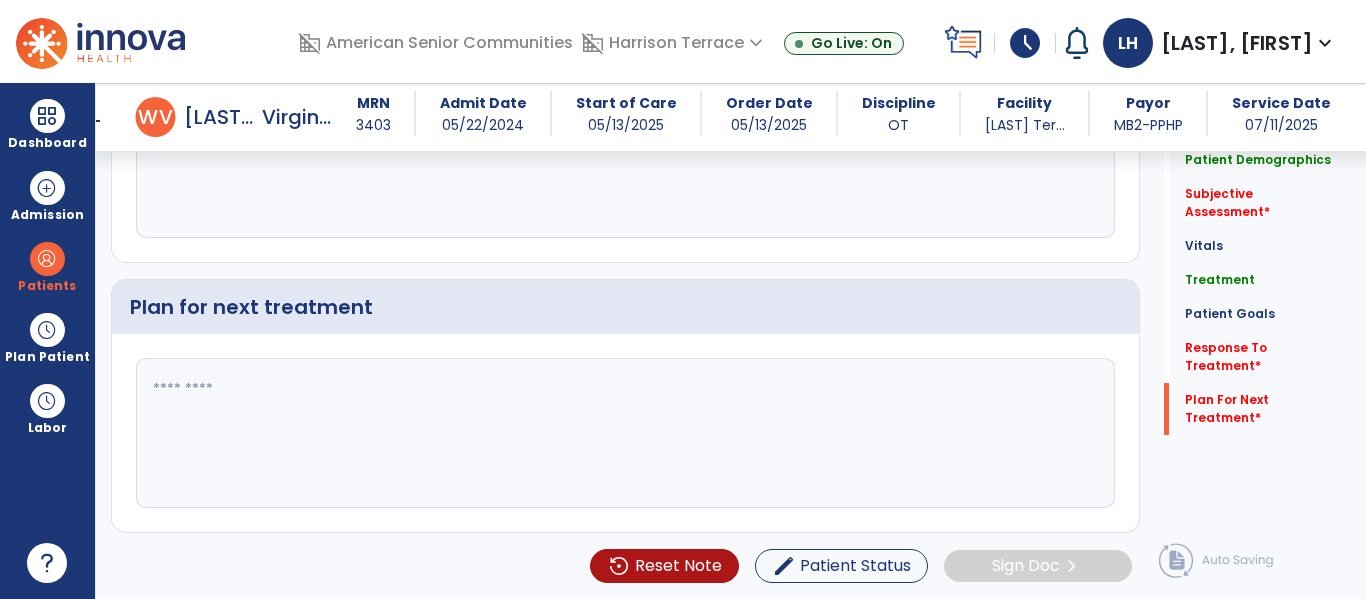 type on "**********" 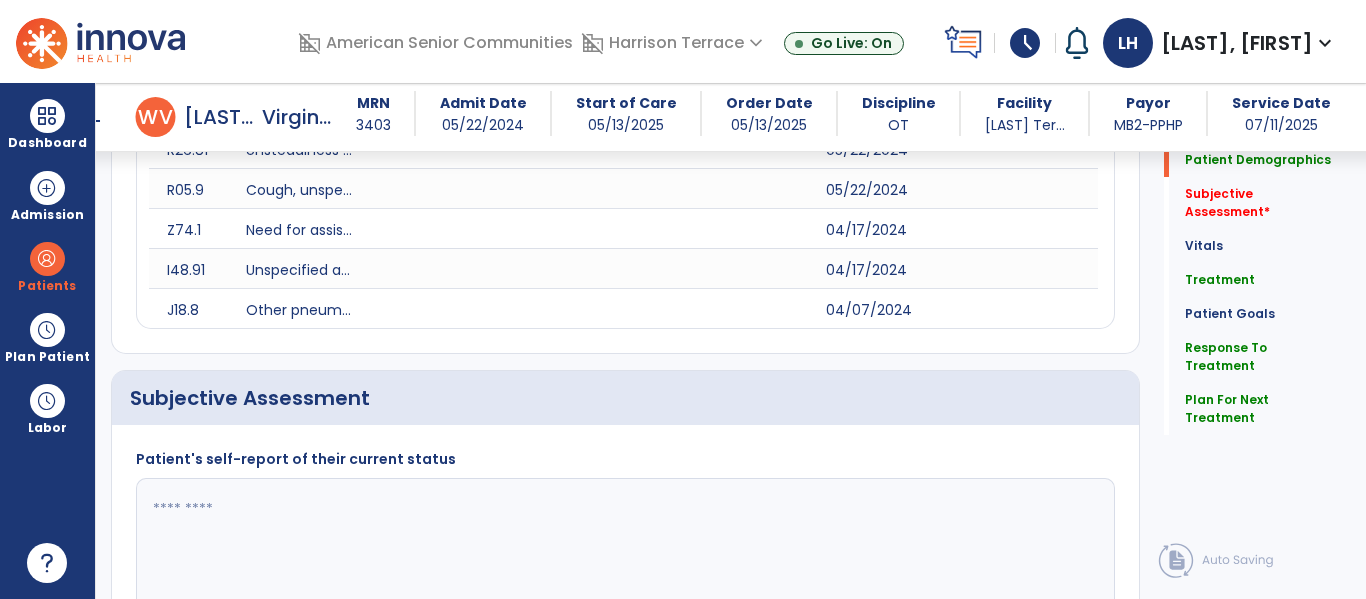 scroll, scrollTop: 1607, scrollLeft: 0, axis: vertical 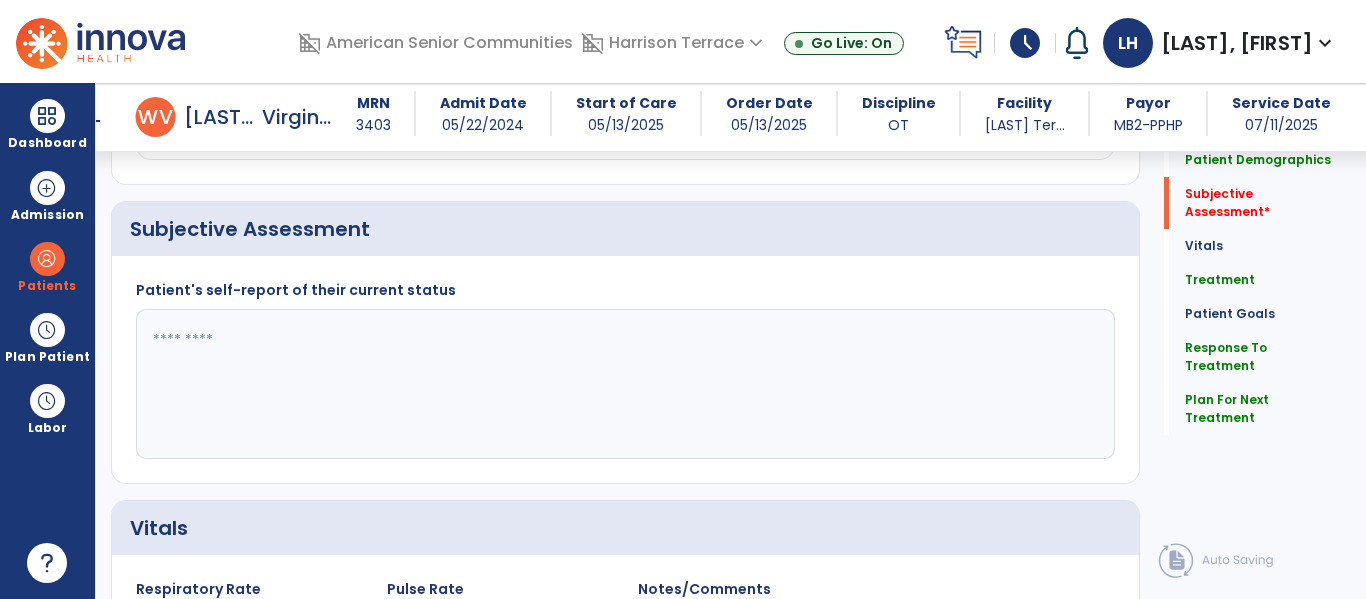 type on "**********" 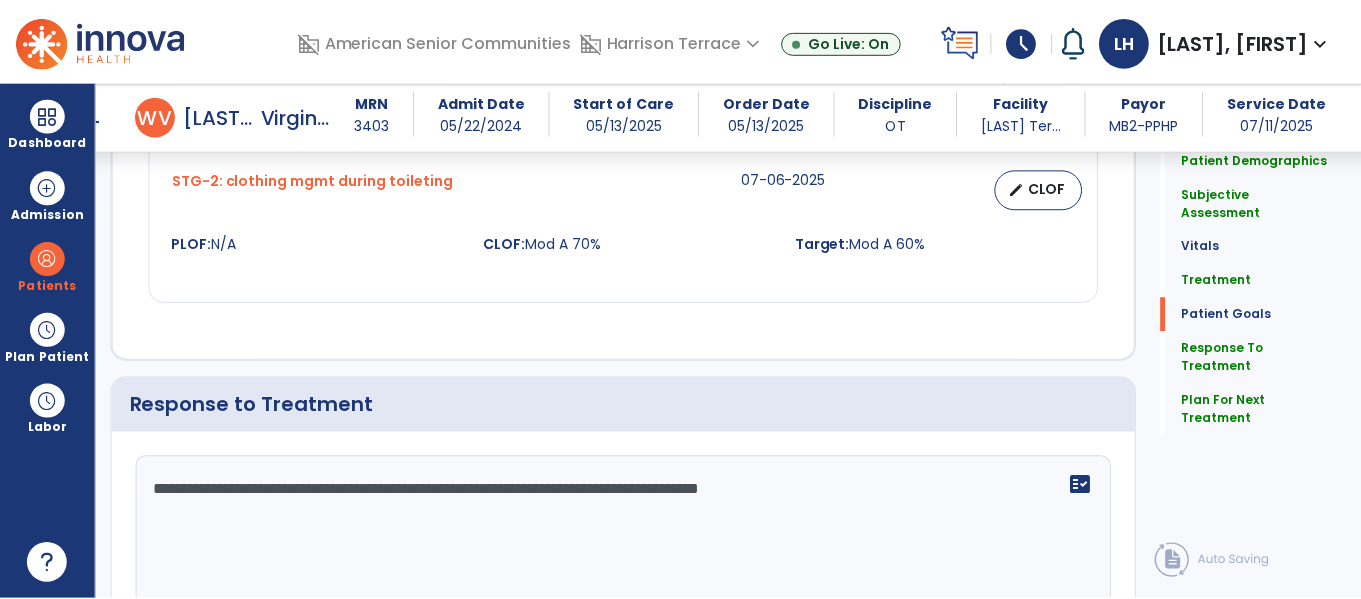scroll, scrollTop: 5274, scrollLeft: 0, axis: vertical 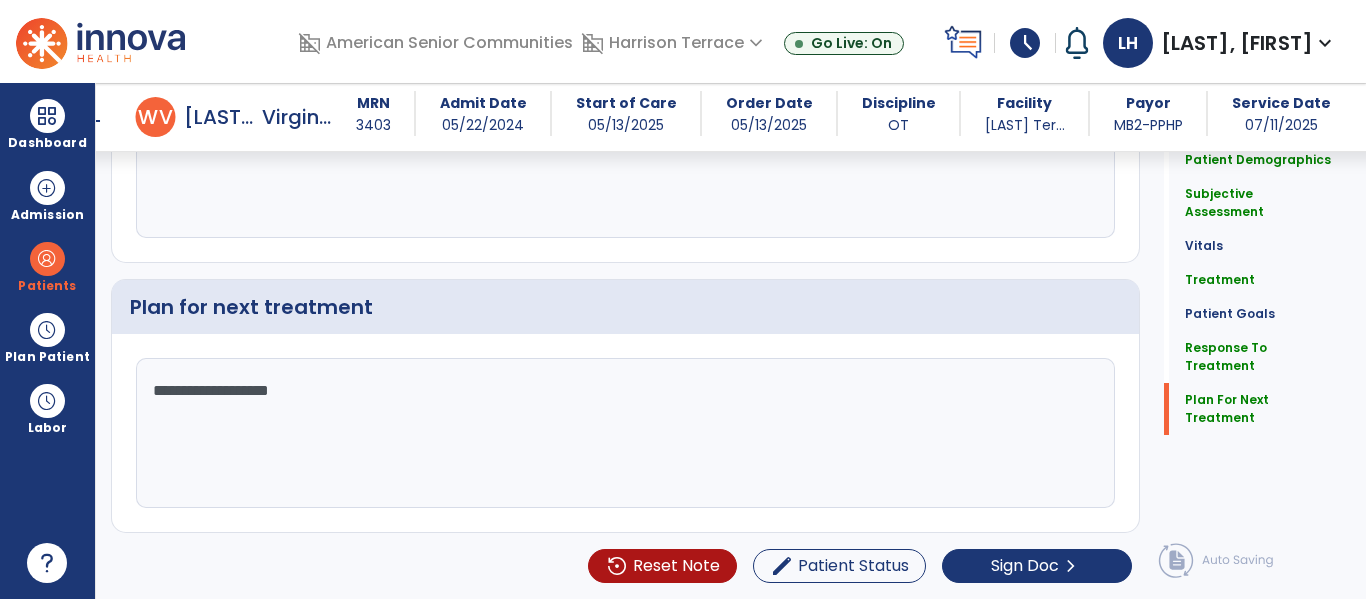 type on "**********" 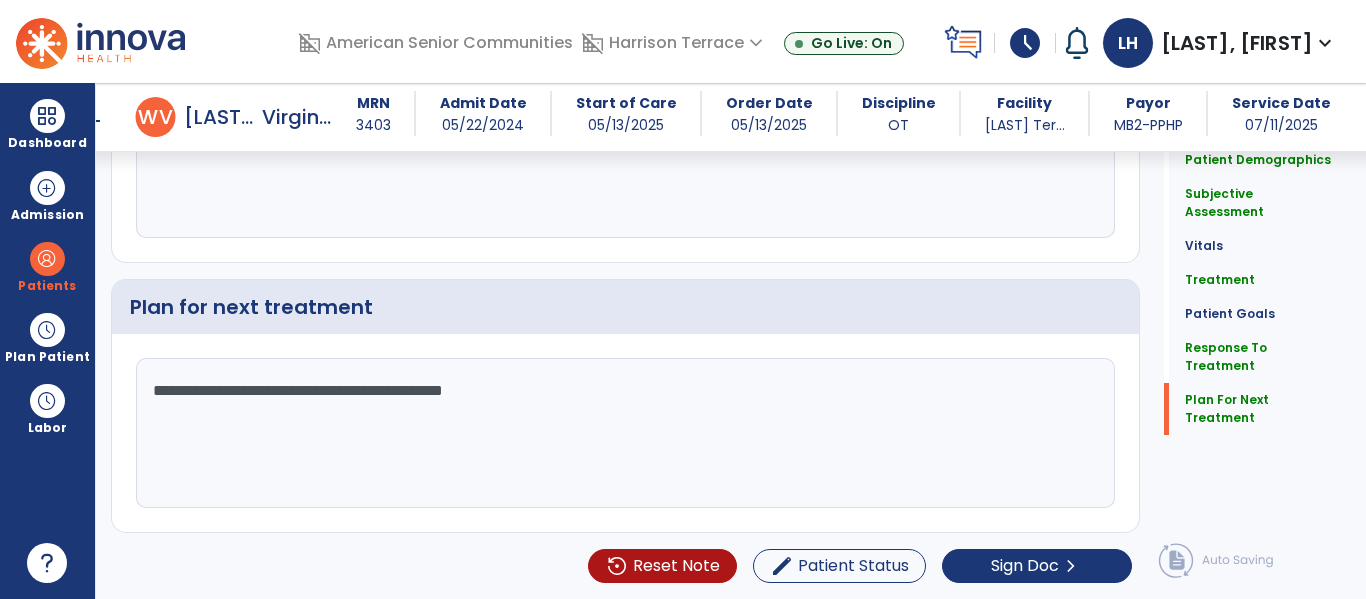 type on "**********" 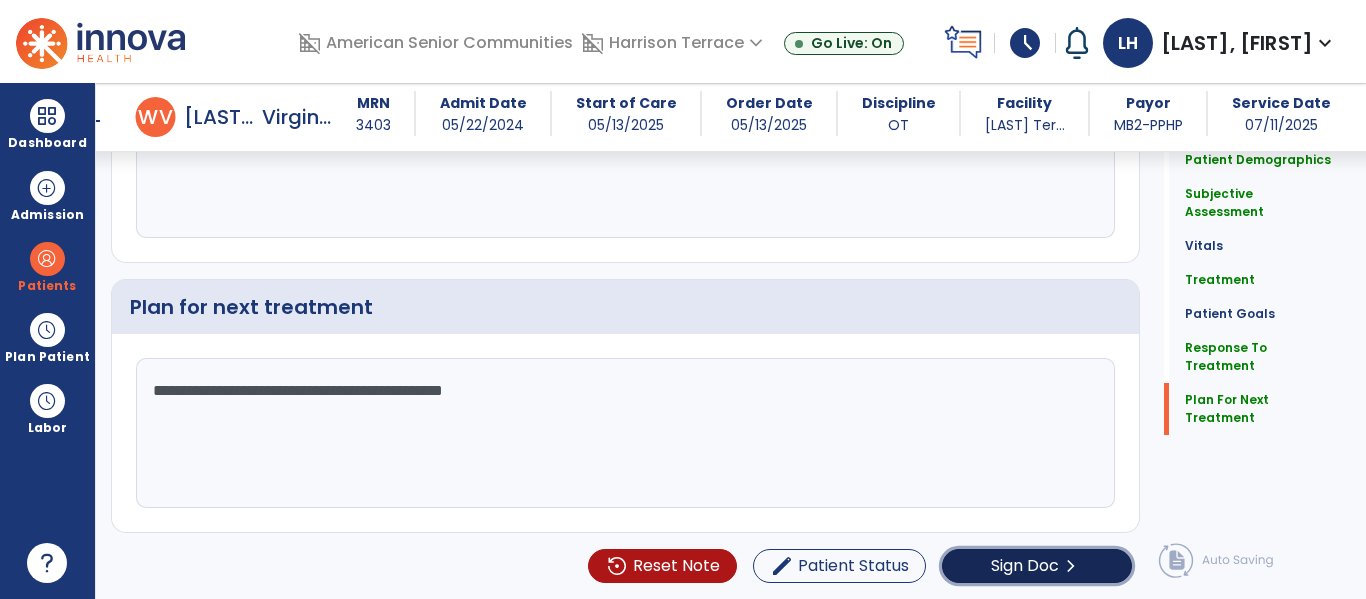 click on "Sign Doc" 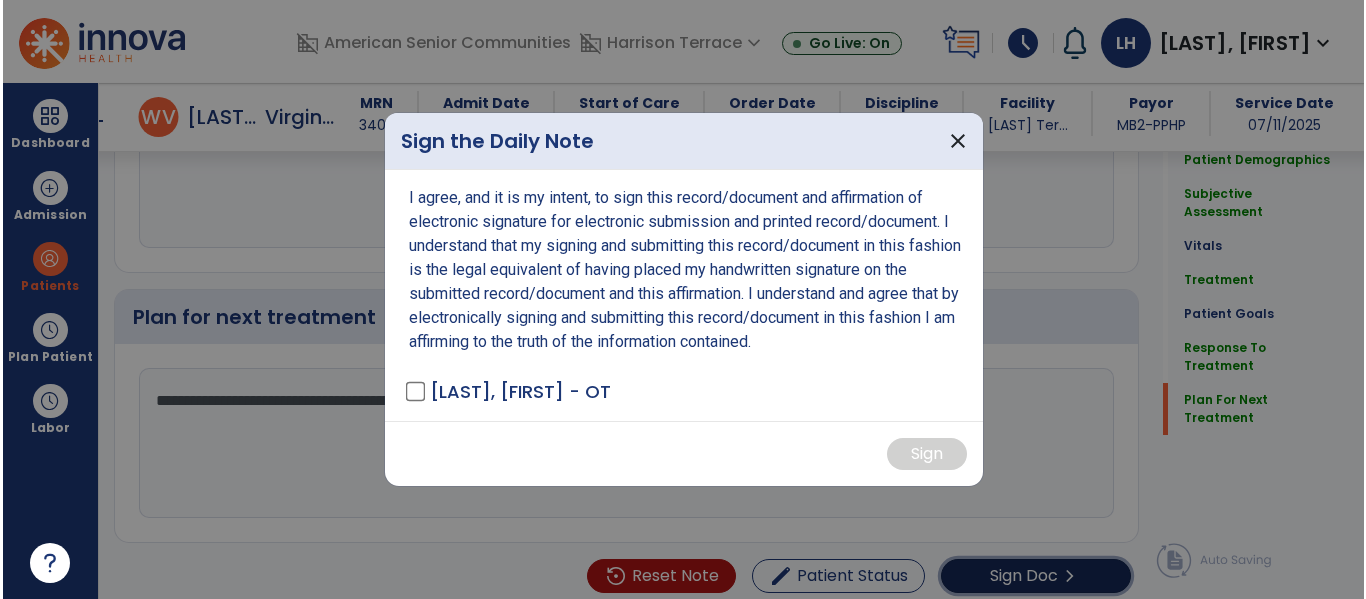 scroll, scrollTop: 5274, scrollLeft: 0, axis: vertical 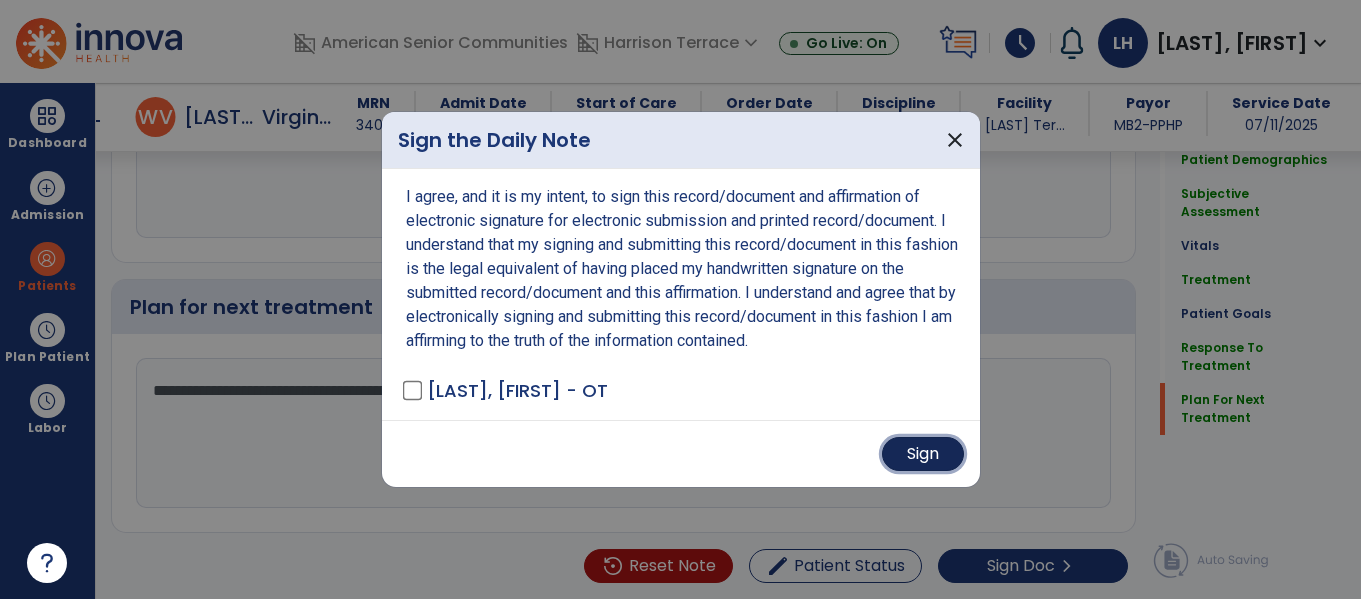 click on "Sign" at bounding box center (923, 454) 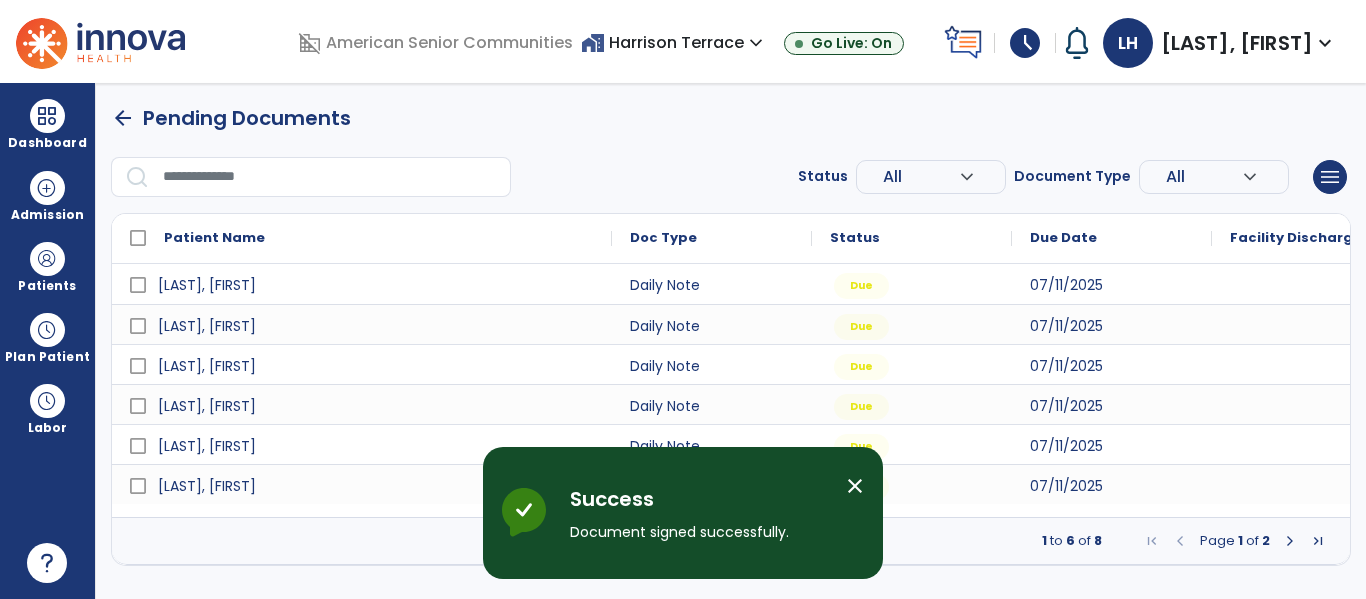 scroll, scrollTop: 0, scrollLeft: 0, axis: both 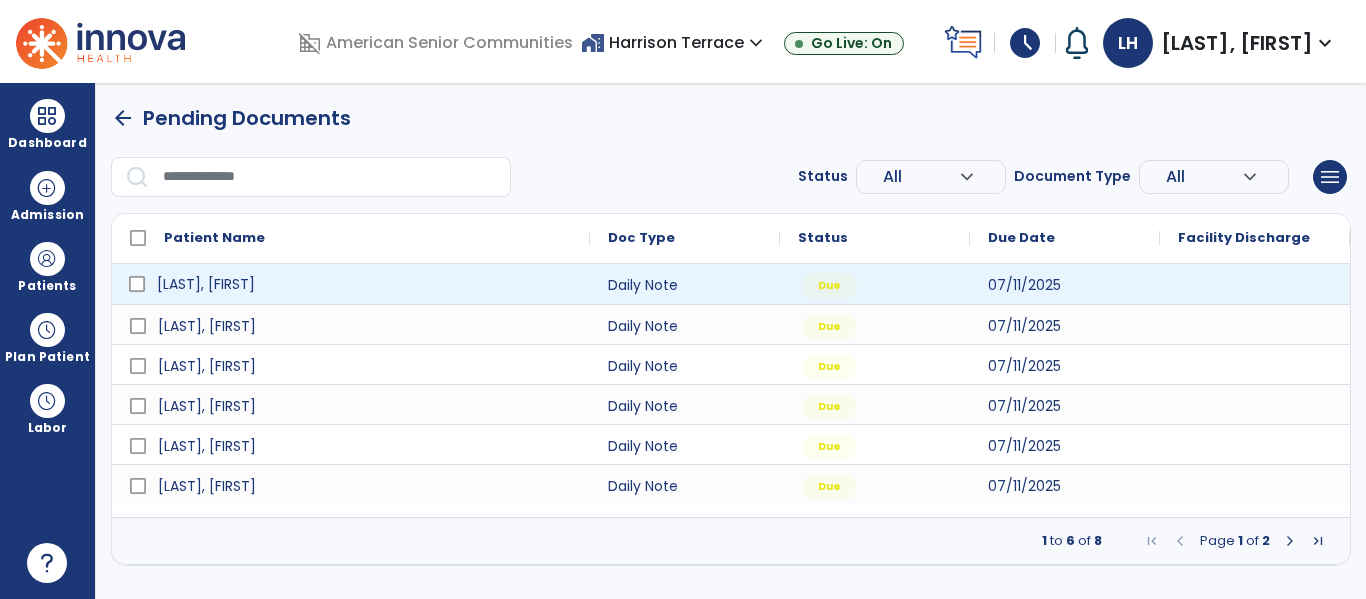 click on "[LAST], [FIRST]" at bounding box center [206, 284] 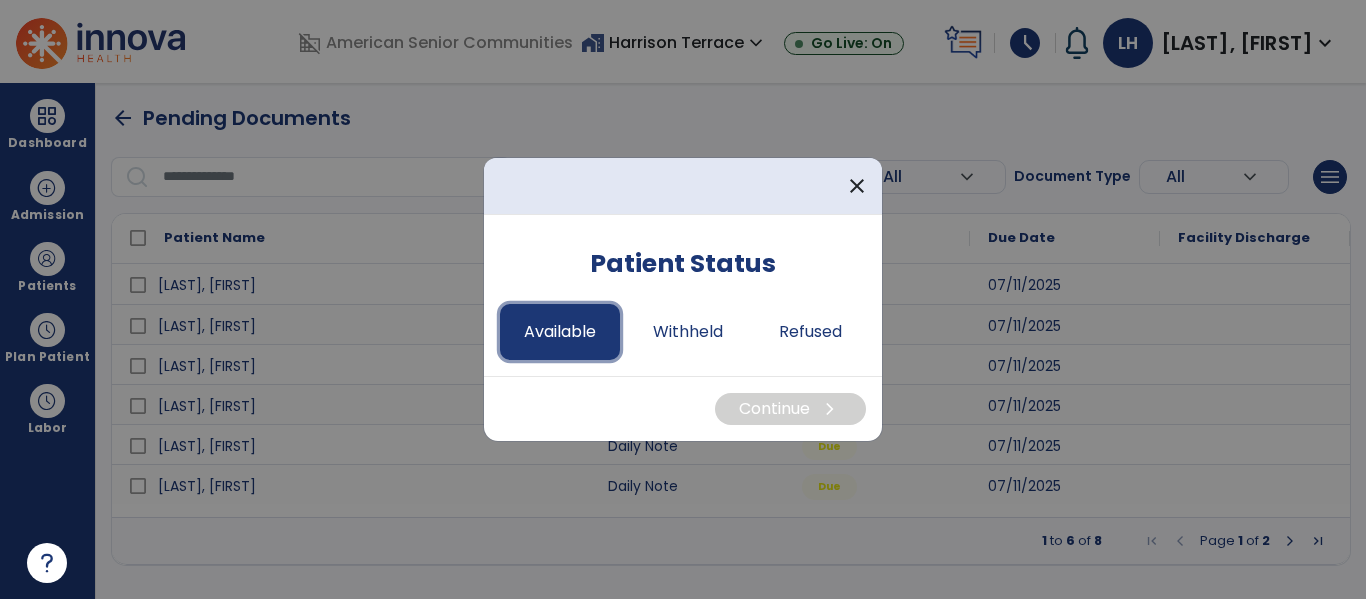 click on "Available" at bounding box center [560, 332] 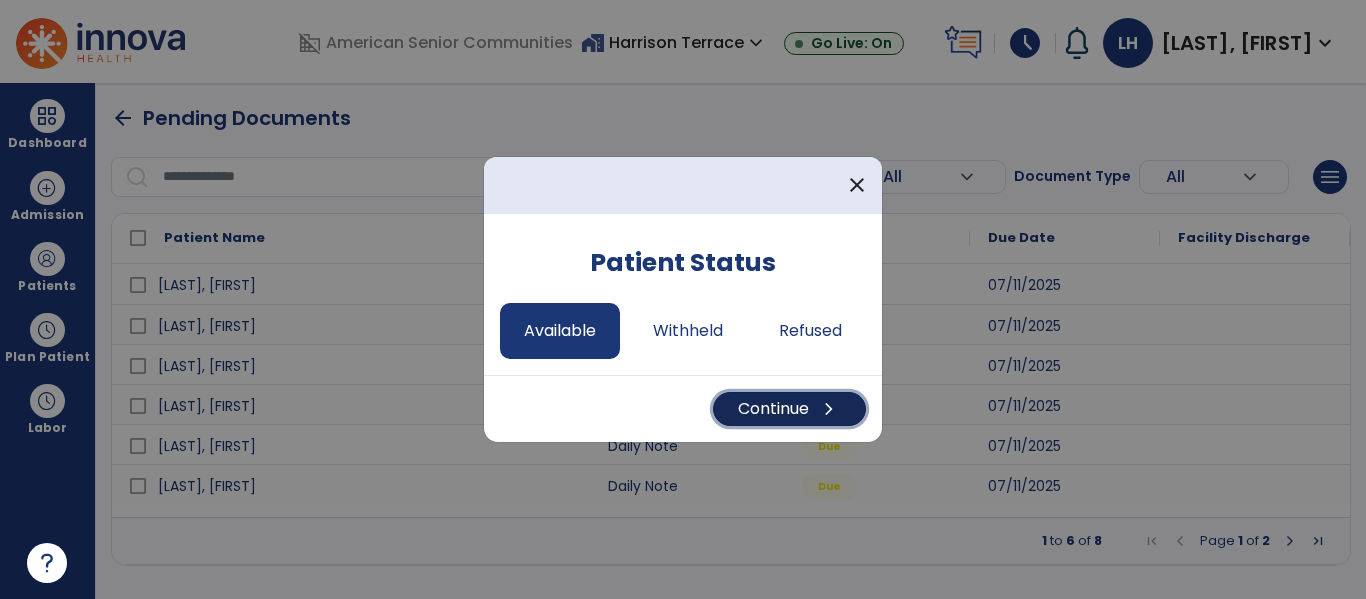 click on "Continue   chevron_right" at bounding box center [789, 409] 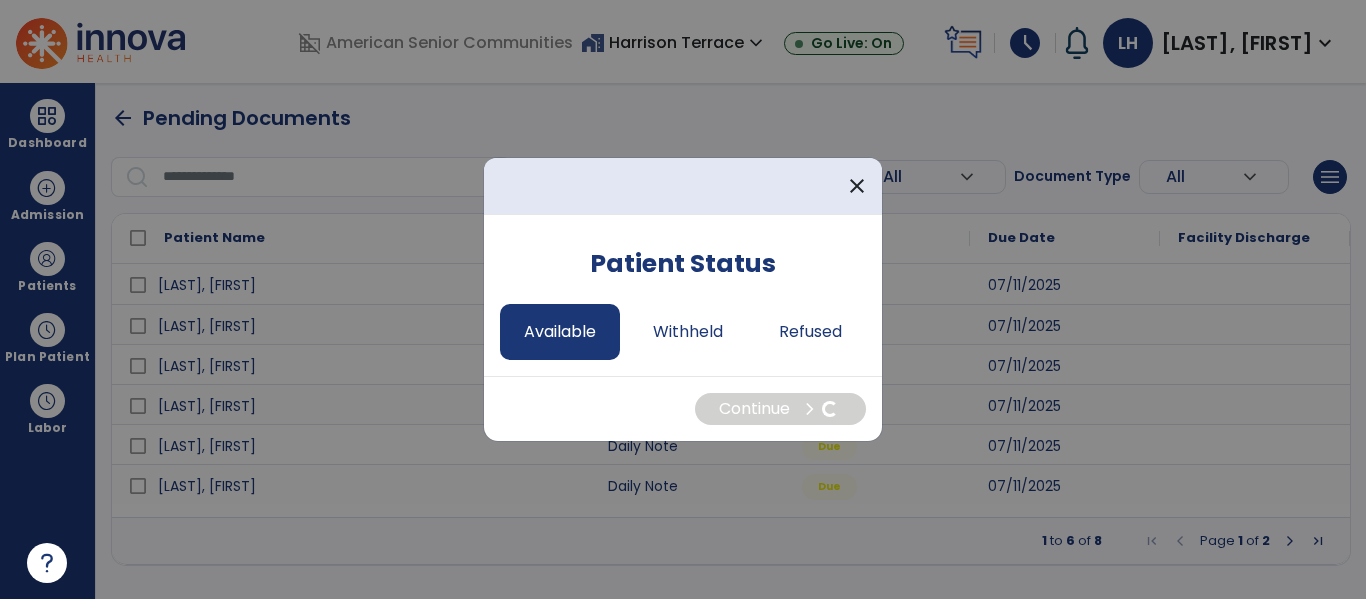 select on "*" 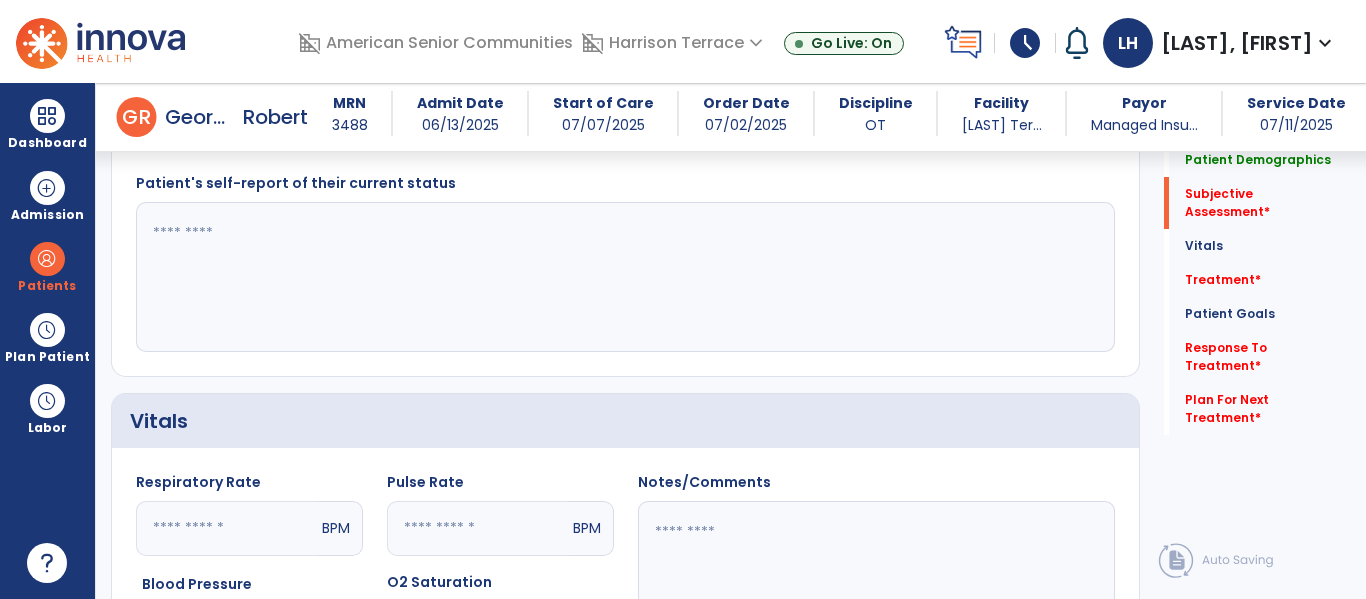 scroll, scrollTop: 545, scrollLeft: 0, axis: vertical 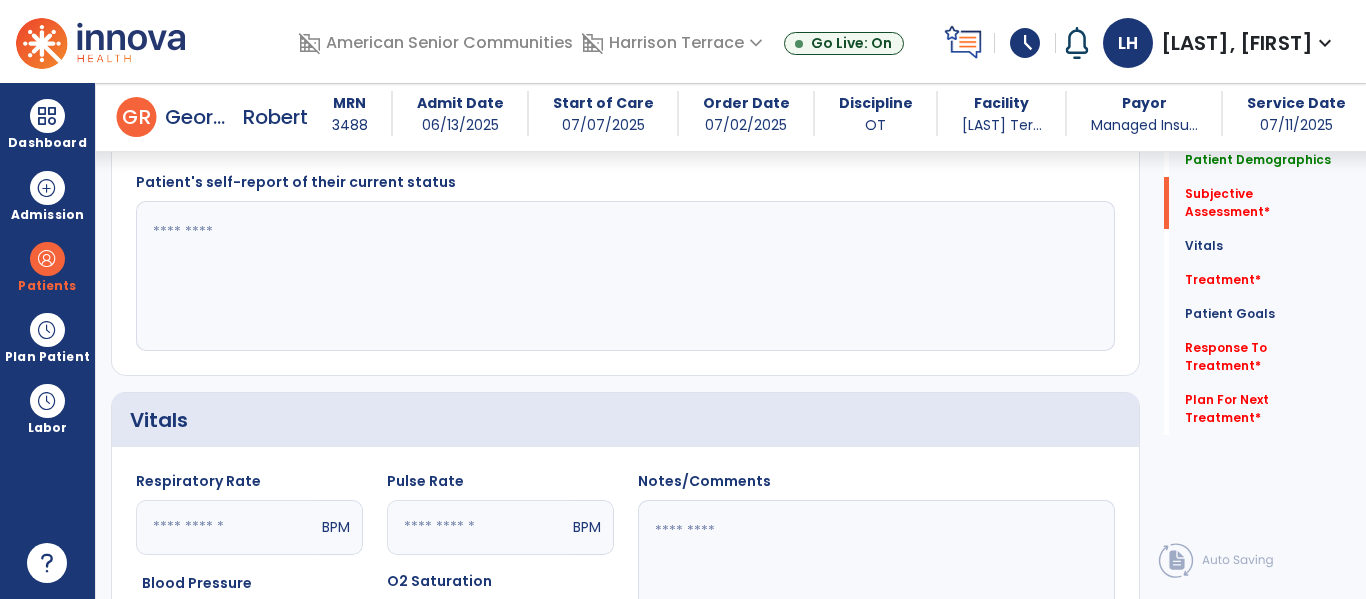 click 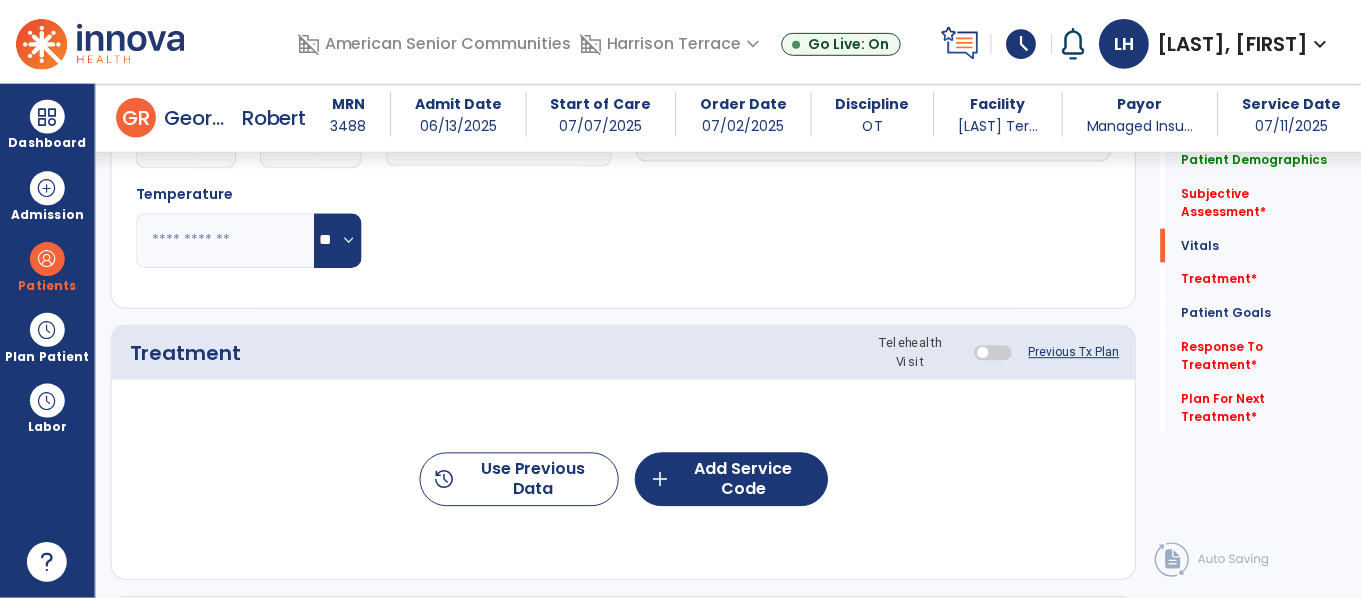 scroll, scrollTop: 1084, scrollLeft: 0, axis: vertical 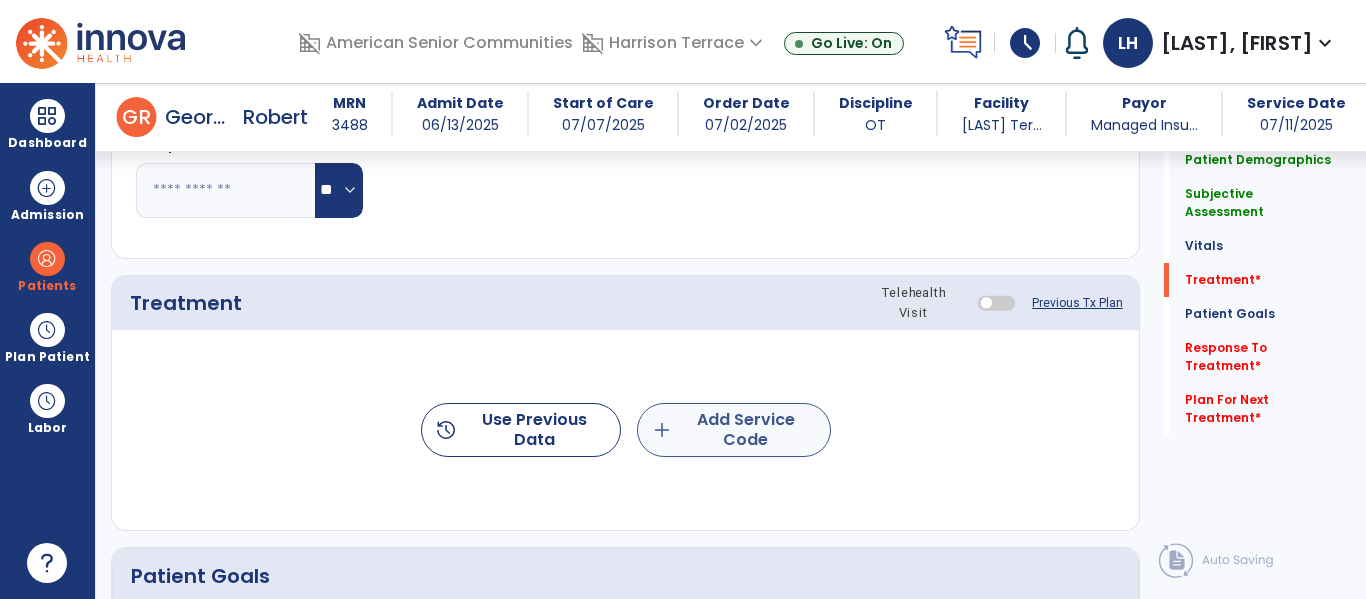 type on "**********" 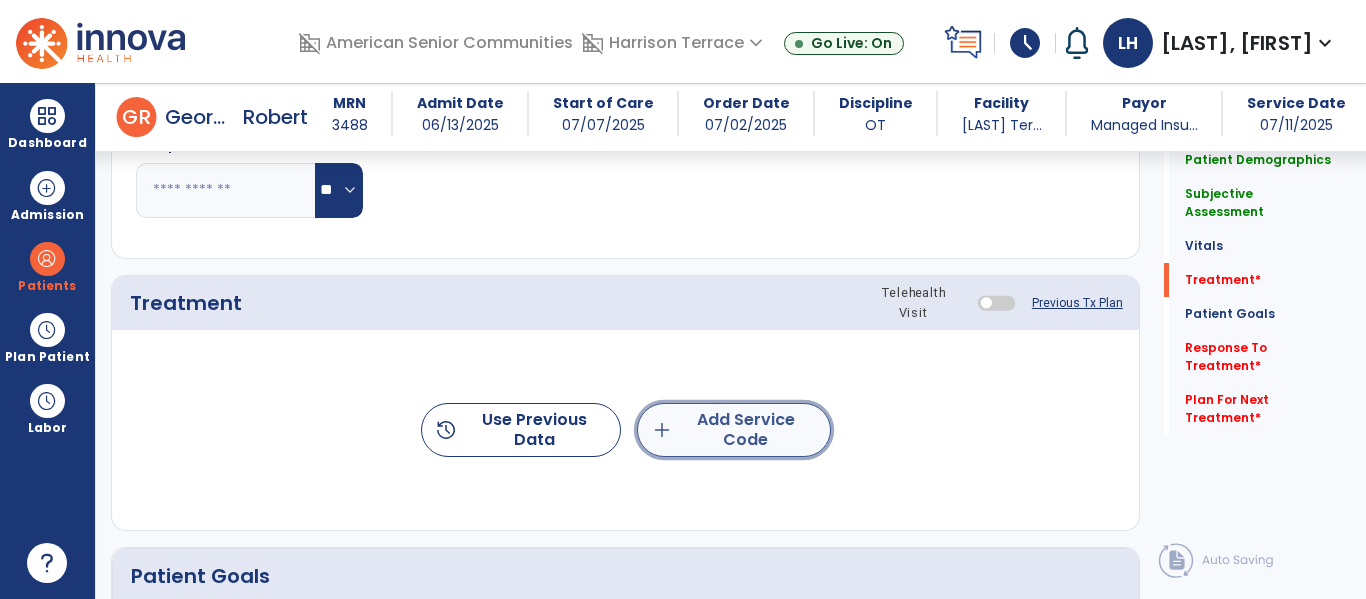 click on "add  Add Service Code" 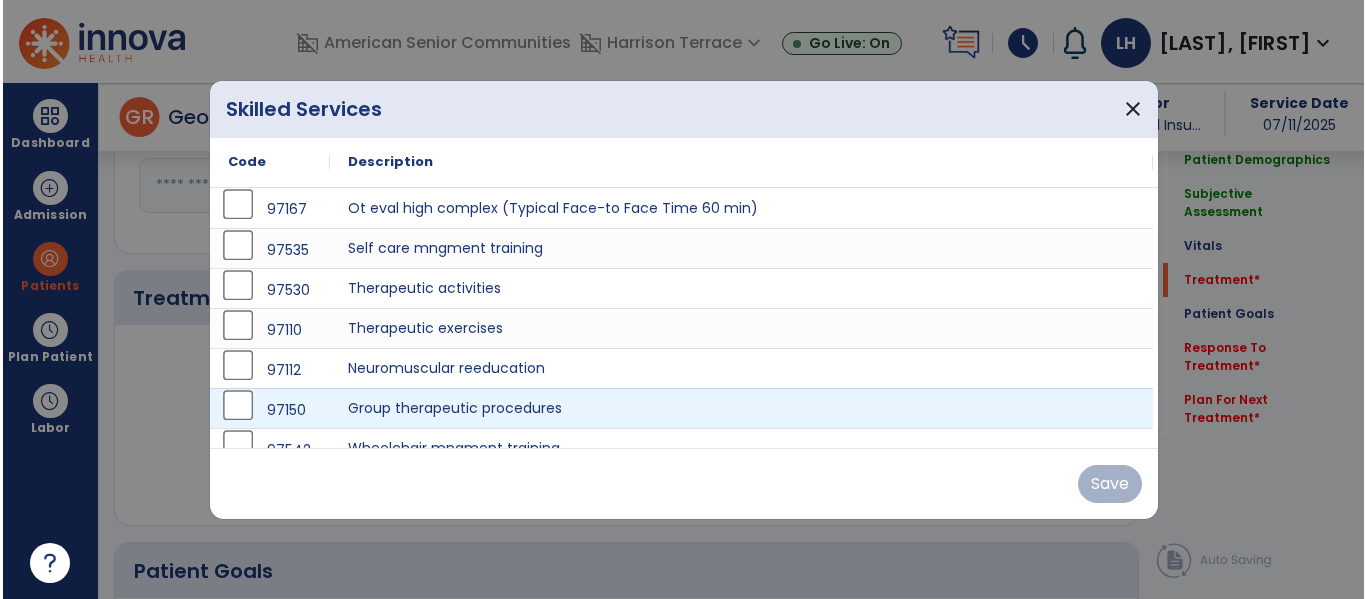 scroll, scrollTop: 1084, scrollLeft: 0, axis: vertical 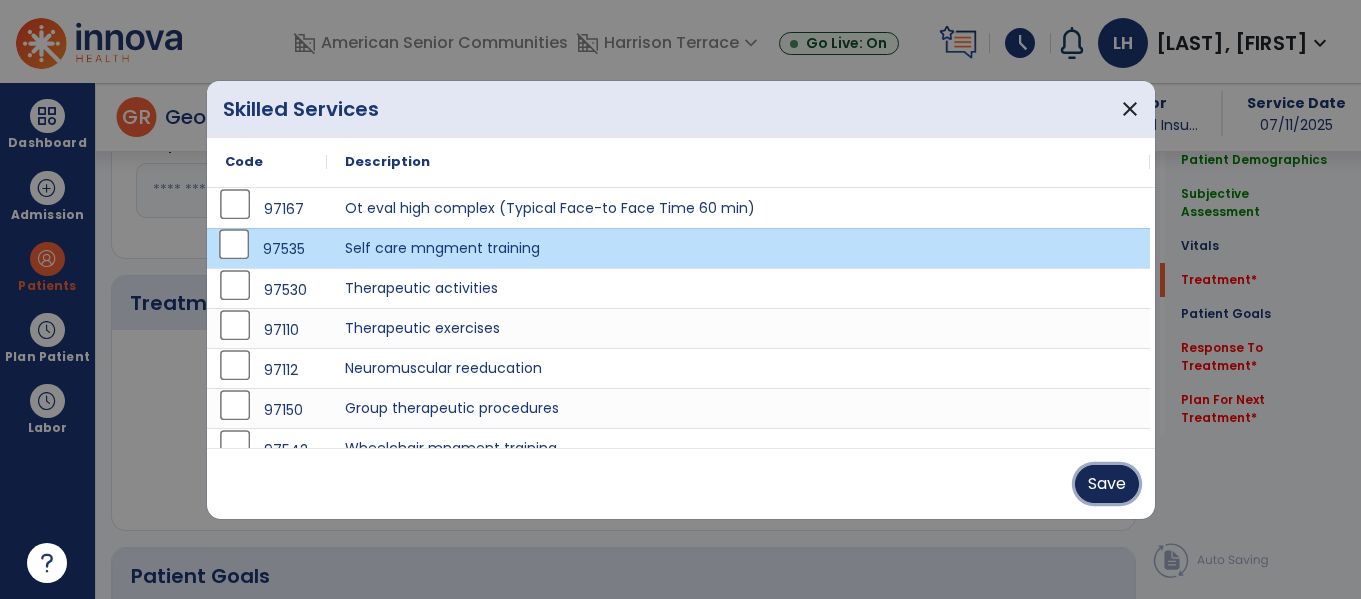 click on "Save" at bounding box center [1107, 484] 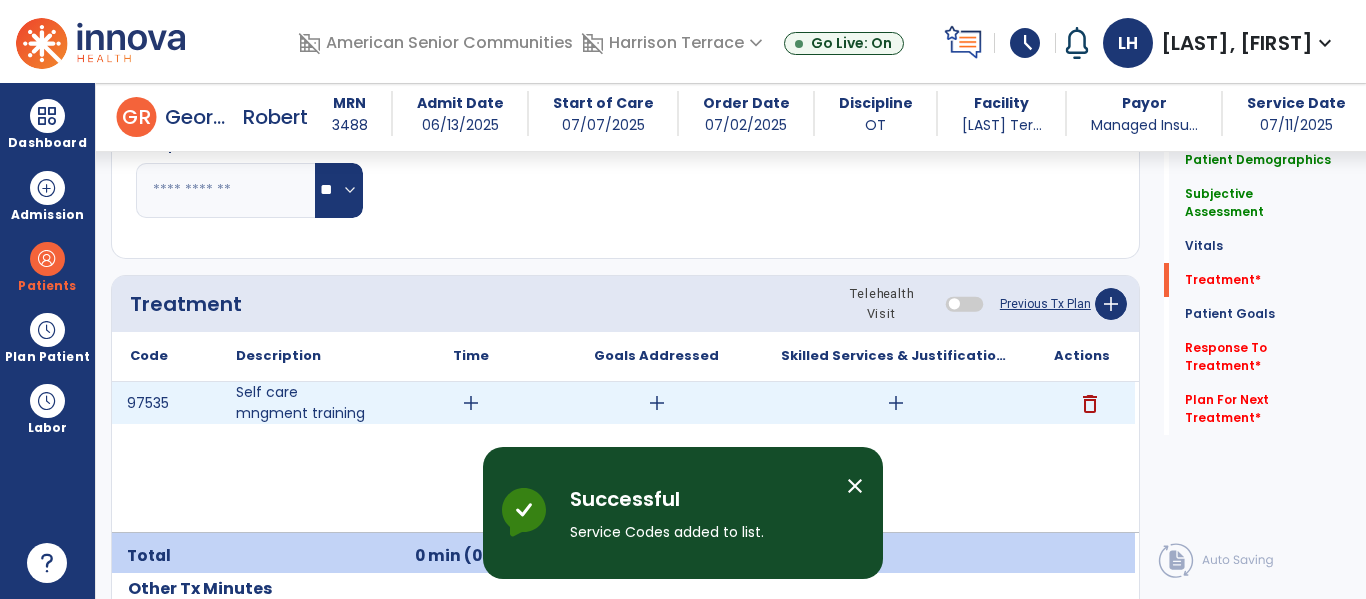 click on "add" at bounding box center (471, 403) 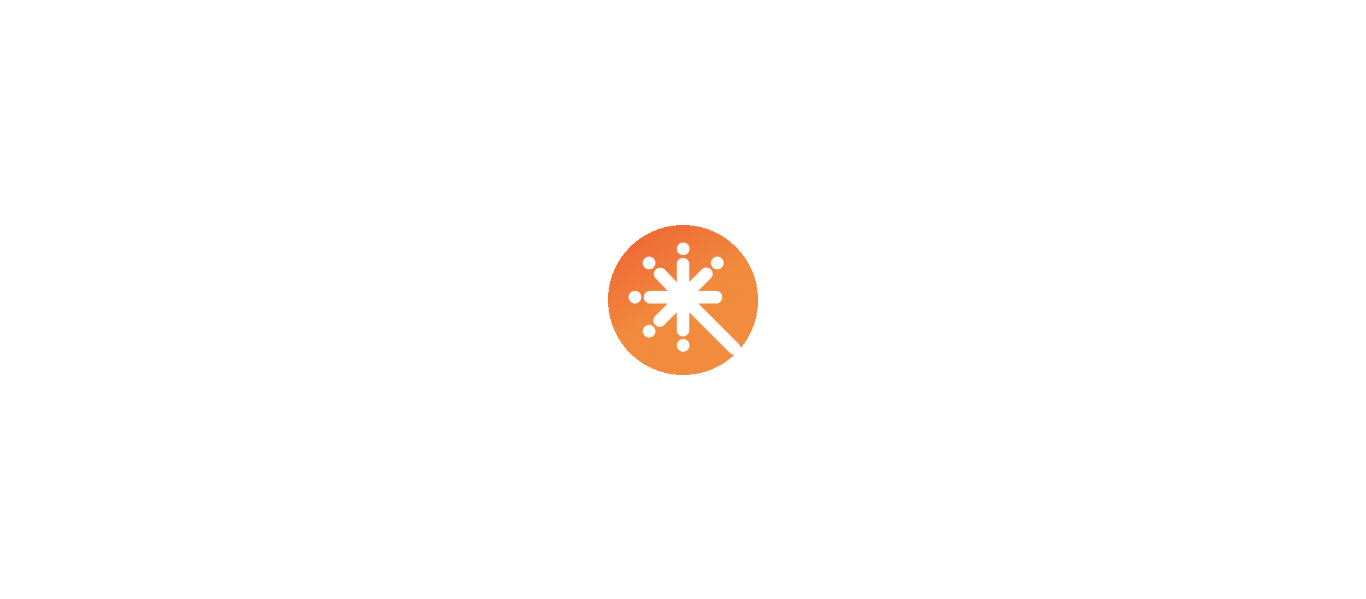 scroll, scrollTop: 0, scrollLeft: 0, axis: both 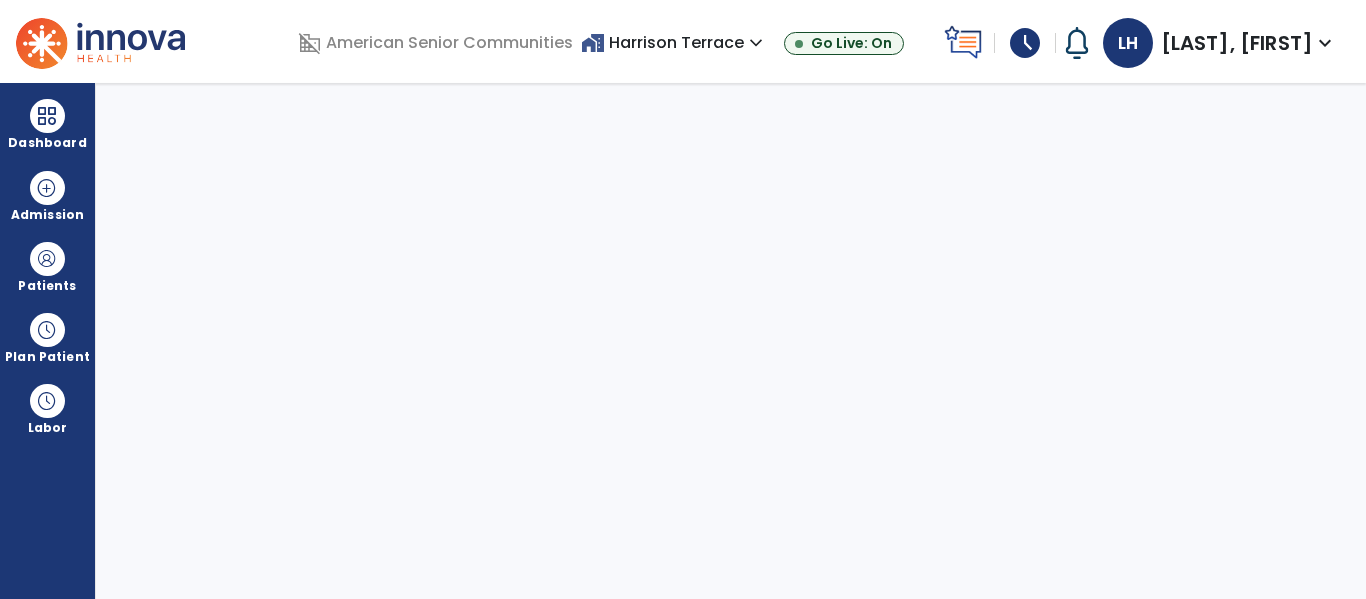 select on "****" 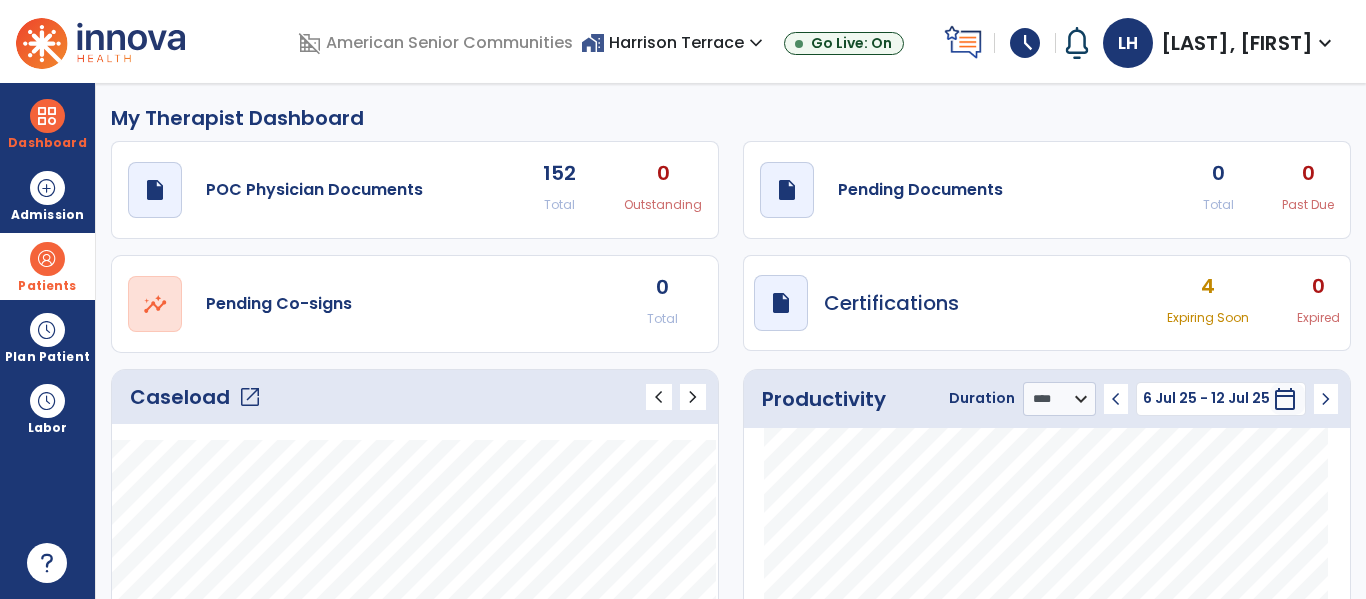 click at bounding box center [47, 259] 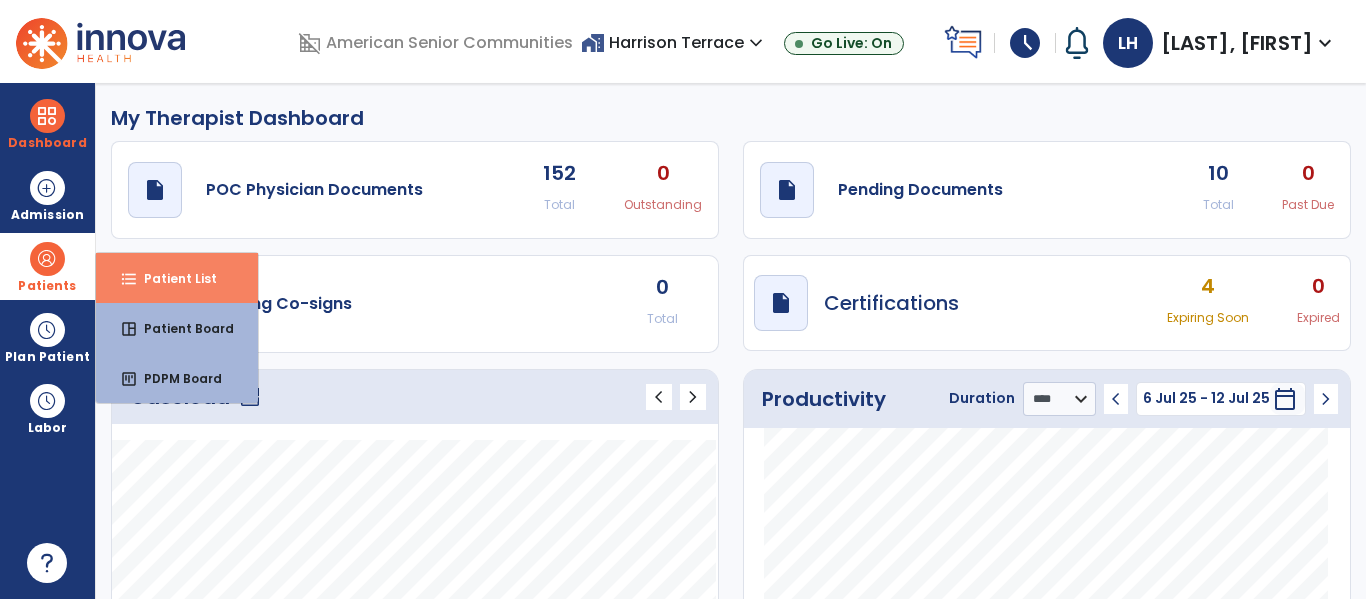 click on "format_list_bulleted  Patient List" at bounding box center [177, 278] 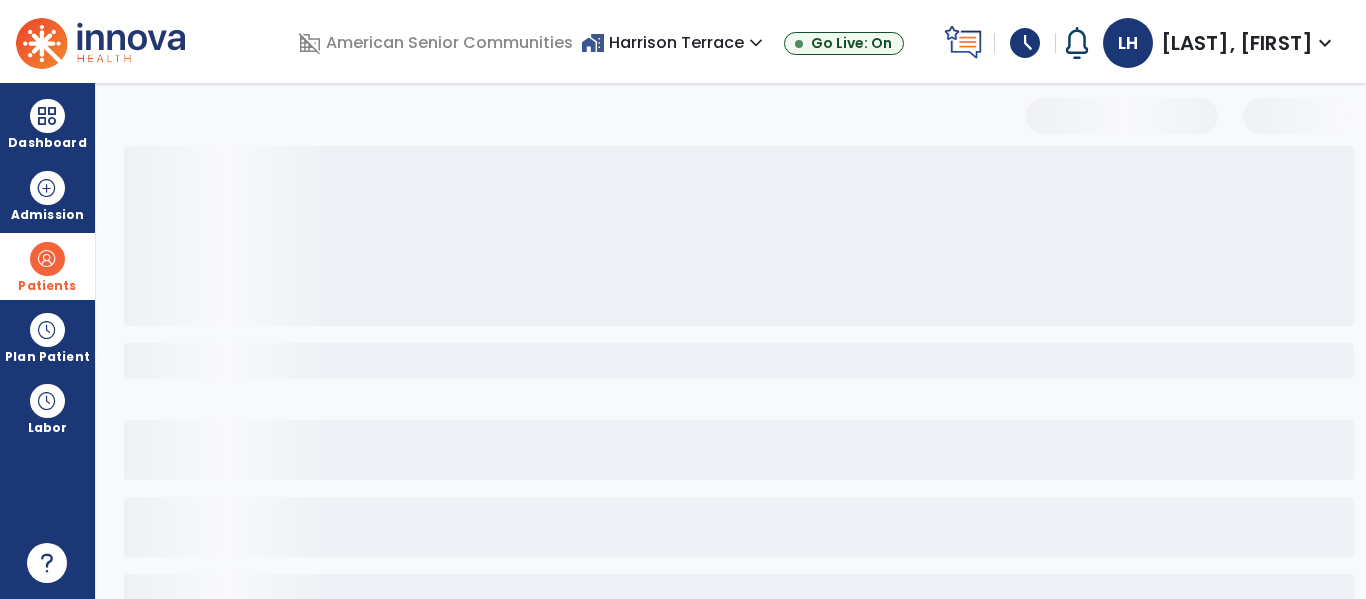 select on "***" 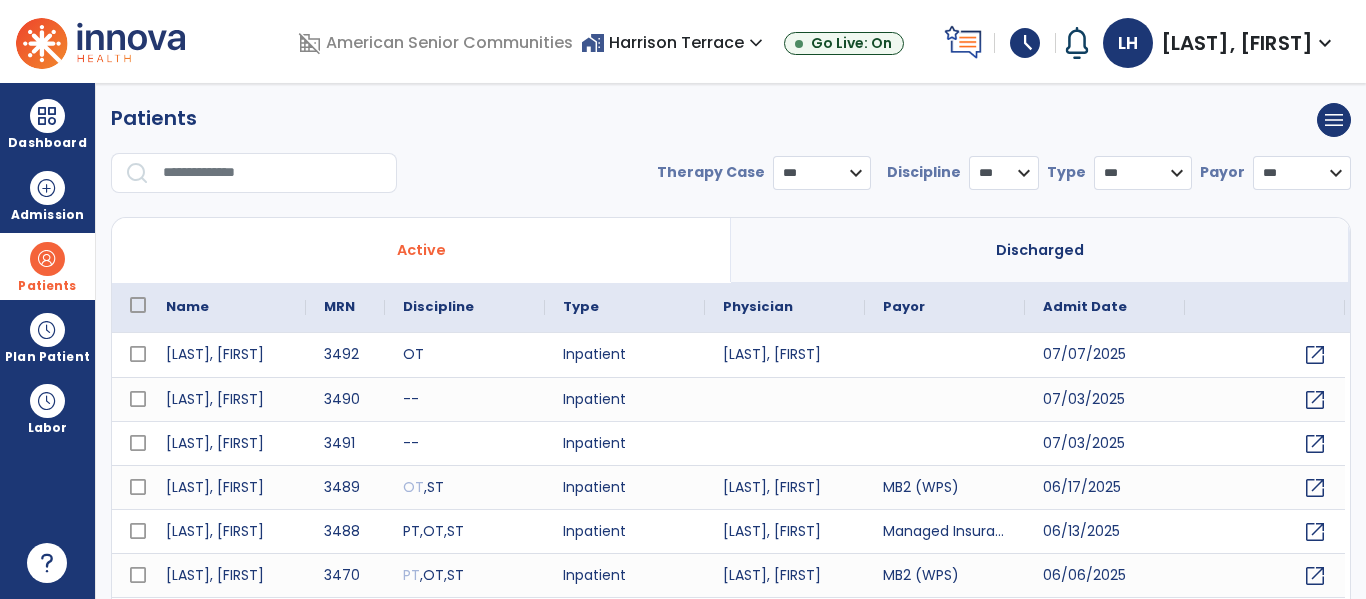 click at bounding box center [273, 173] 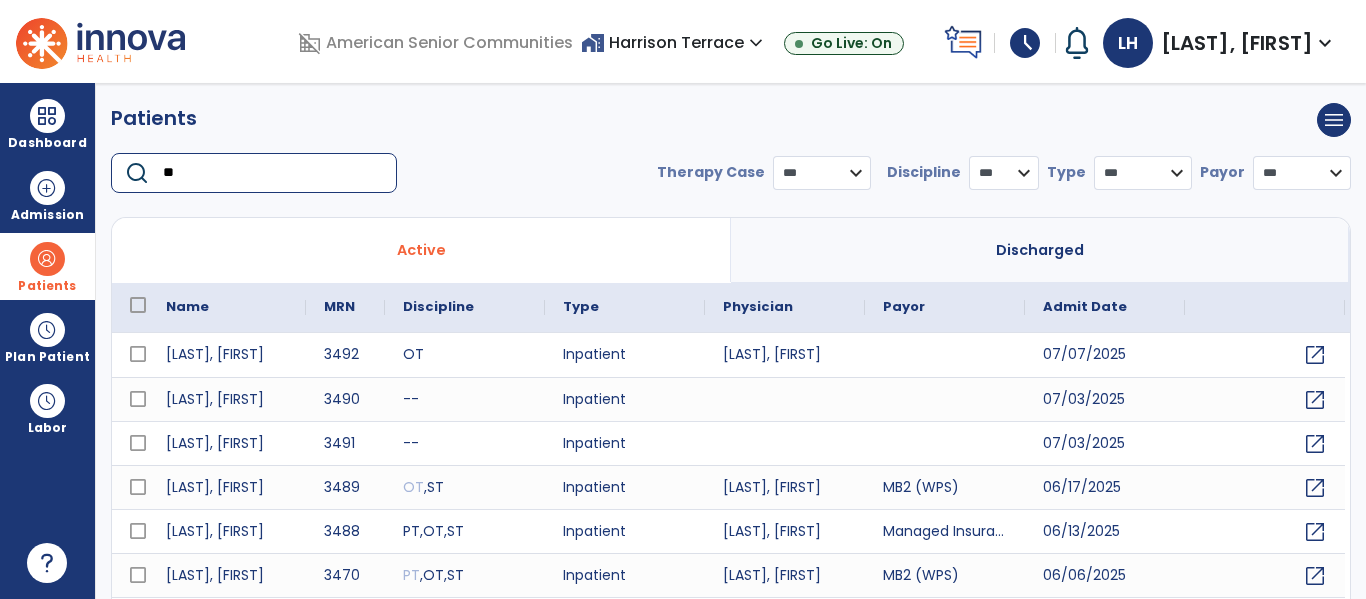 type on "*" 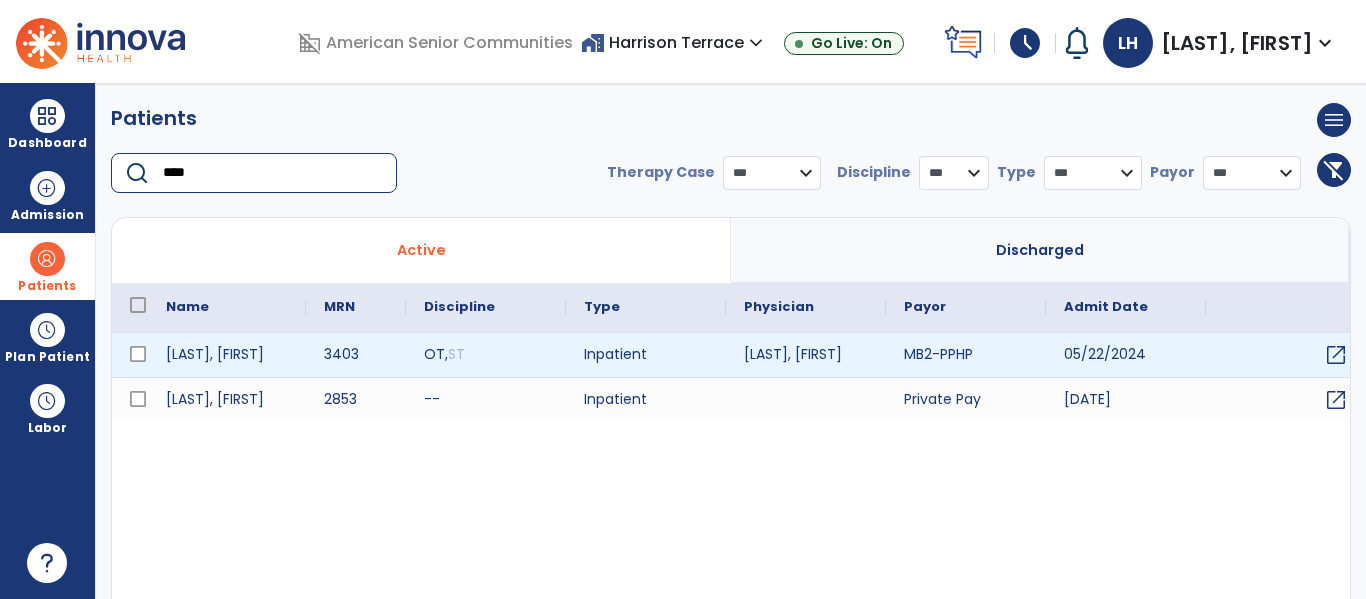 type on "****" 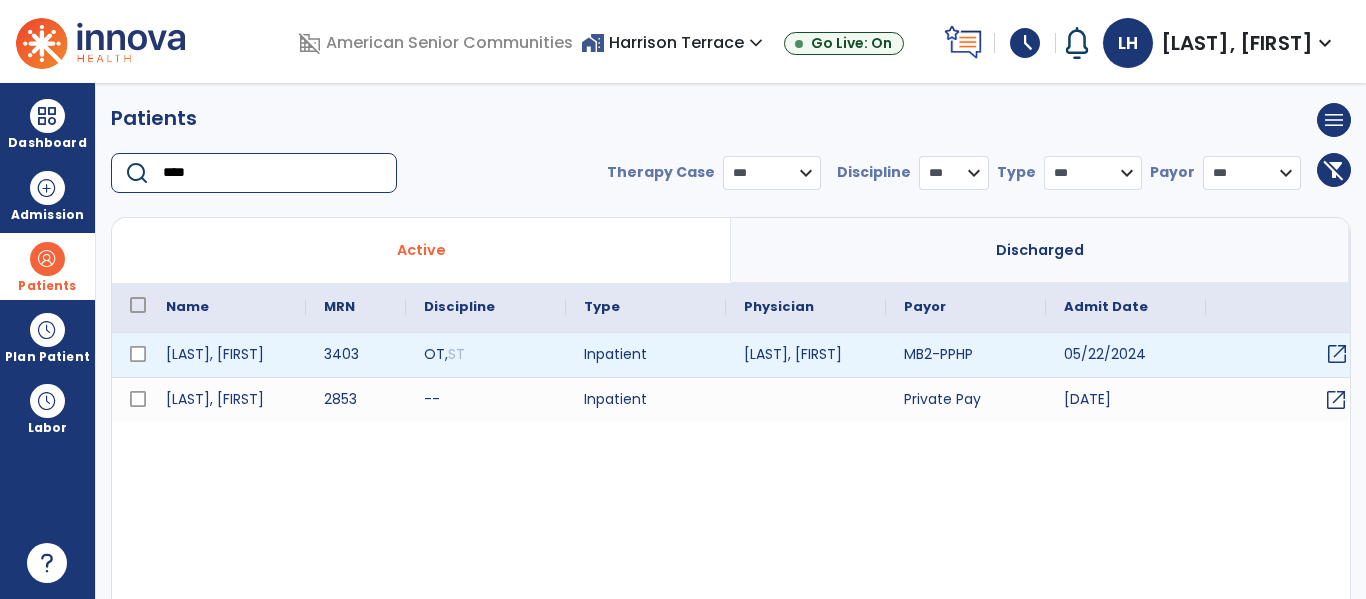 click on "open_in_new" at bounding box center (1337, 354) 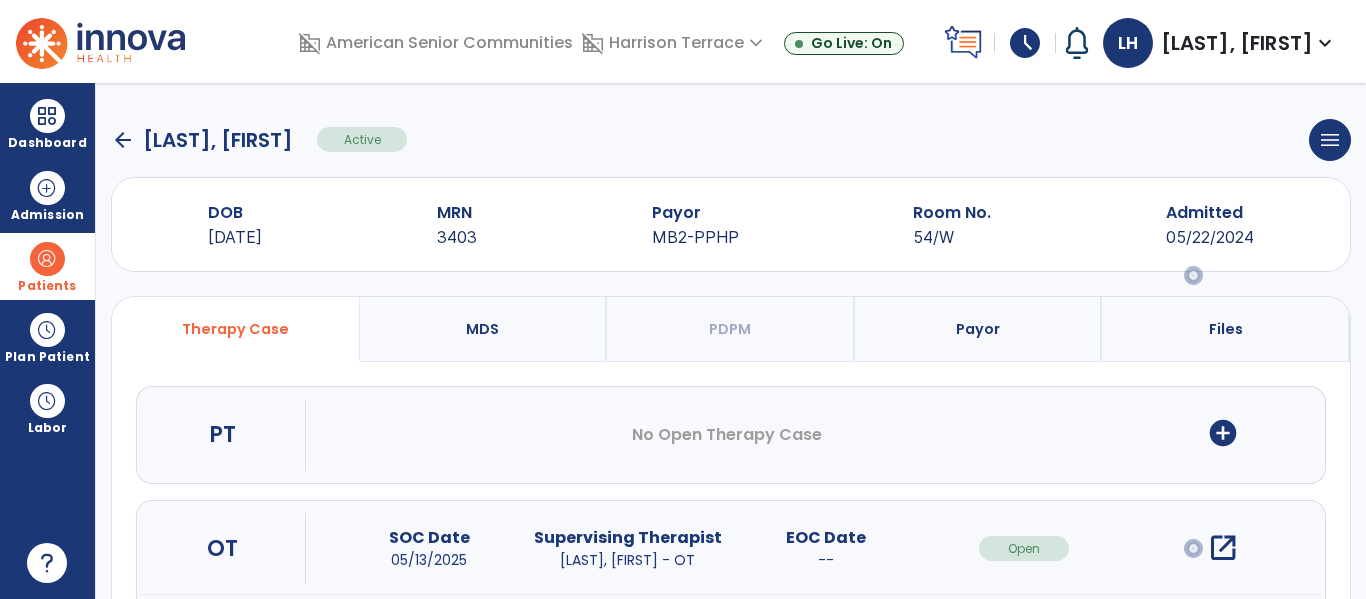 scroll, scrollTop: 202, scrollLeft: 0, axis: vertical 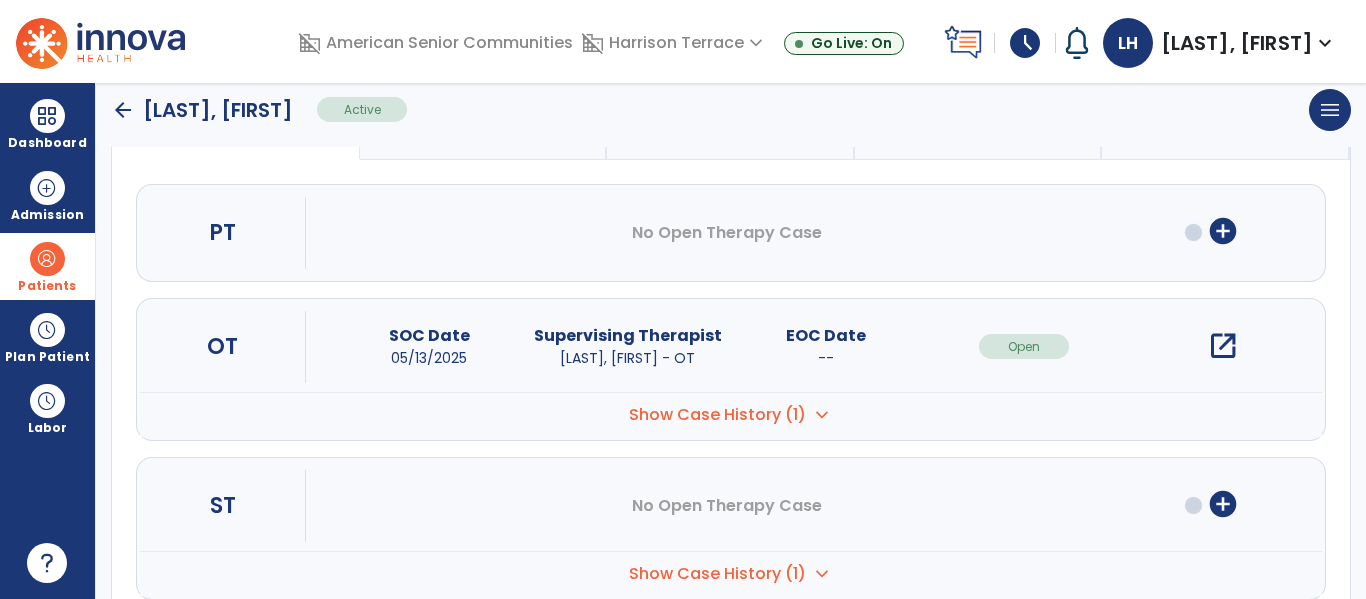 click on "open_in_new" at bounding box center [1223, 346] 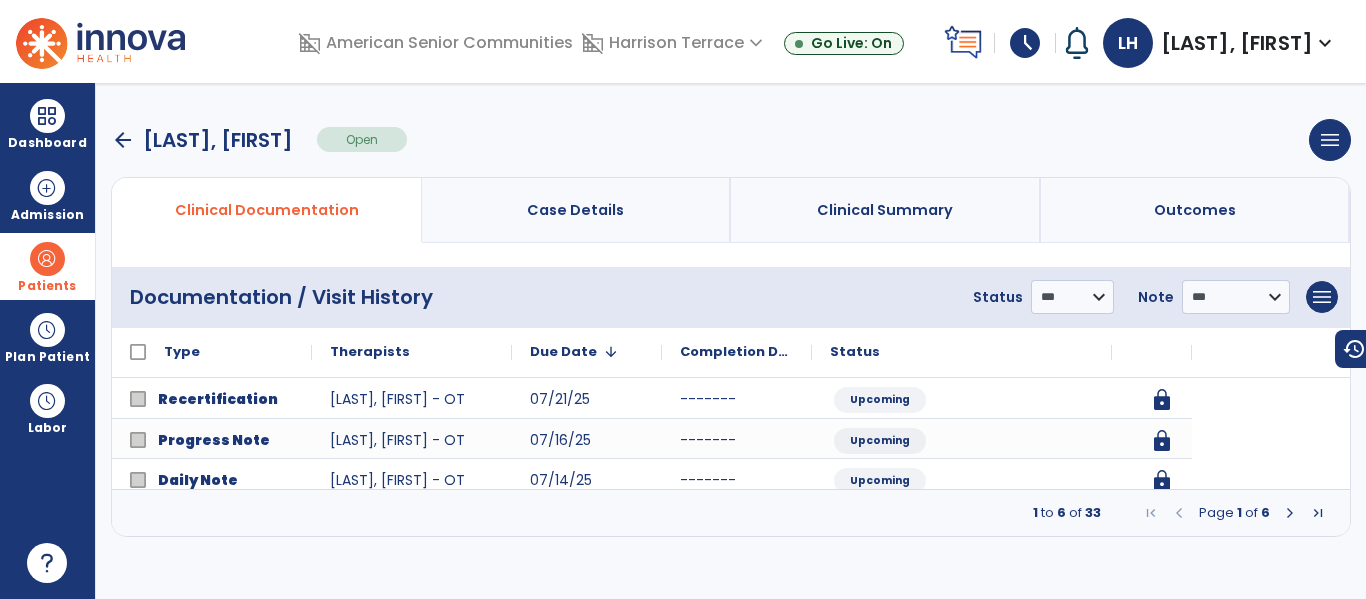 scroll, scrollTop: 0, scrollLeft: 0, axis: both 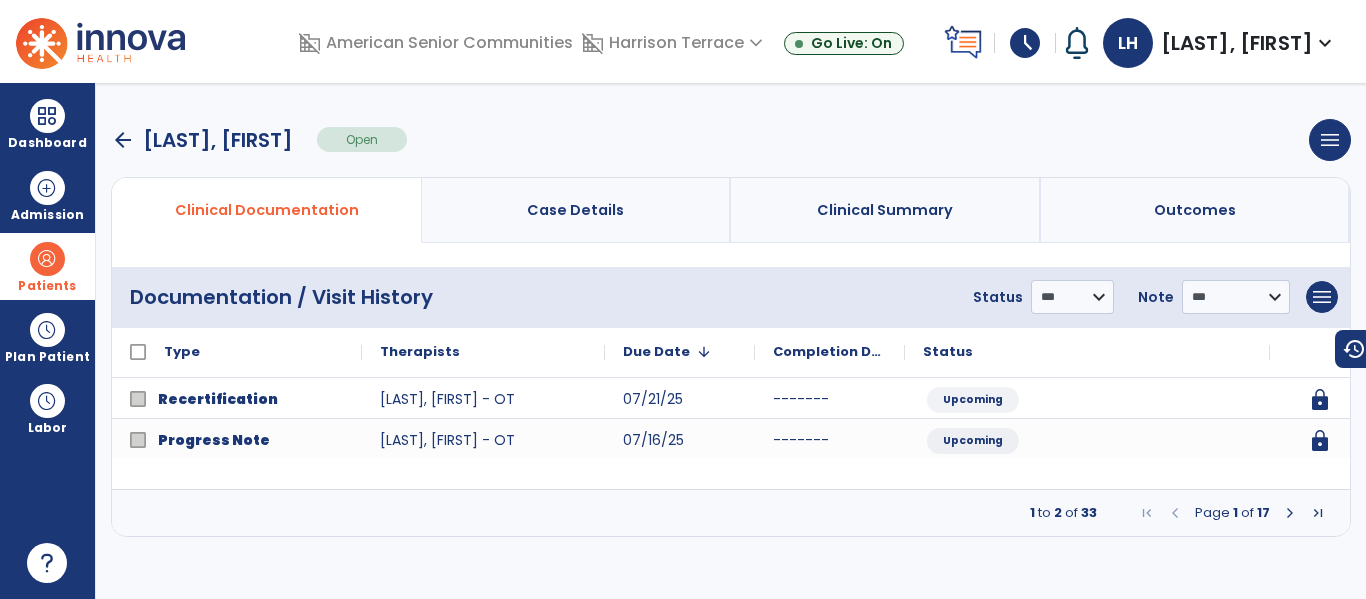 click at bounding box center (1290, 513) 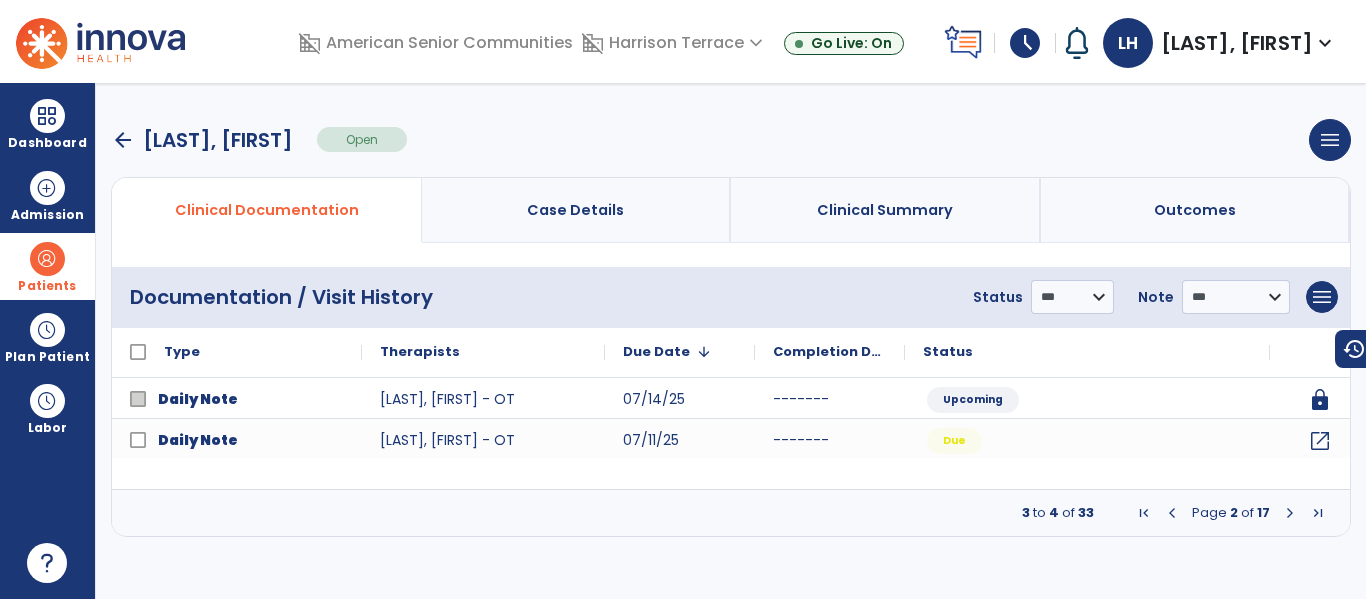 click at bounding box center (1290, 513) 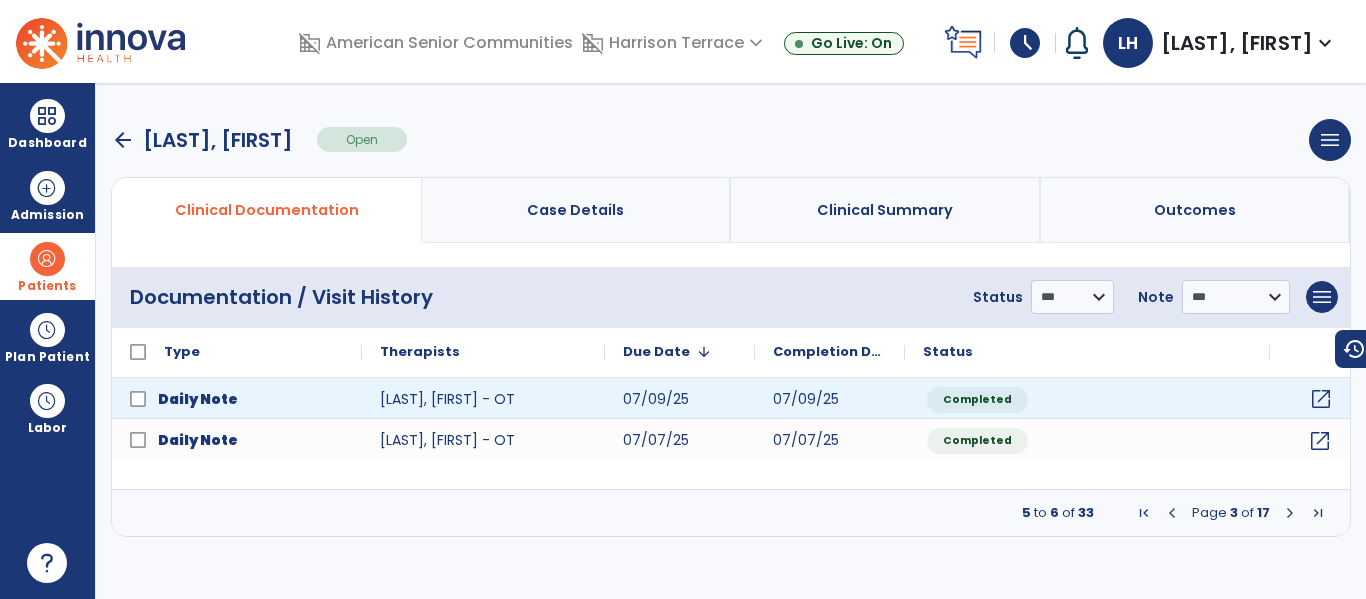 click on "open_in_new" 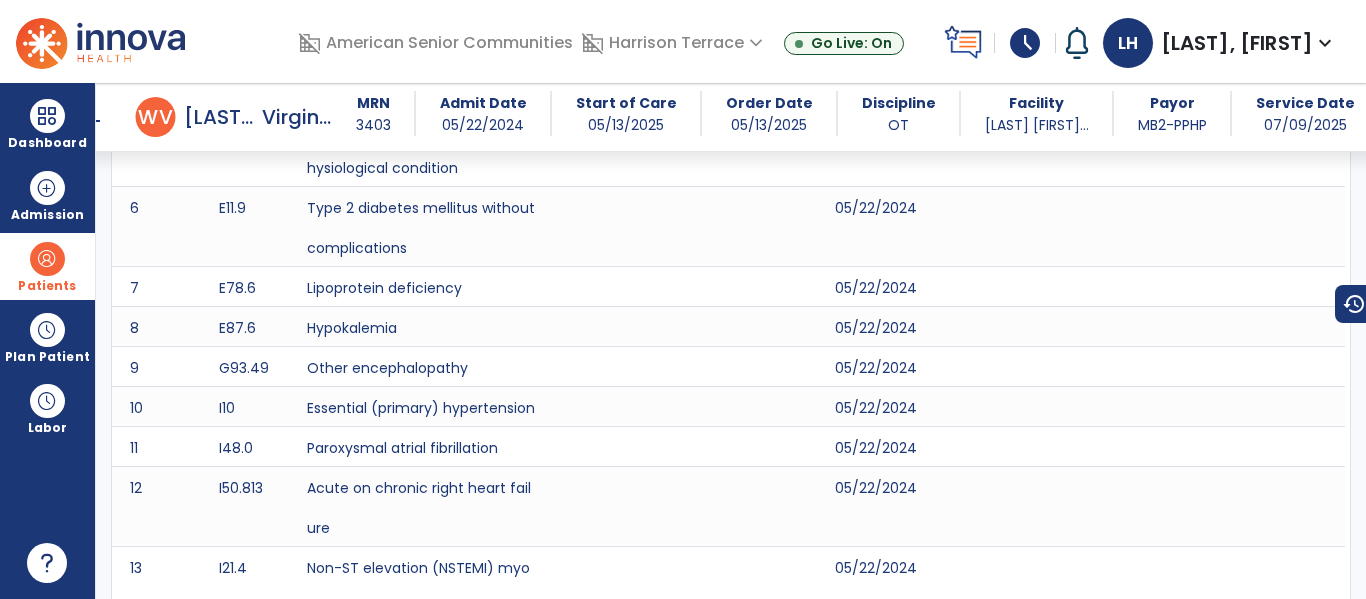 scroll, scrollTop: 0, scrollLeft: 0, axis: both 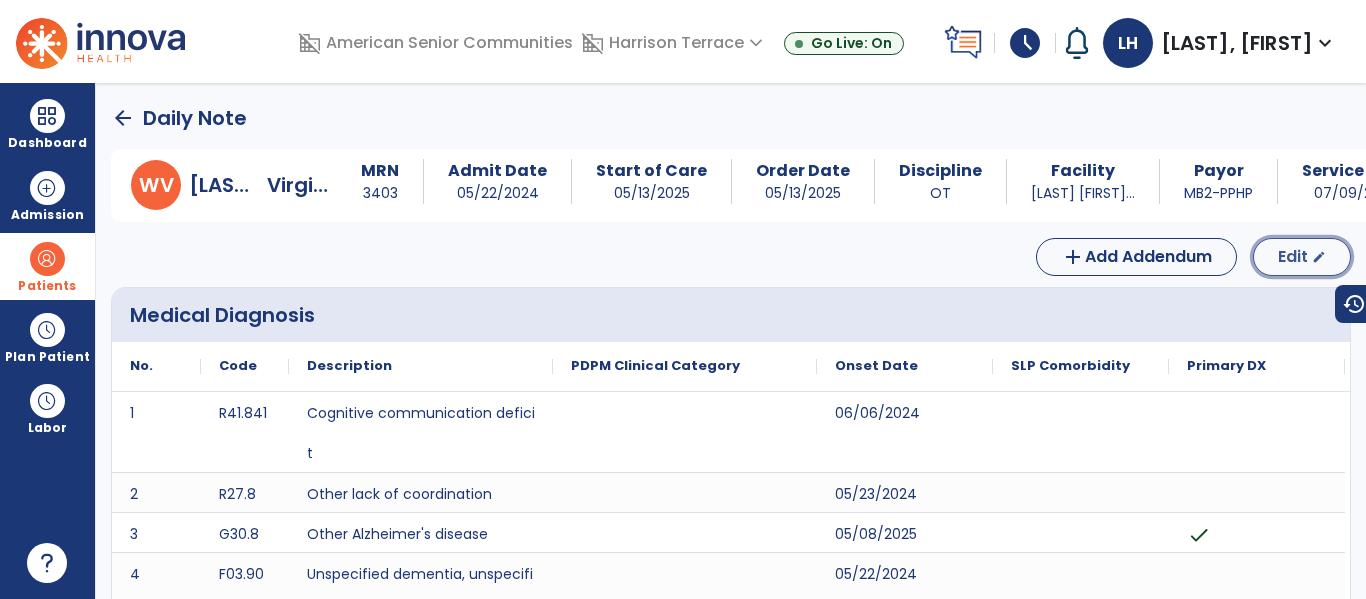click on "Edit" 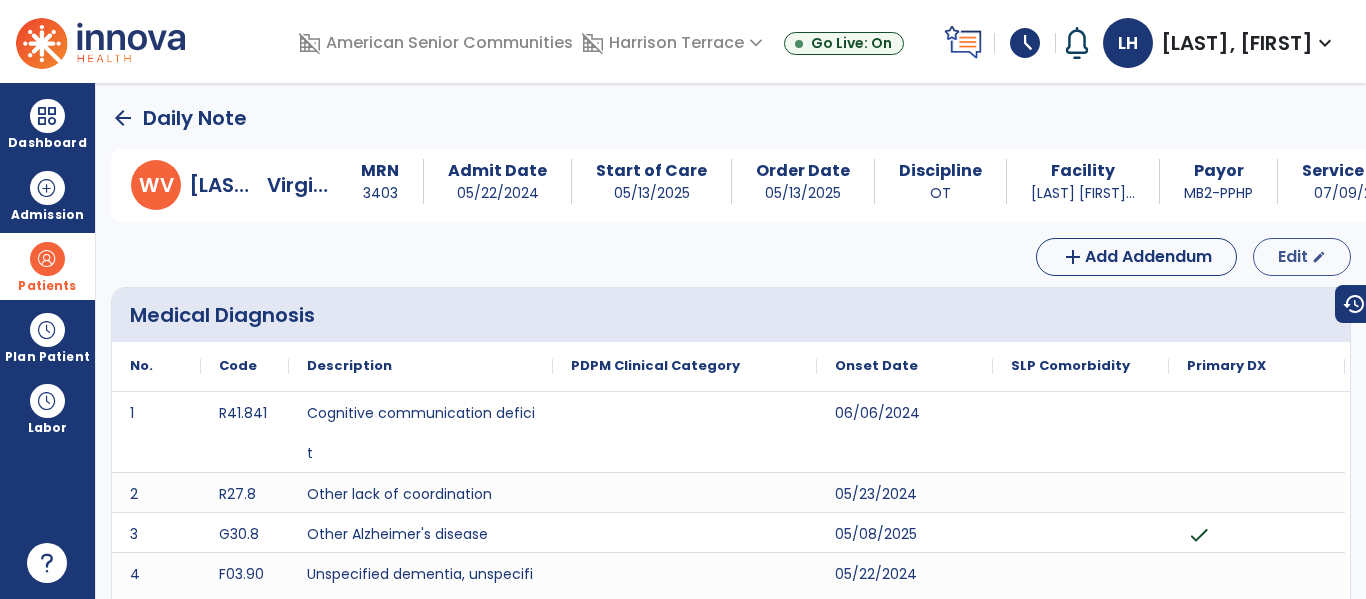 select on "*" 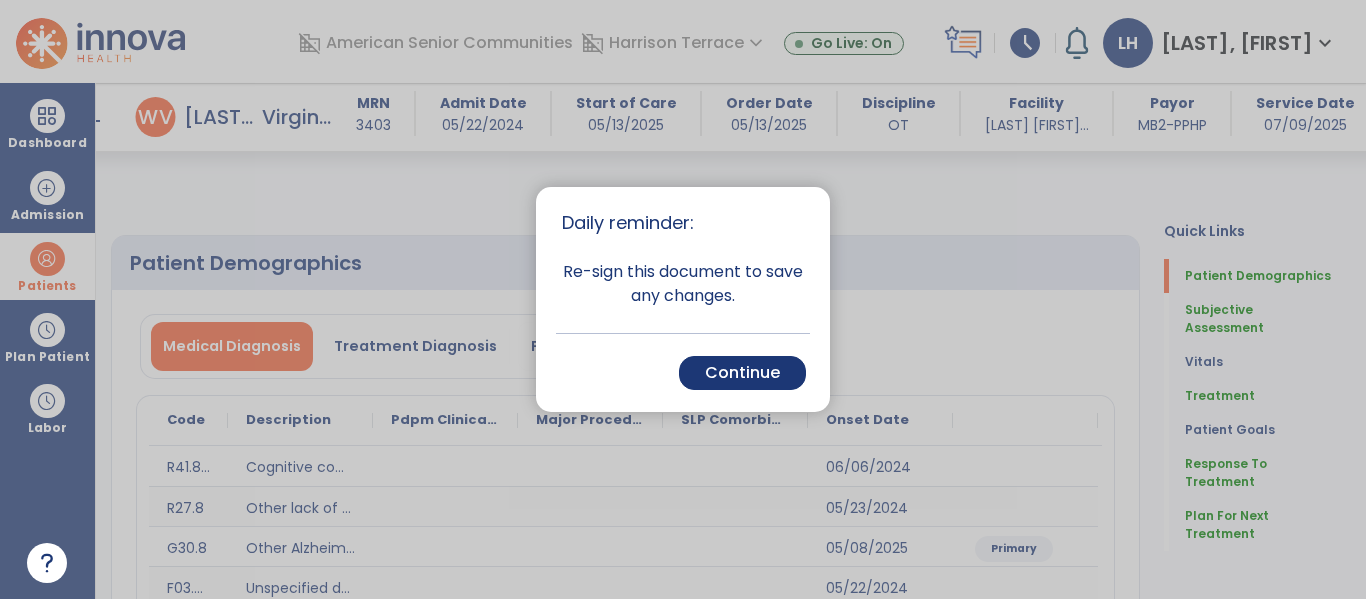 scroll, scrollTop: 718, scrollLeft: 0, axis: vertical 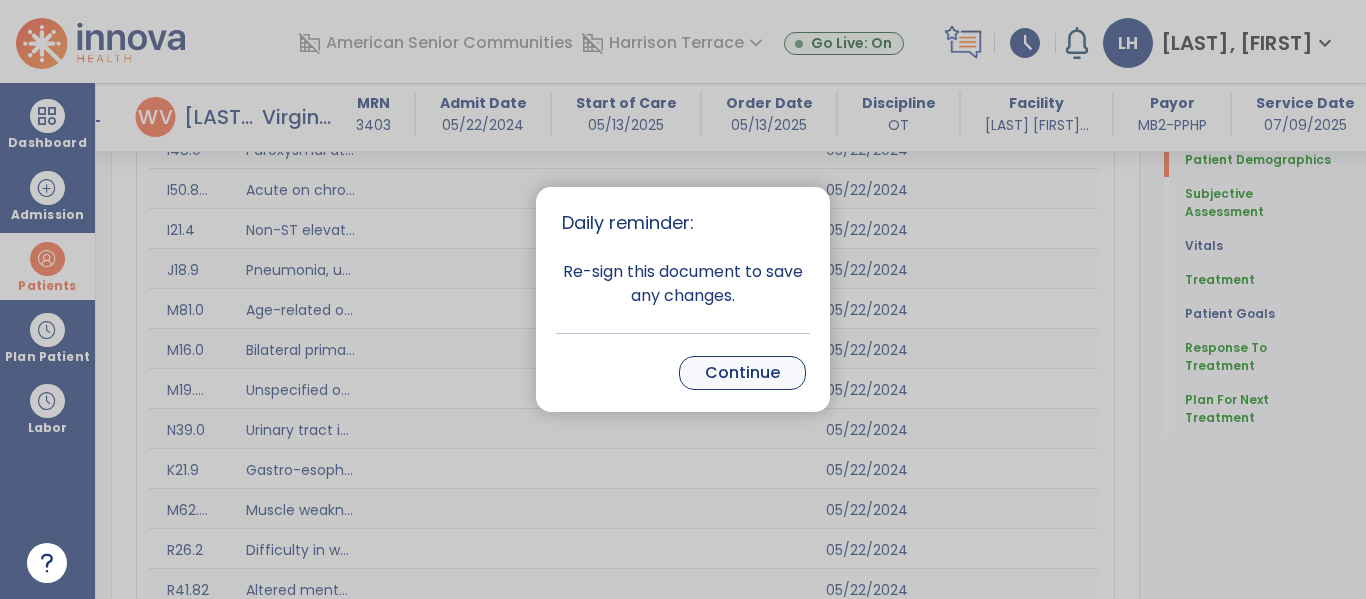 click on "Continue" at bounding box center (742, 373) 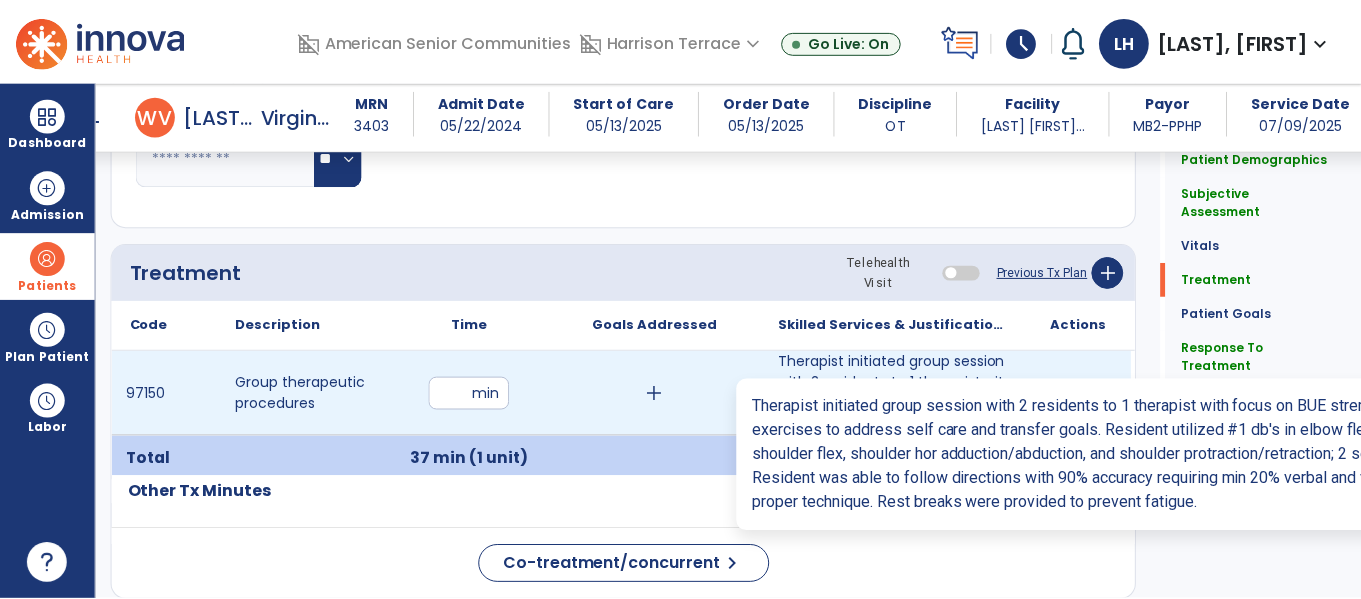 scroll, scrollTop: 2290, scrollLeft: 0, axis: vertical 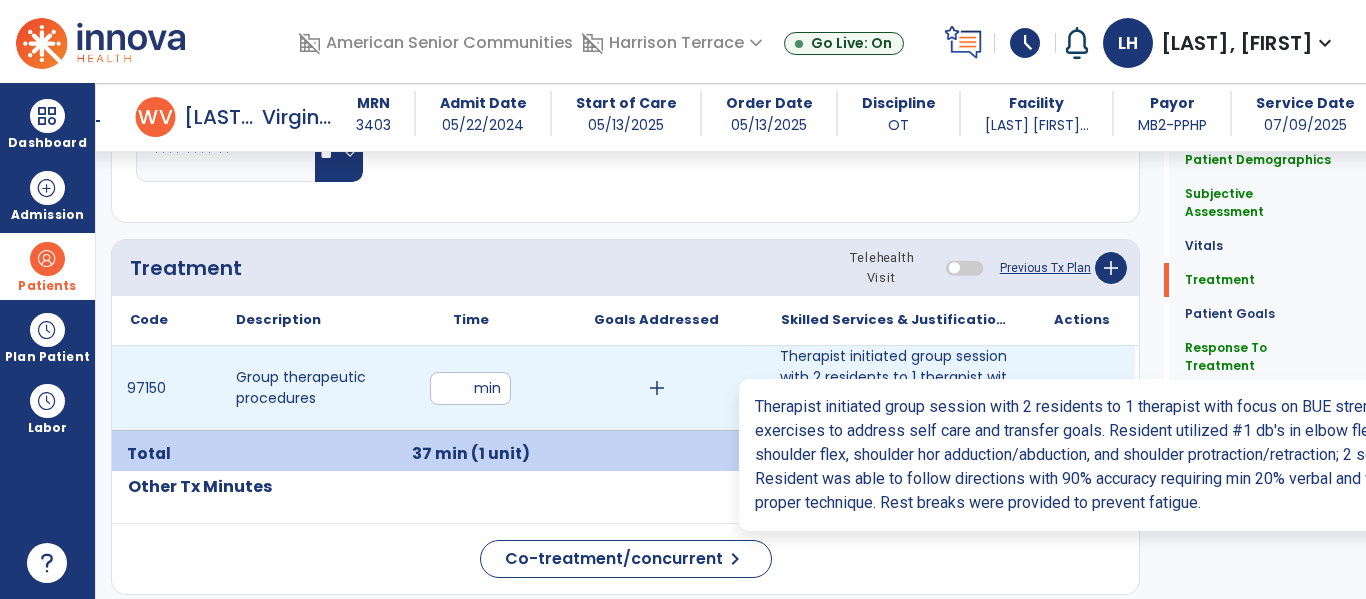 click on "Therapist initiated group session with 2 residents to 1 therapist with focus on BUE strengthening ex..." at bounding box center (896, 388) 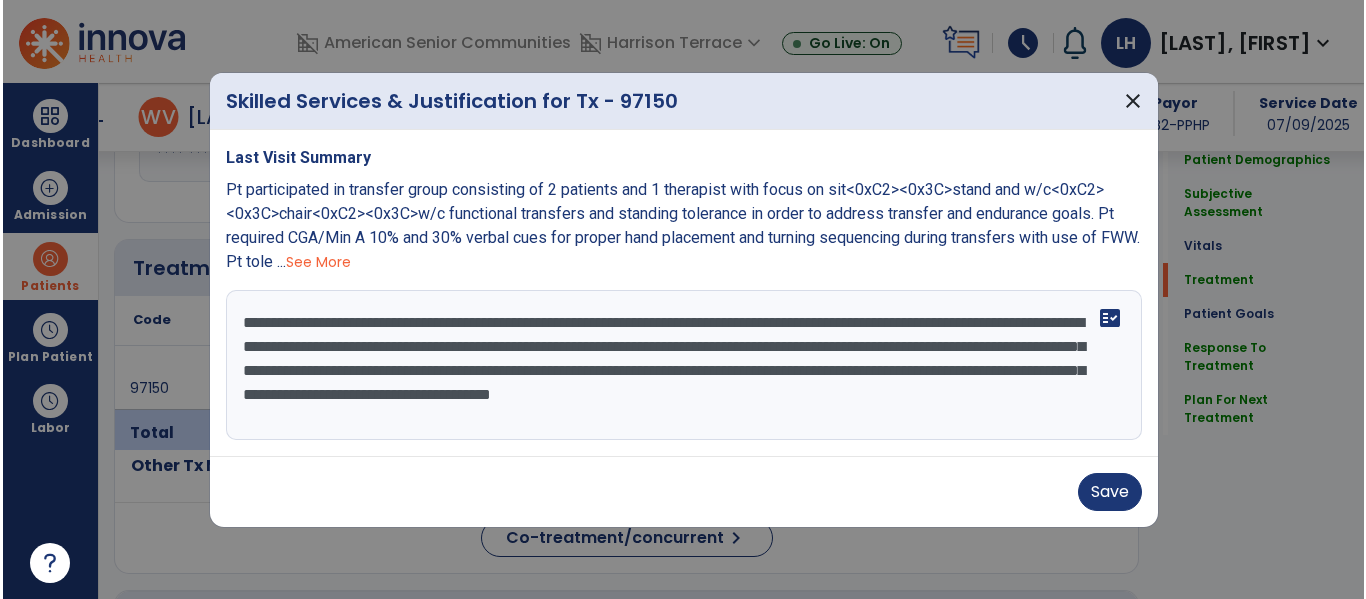 scroll, scrollTop: 2290, scrollLeft: 0, axis: vertical 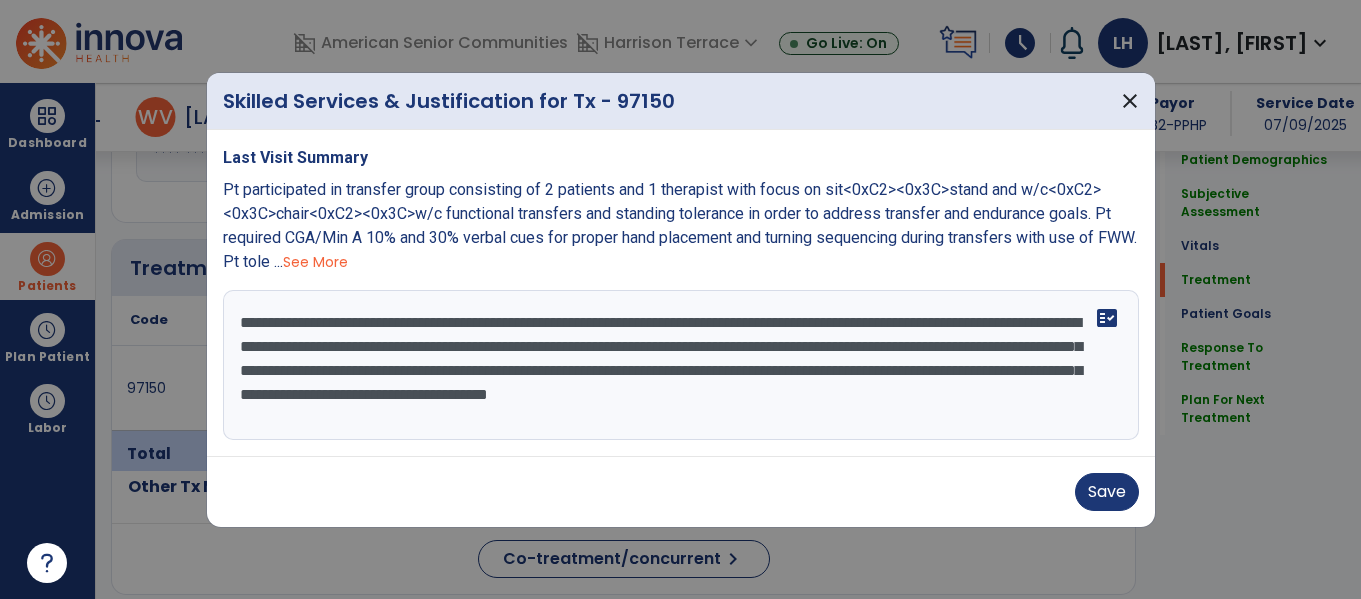 drag, startPoint x: 522, startPoint y: 412, endPoint x: 185, endPoint y: 278, distance: 362.66376 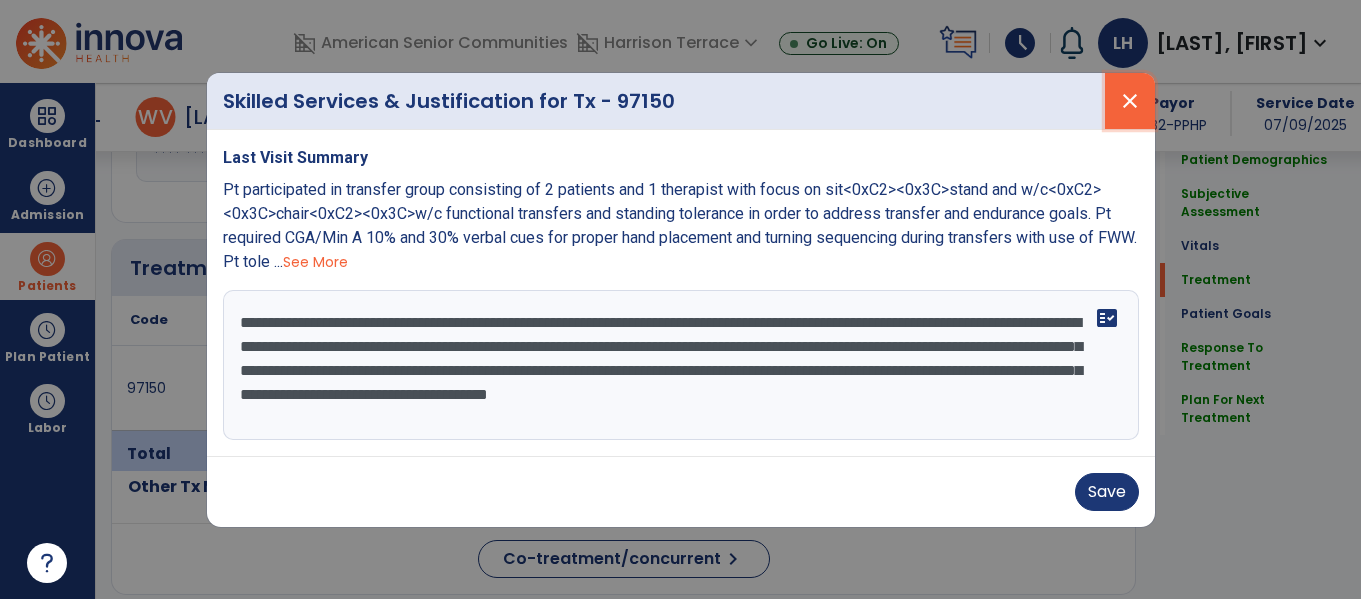 click on "close" at bounding box center (1130, 101) 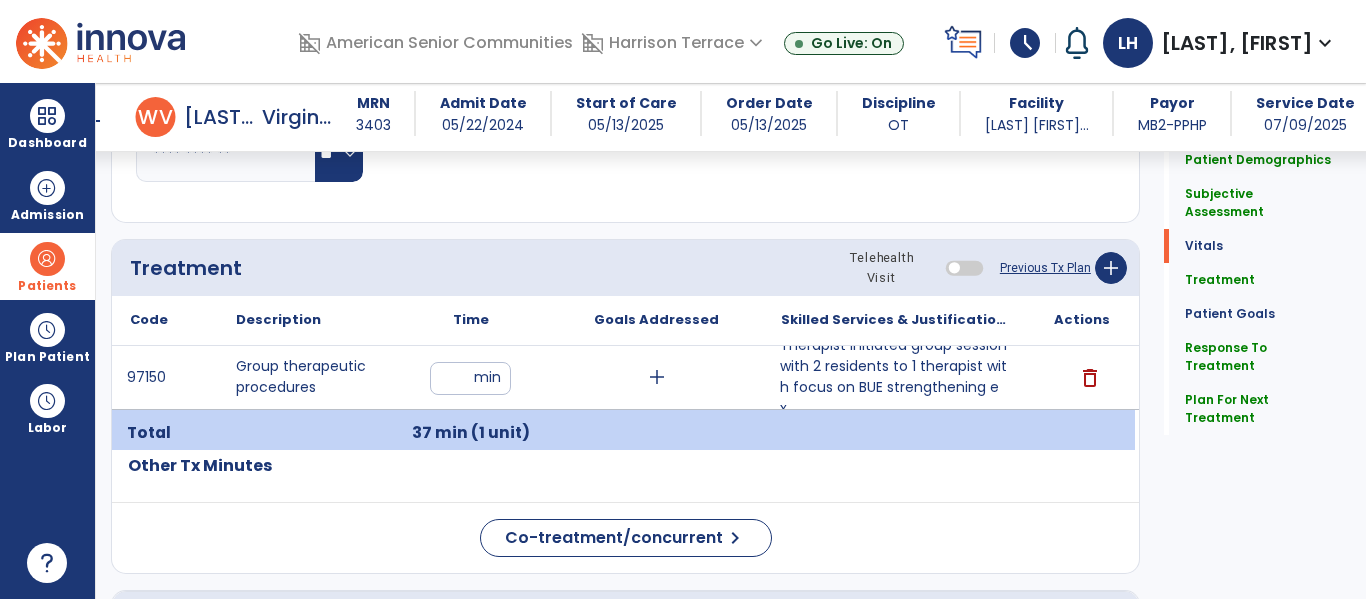 scroll, scrollTop: 0, scrollLeft: 0, axis: both 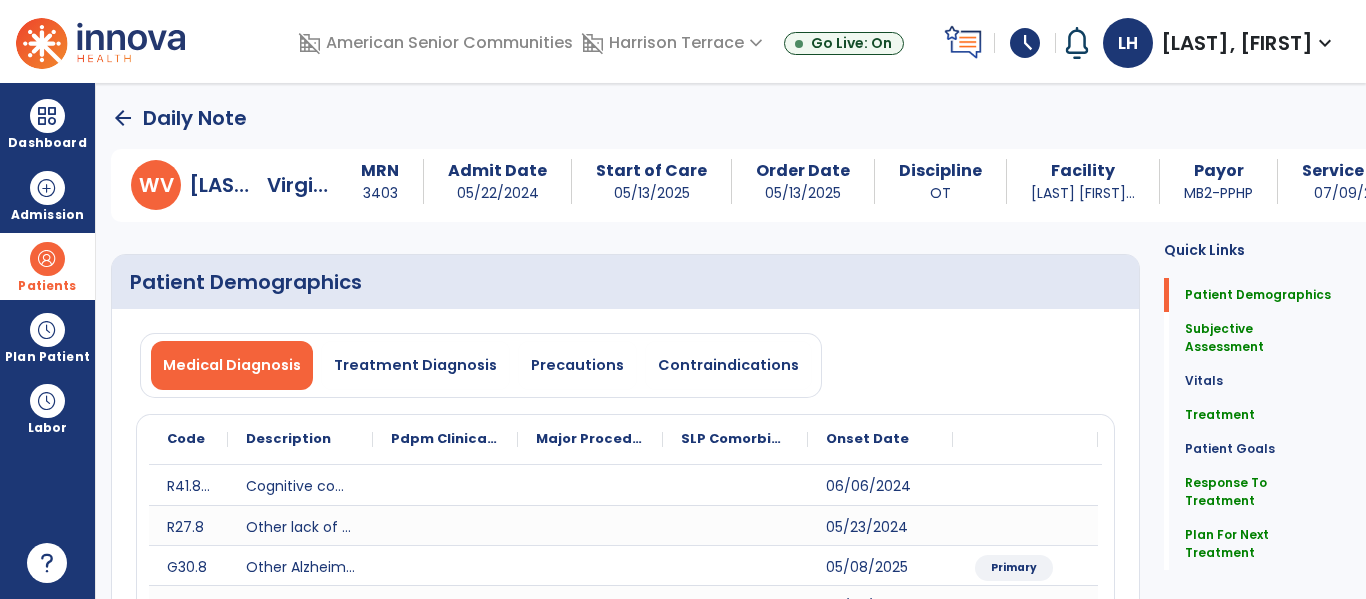 click on "arrow_back" 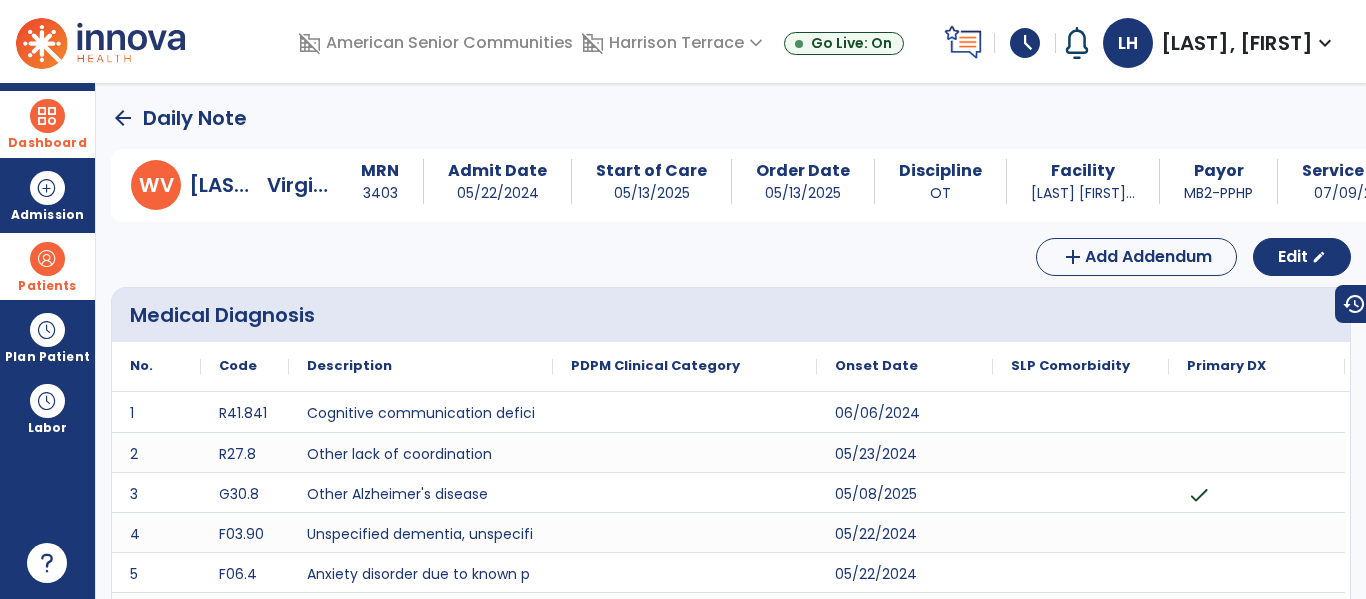 click on "Dashboard" at bounding box center (47, 143) 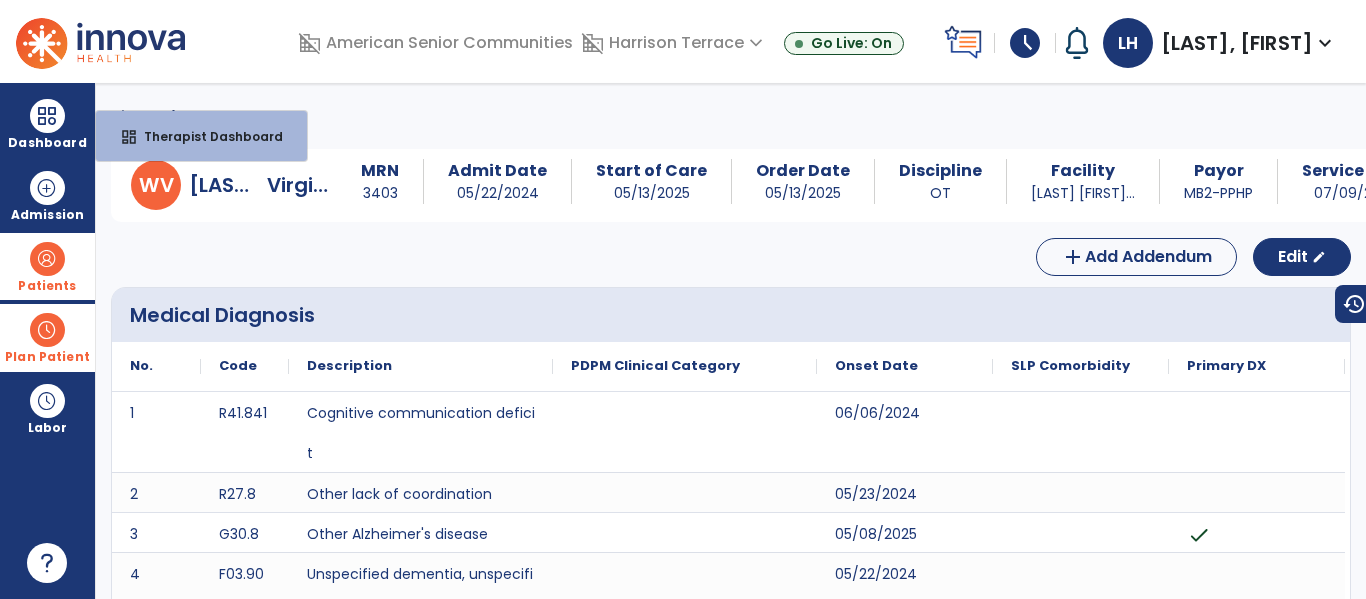 click on "Plan Patient" at bounding box center [47, 286] 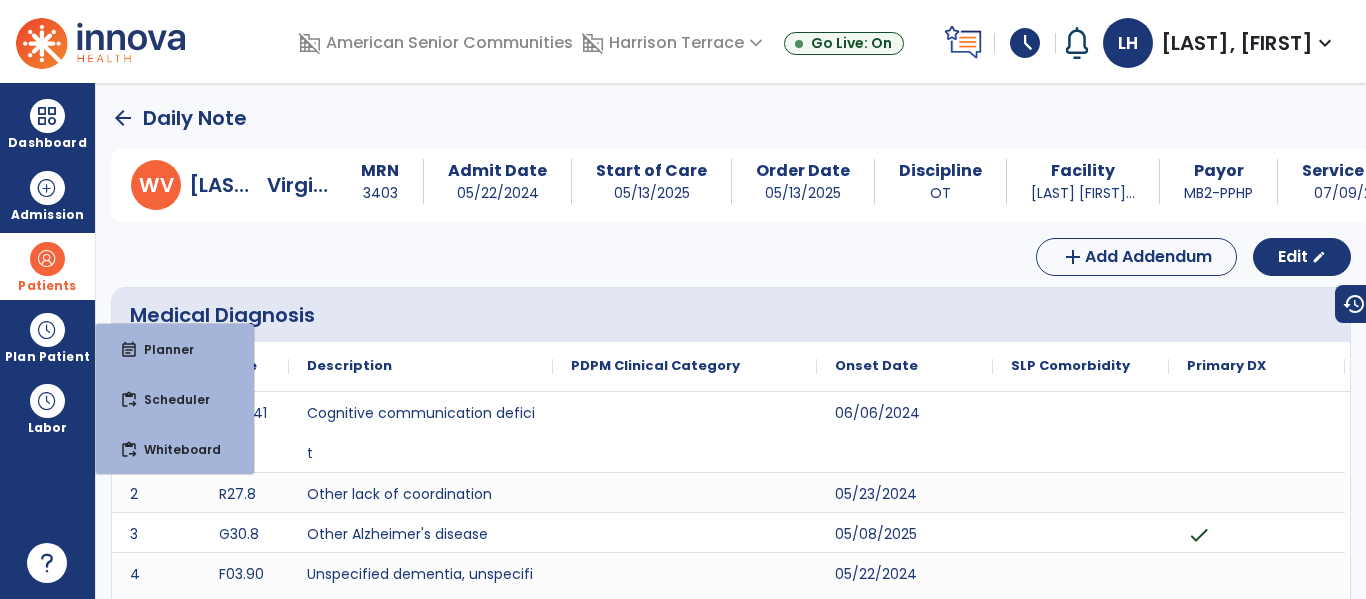click at bounding box center [47, 259] 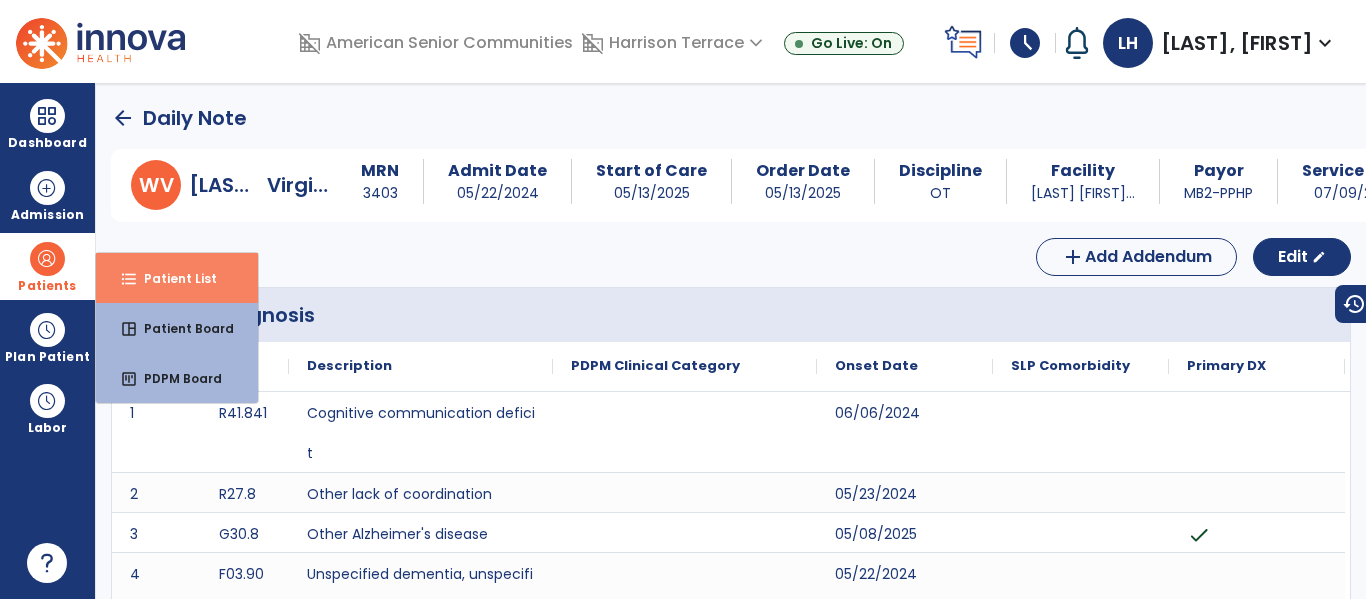 click on "Patient List" at bounding box center [172, 278] 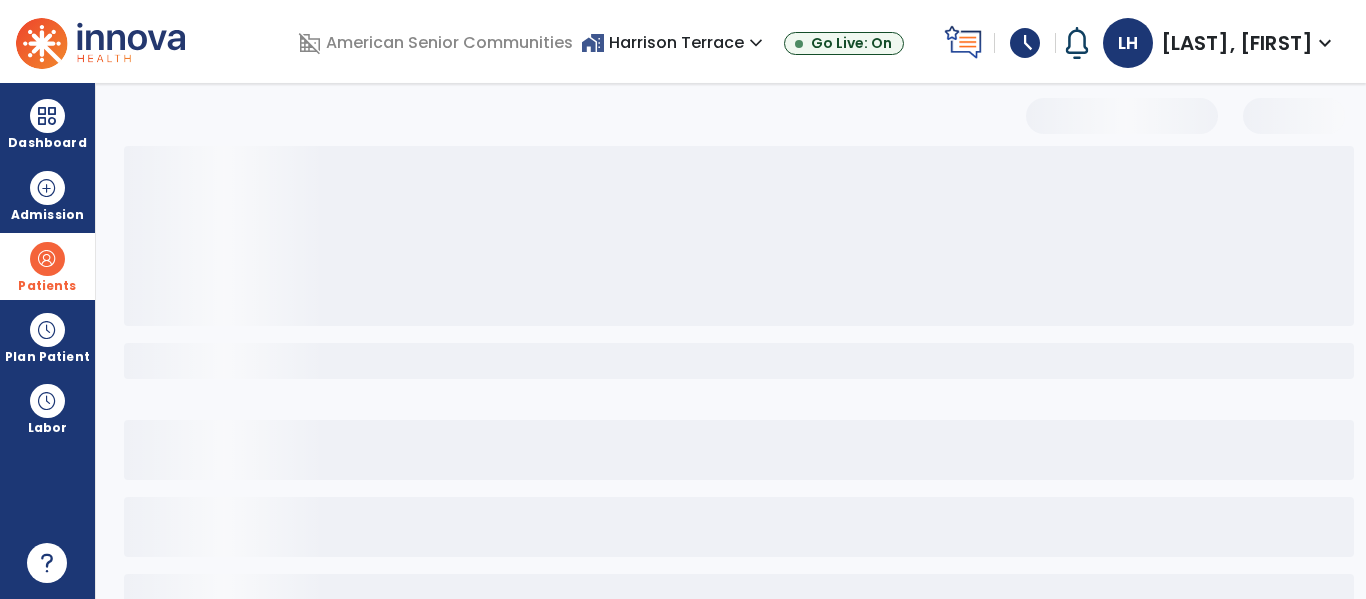 select on "***" 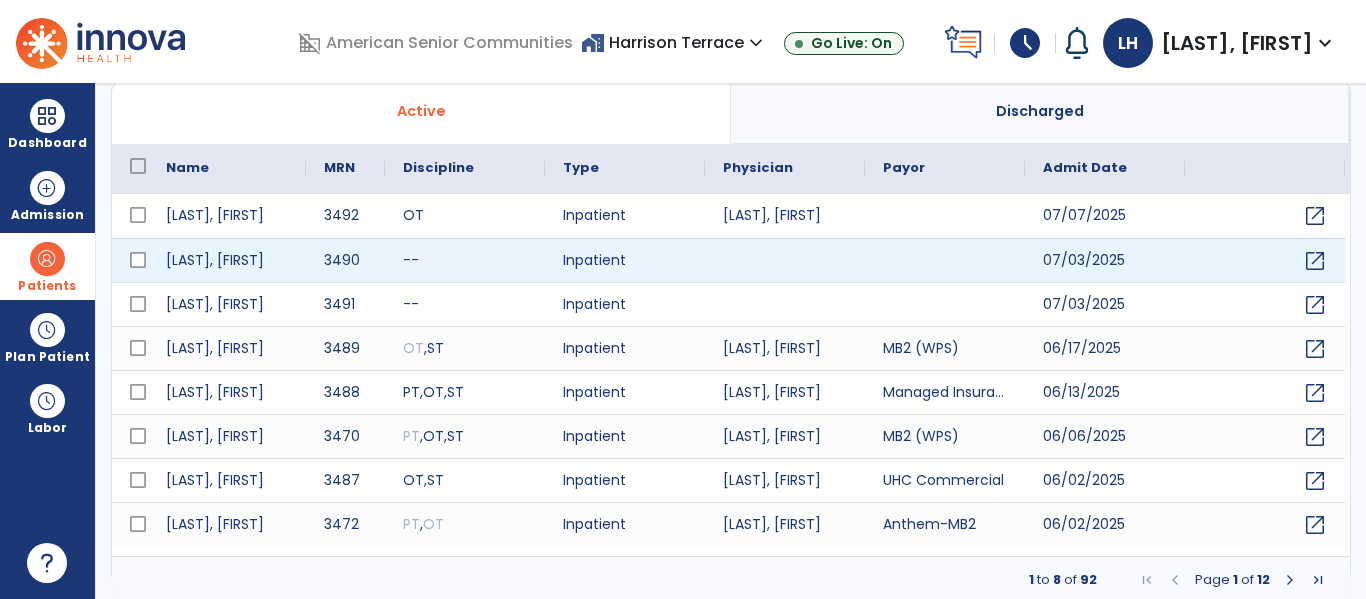 scroll, scrollTop: 141, scrollLeft: 0, axis: vertical 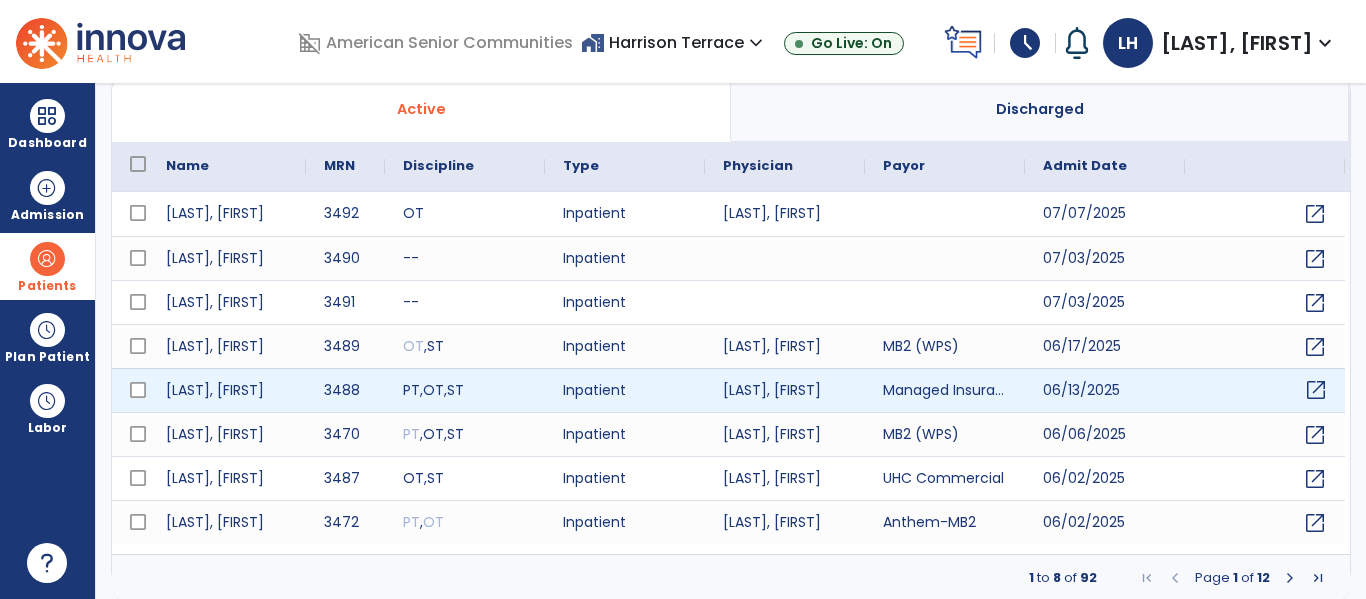 click on "open_in_new" at bounding box center (1316, 390) 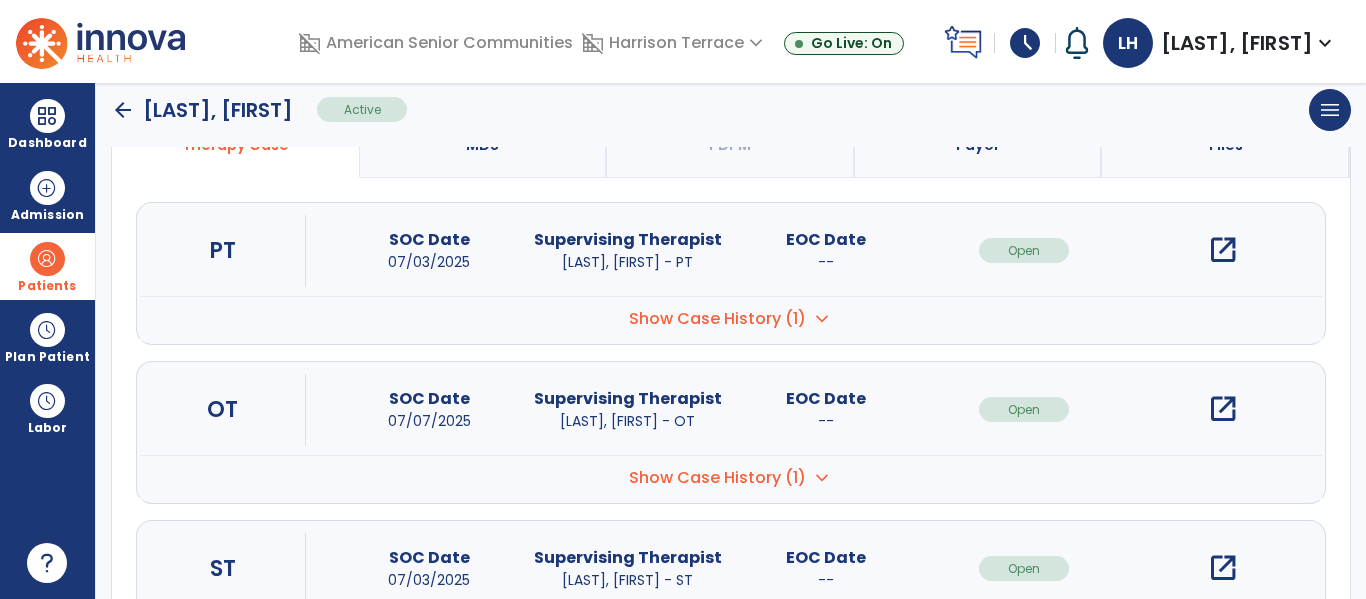 scroll, scrollTop: 183, scrollLeft: 0, axis: vertical 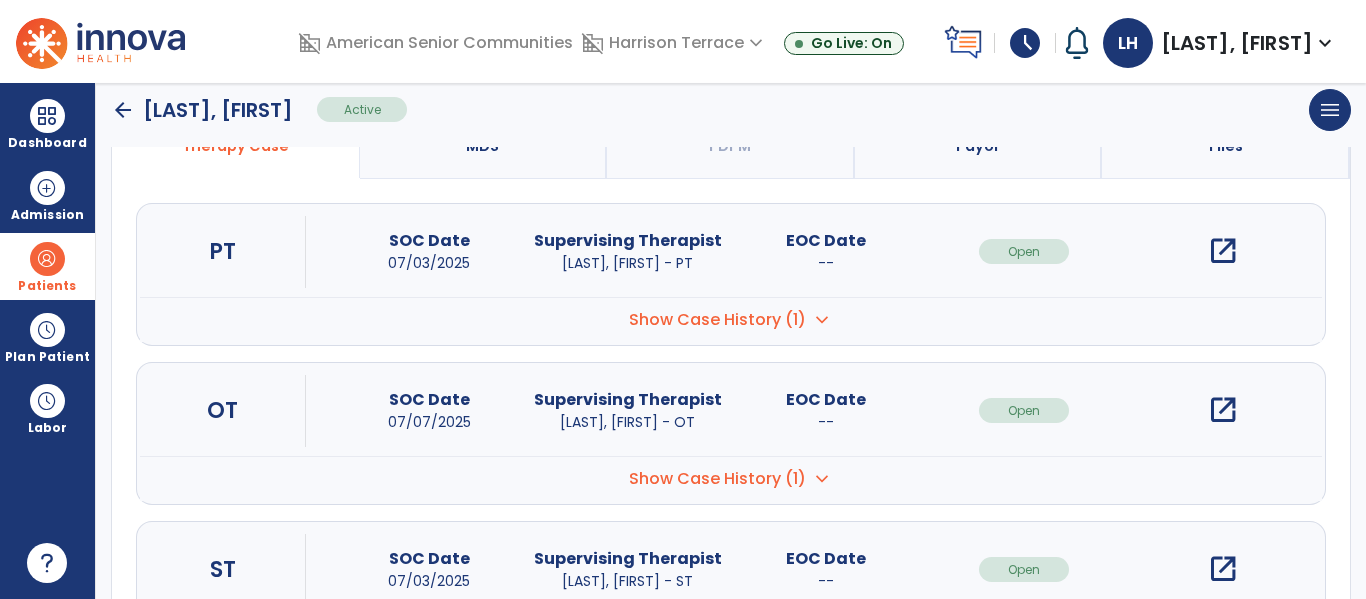 click on "open_in_new" at bounding box center (1223, 410) 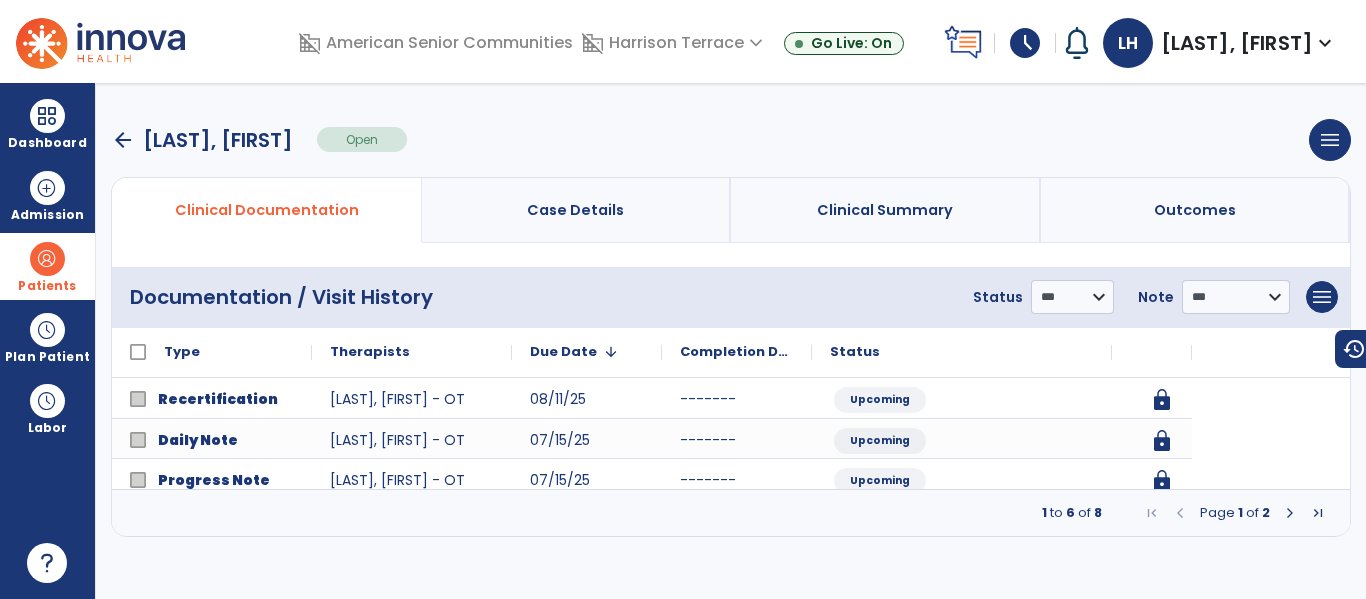 scroll, scrollTop: 0, scrollLeft: 0, axis: both 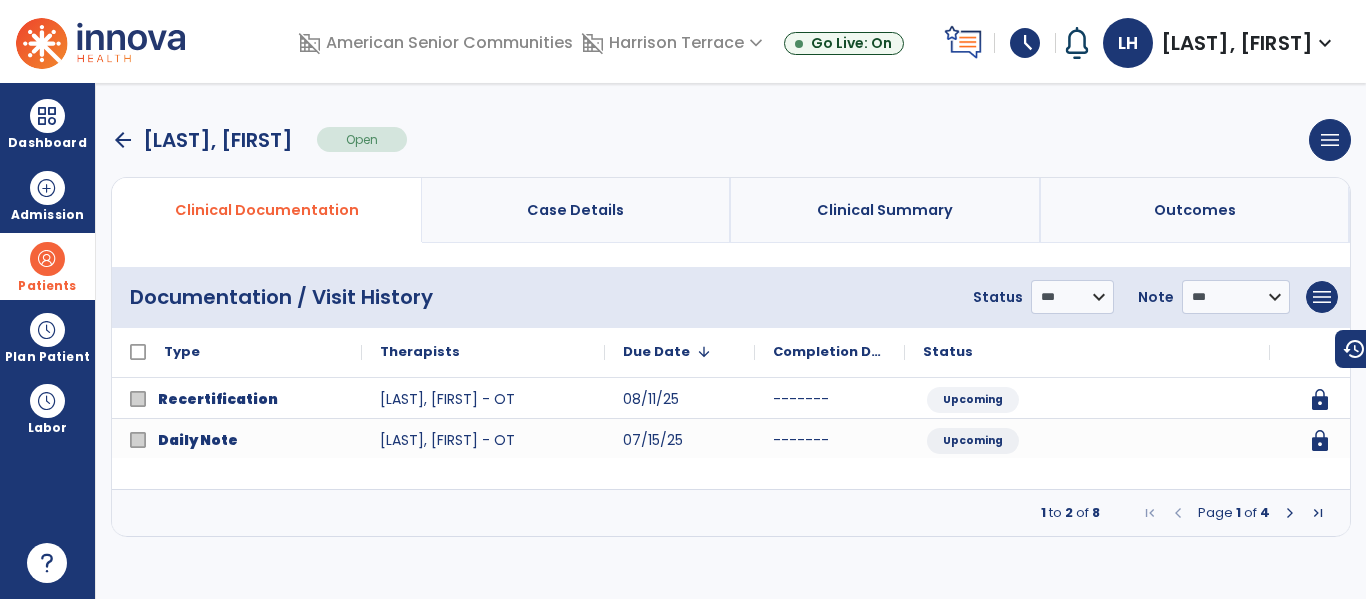 click at bounding box center [1290, 513] 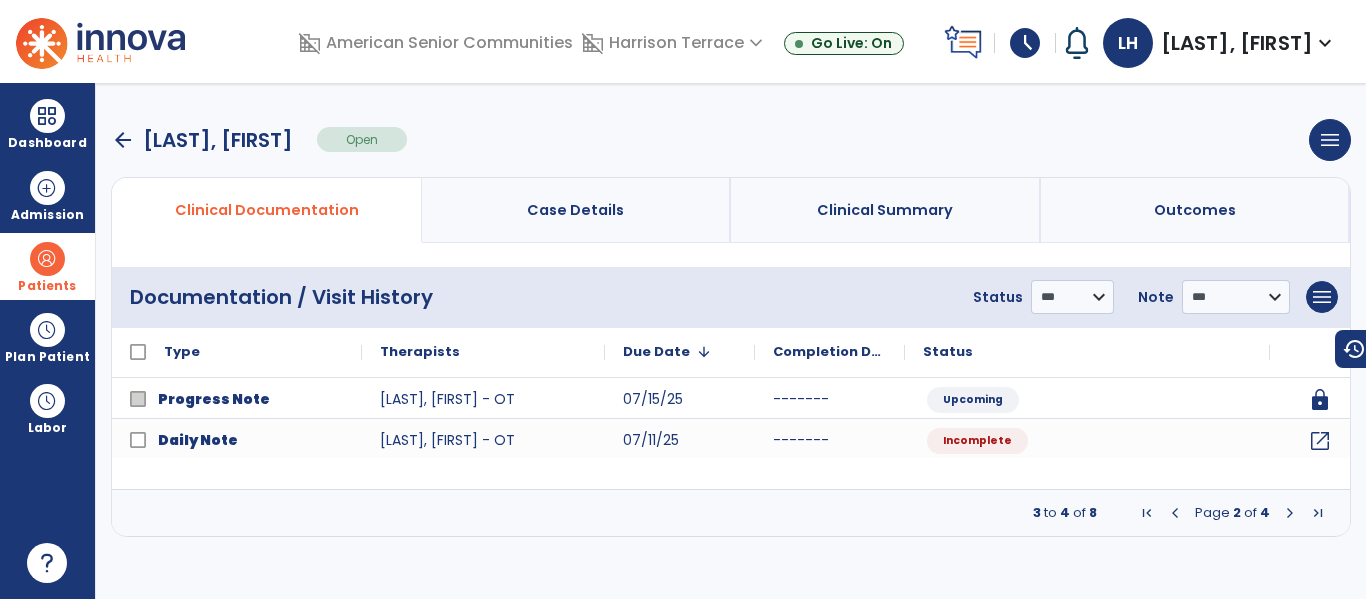 click at bounding box center (1290, 513) 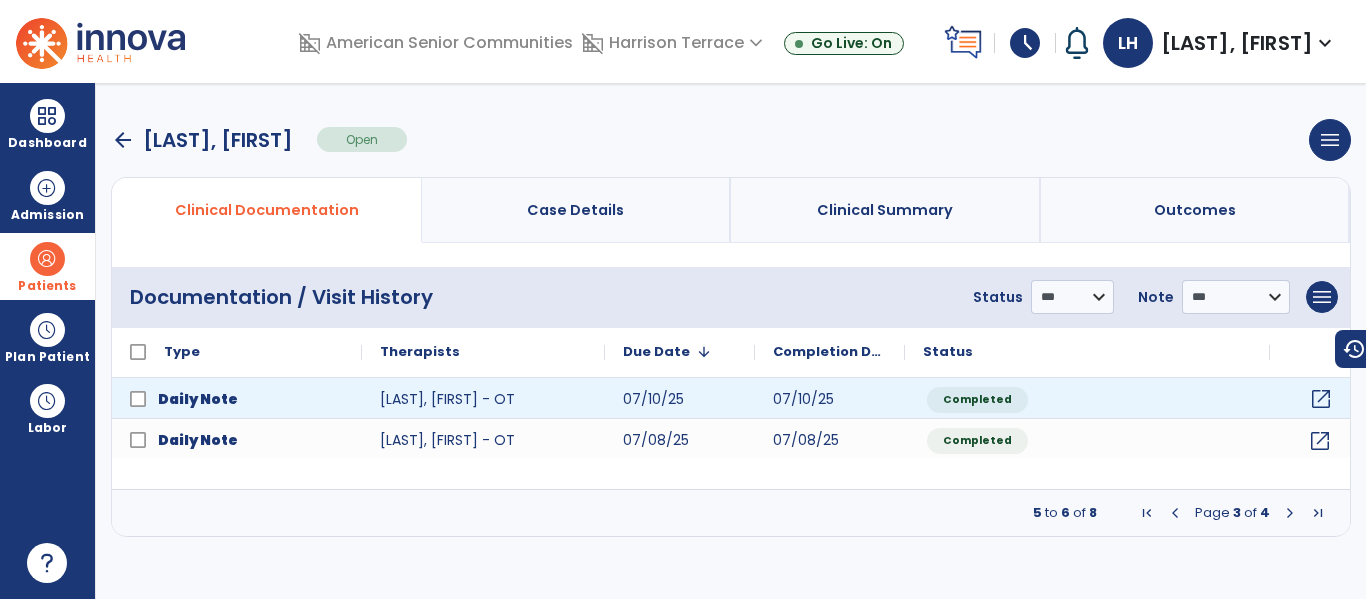click on "open_in_new" 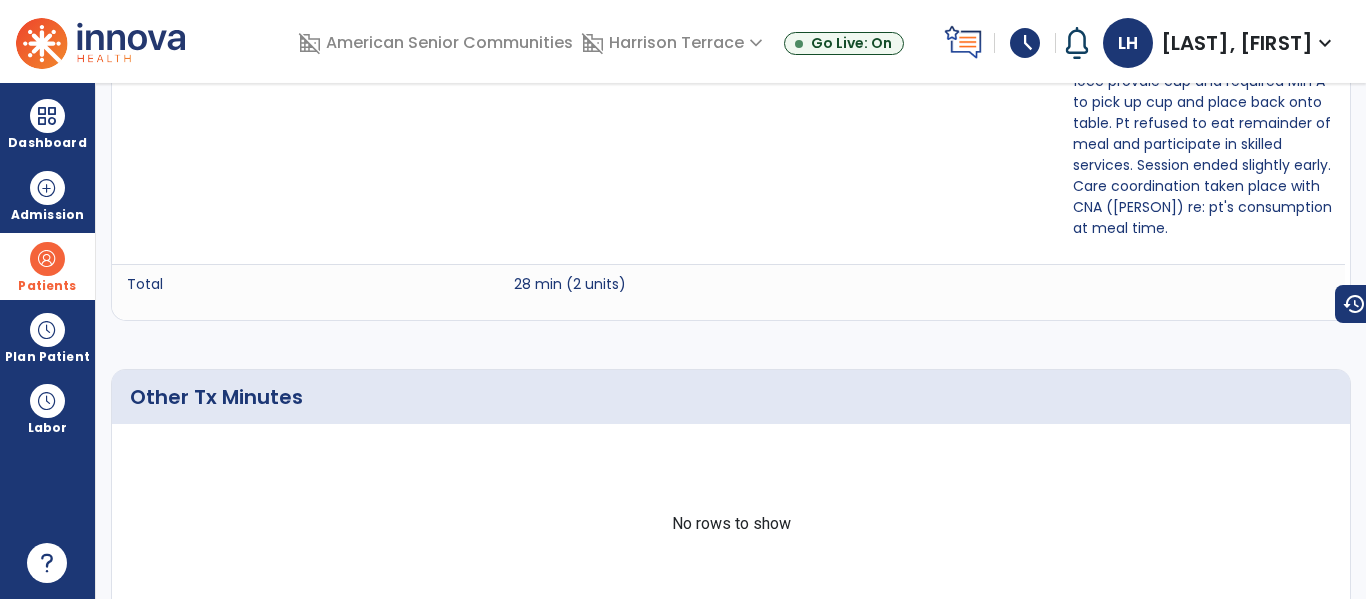 scroll, scrollTop: 0, scrollLeft: 0, axis: both 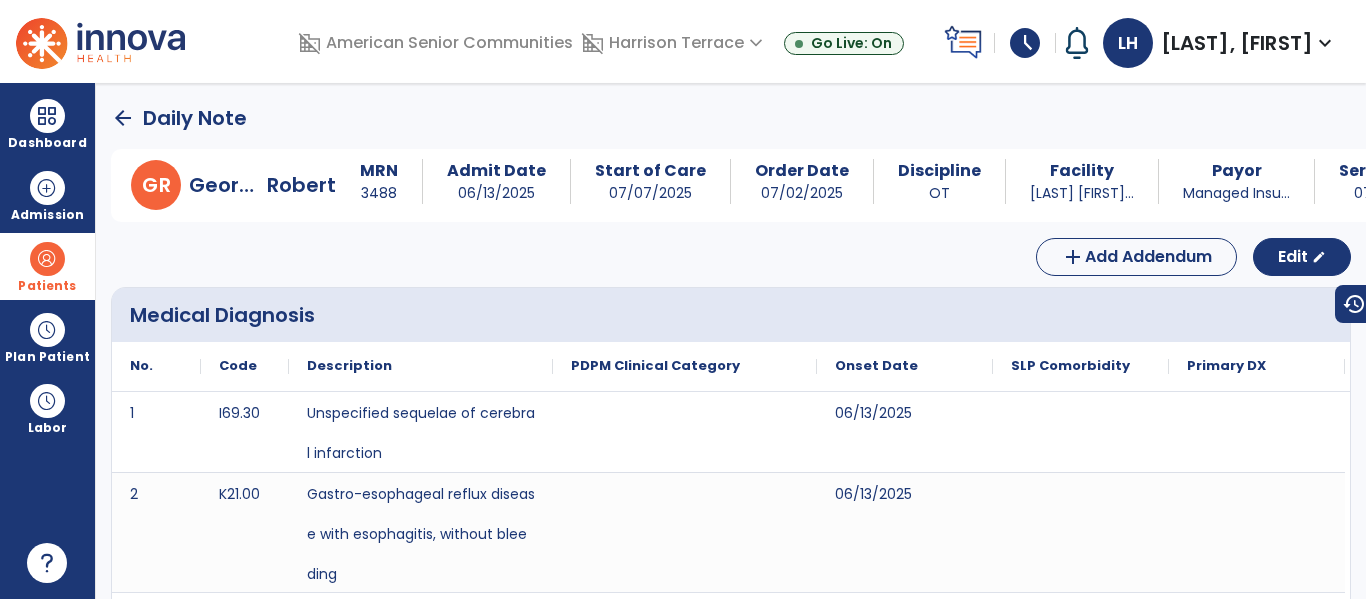 click on "arrow_back" 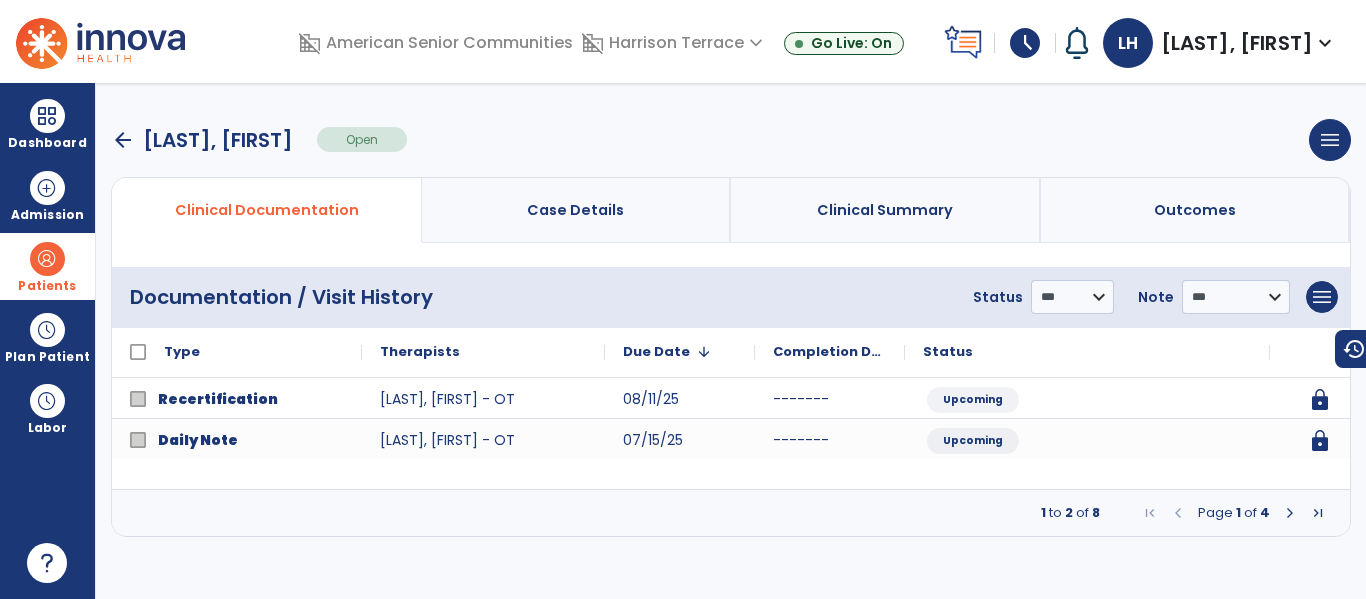 click at bounding box center (1290, 513) 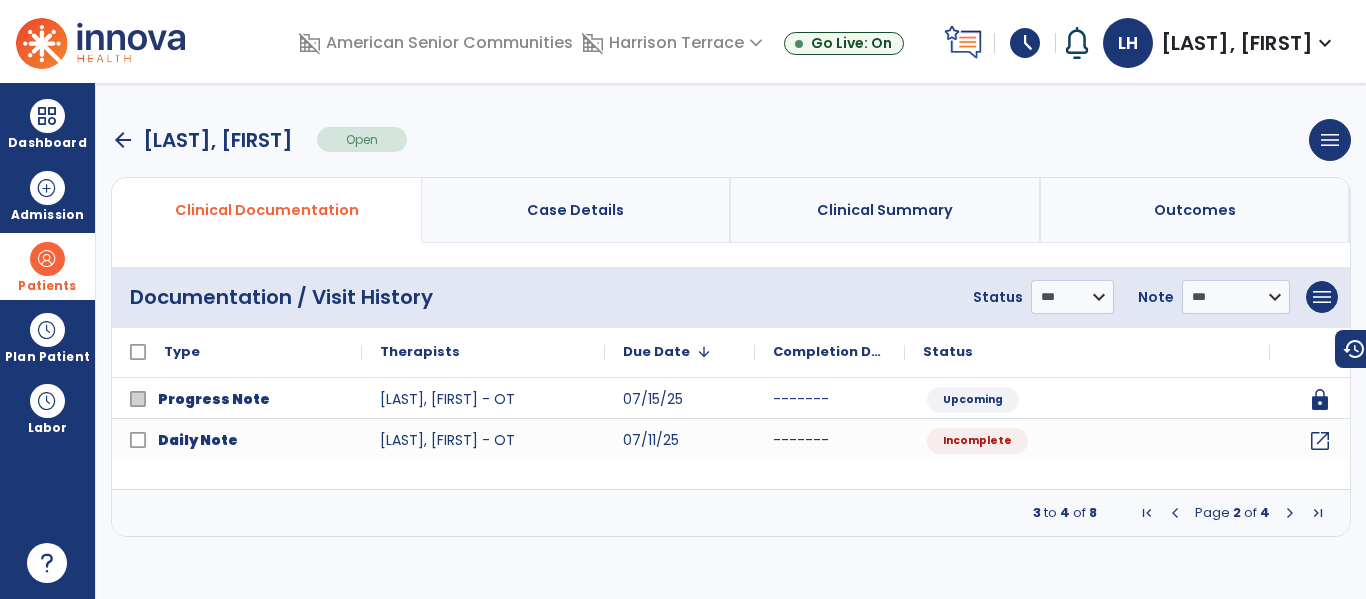 click at bounding box center [1290, 513] 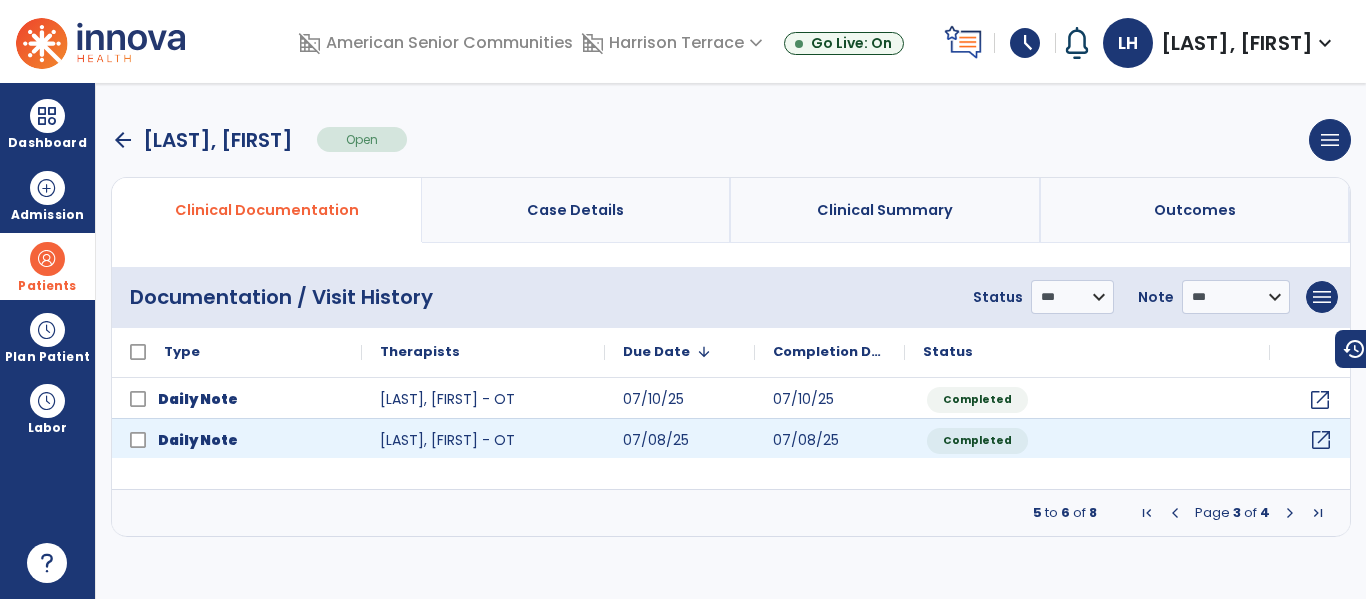 click on "open_in_new" 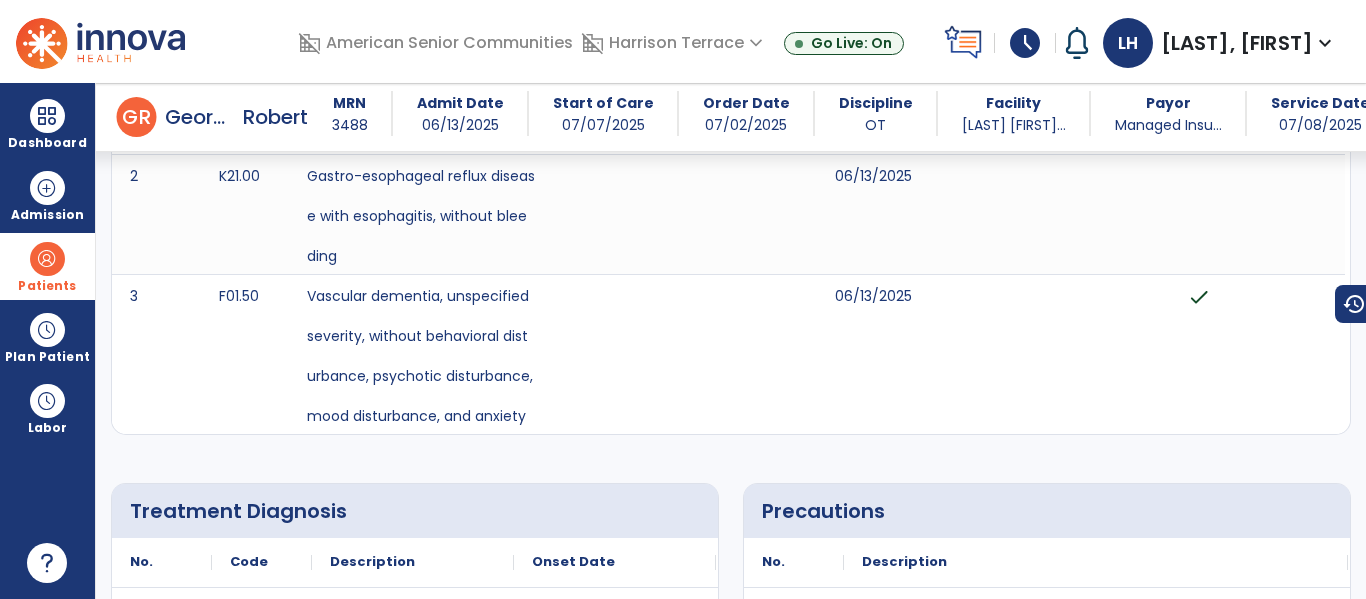 scroll, scrollTop: 0, scrollLeft: 0, axis: both 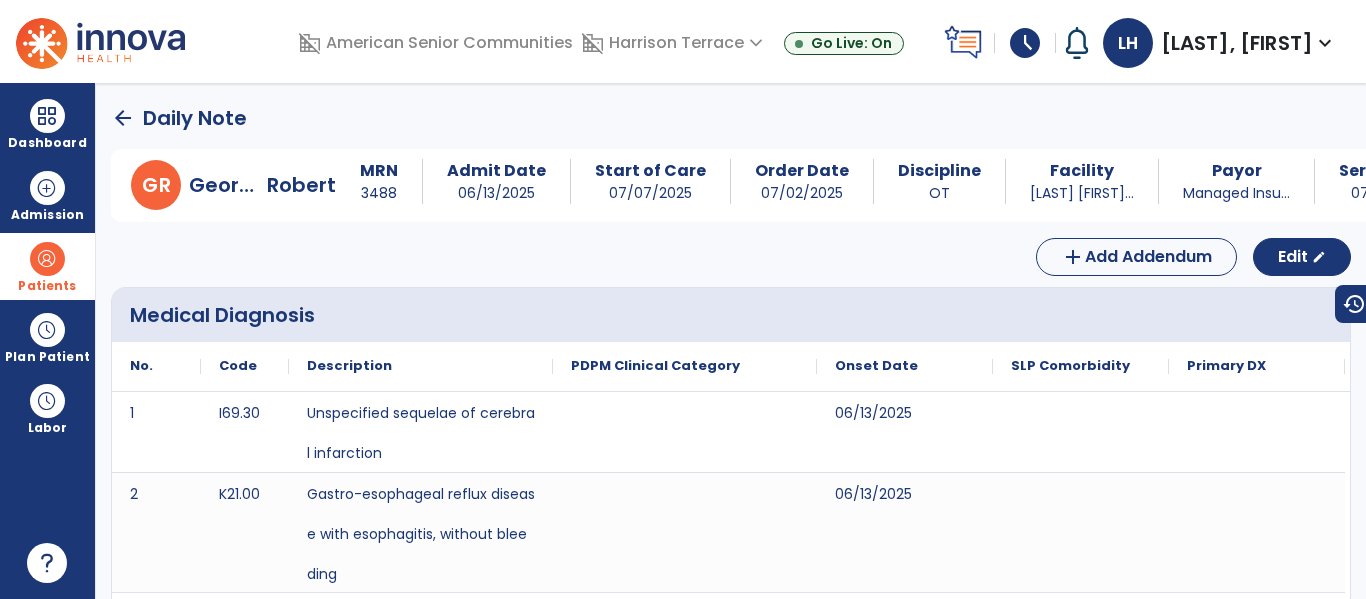 click on "arrow_back" 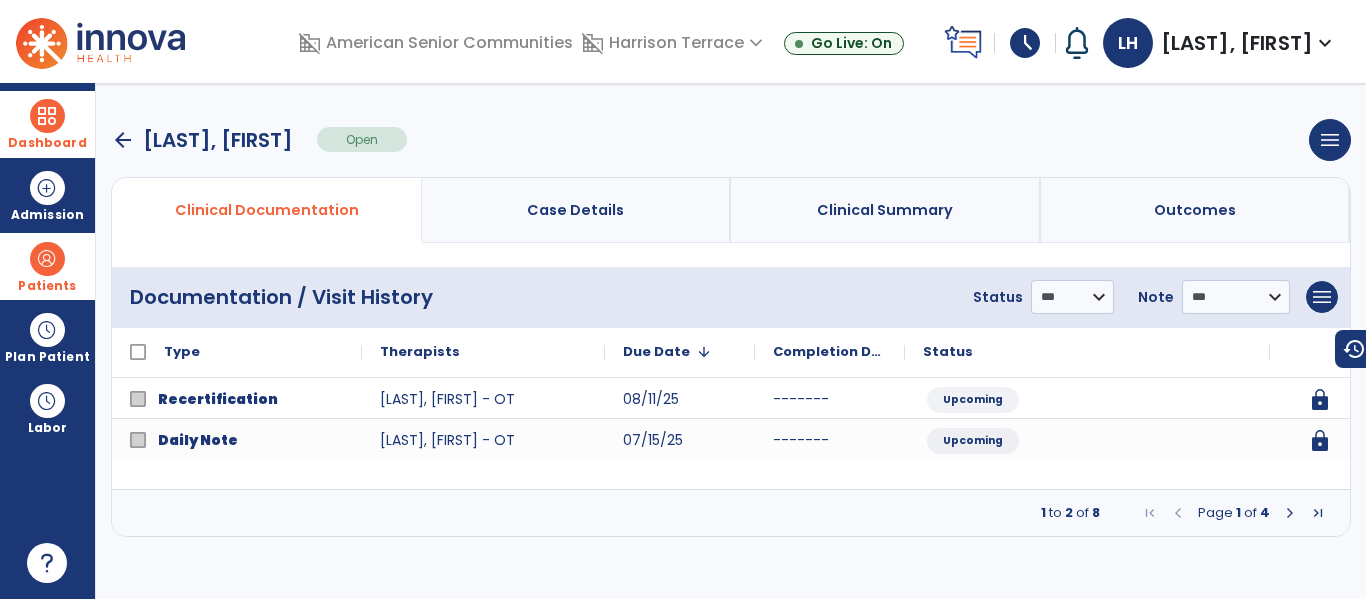 click on "Dashboard" at bounding box center (47, 124) 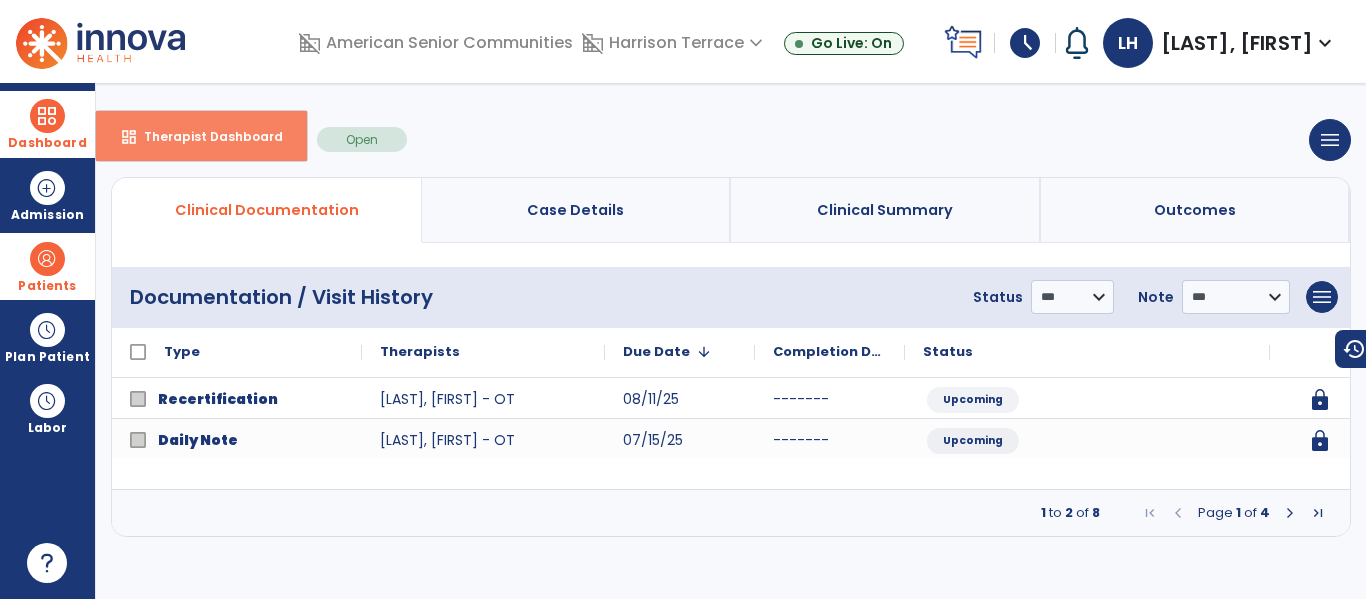 click on "dashboard  Therapist Dashboard" at bounding box center (201, 136) 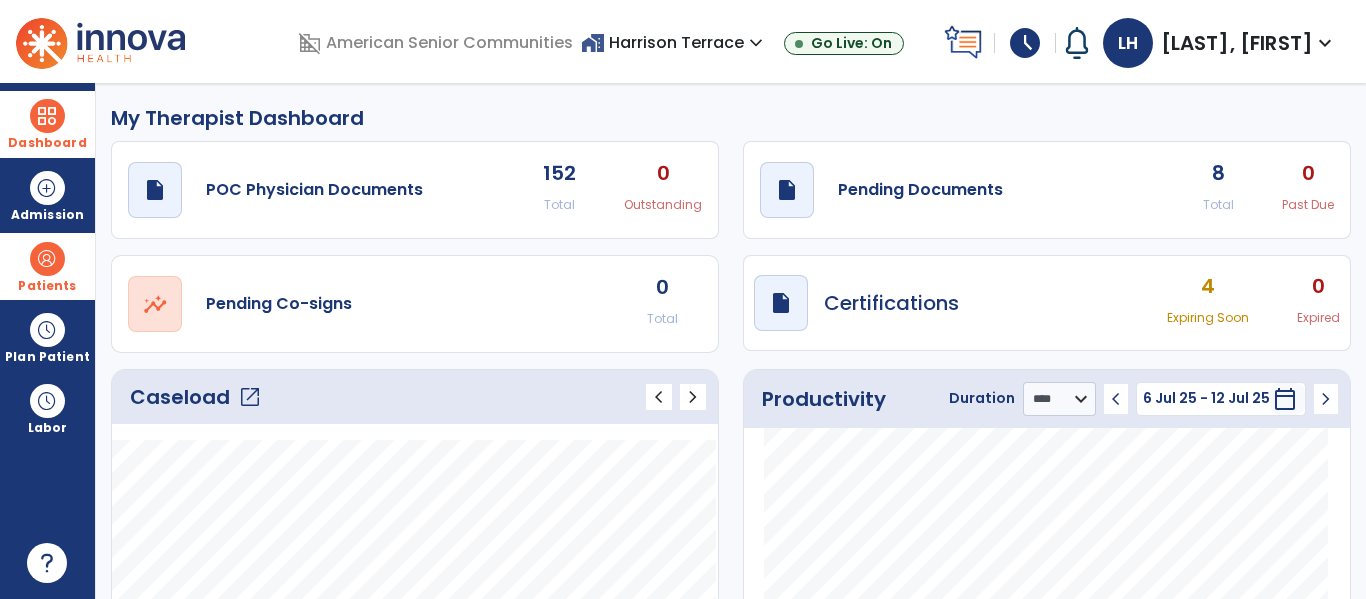 click on "8" 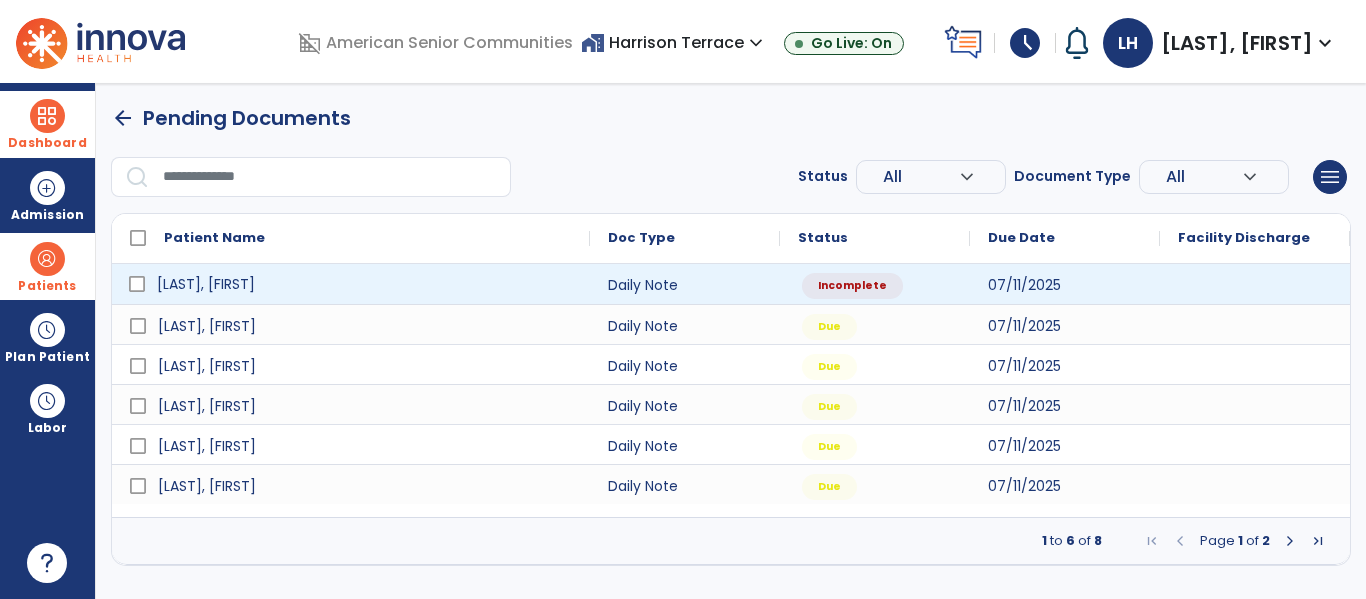 click on "[LAST], [FIRST]" at bounding box center [365, 284] 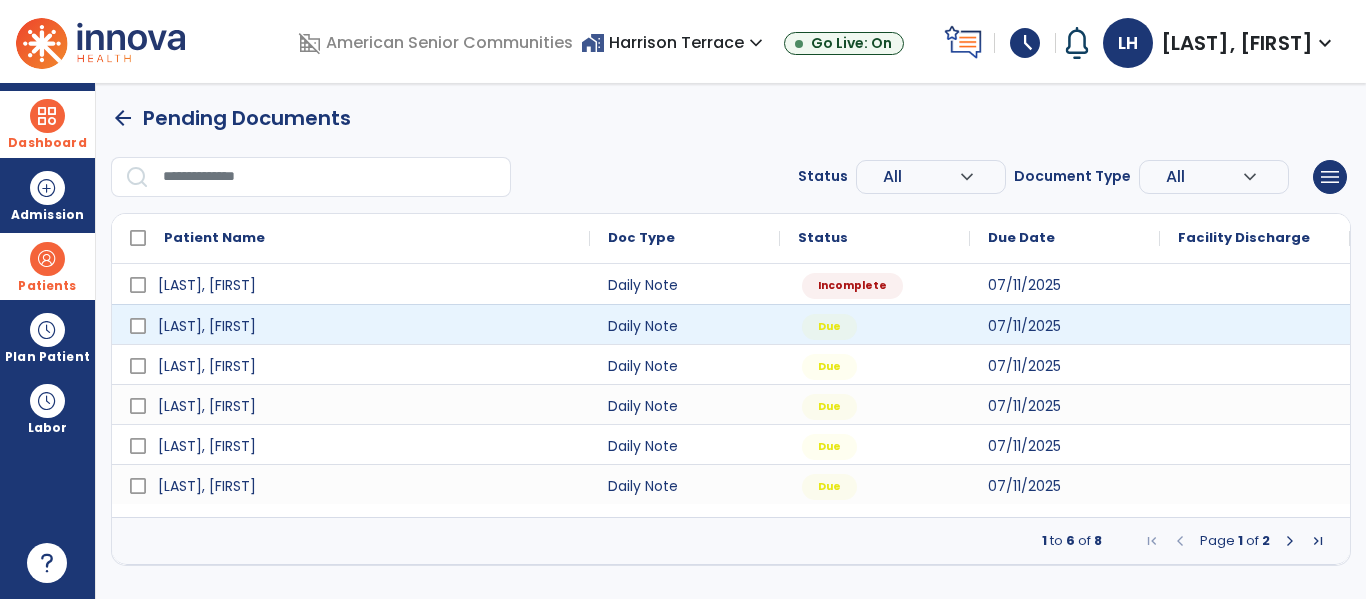 select on "*" 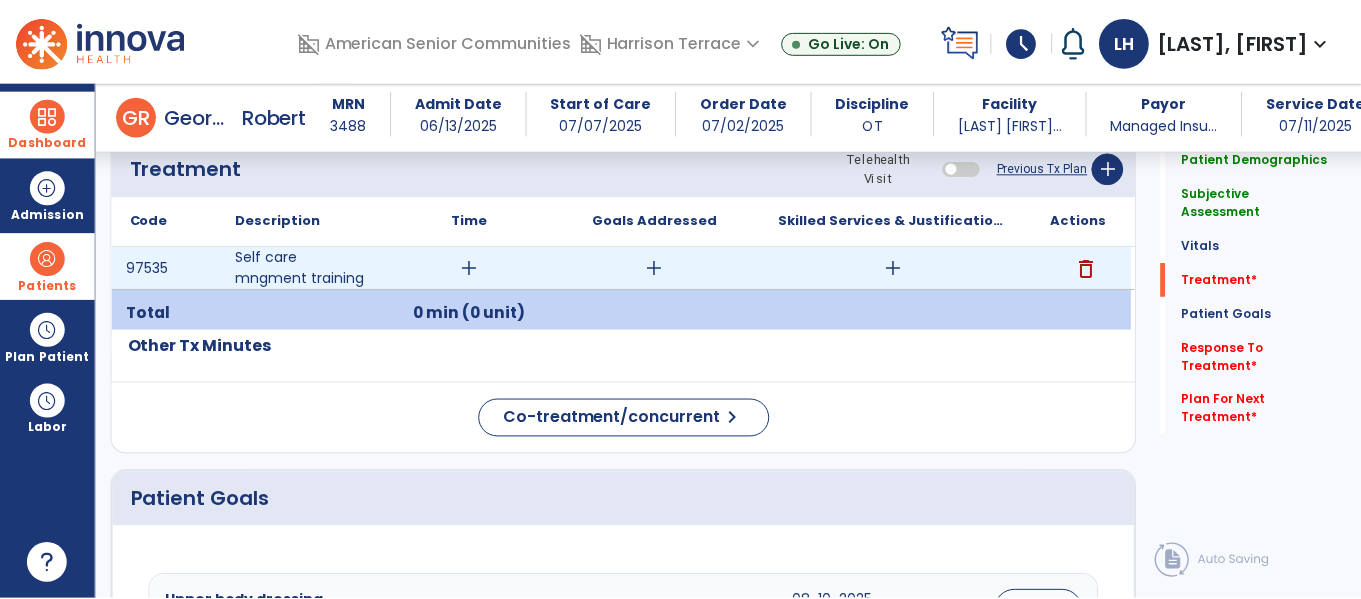 scroll, scrollTop: 1187, scrollLeft: 0, axis: vertical 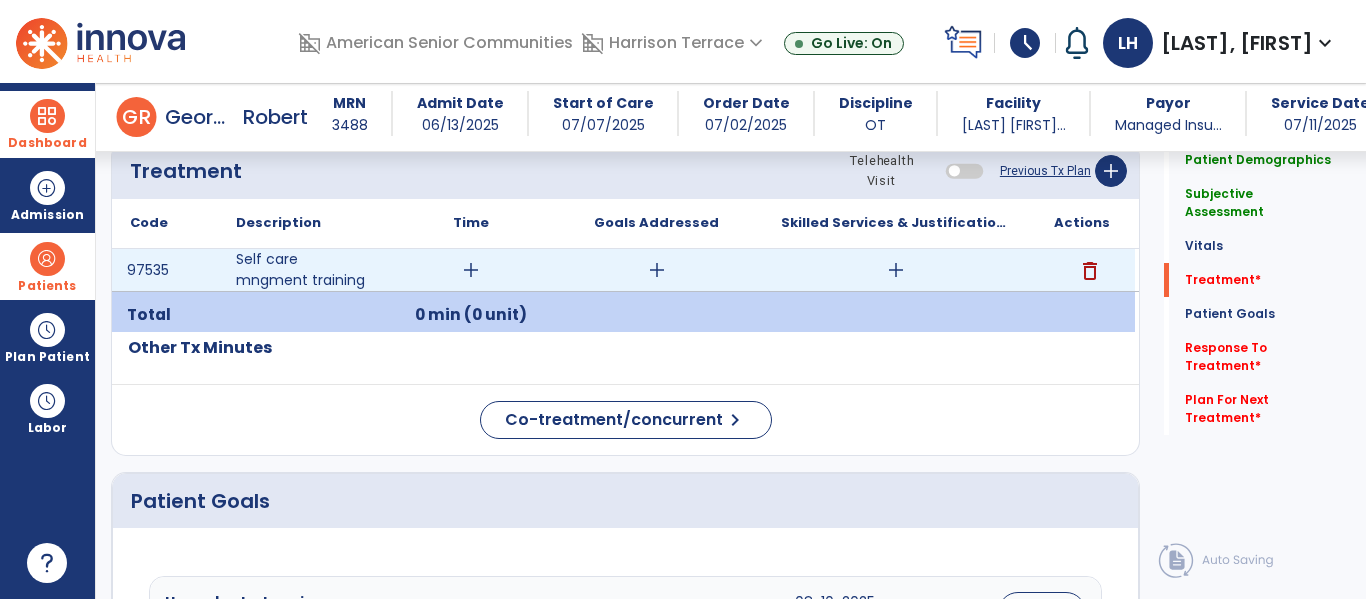 click on "add" at bounding box center (471, 270) 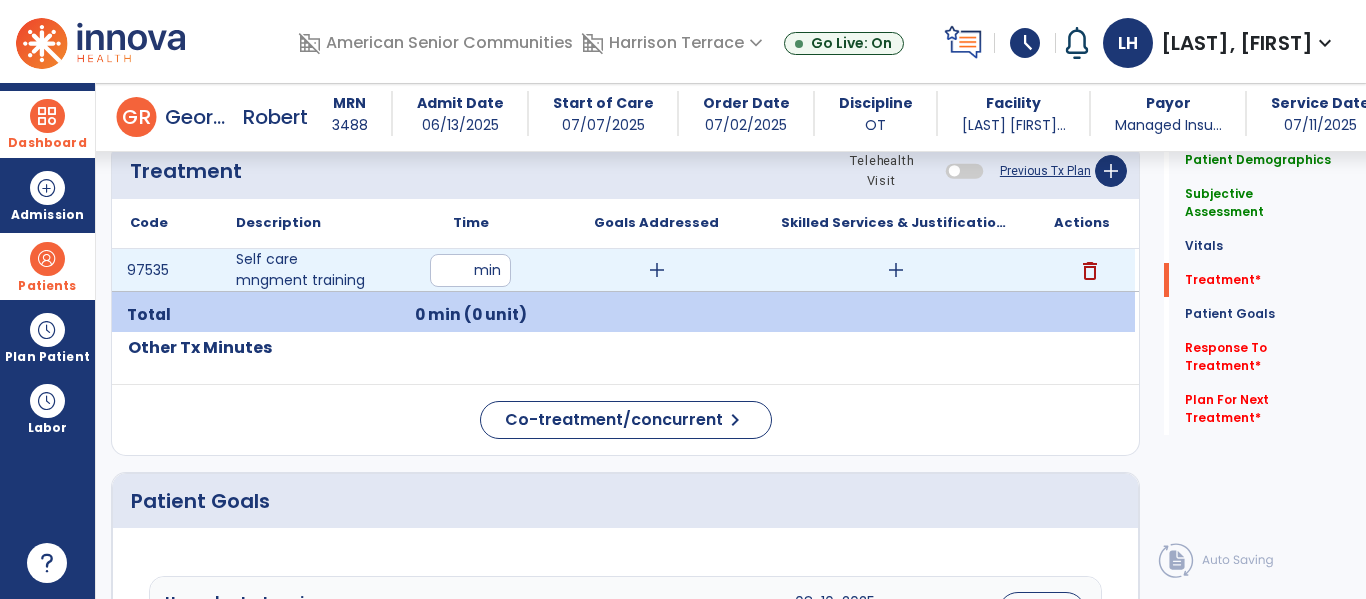 type on "**" 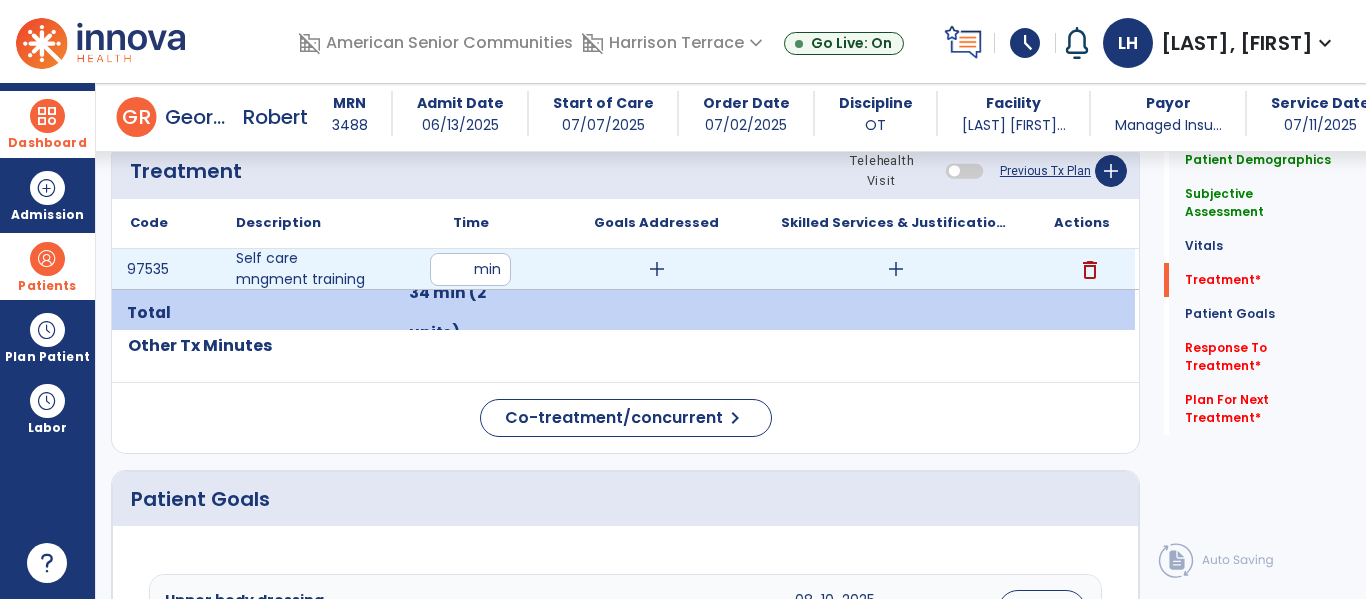 click on "add" at bounding box center [896, 269] 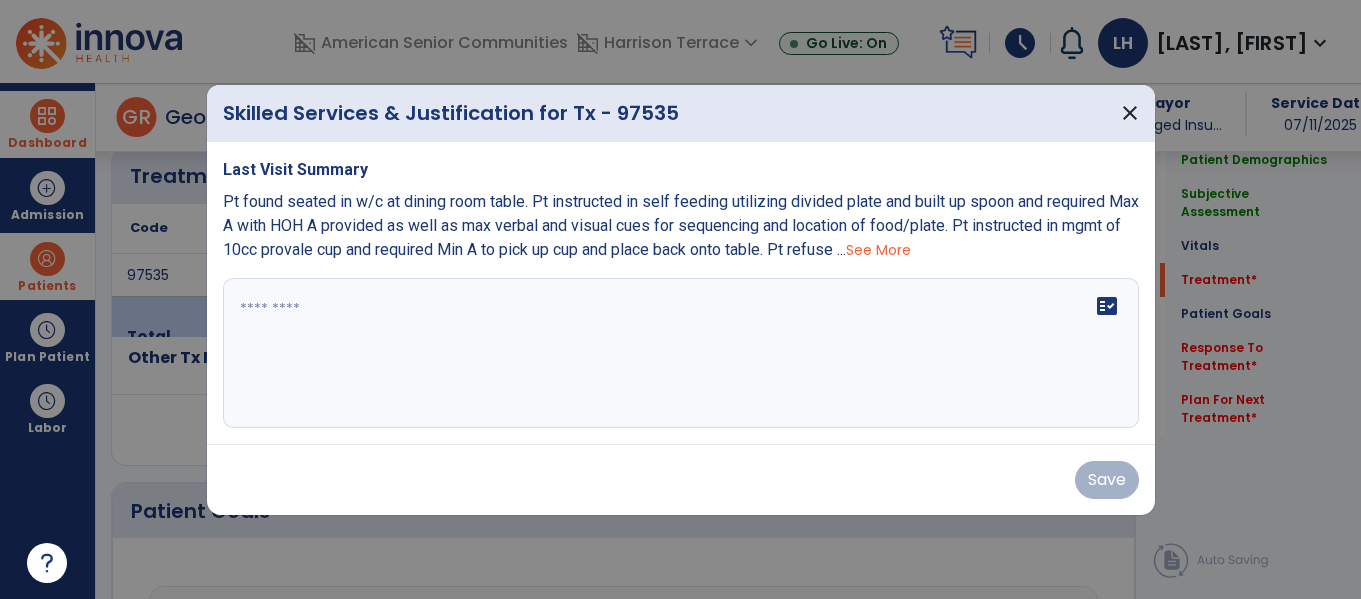 scroll, scrollTop: 1187, scrollLeft: 0, axis: vertical 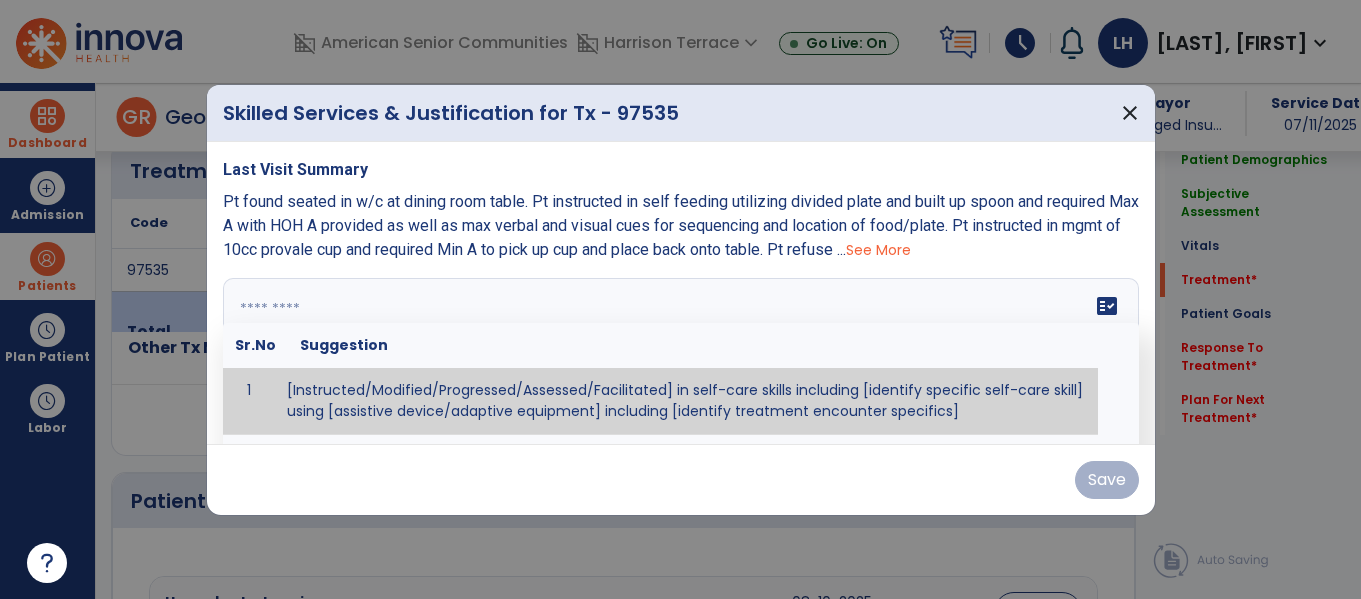 click on "fact_check  Sr.No Suggestion 1 [Instructed/Modified/Progressed/Assessed/Facilitated] in self-care skills including [identify specific self-care skill] using [assistive device/adaptive equipment] including [identify treatment encounter specifics]" at bounding box center [681, 353] 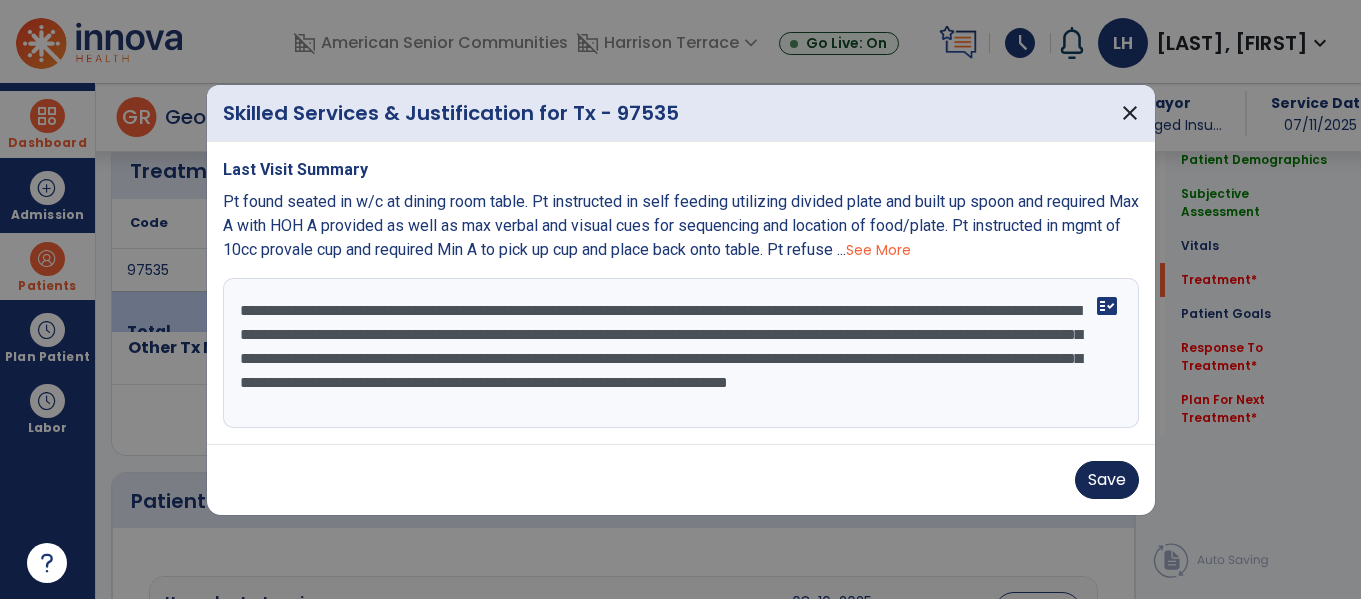 type on "**********" 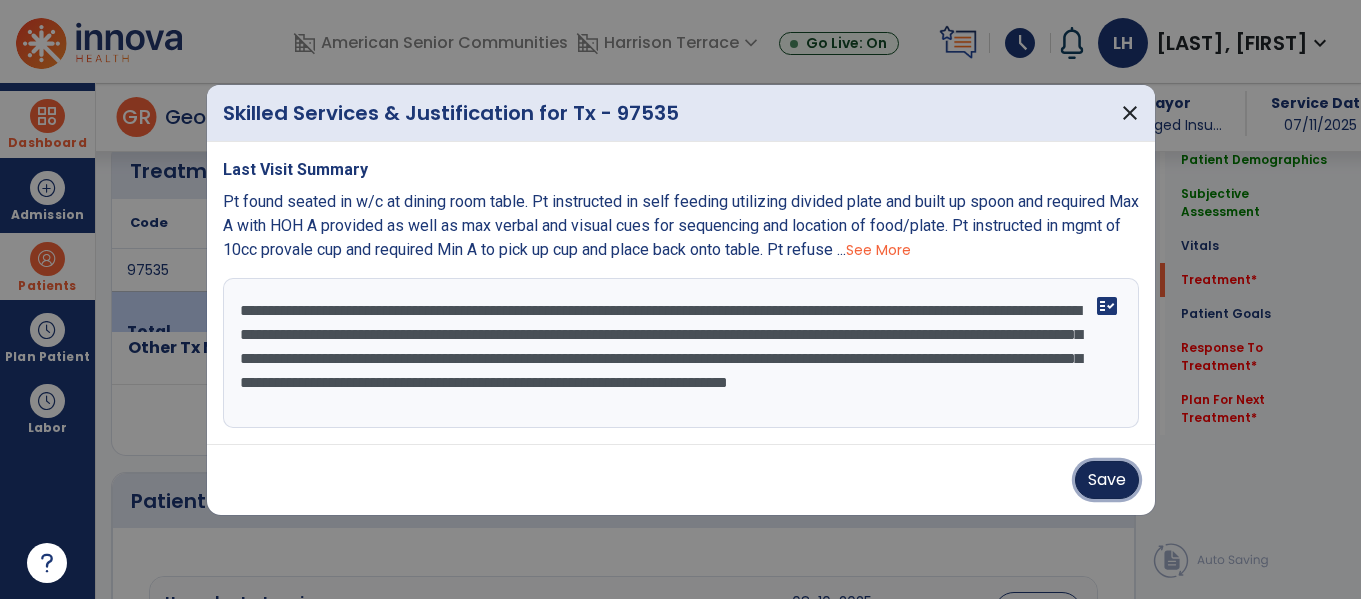 click on "Save" at bounding box center [1107, 480] 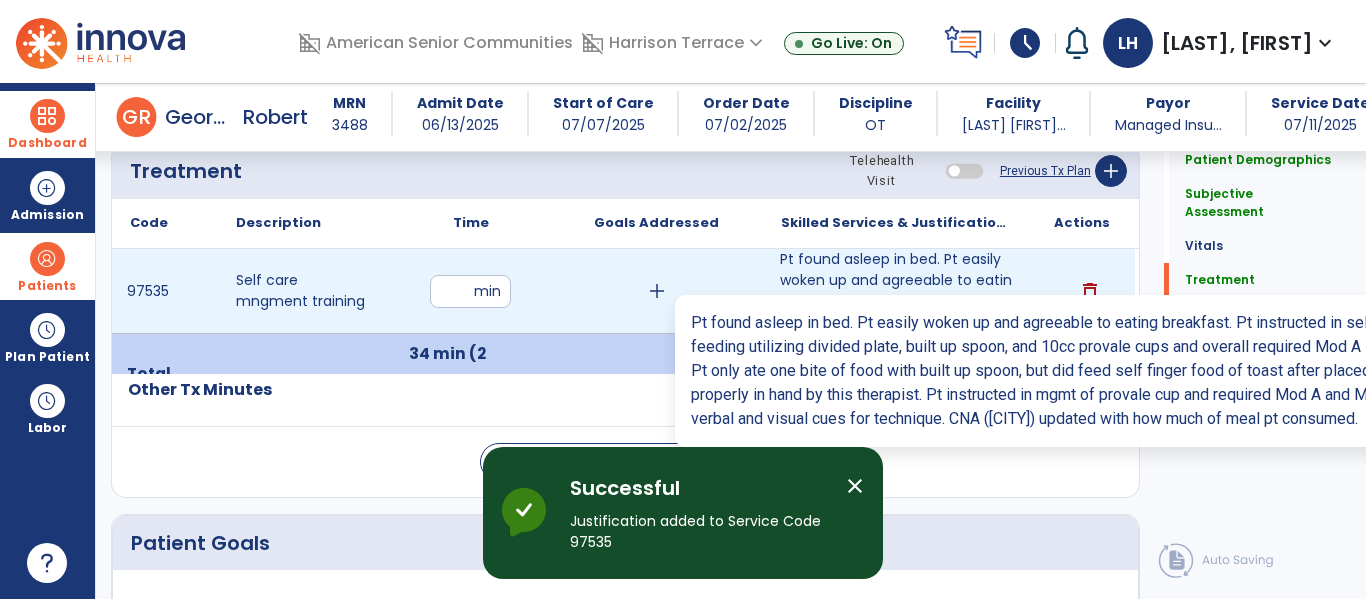 click on "Pt found asleep in bed. Pt easily woken up and agreeable to eating breakfast. Pt instructed in self ..." at bounding box center (896, 291) 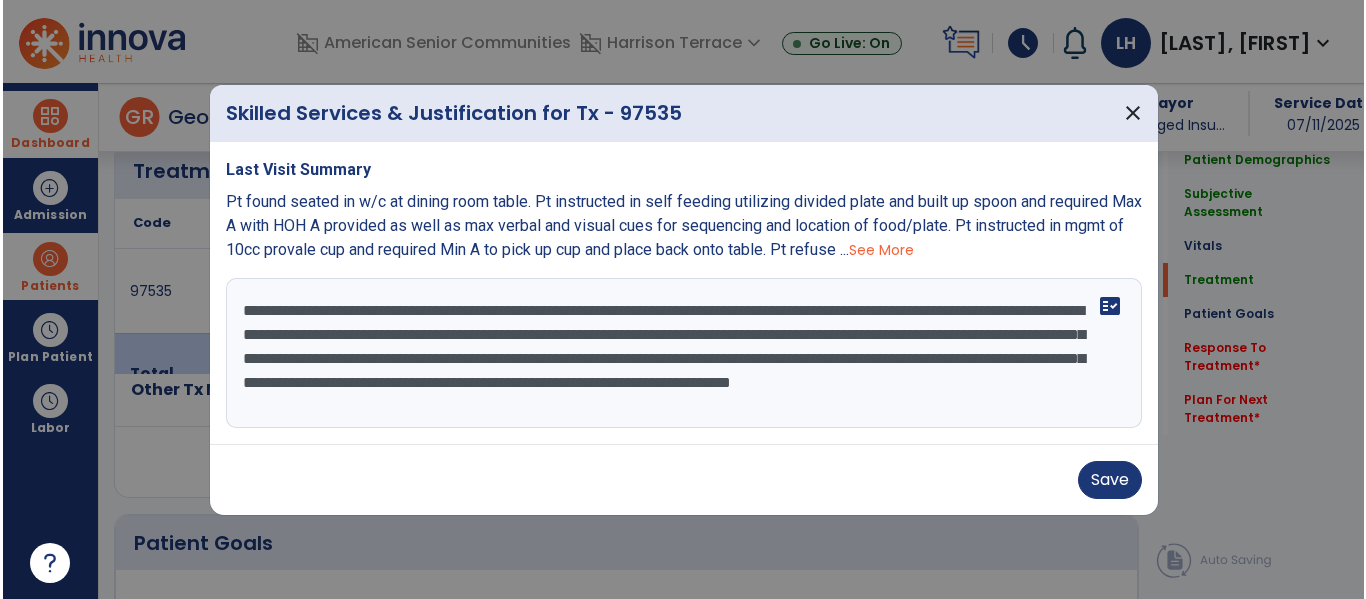 scroll, scrollTop: 1187, scrollLeft: 0, axis: vertical 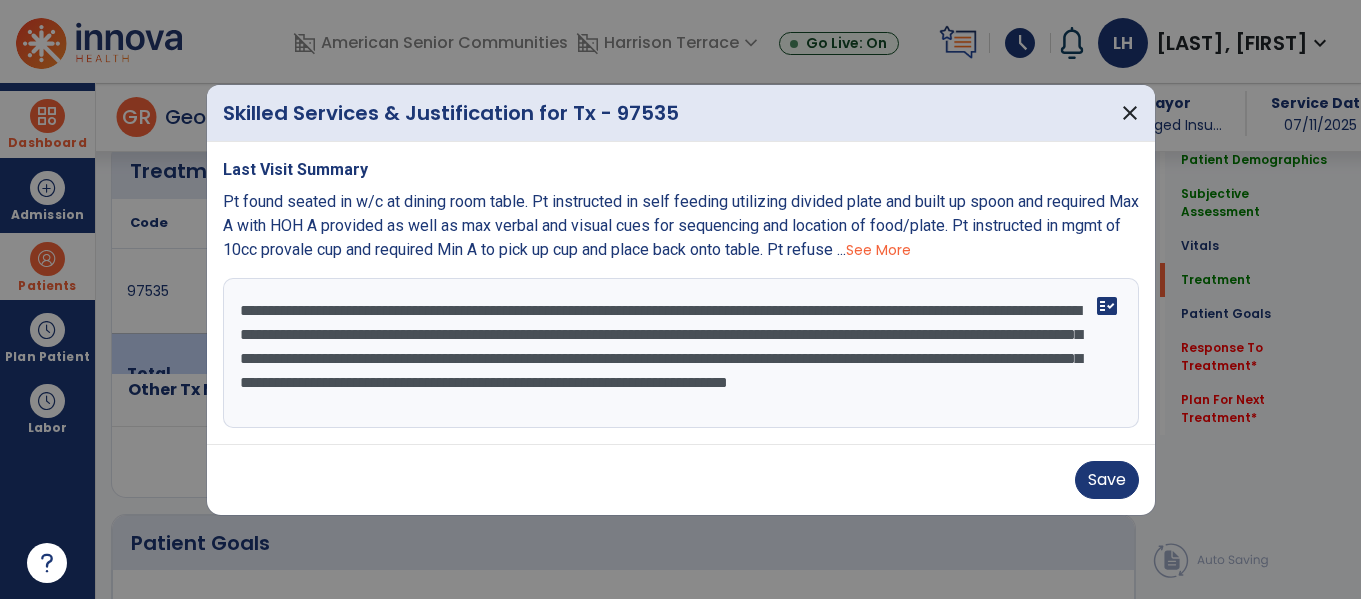 click on "**********" at bounding box center (681, 353) 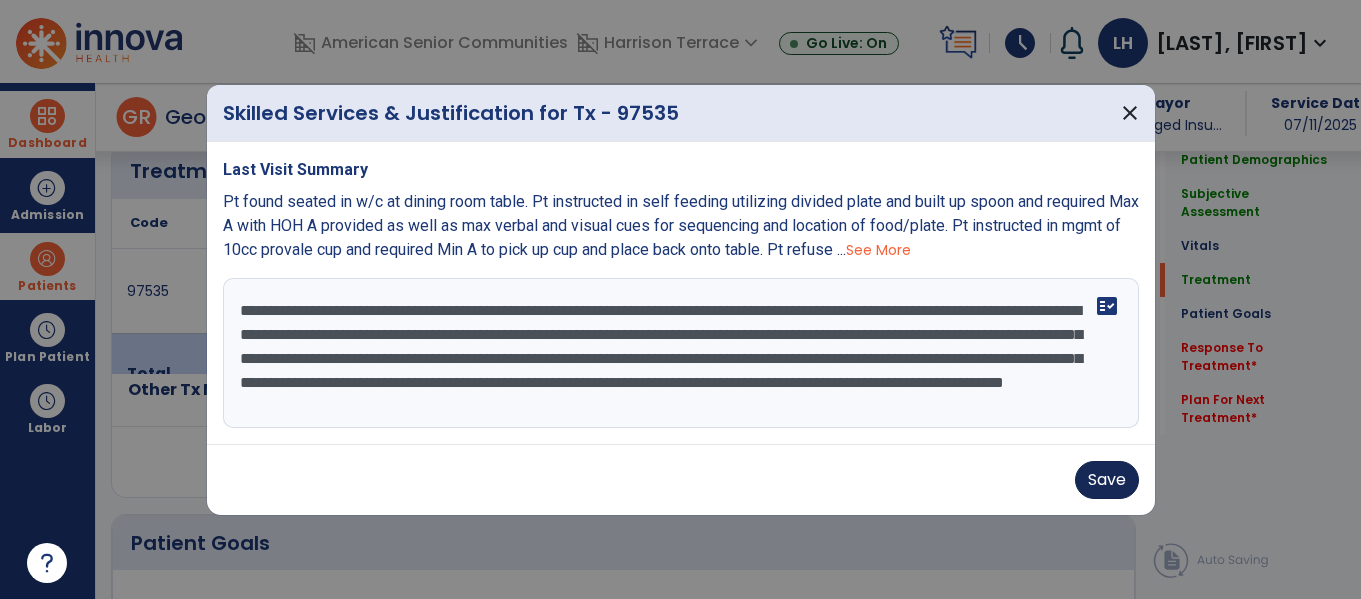 type on "**********" 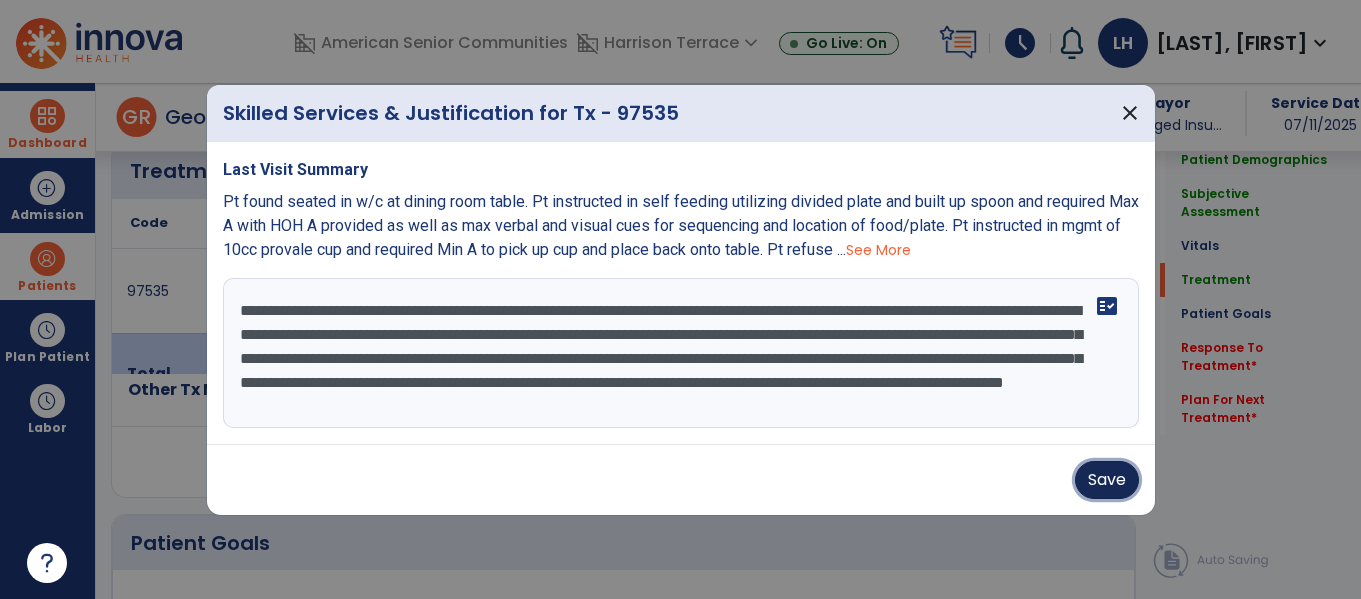click on "Save" at bounding box center (1107, 480) 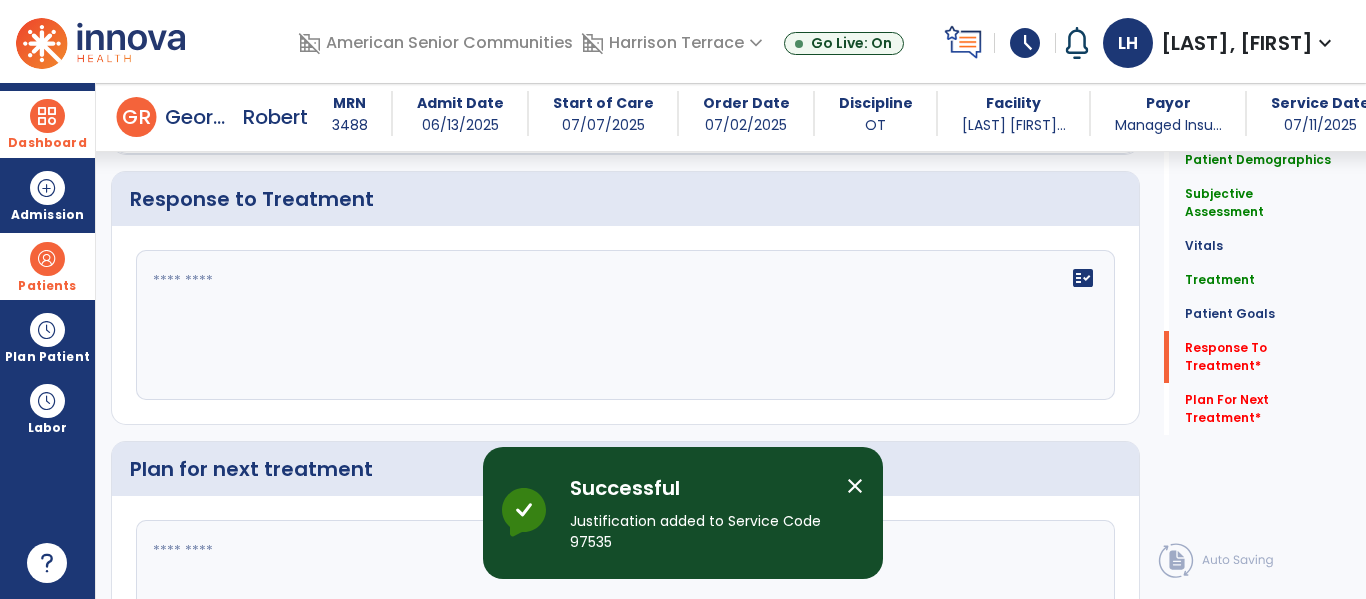 scroll, scrollTop: 2514, scrollLeft: 0, axis: vertical 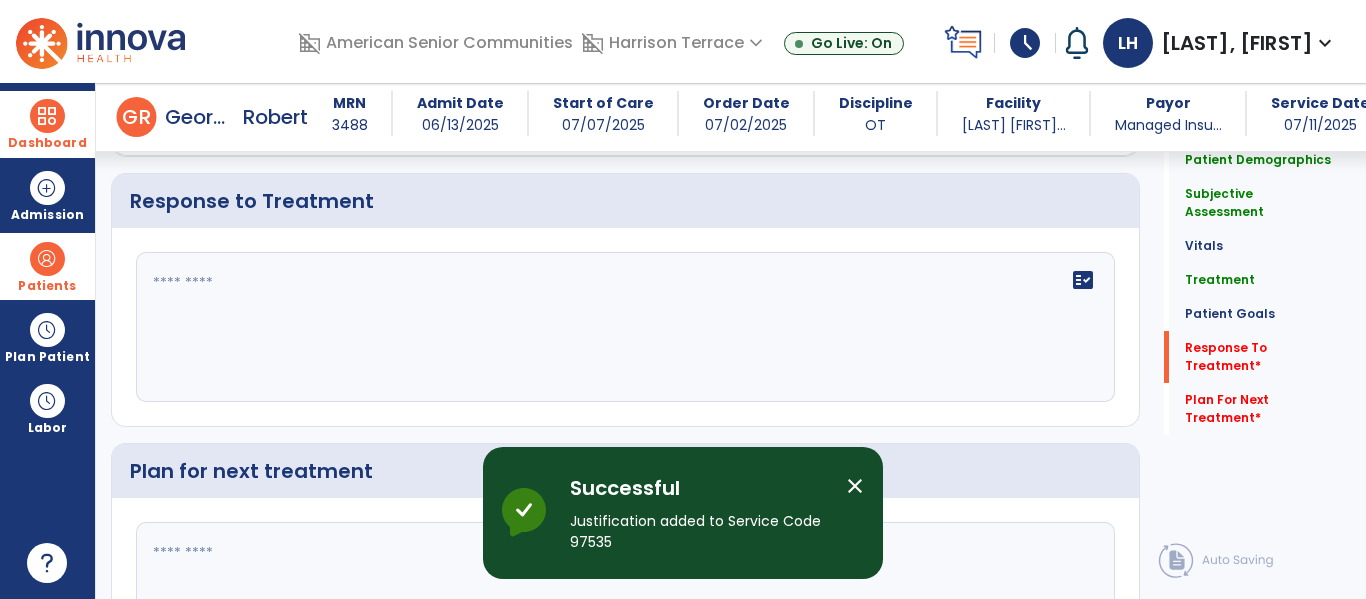 click on "fact_check" 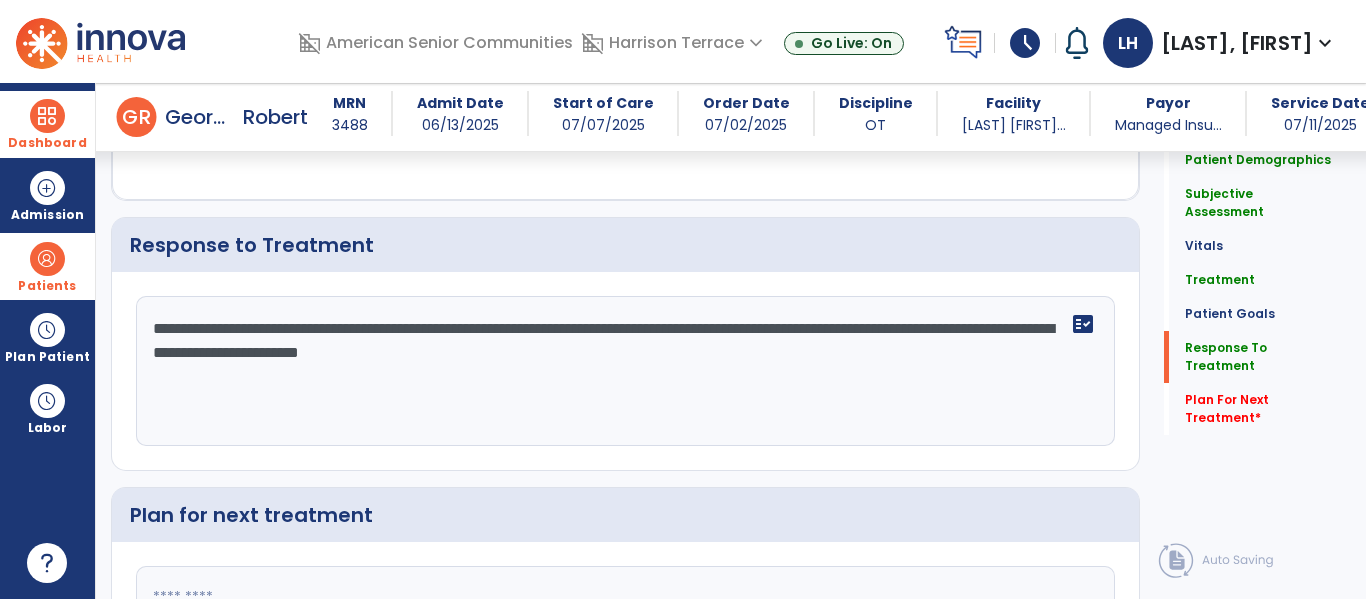 scroll, scrollTop: 2514, scrollLeft: 0, axis: vertical 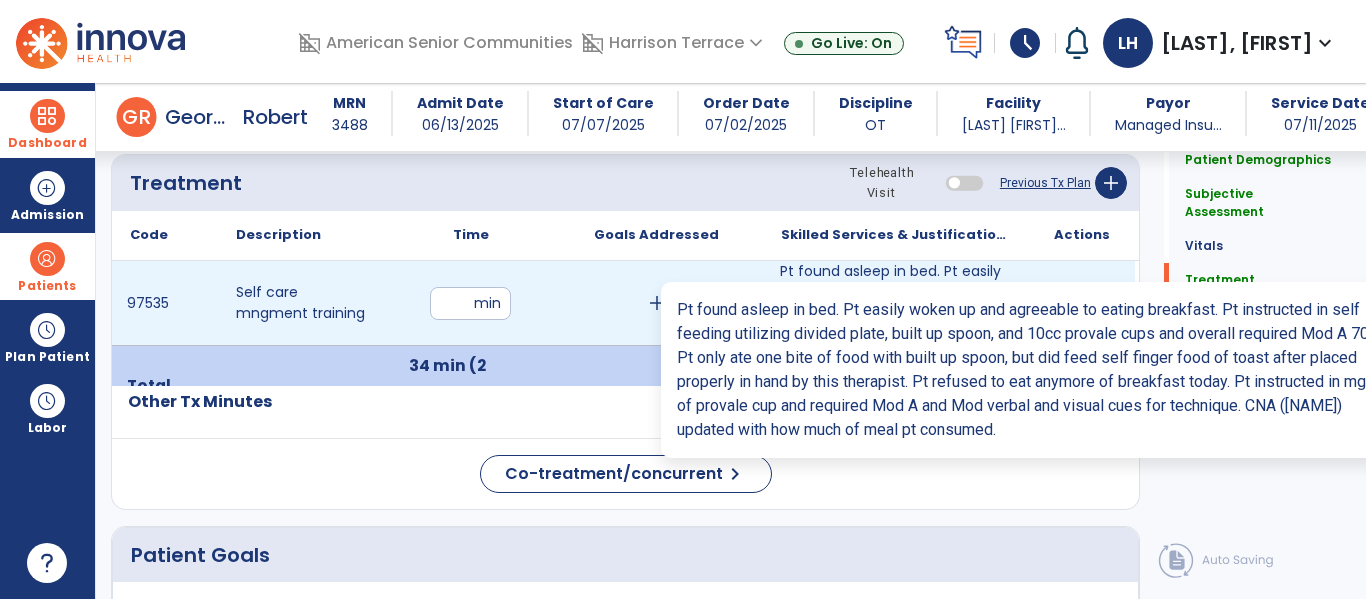 type on "**********" 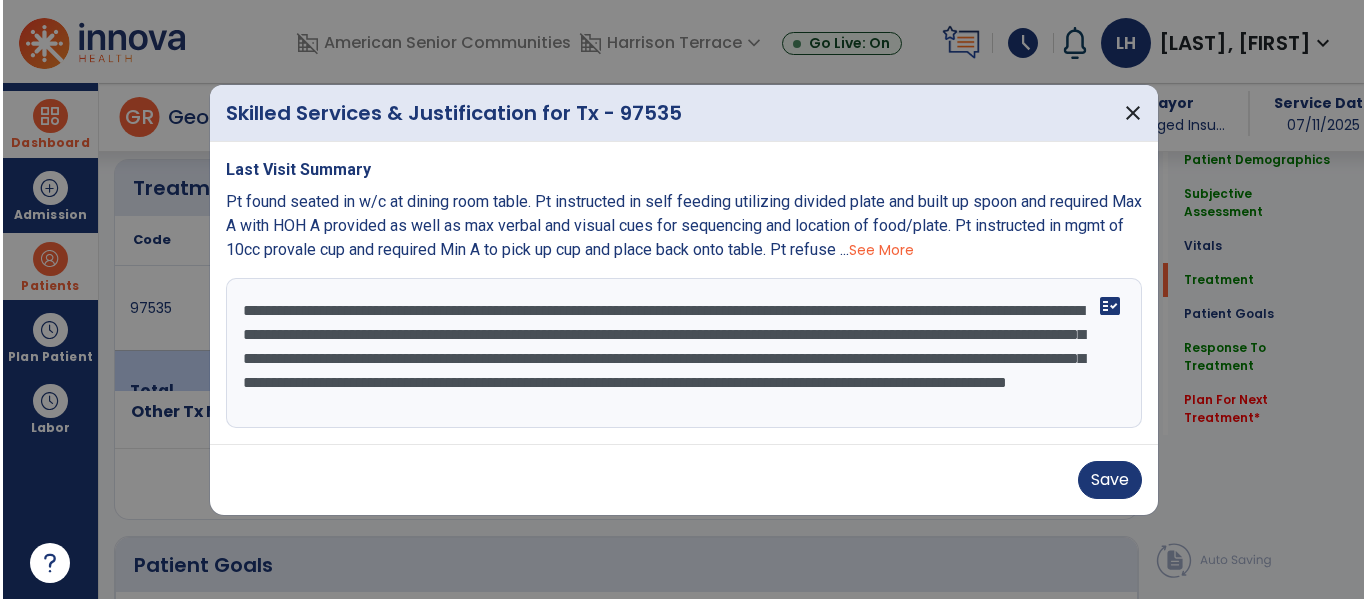 scroll, scrollTop: 1175, scrollLeft: 0, axis: vertical 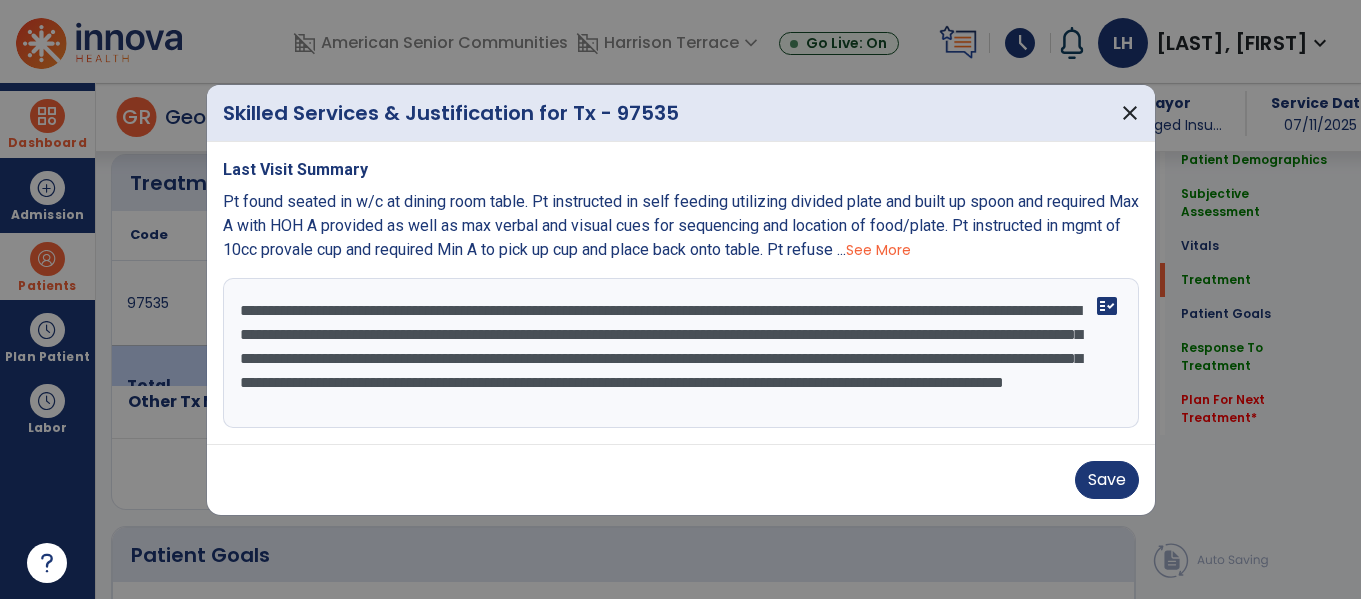 click on "**********" at bounding box center (681, 353) 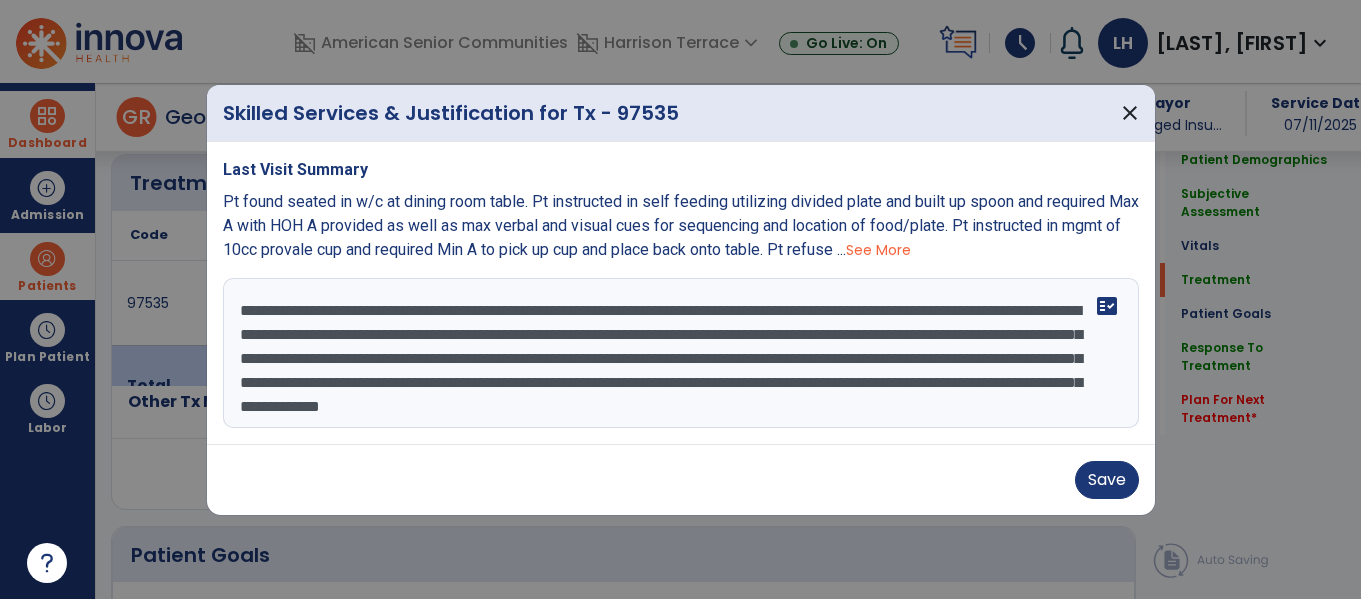 click on "**********" at bounding box center (681, 353) 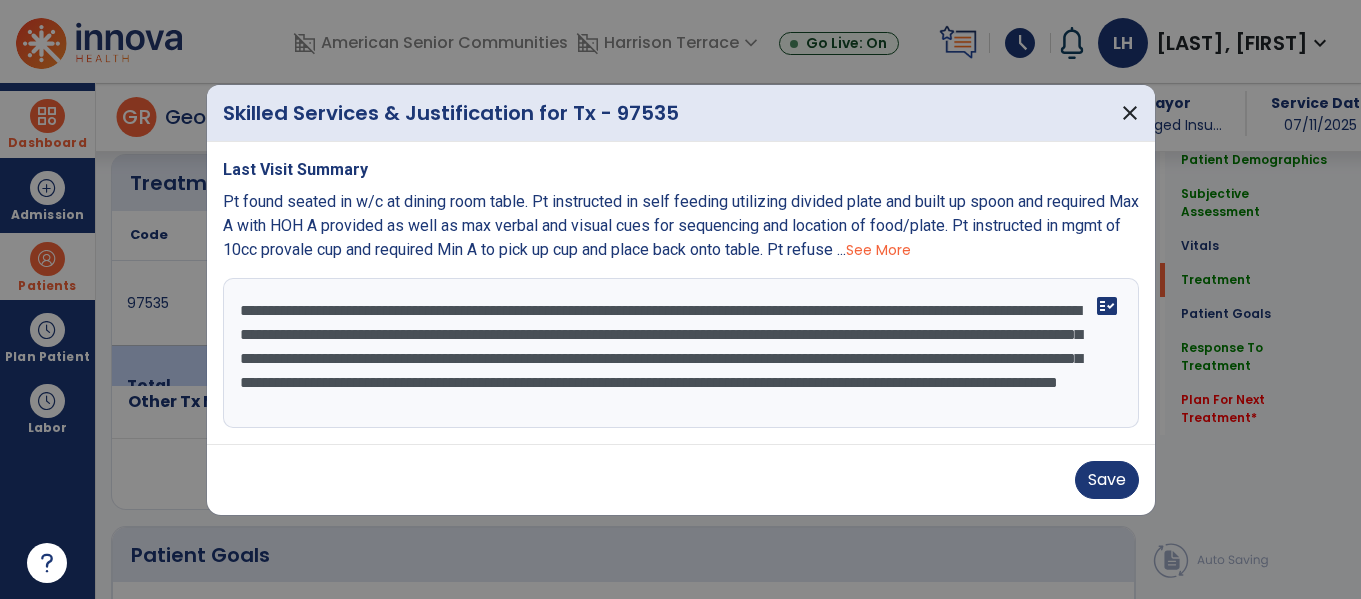 type on "**********" 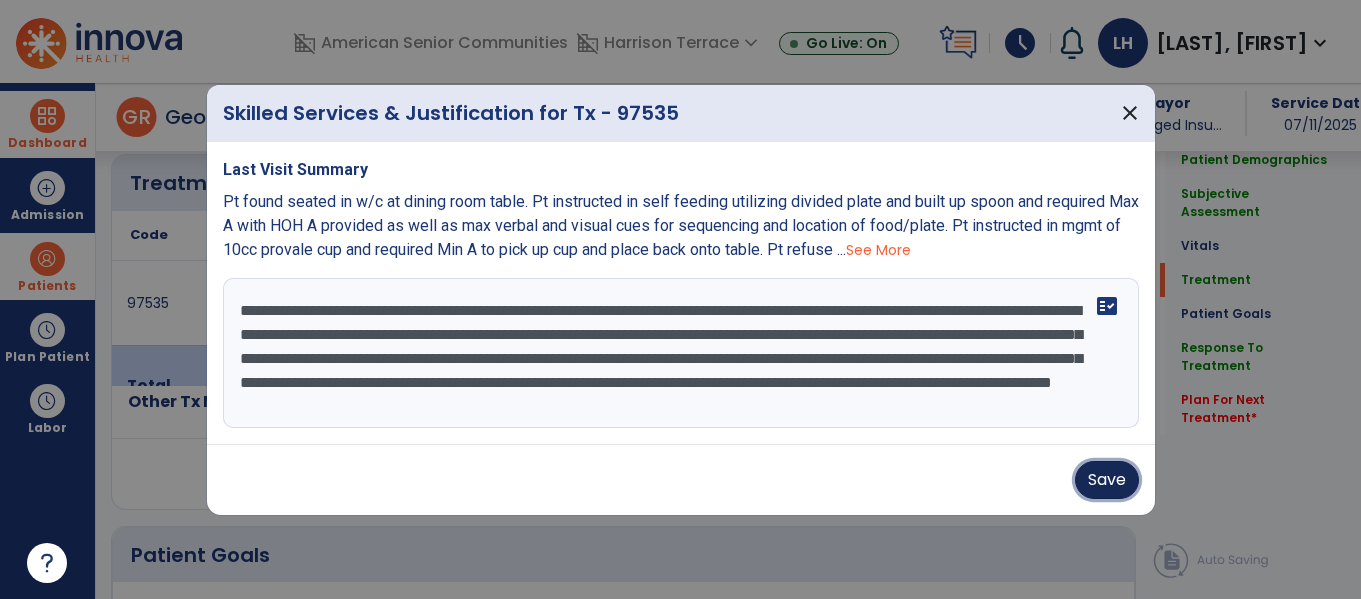 click on "Save" at bounding box center [1107, 480] 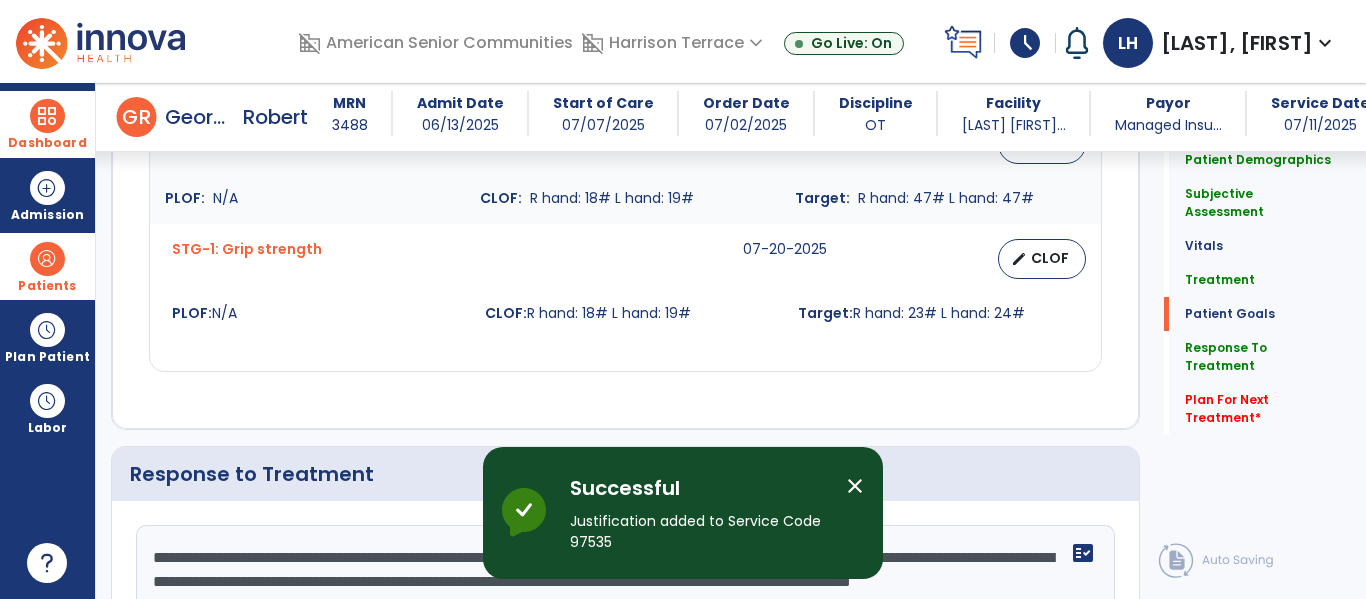 scroll, scrollTop: 2678, scrollLeft: 0, axis: vertical 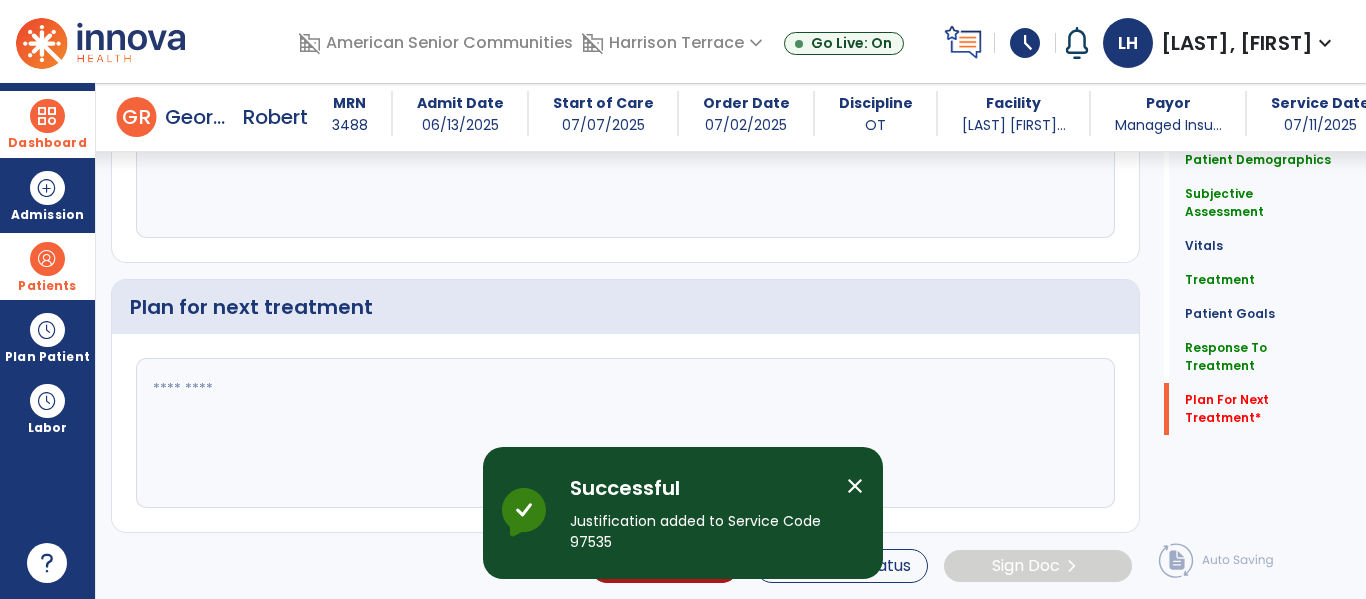 click 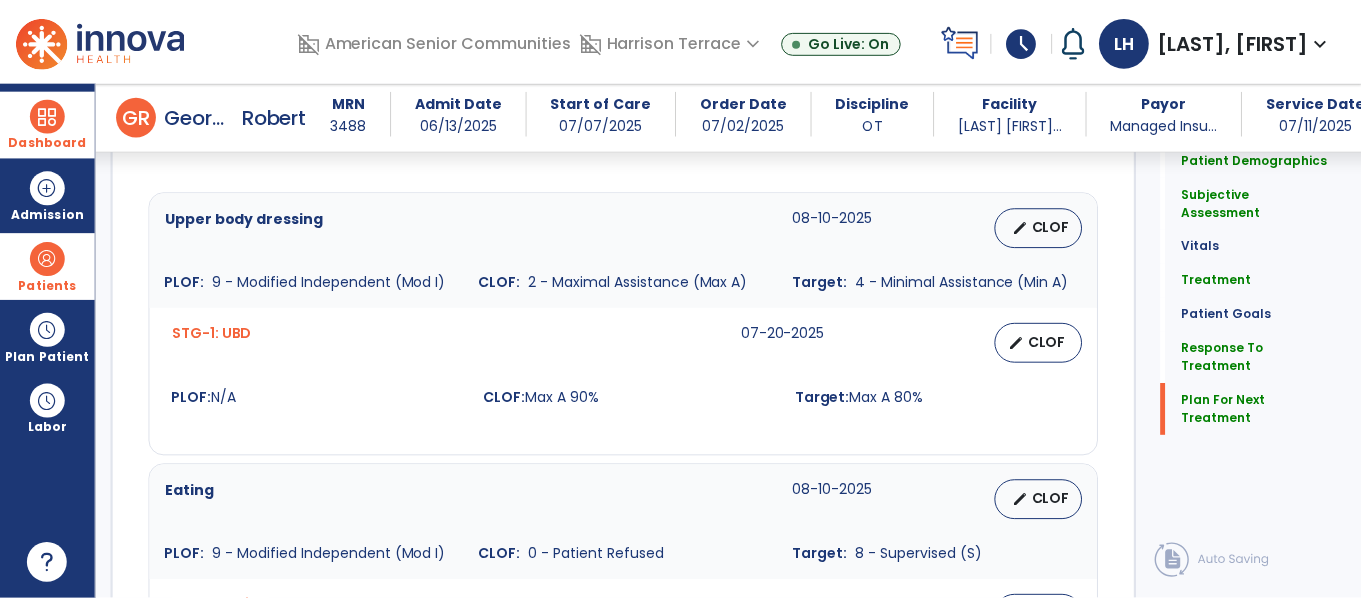 scroll, scrollTop: 2678, scrollLeft: 0, axis: vertical 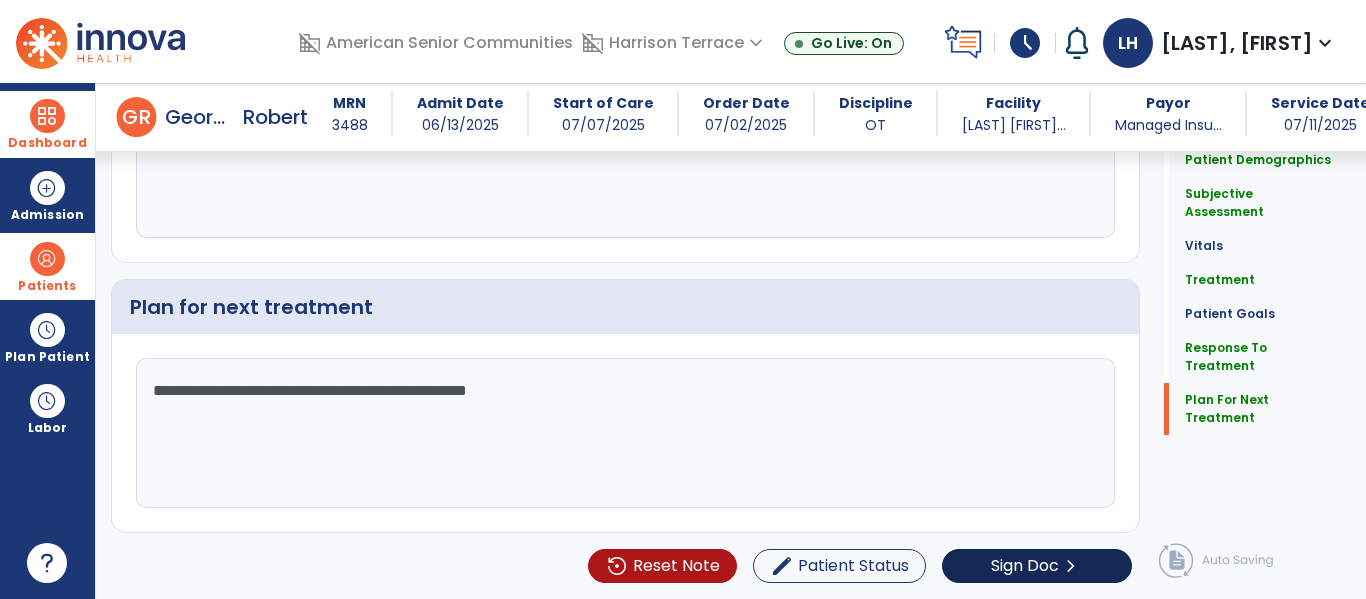 type on "**********" 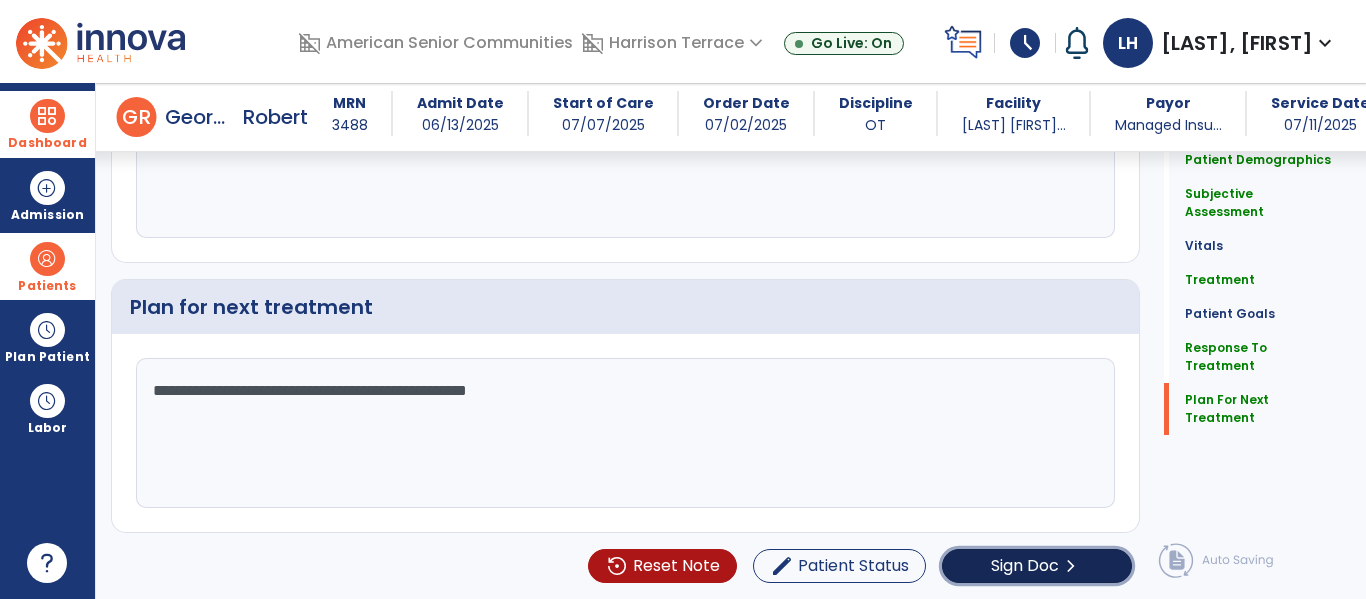 click on "Sign Doc  chevron_right" 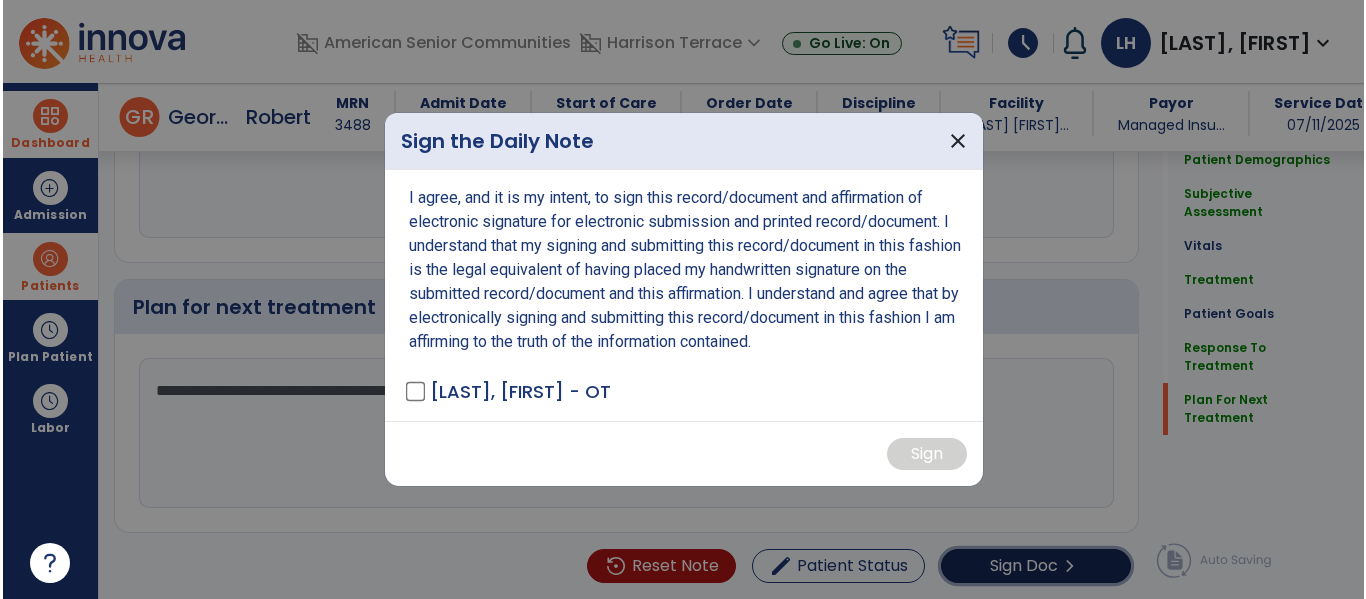 scroll, scrollTop: 2678, scrollLeft: 0, axis: vertical 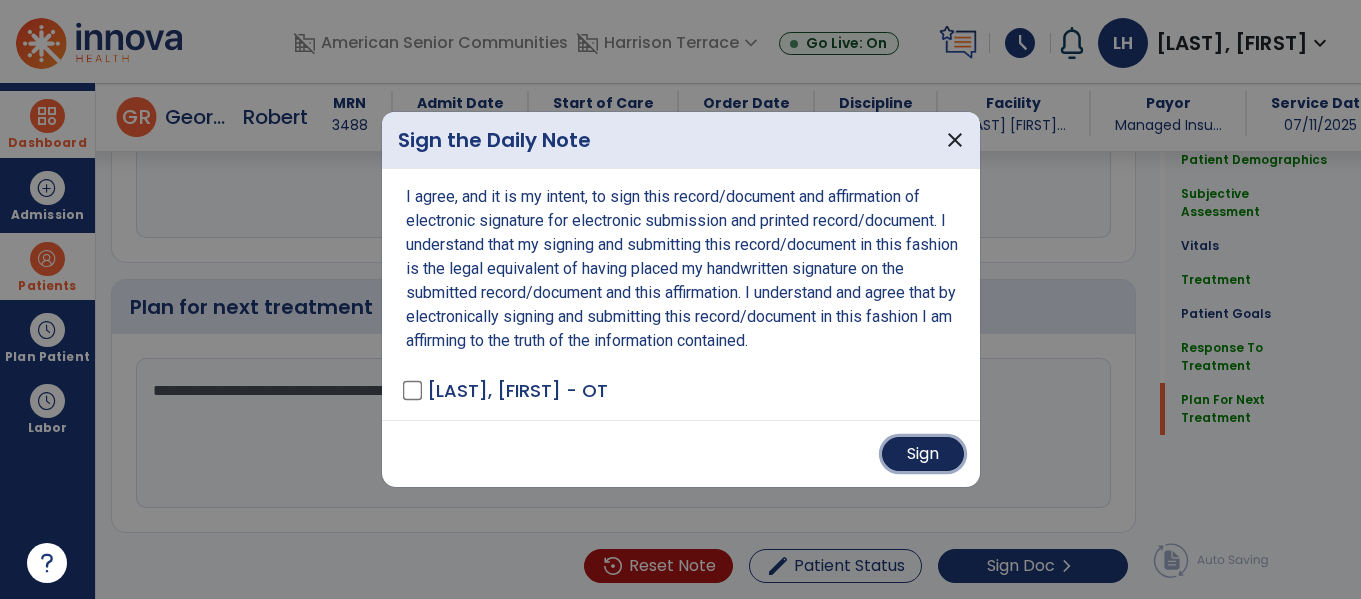 click on "Sign" at bounding box center [923, 454] 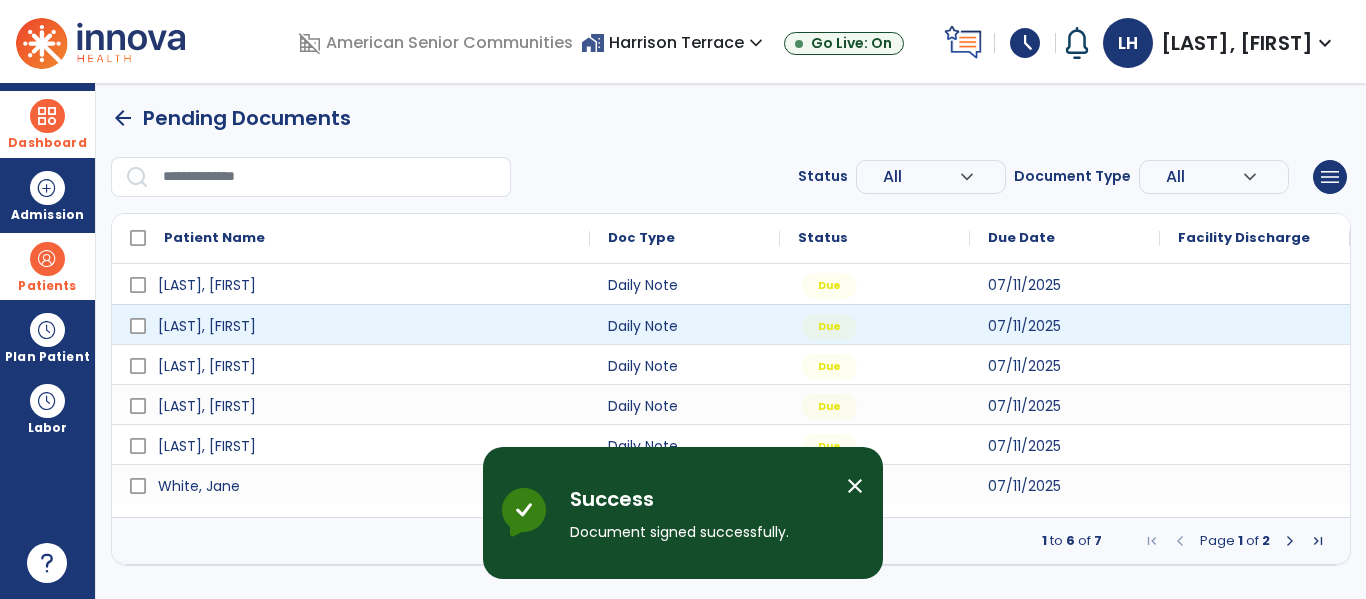 scroll, scrollTop: 0, scrollLeft: 0, axis: both 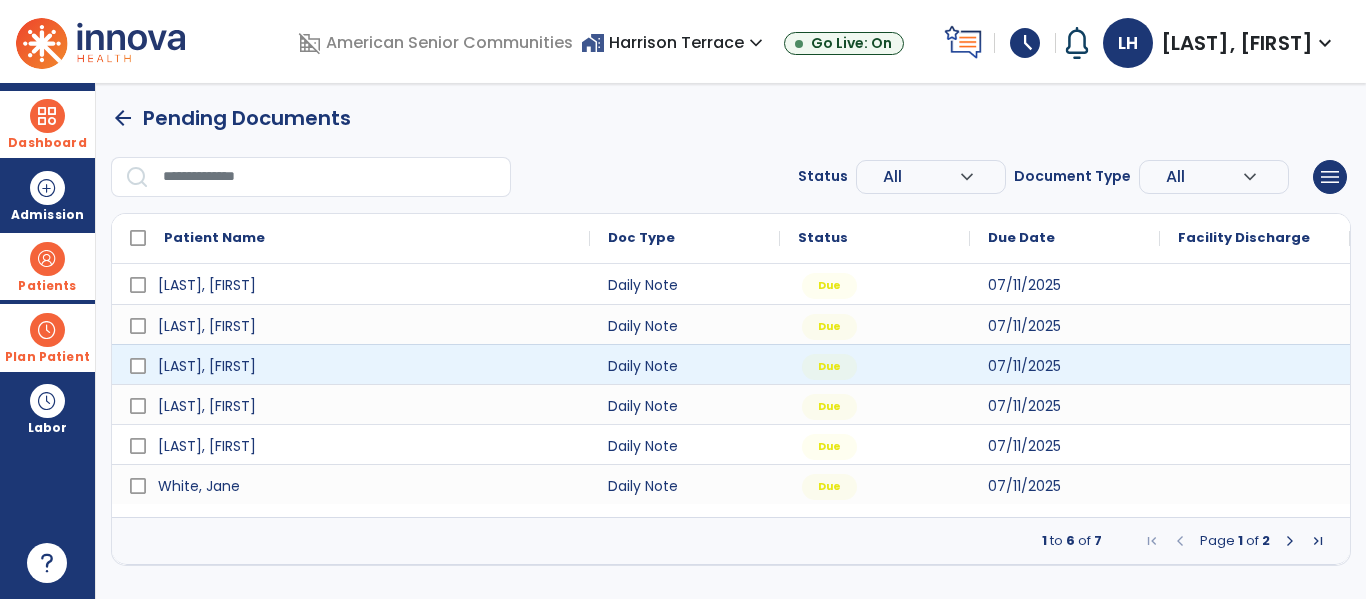 click on "Plan Patient" at bounding box center (47, 266) 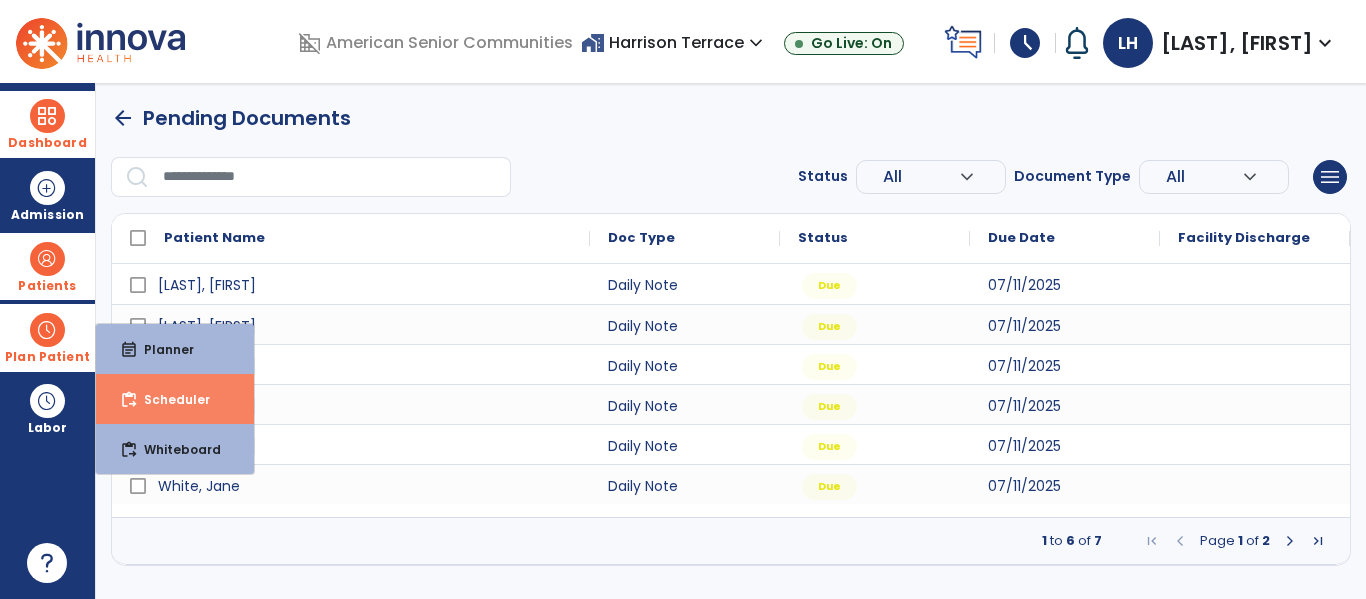 click on "Scheduler" at bounding box center [169, 399] 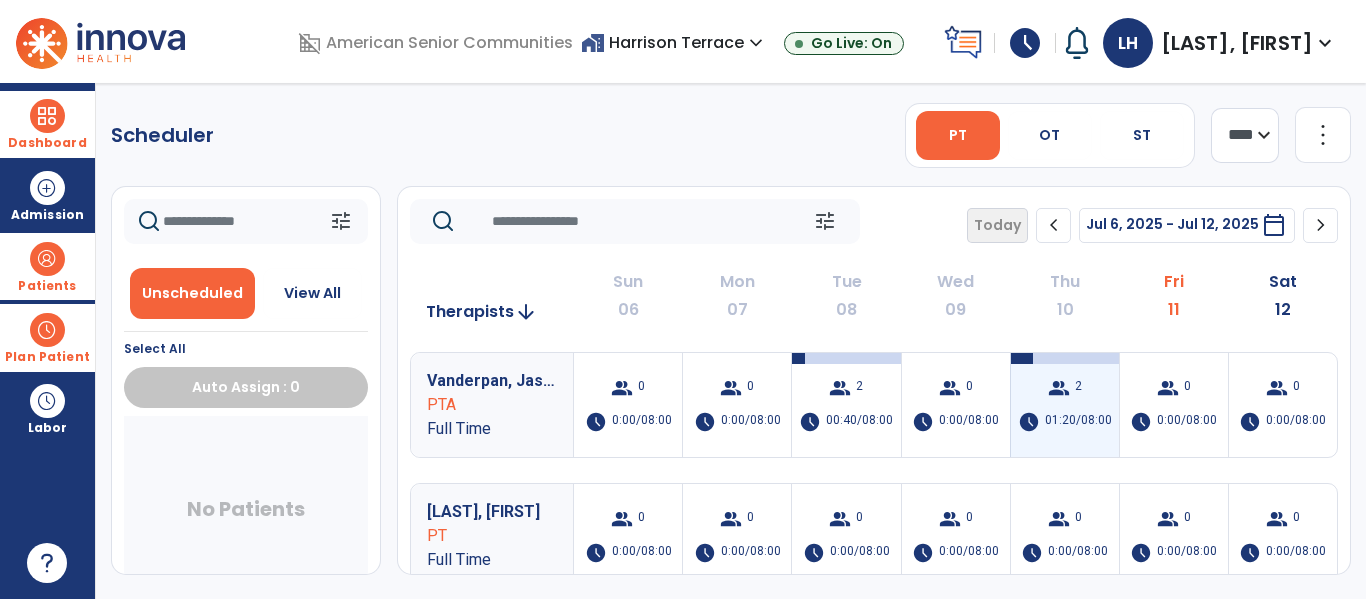 click on "01:20/08:00" at bounding box center (1078, 422) 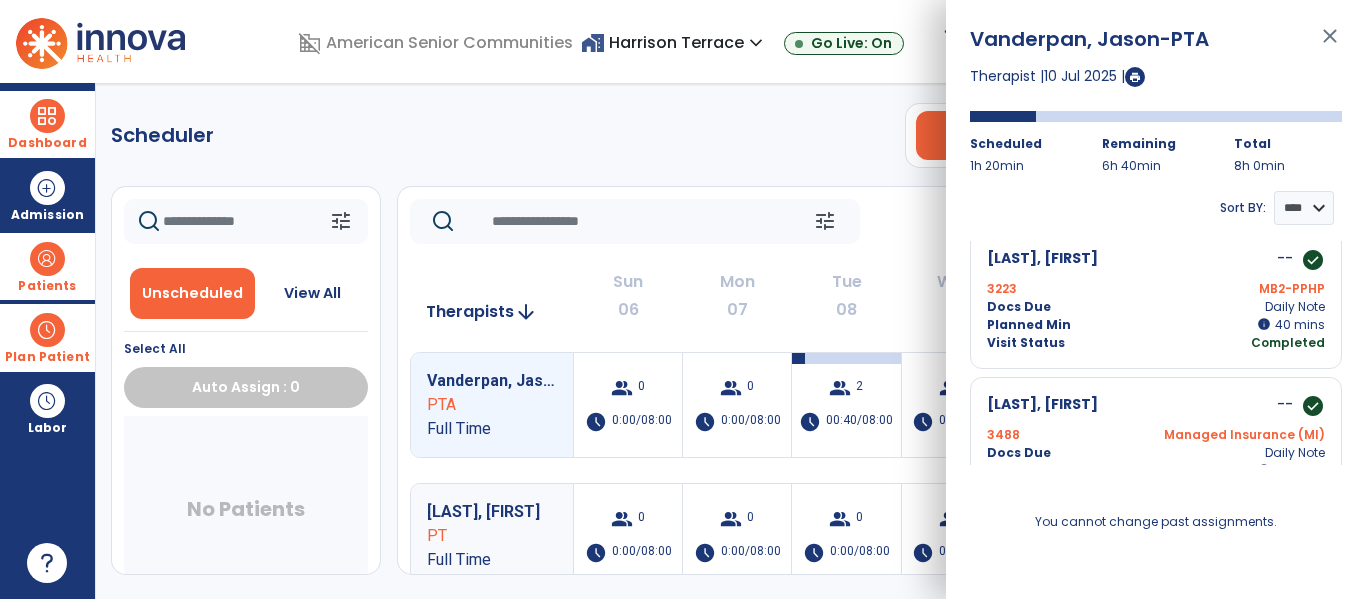 scroll, scrollTop: 0, scrollLeft: 0, axis: both 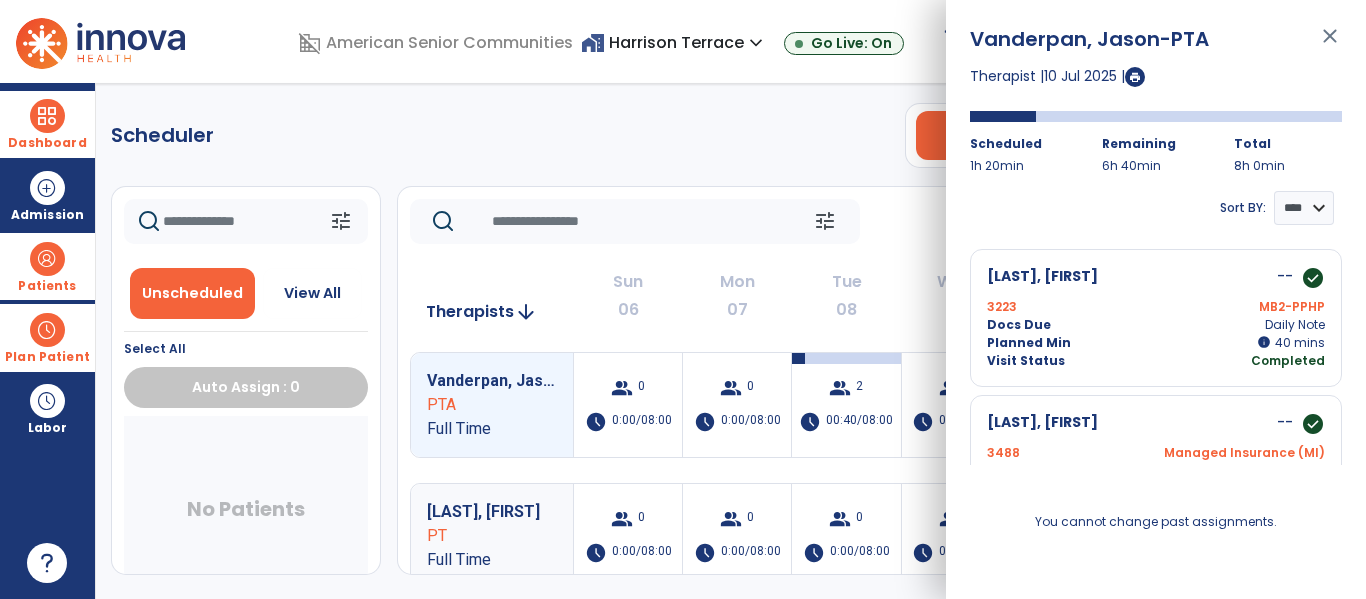 click on "close" at bounding box center [1330, 45] 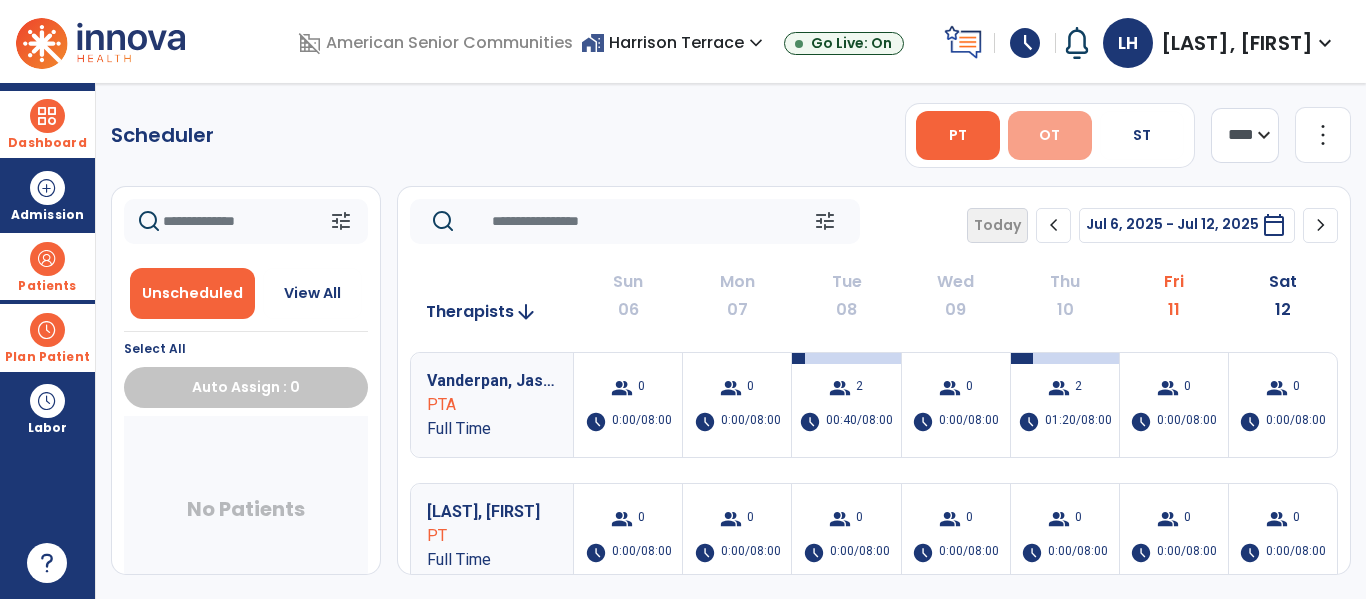 click on "OT" at bounding box center [1049, 135] 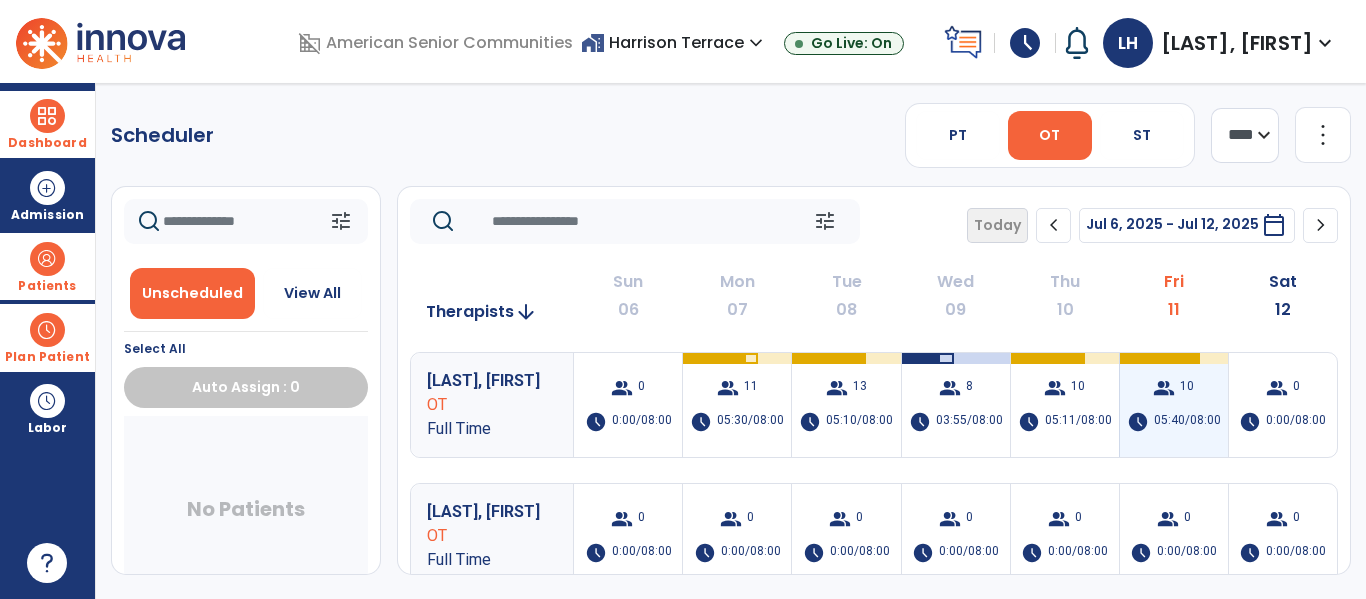 click on "group" at bounding box center (1164, 388) 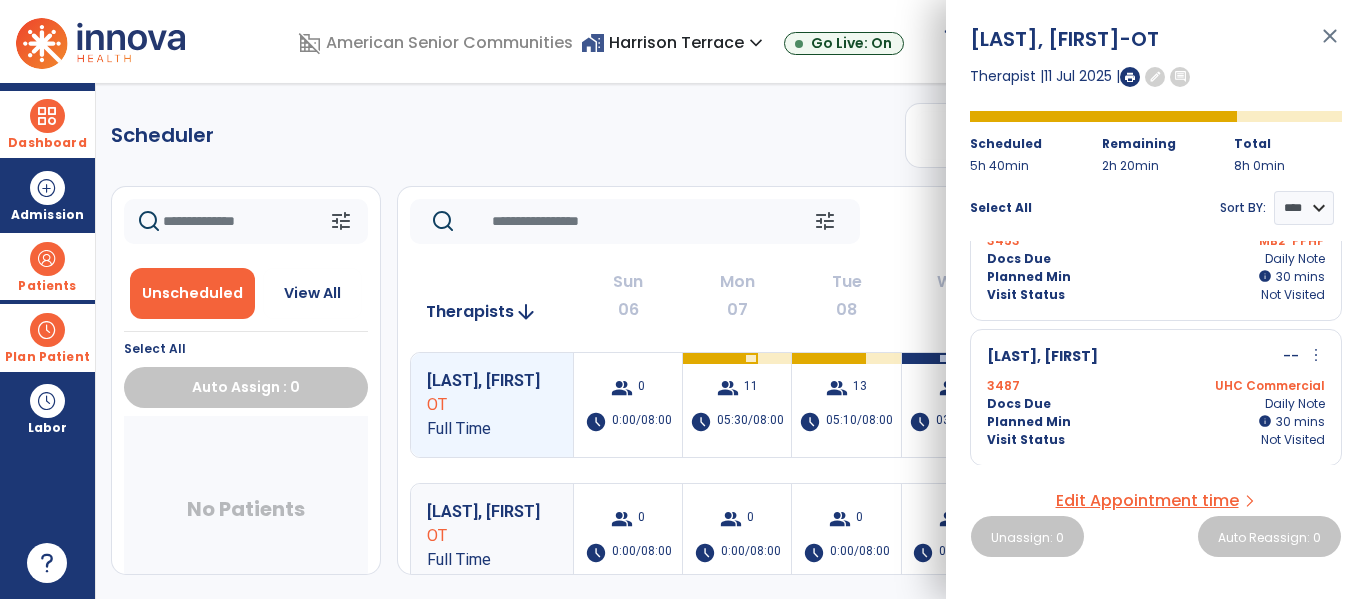 scroll, scrollTop: 1229, scrollLeft: 0, axis: vertical 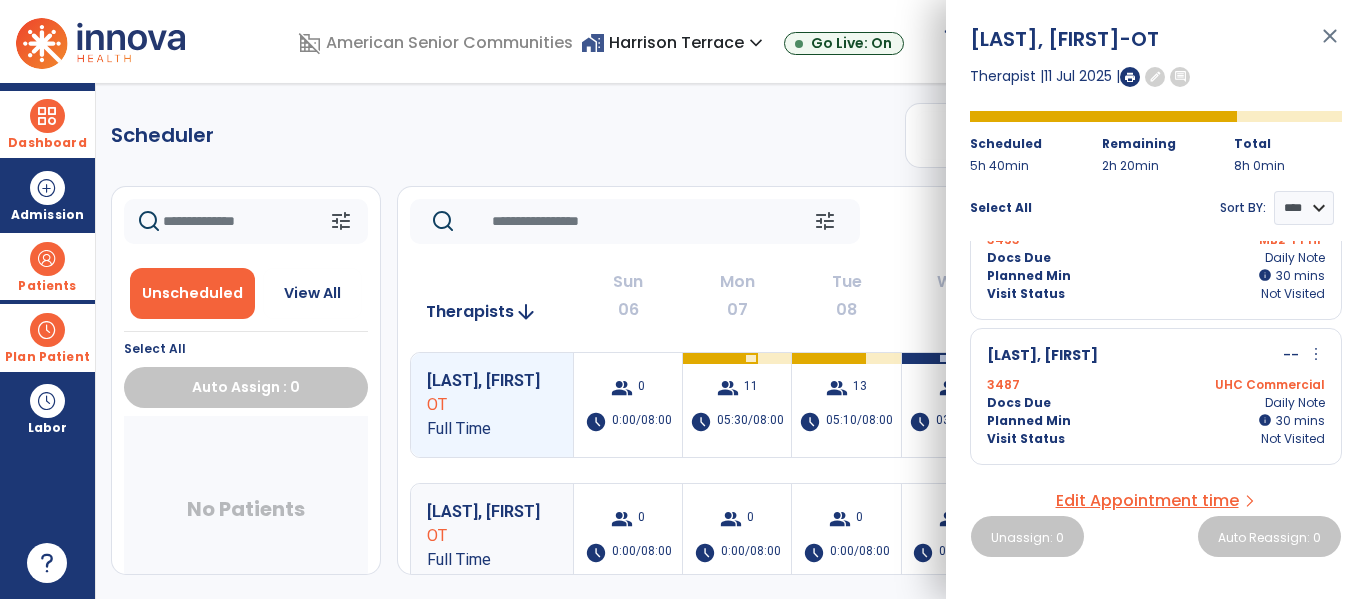 click on "close" at bounding box center [1330, 45] 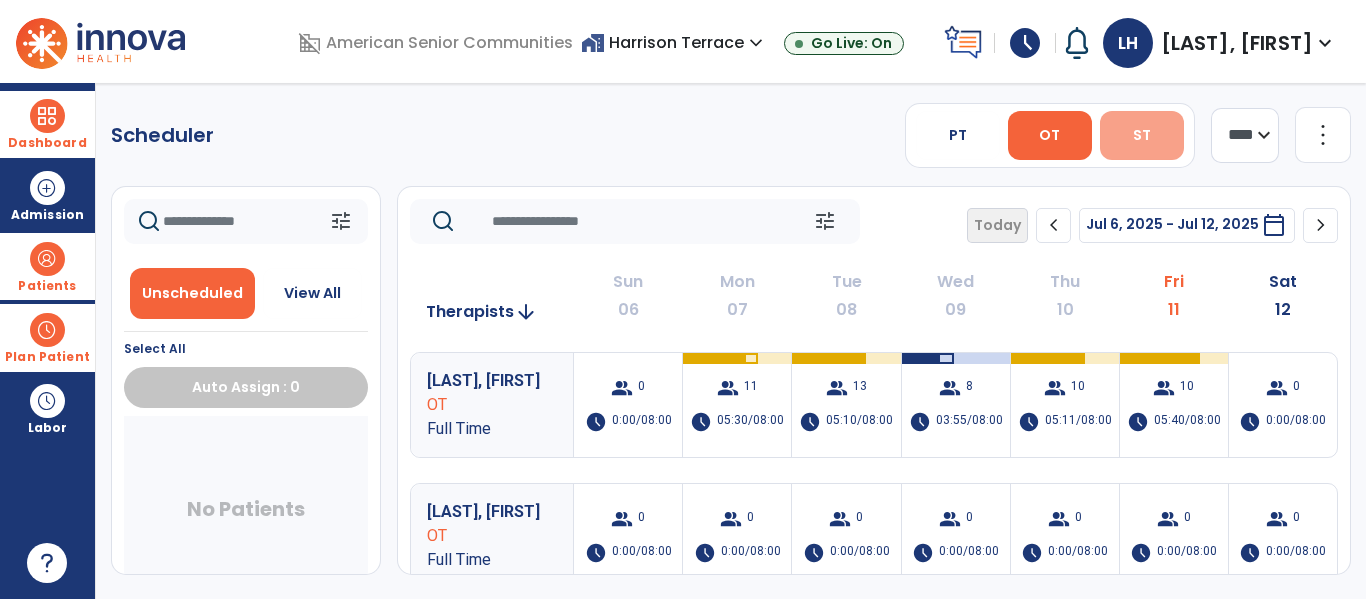 click on "ST" at bounding box center (1142, 135) 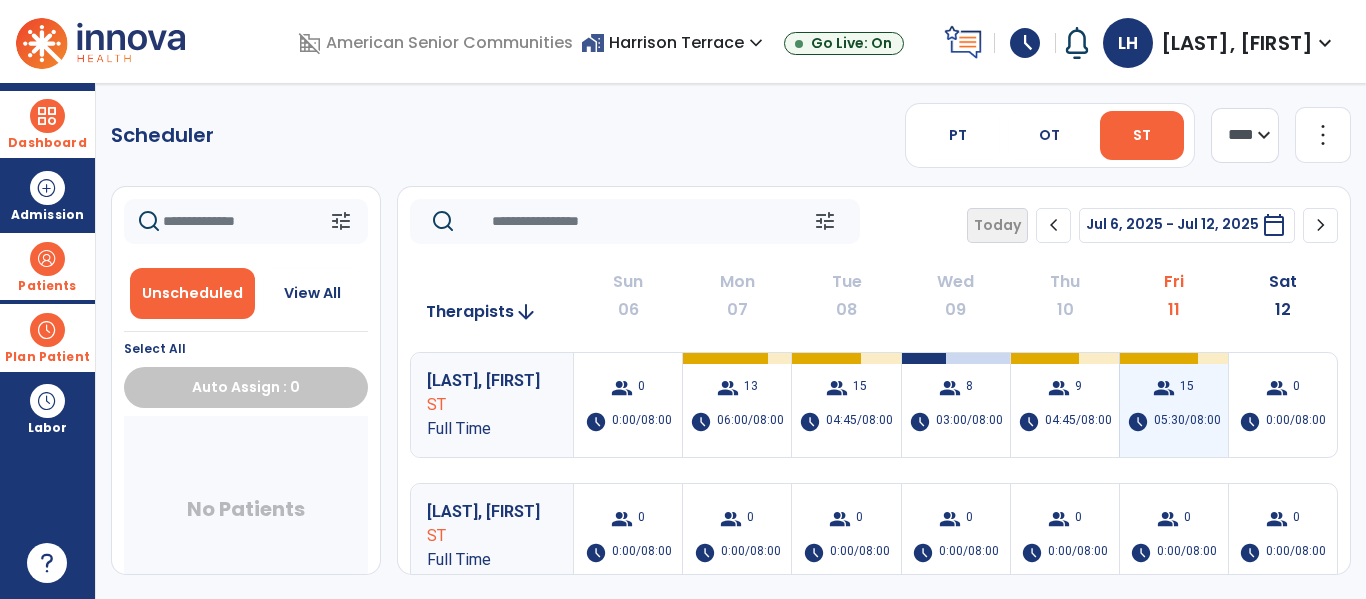 click on "05:30/08:00" at bounding box center (1187, 422) 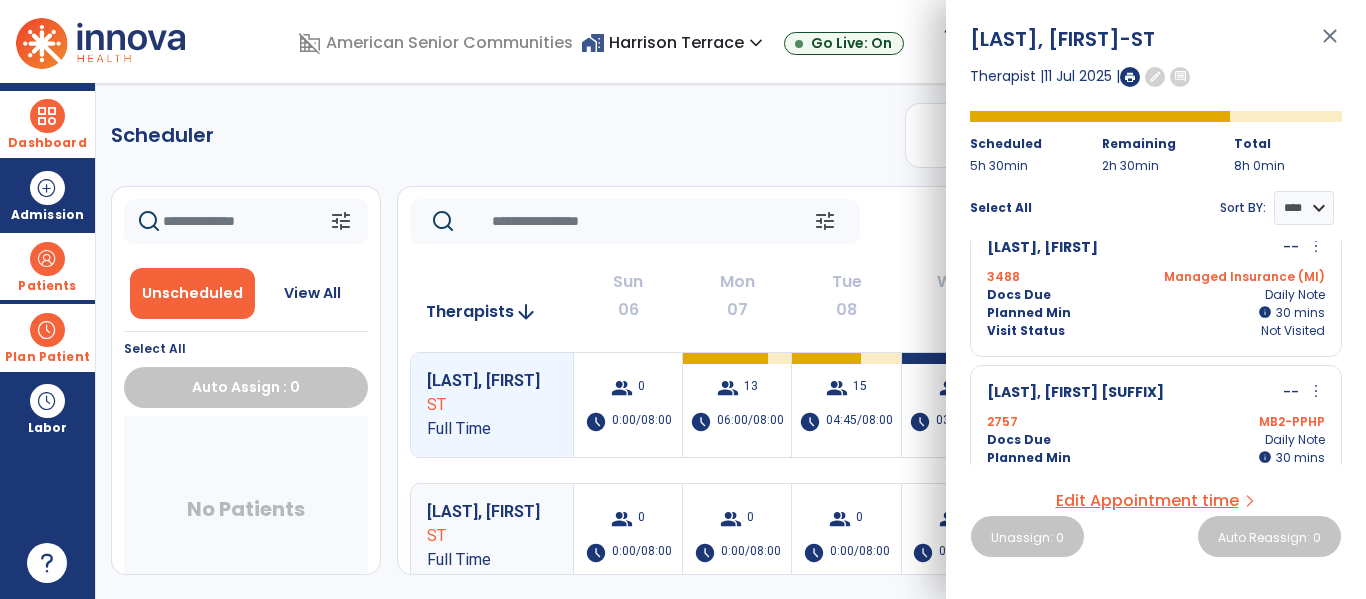 scroll, scrollTop: 0, scrollLeft: 0, axis: both 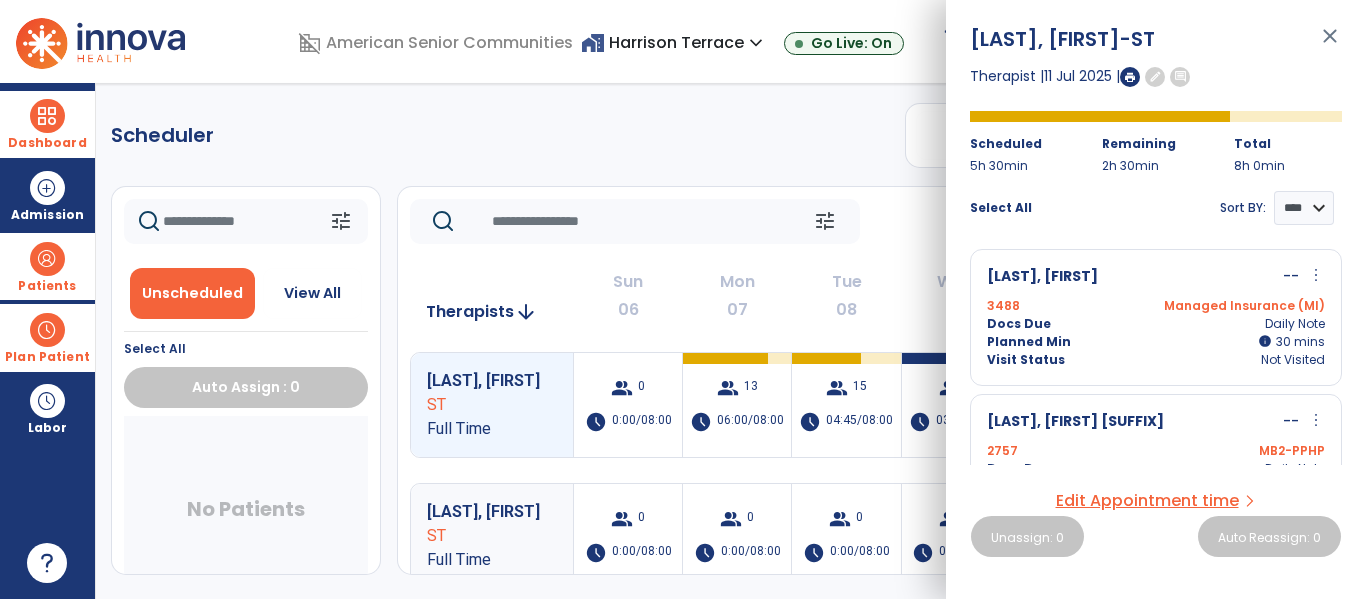 click on "close" at bounding box center [1330, 45] 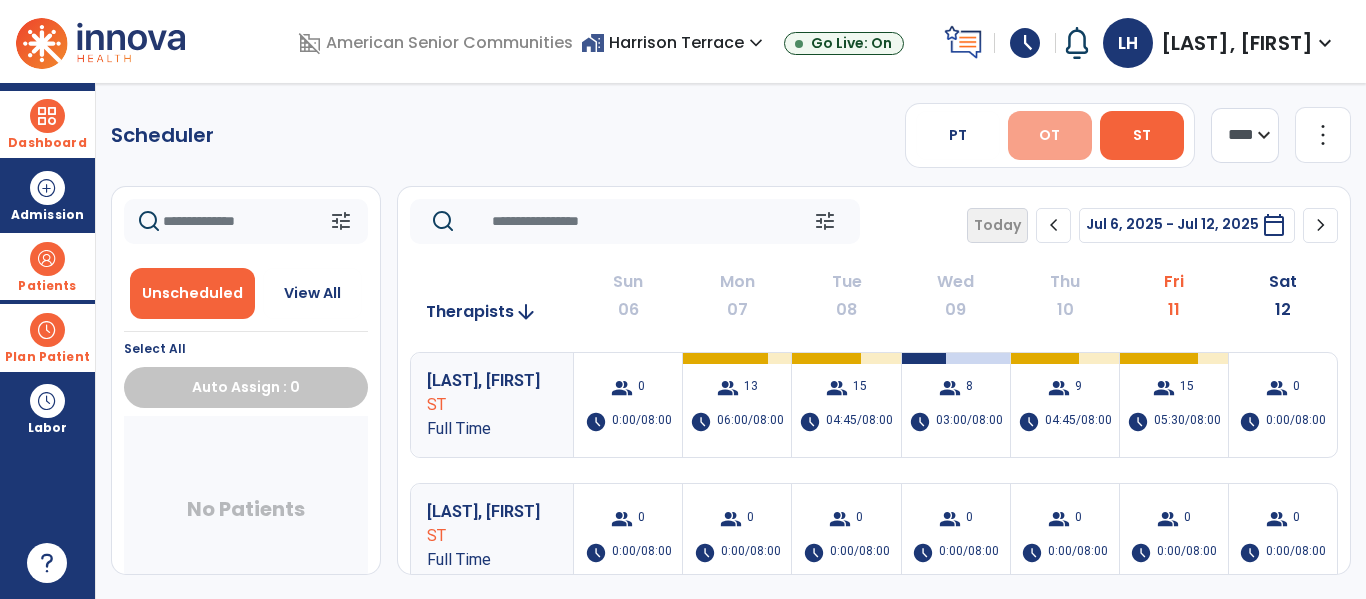 click on "OT" at bounding box center [1049, 135] 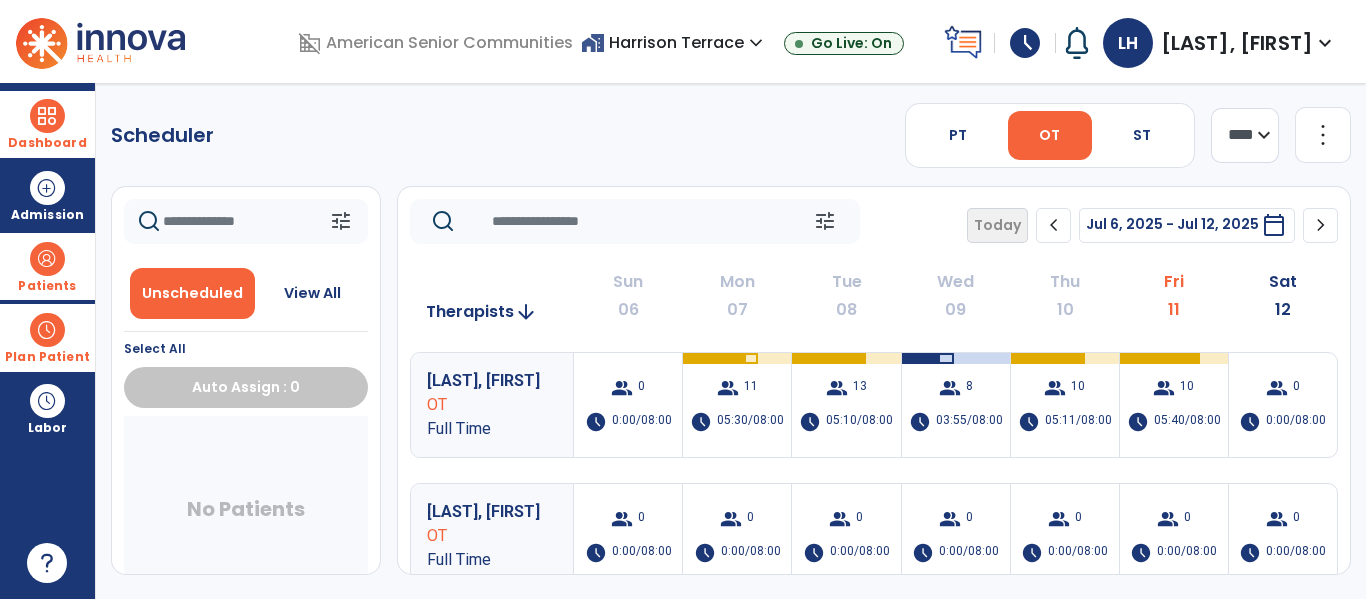 click at bounding box center [47, 116] 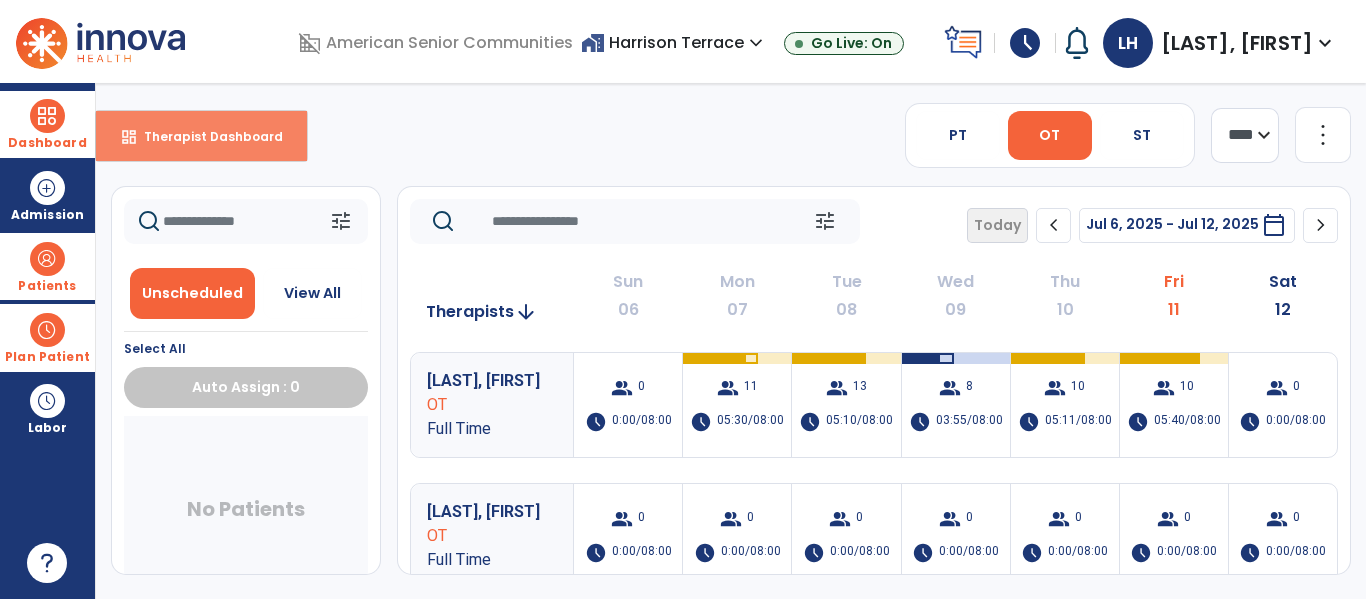 click on "Therapist Dashboard" at bounding box center [205, 136] 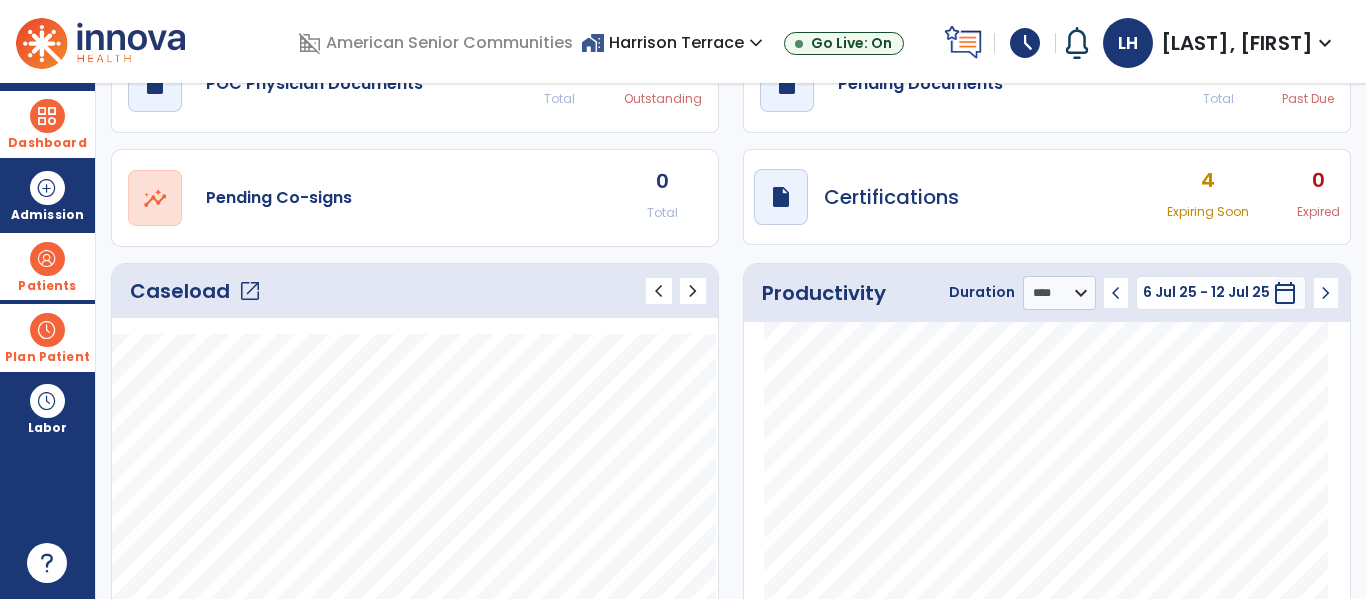 scroll, scrollTop: 58, scrollLeft: 0, axis: vertical 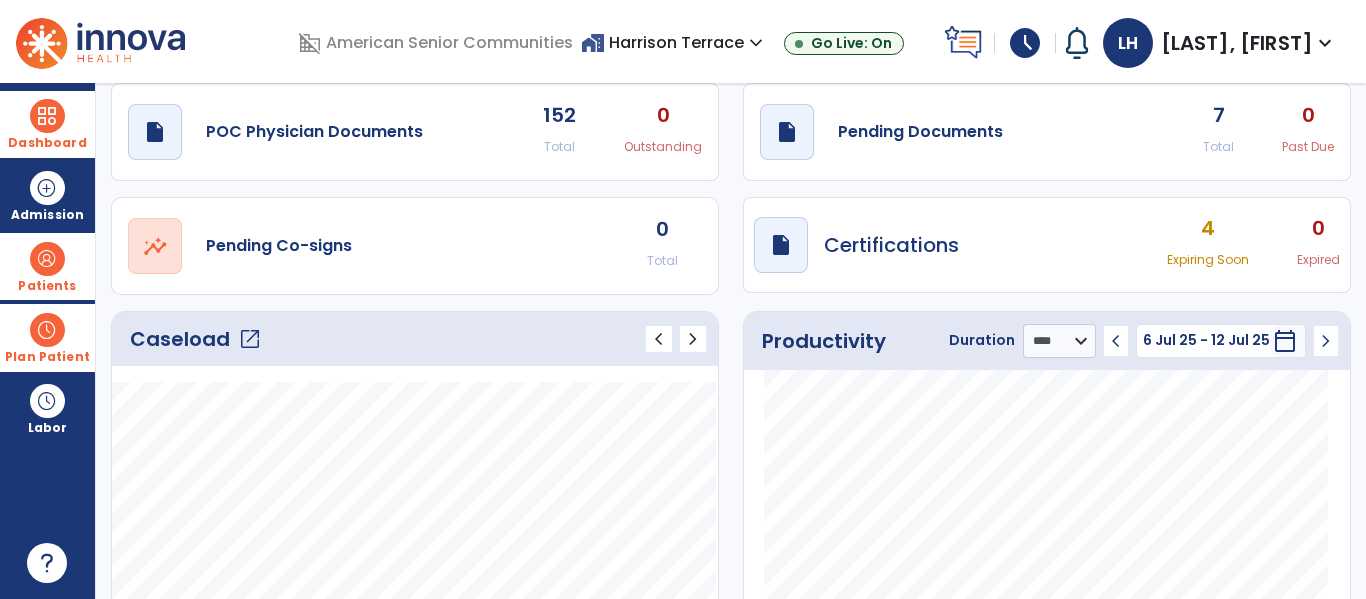 click on "7" 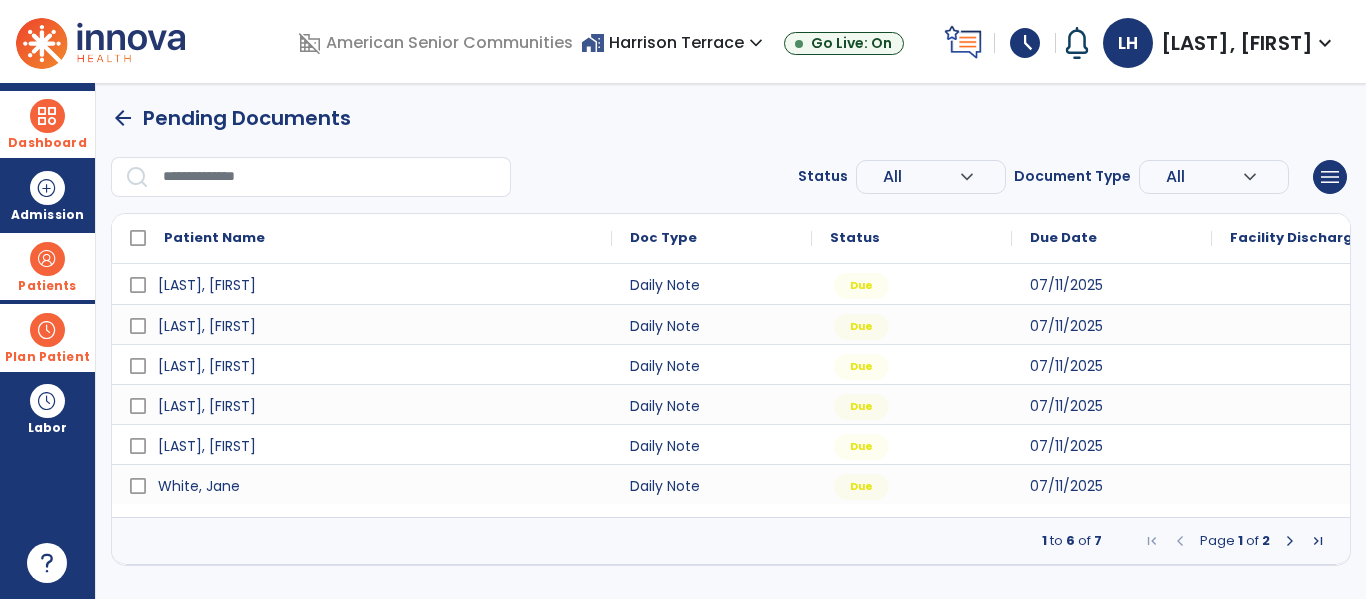 scroll, scrollTop: 0, scrollLeft: 0, axis: both 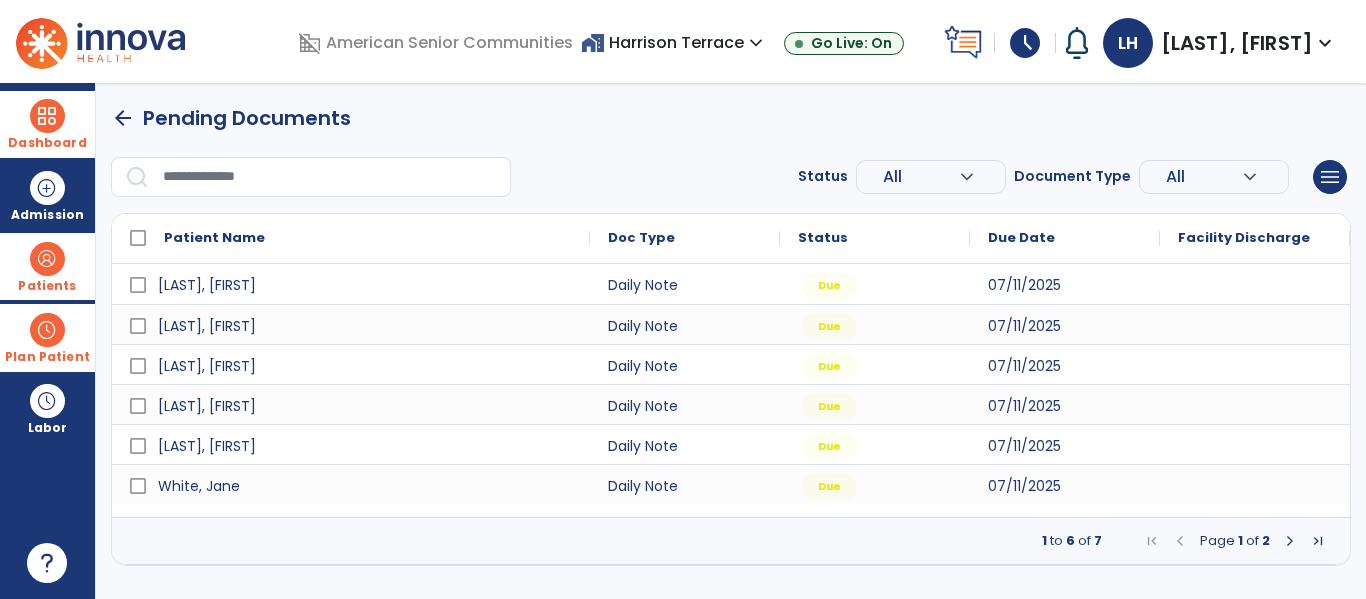 click at bounding box center [1290, 541] 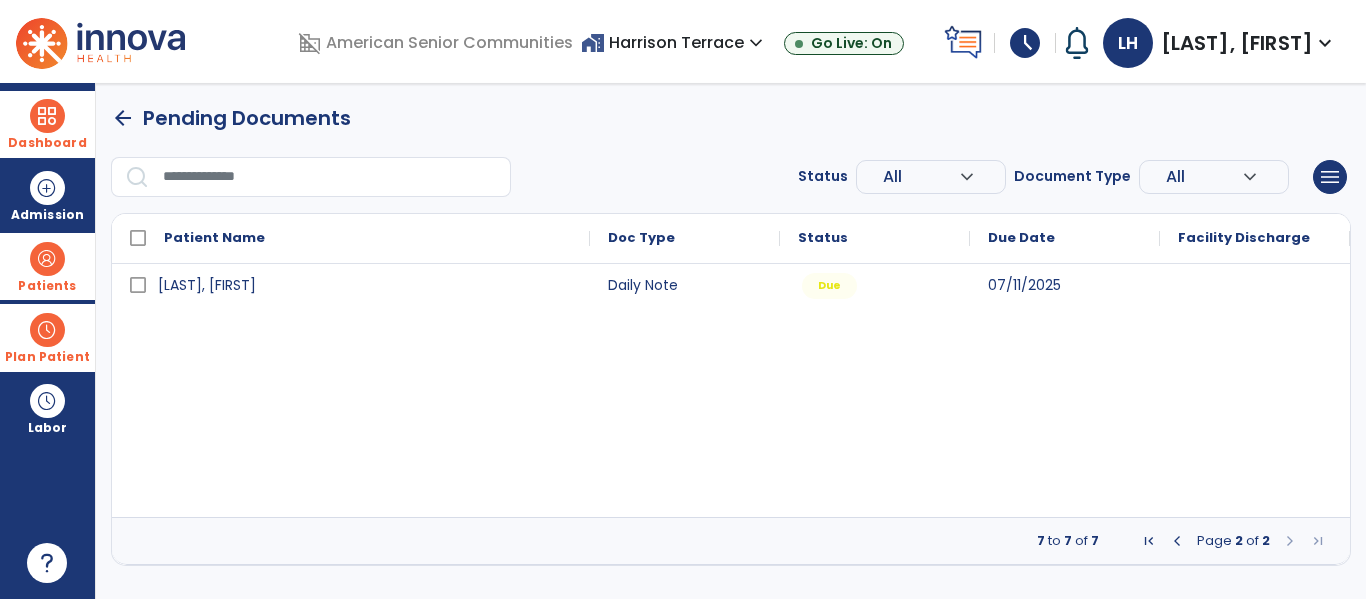 click at bounding box center (1177, 541) 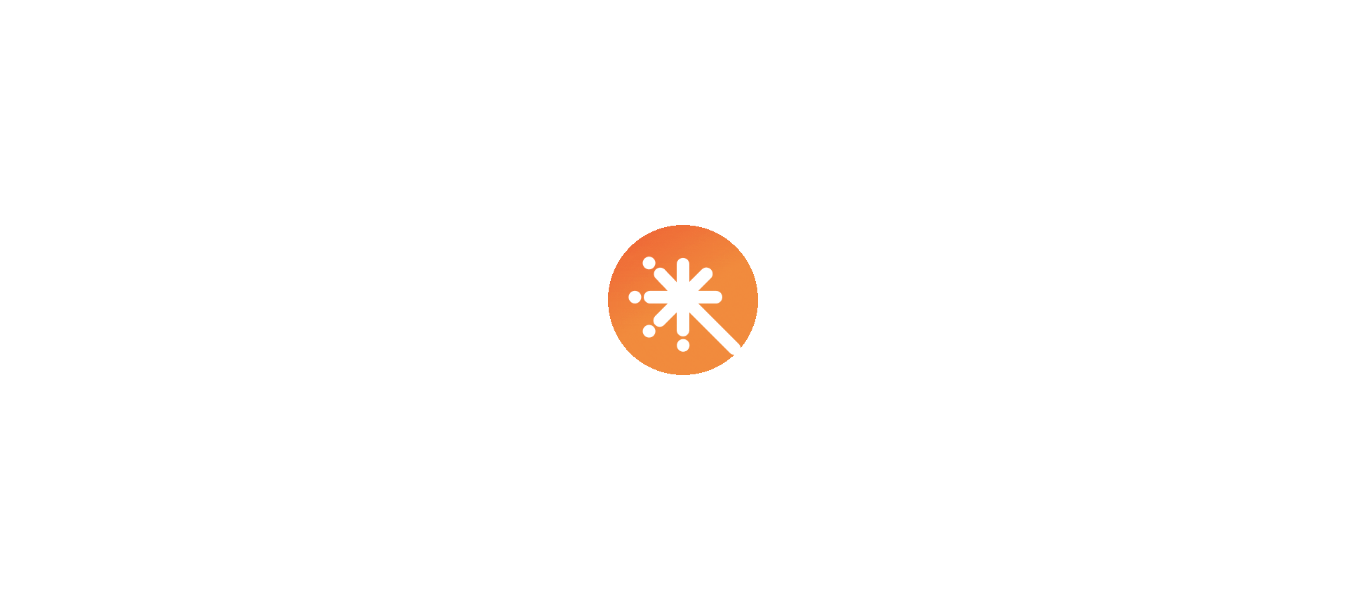 scroll, scrollTop: 0, scrollLeft: 0, axis: both 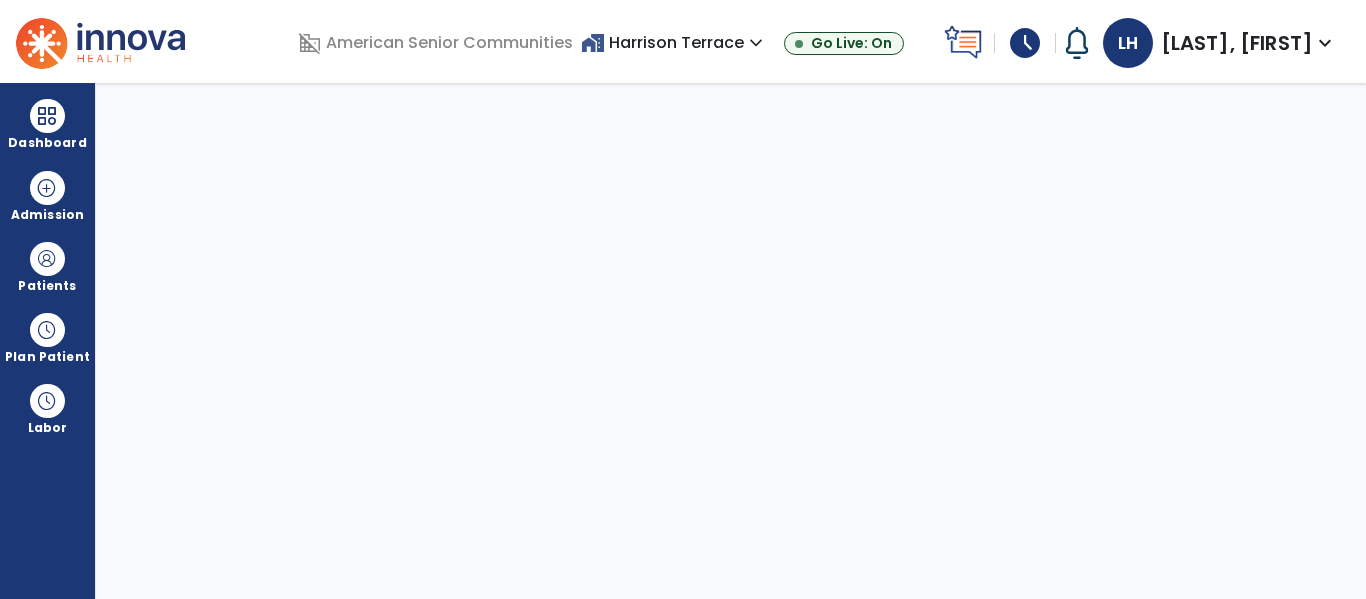 select on "****" 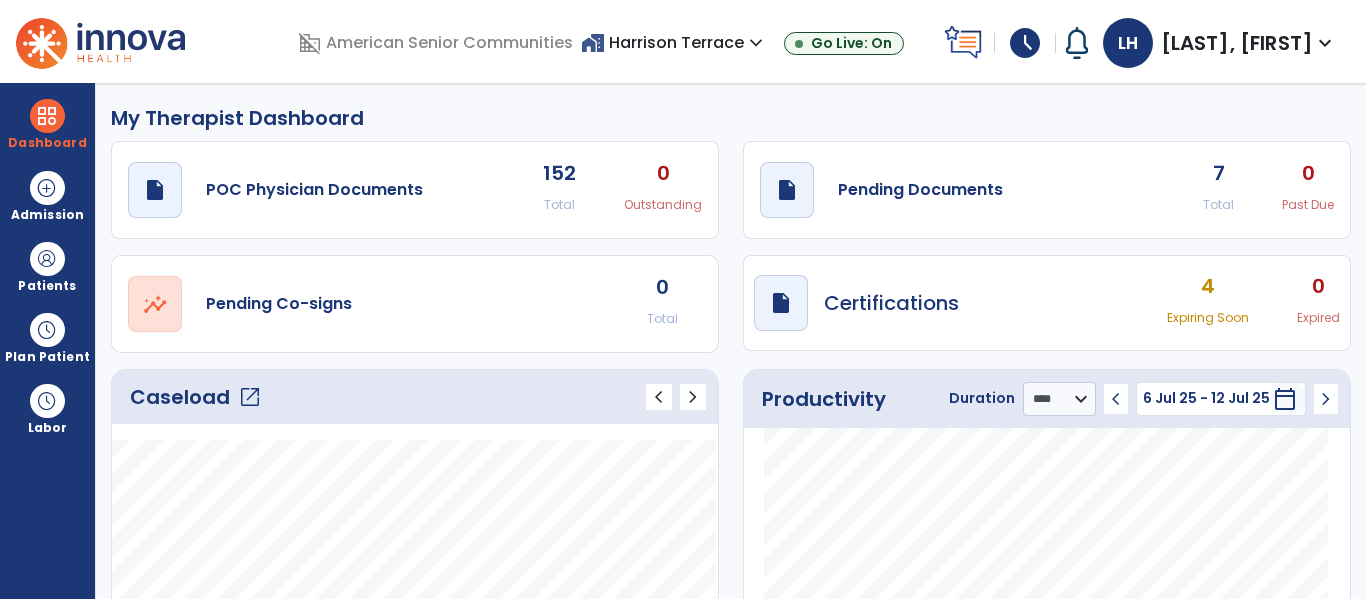 click on "7" 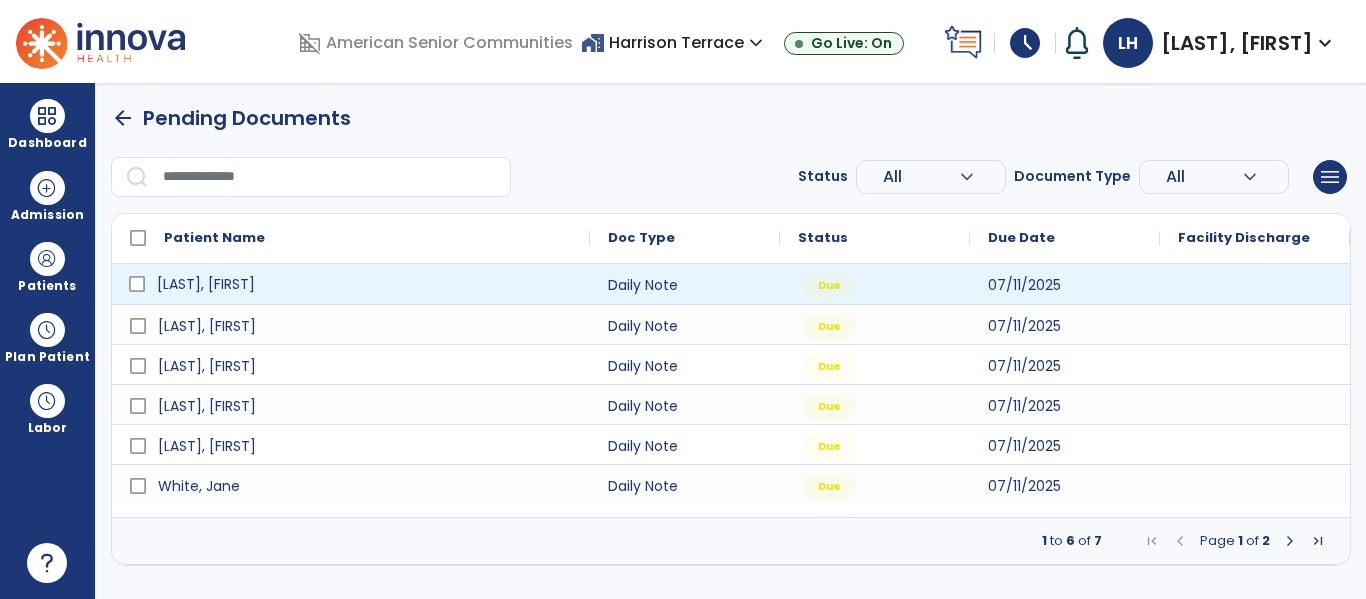 click on "[LAST], [FIRST]" at bounding box center (206, 284) 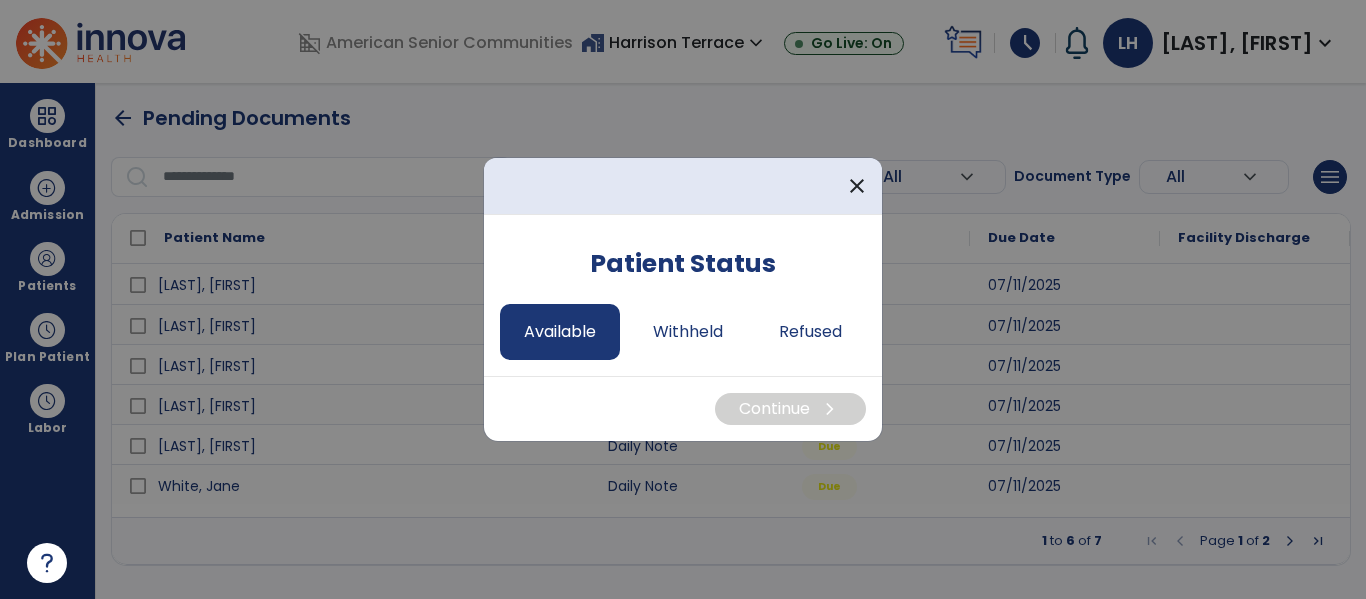 click on "Available" at bounding box center [560, 332] 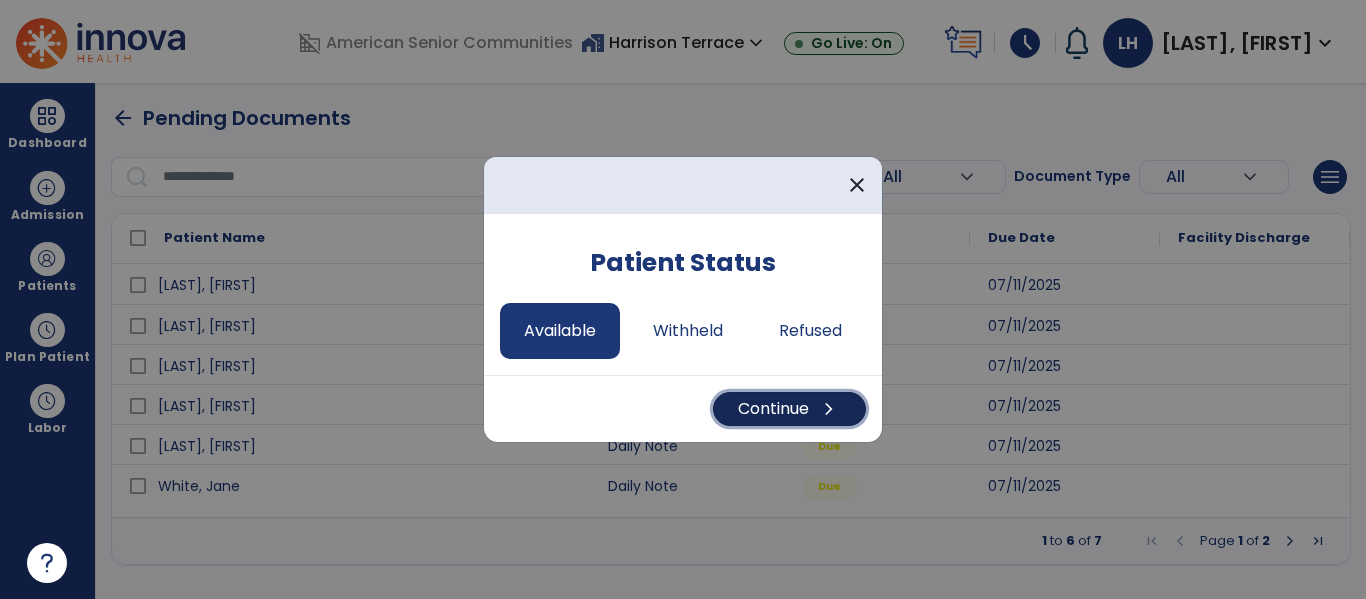 click on "Continue   chevron_right" at bounding box center (789, 409) 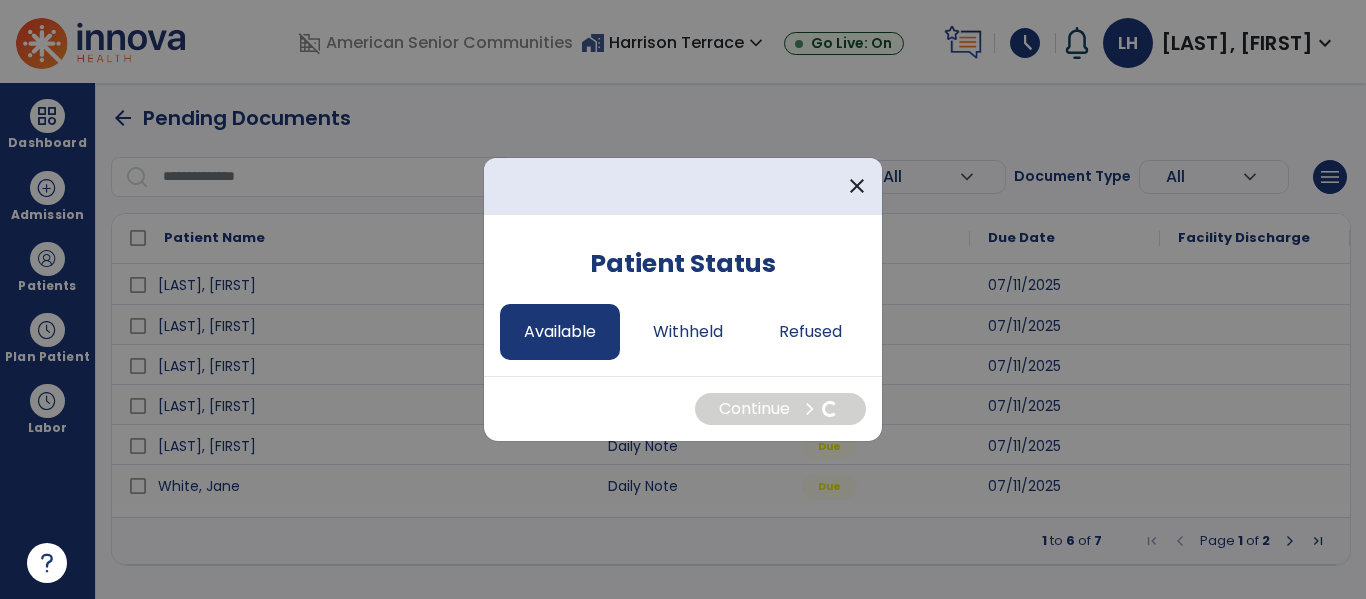 select on "*" 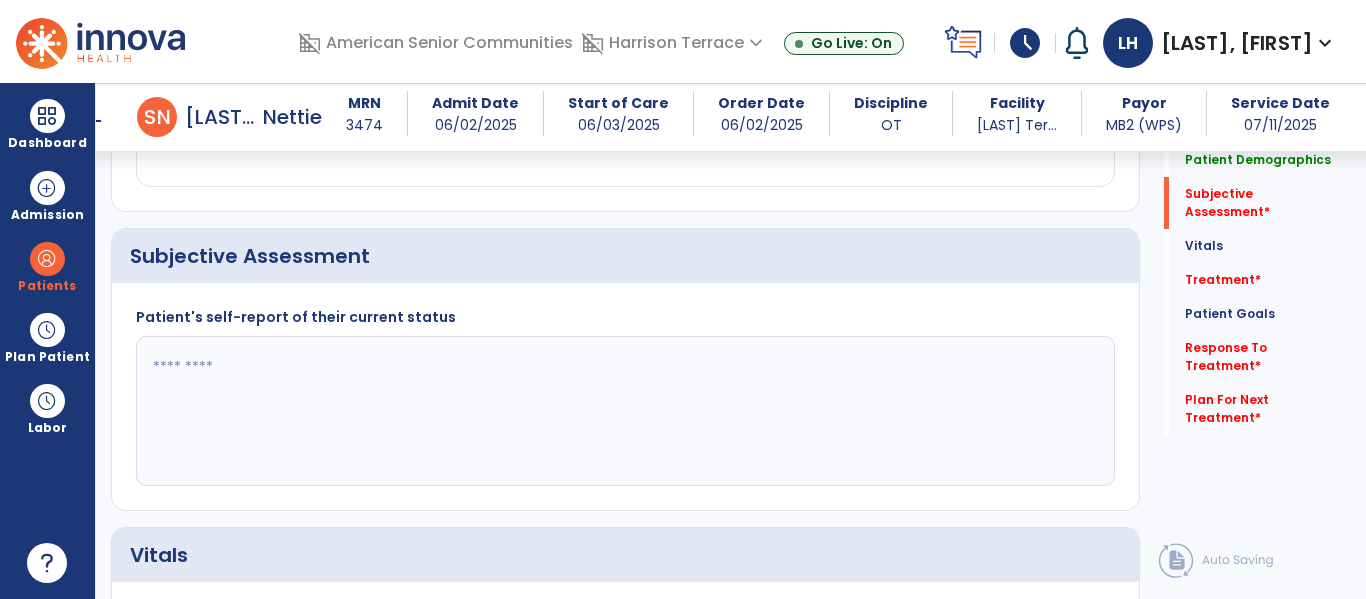 scroll, scrollTop: 412, scrollLeft: 0, axis: vertical 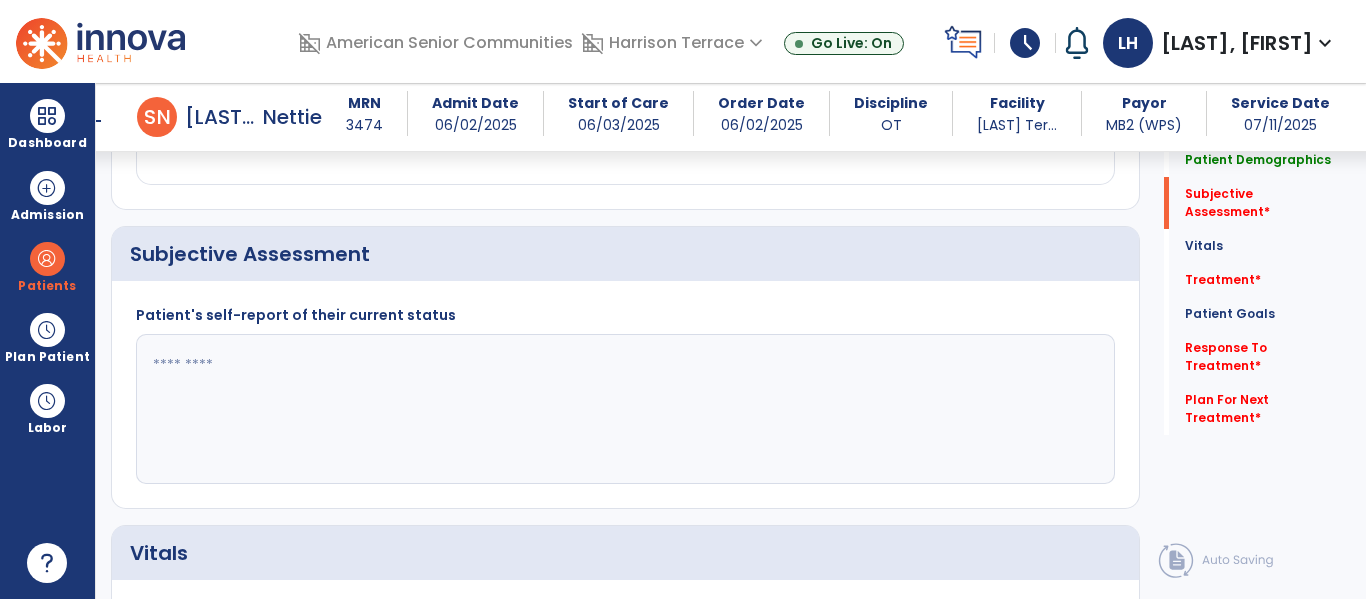 click 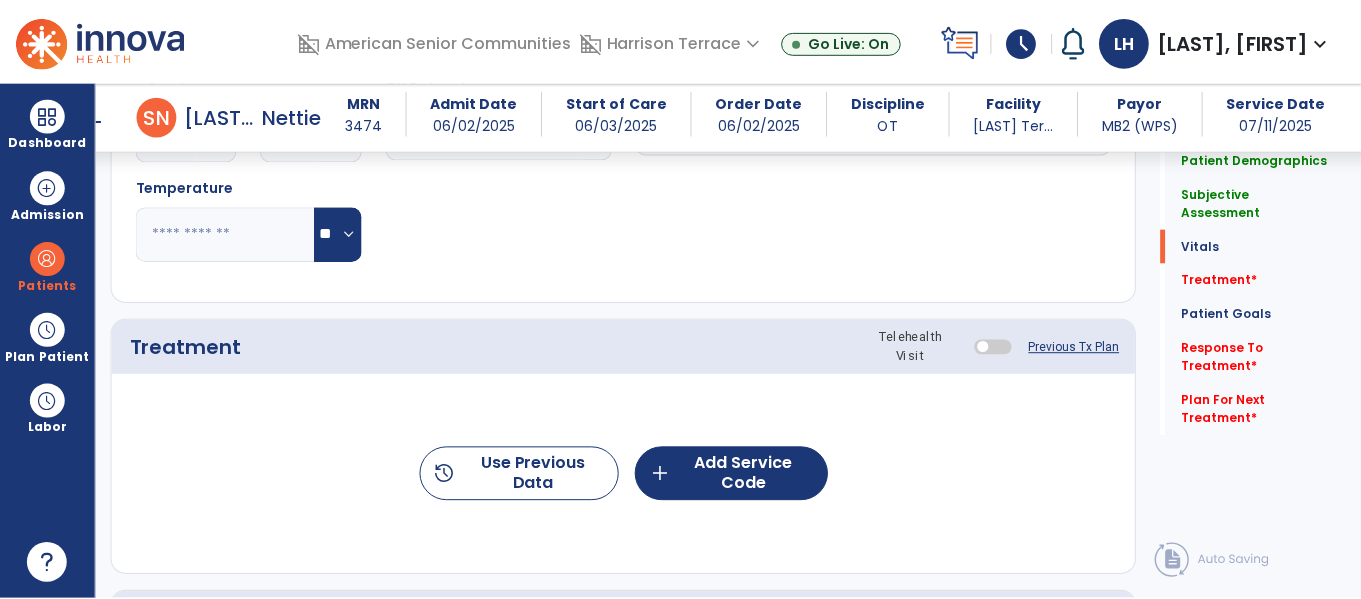 scroll, scrollTop: 1063, scrollLeft: 0, axis: vertical 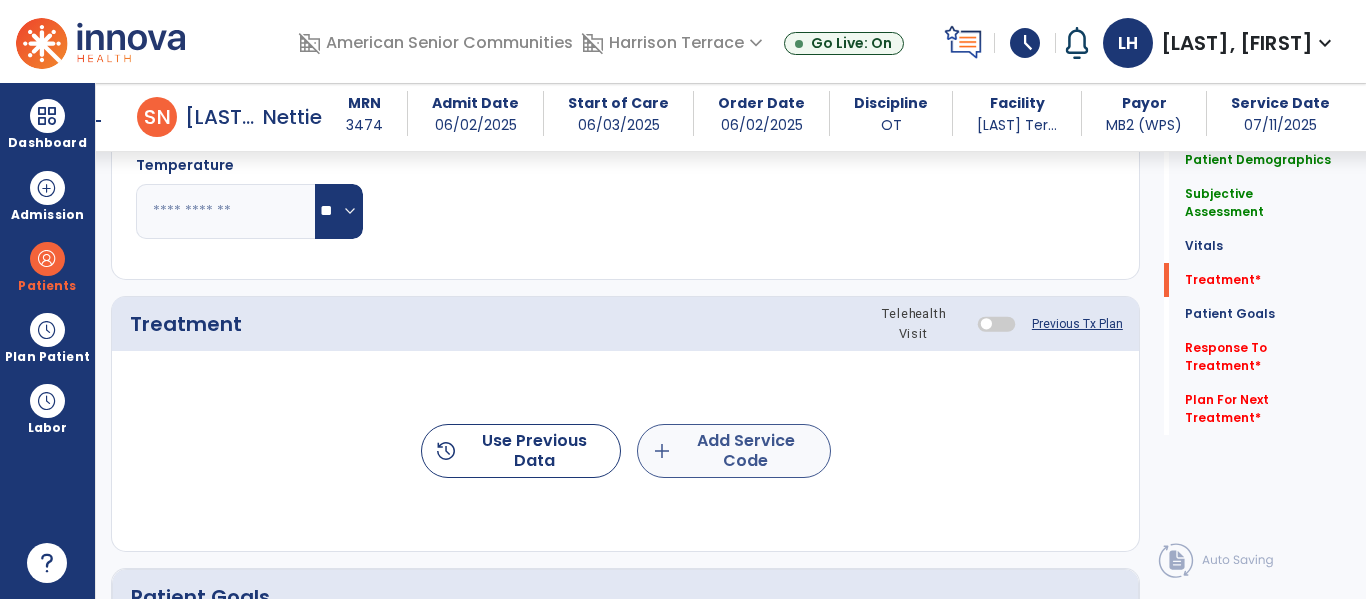type on "**********" 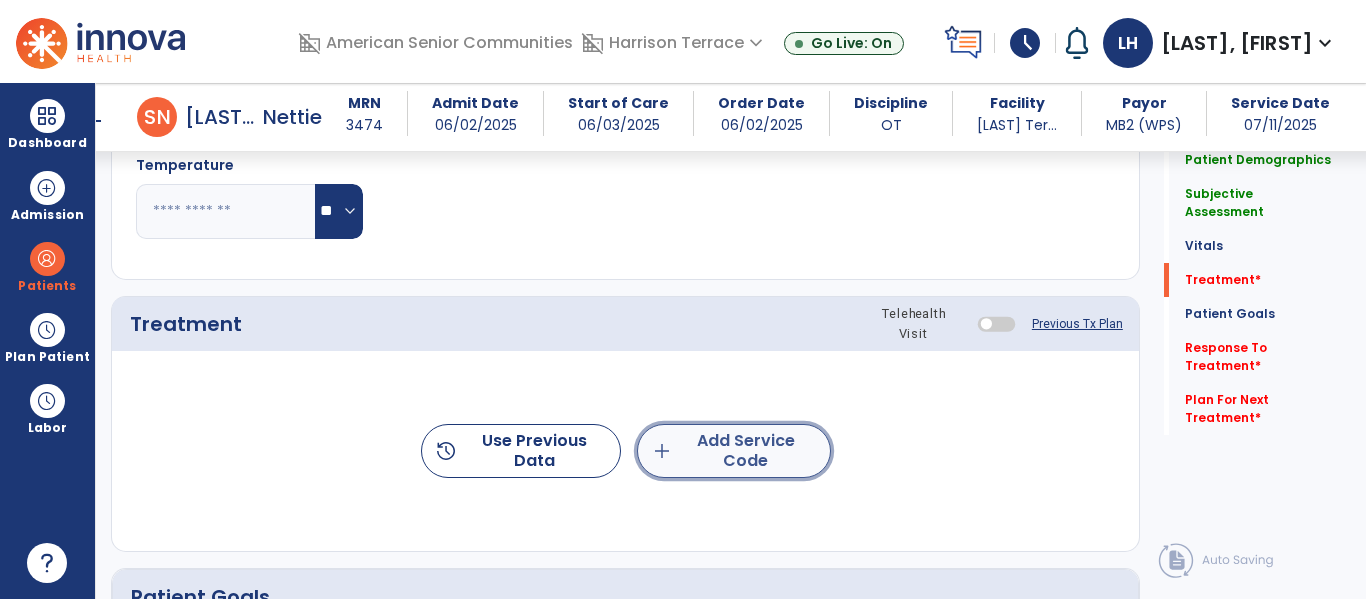 click on "add  Add Service Code" 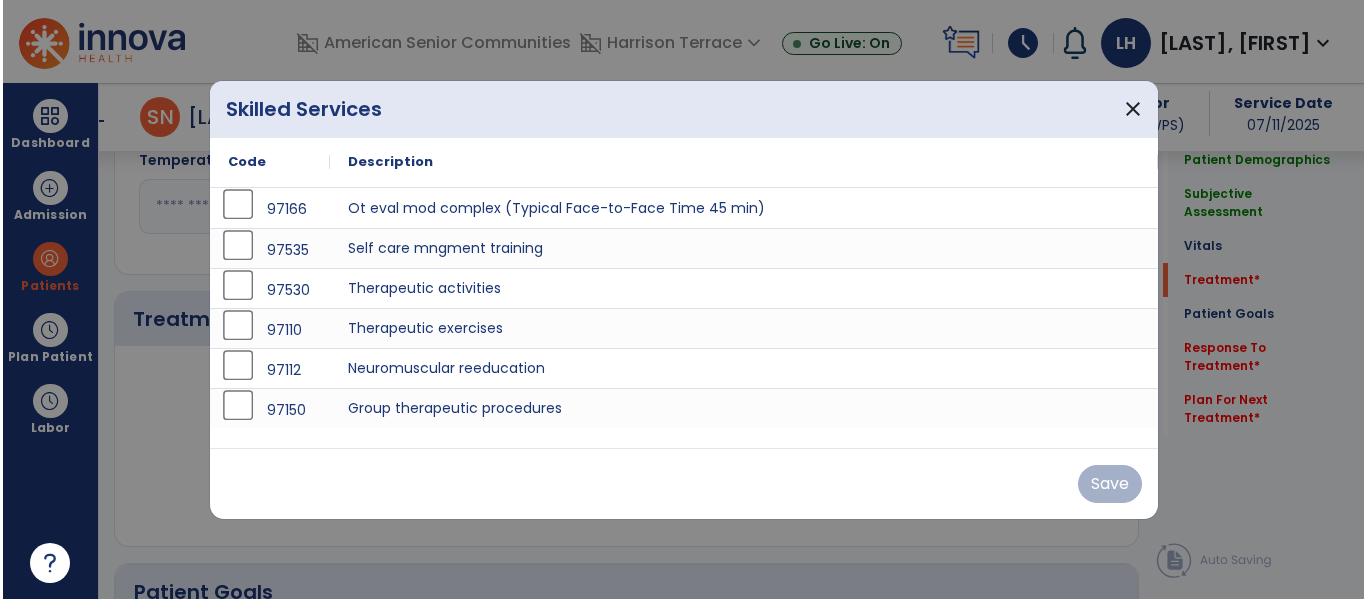 scroll, scrollTop: 1063, scrollLeft: 0, axis: vertical 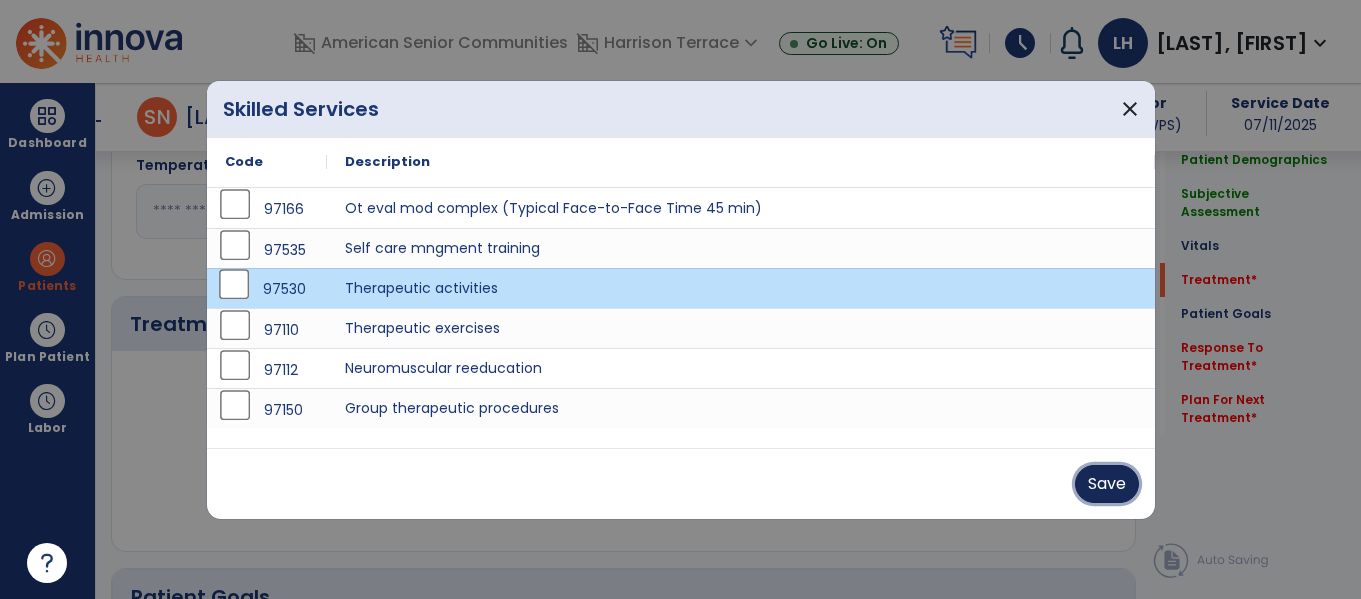 click on "Save" at bounding box center [1107, 484] 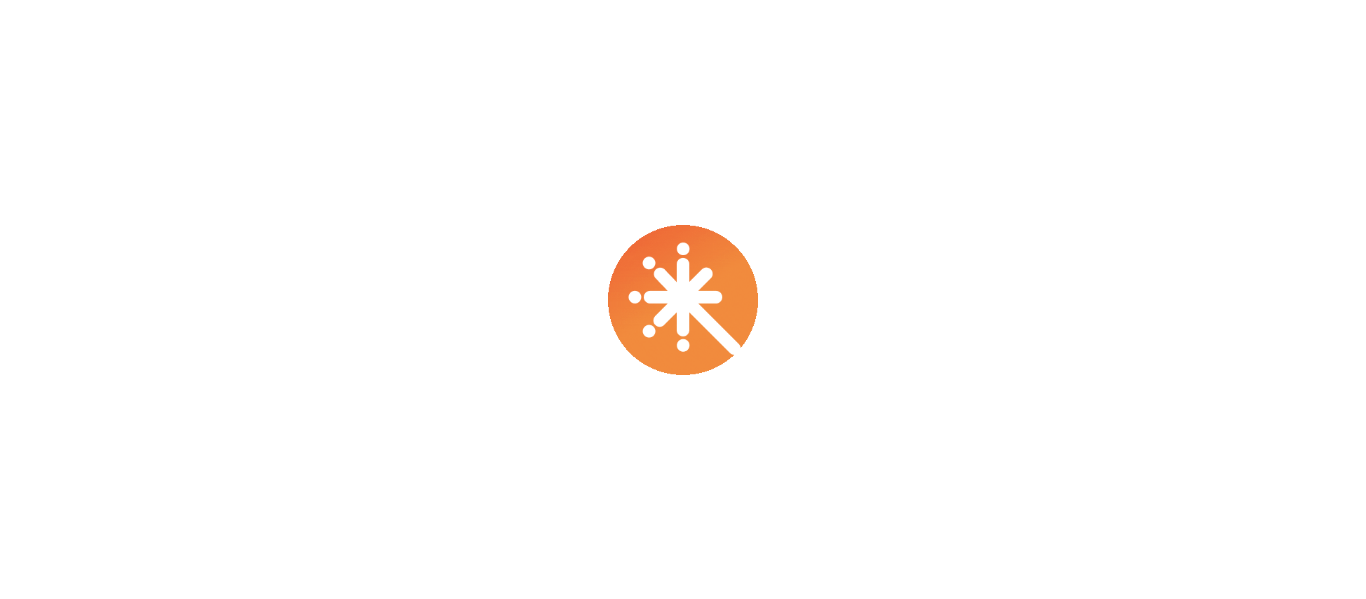 scroll, scrollTop: 0, scrollLeft: 0, axis: both 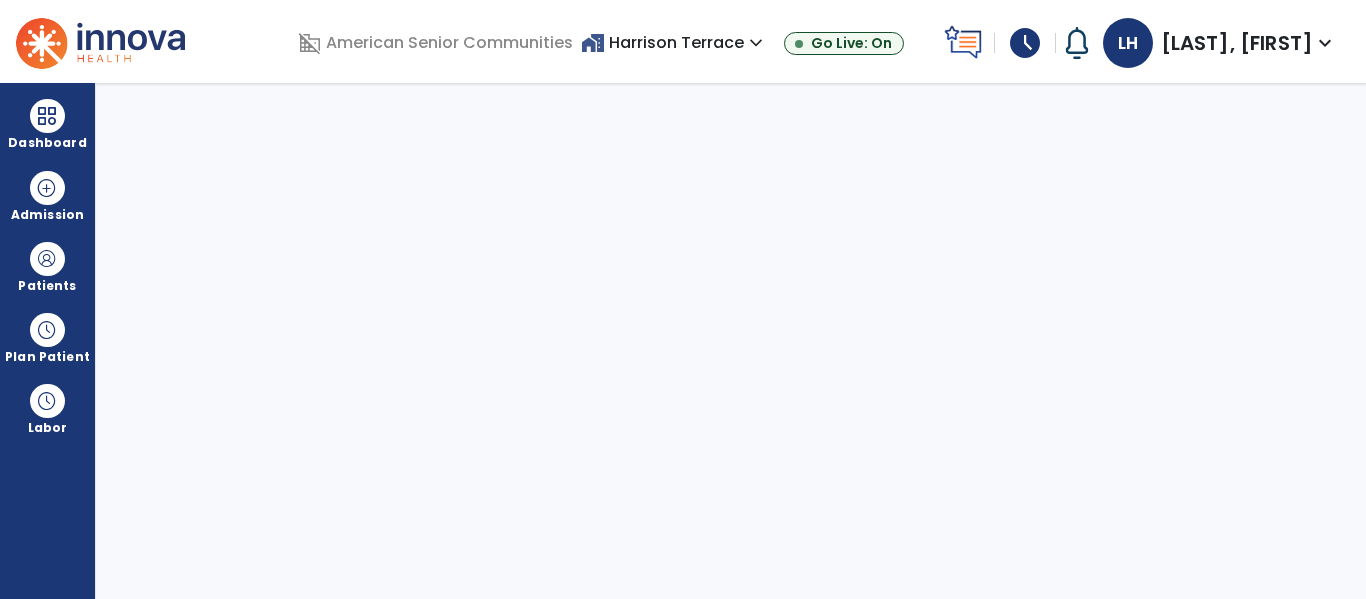 select on "****" 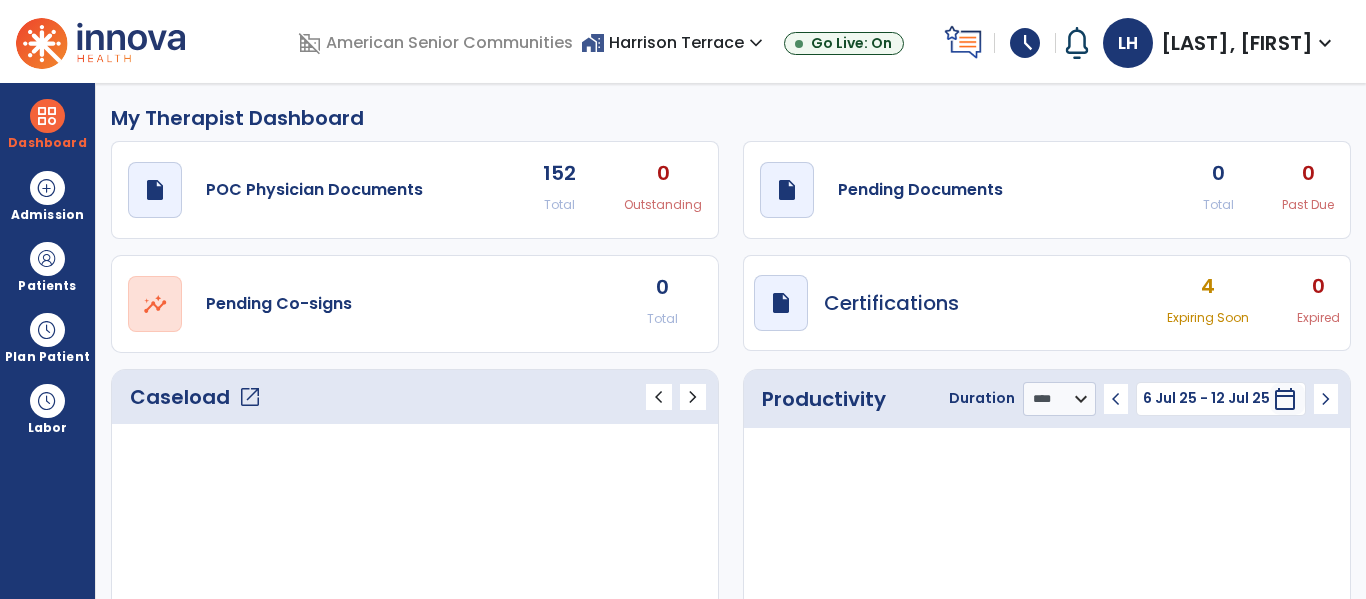 click on "0 Total 0 Past Due" 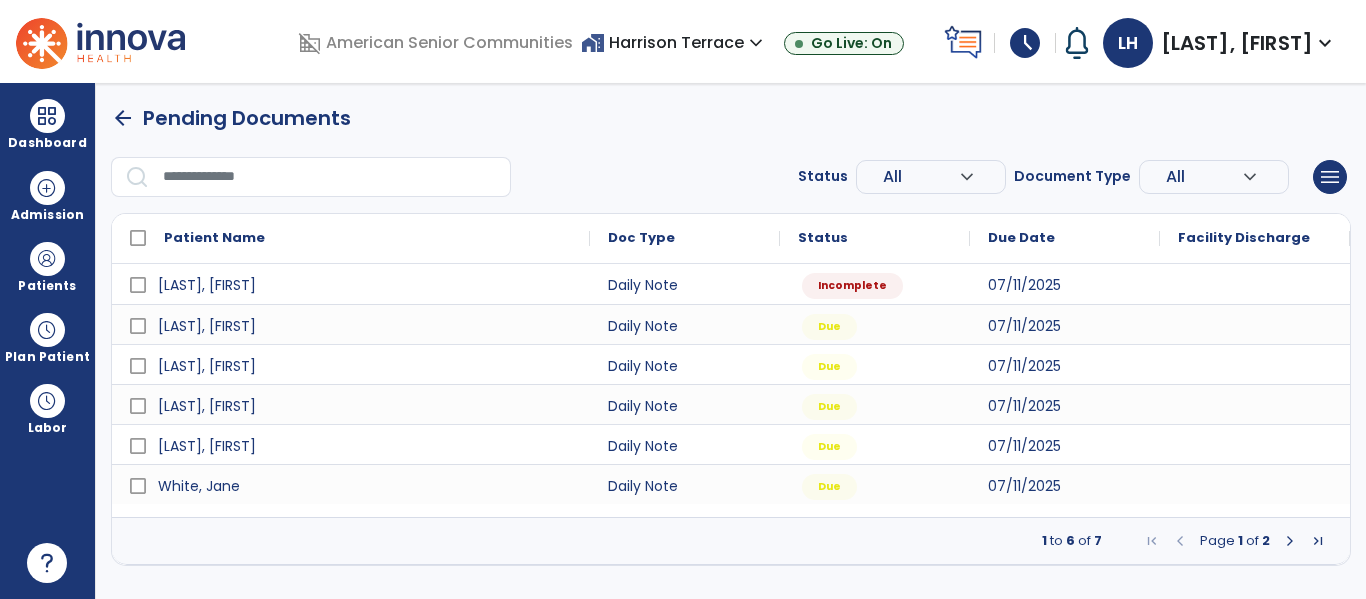 click at bounding box center (1290, 541) 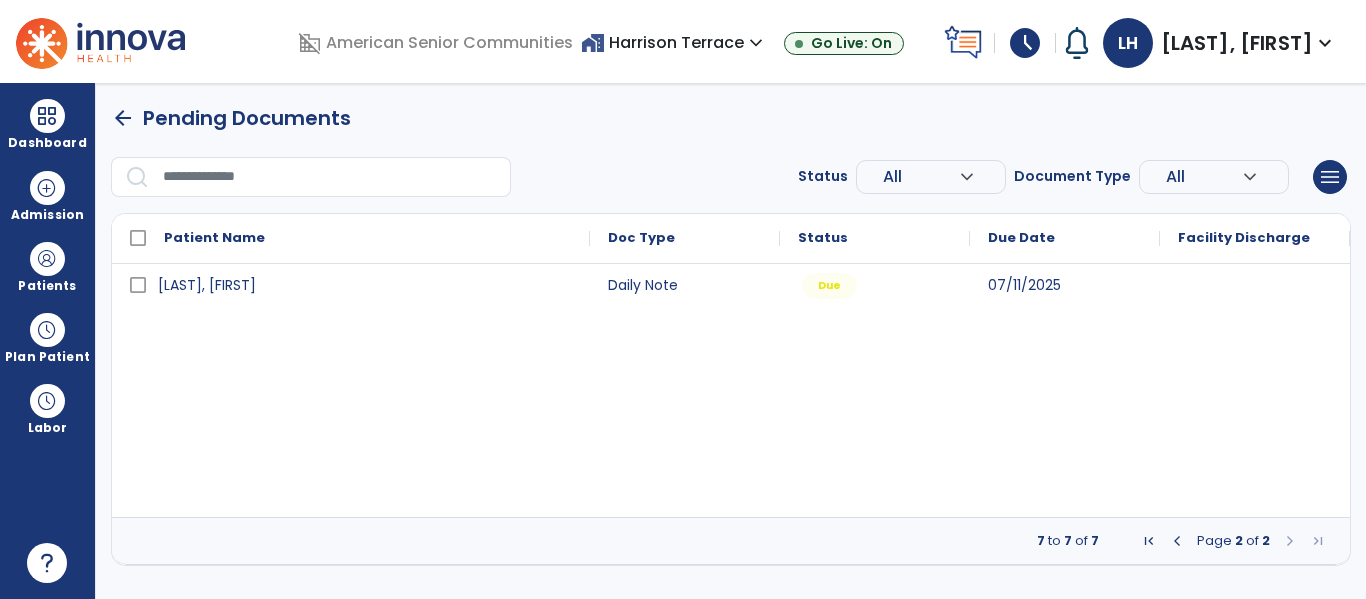click at bounding box center [1177, 541] 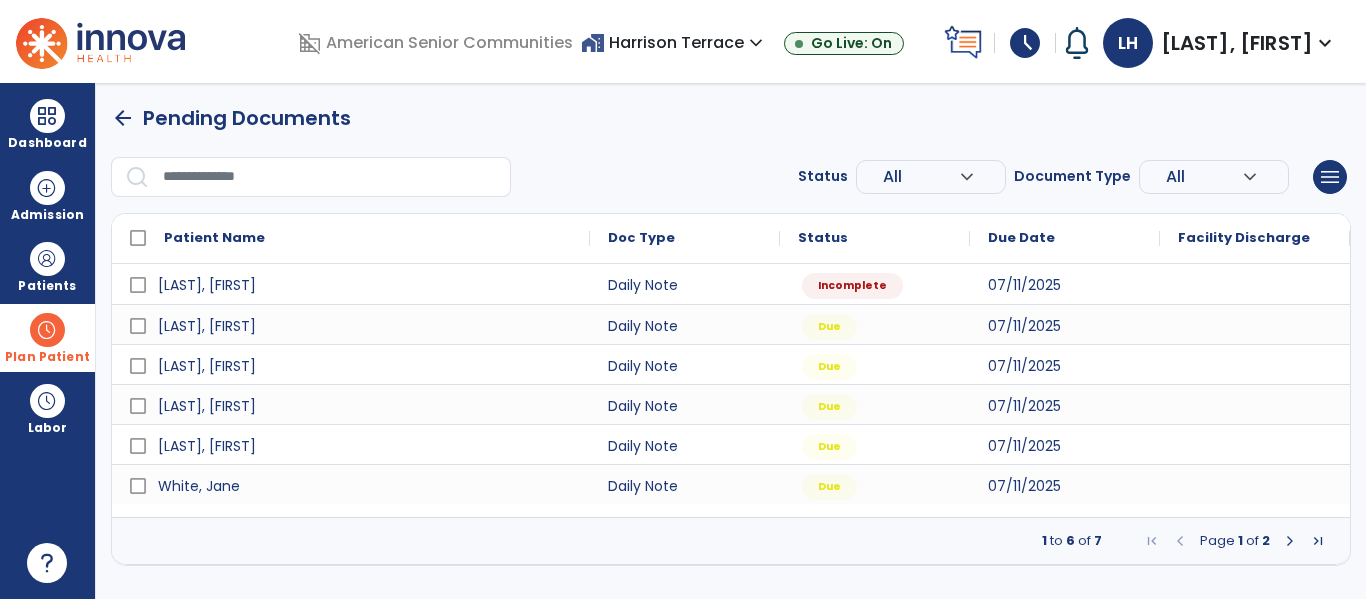 click on "Plan Patient  event_note  Planner  content_paste_go  Scheduler  content_paste_go  Whiteboard" at bounding box center (47, 337) 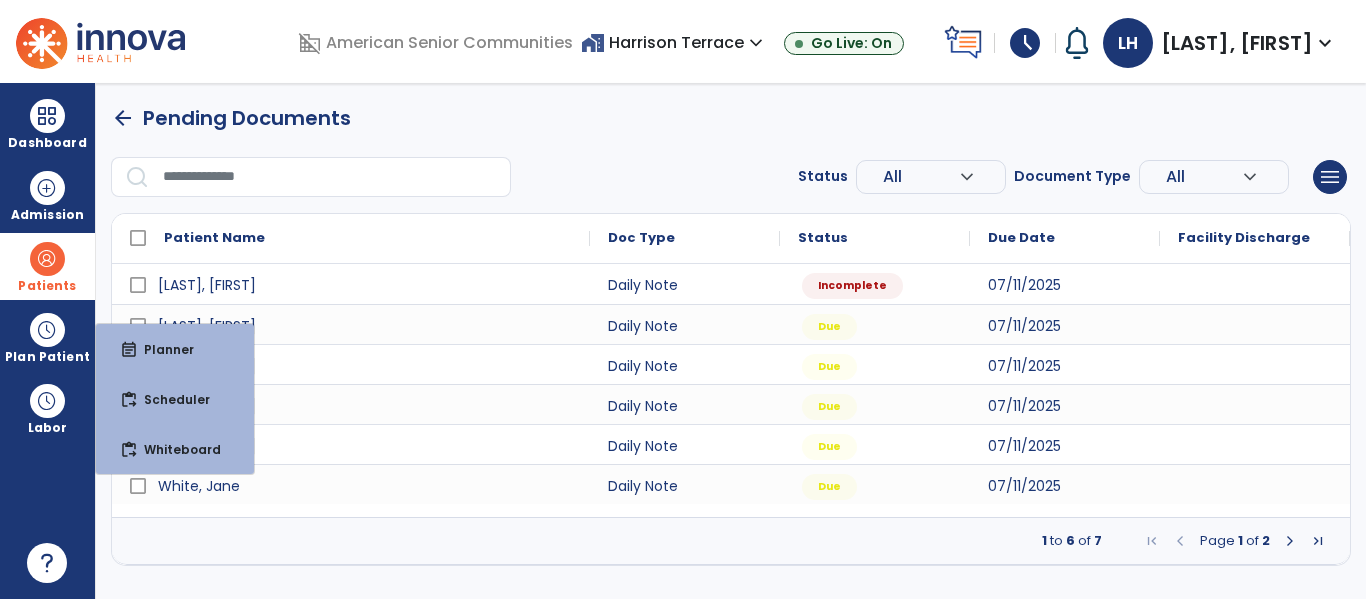 click on "Patients" at bounding box center [47, 266] 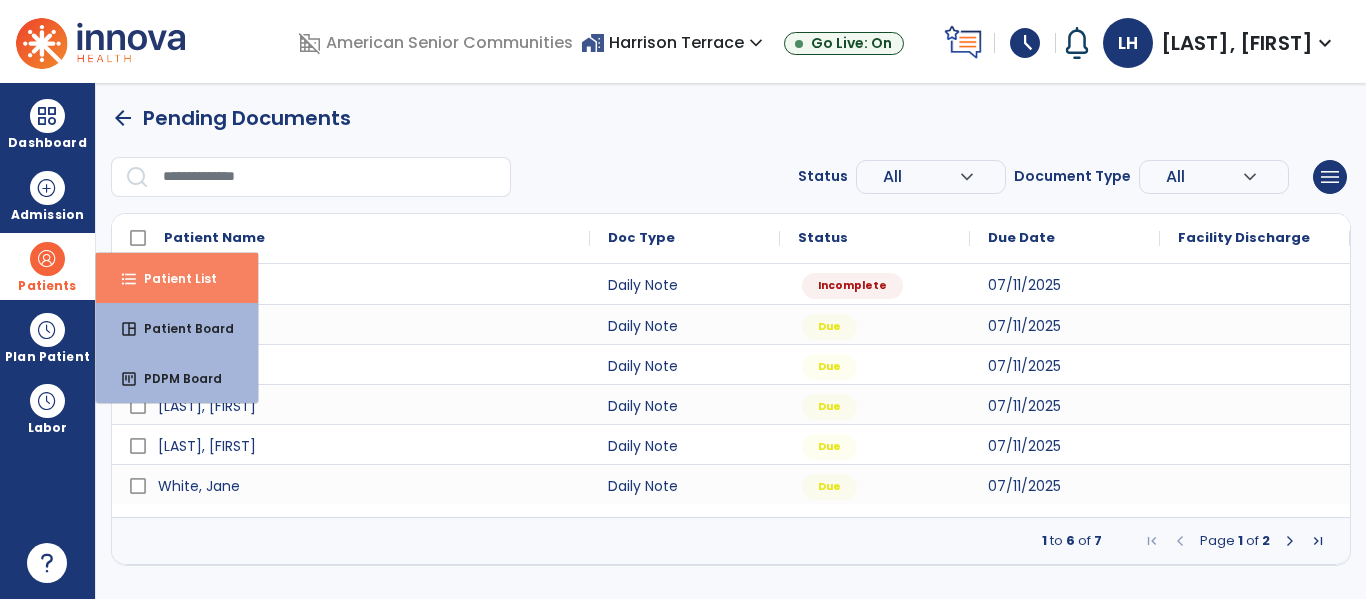 click on "Patient List" at bounding box center (172, 278) 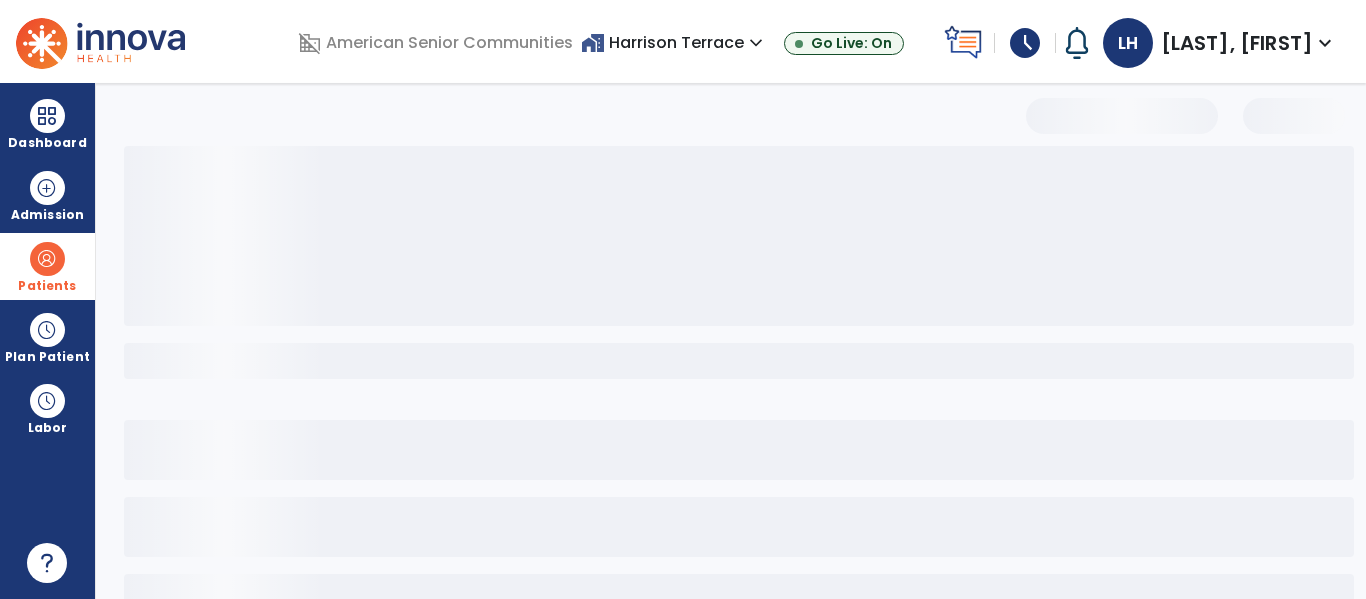select on "***" 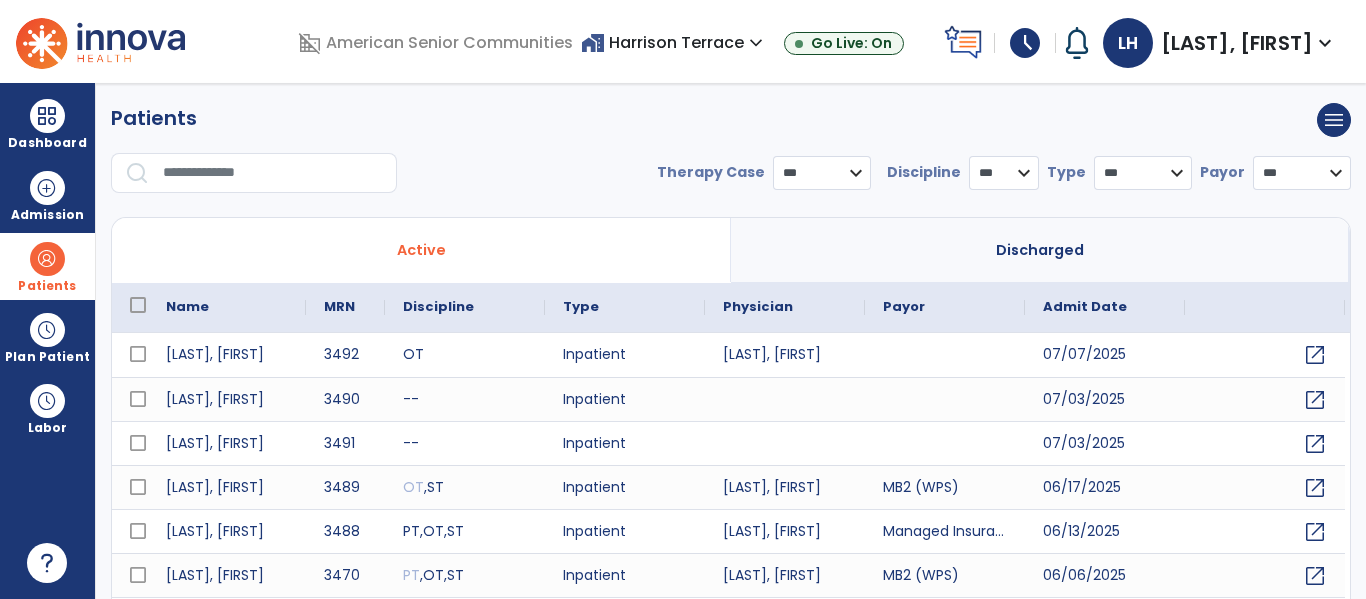 click at bounding box center [273, 173] 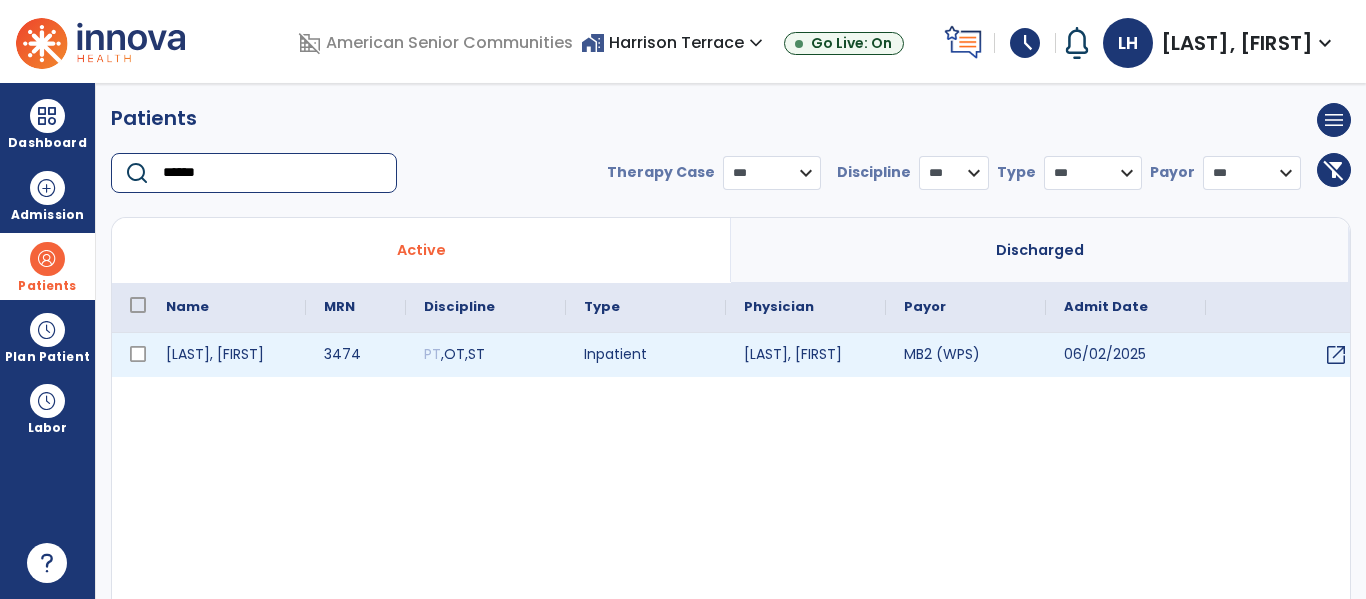 type on "******" 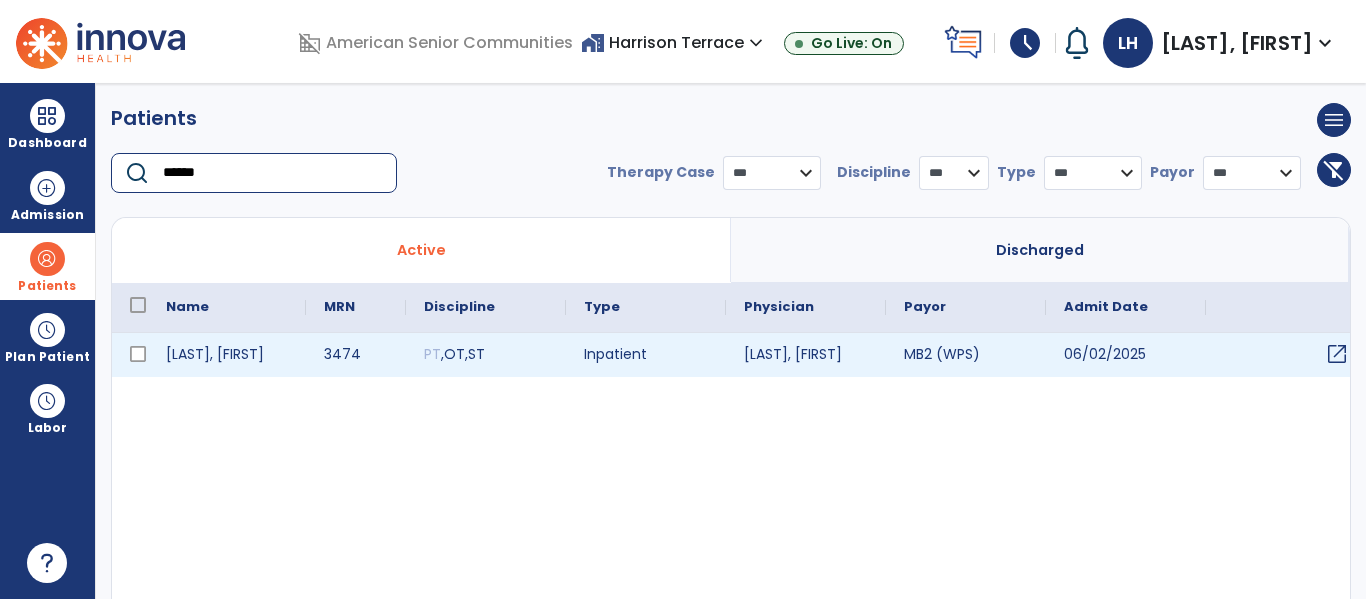 click on "open_in_new" at bounding box center [1337, 354] 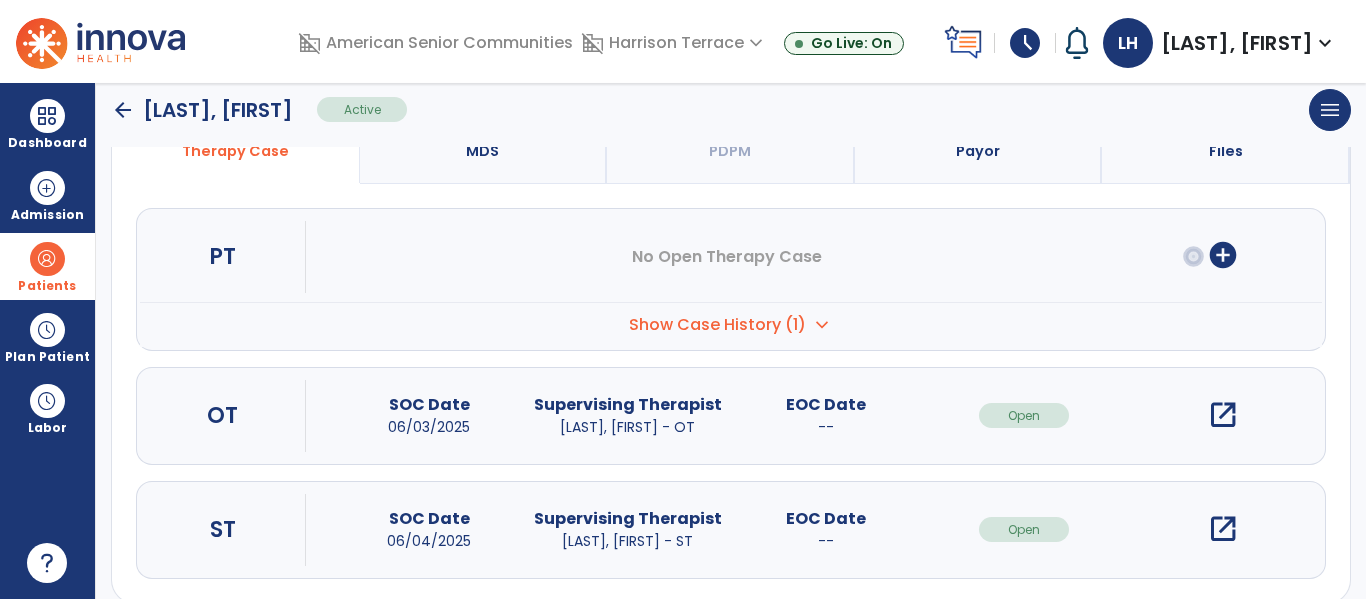 scroll, scrollTop: 207, scrollLeft: 0, axis: vertical 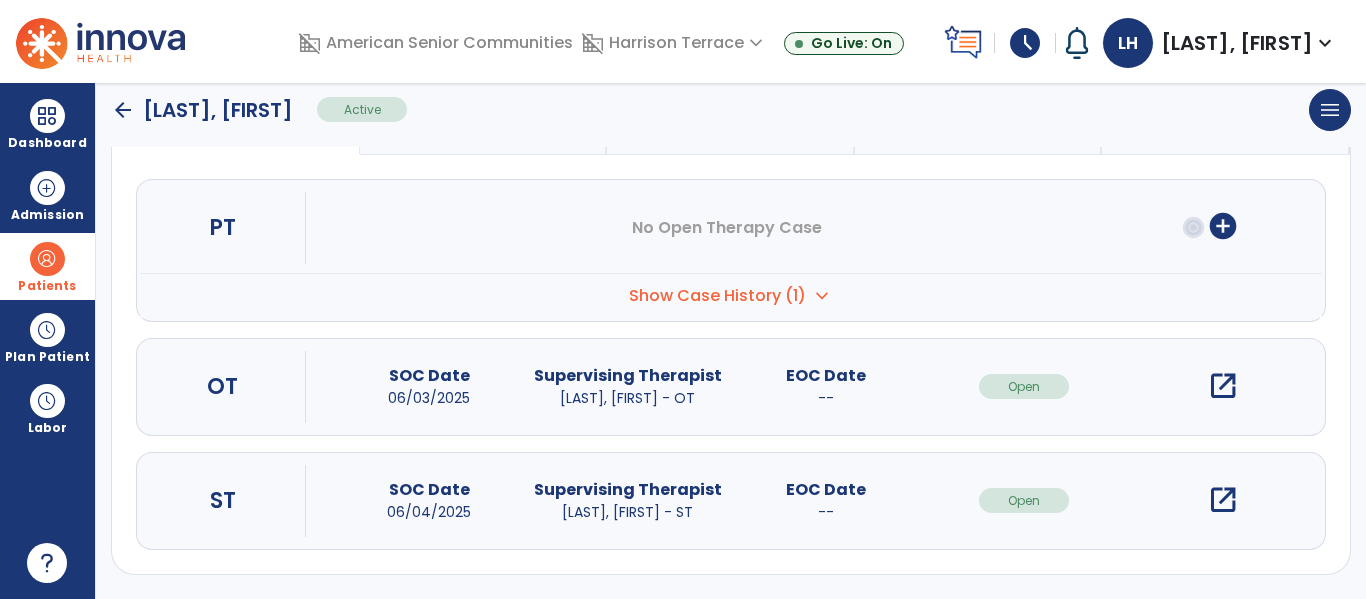 click on "open_in_new" at bounding box center [1223, 386] 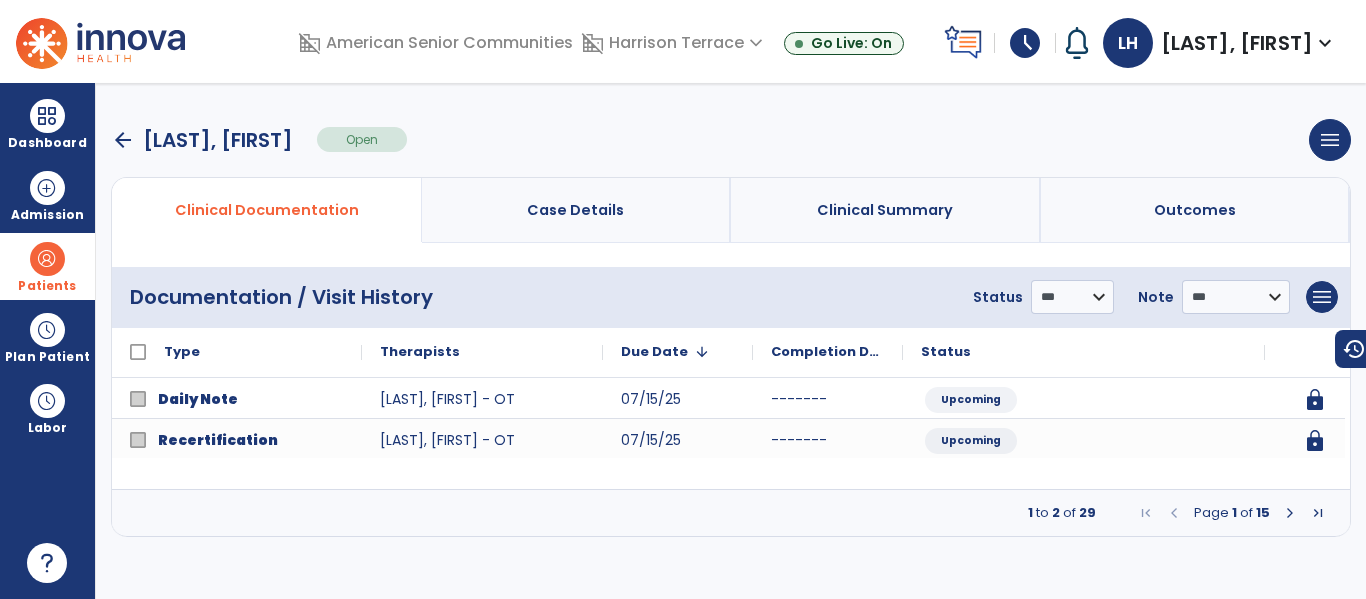 scroll, scrollTop: 0, scrollLeft: 0, axis: both 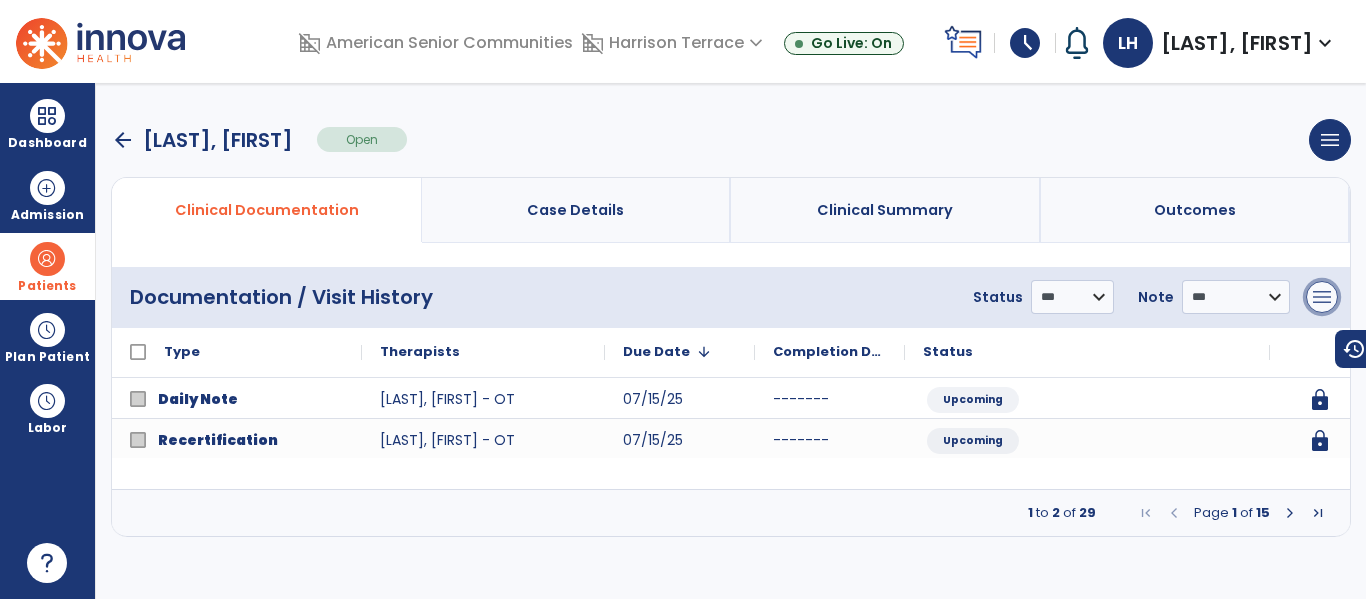 click on "menu" at bounding box center [1322, 297] 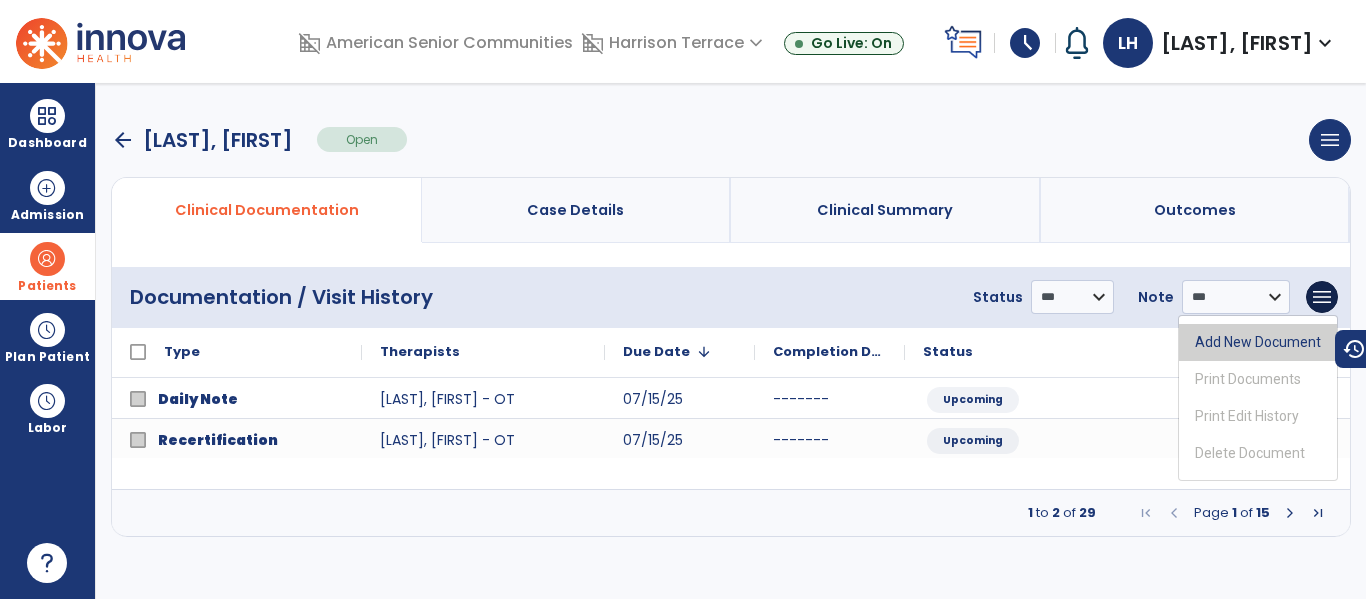 click on "Add New Document" at bounding box center (1258, 342) 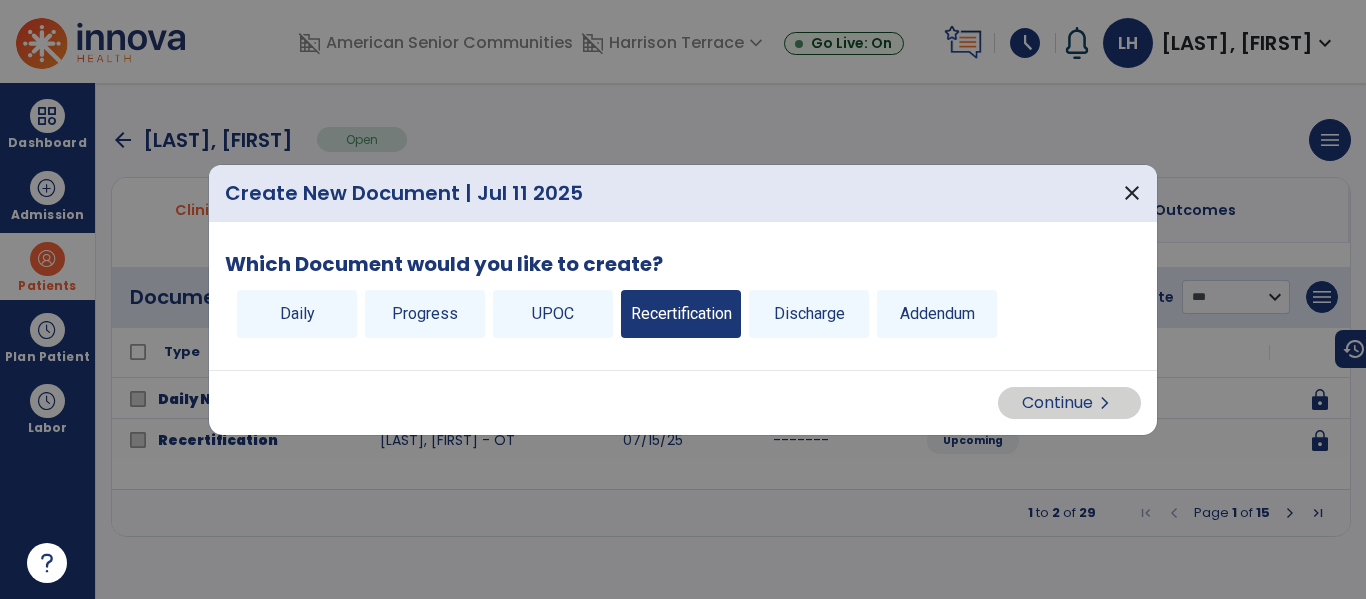 click on "Recertification" at bounding box center (681, 314) 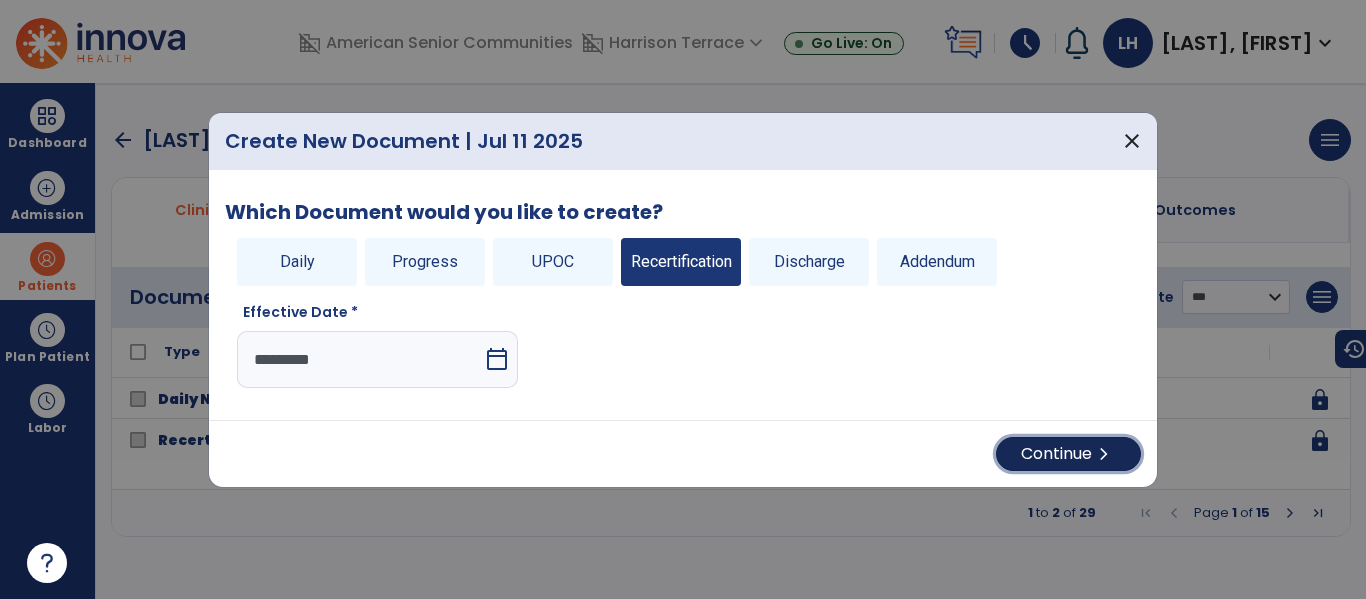 click on "Continue   chevron_right" at bounding box center (1068, 454) 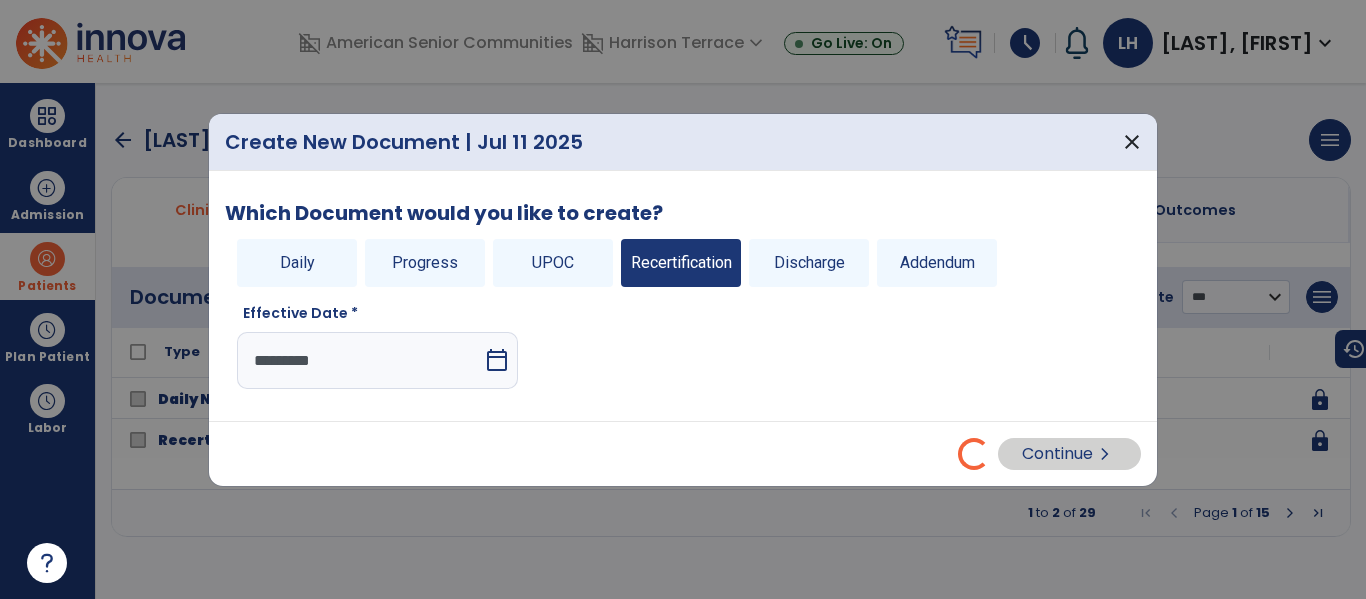 select on "**" 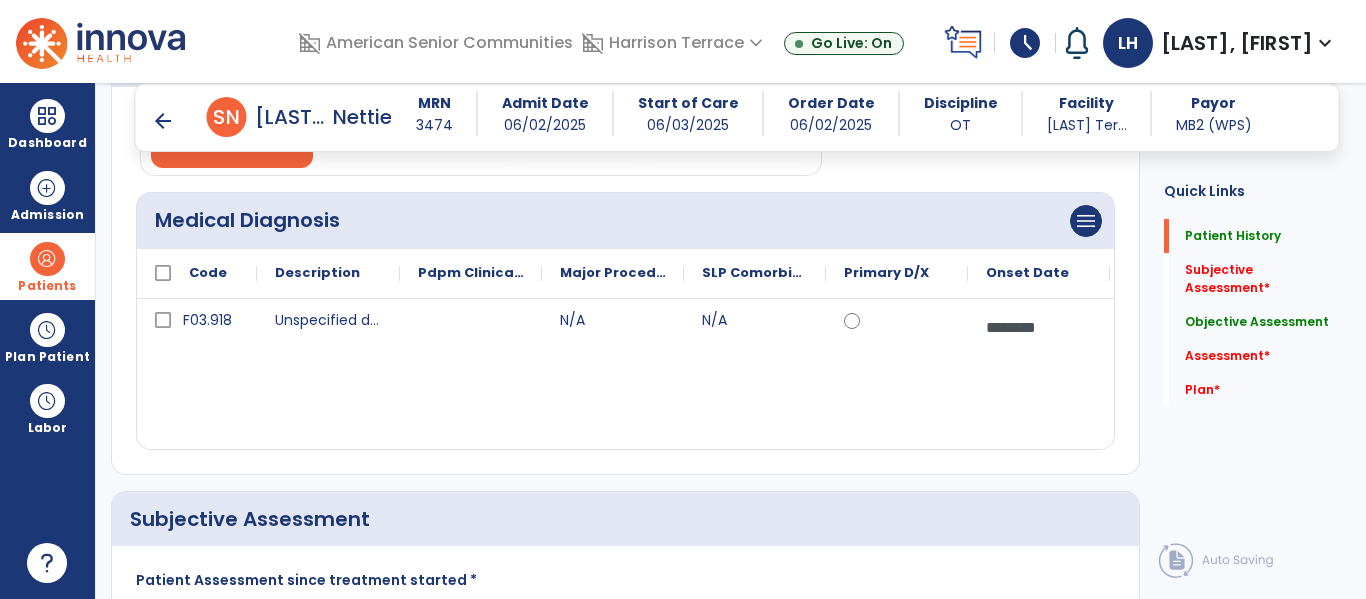 click 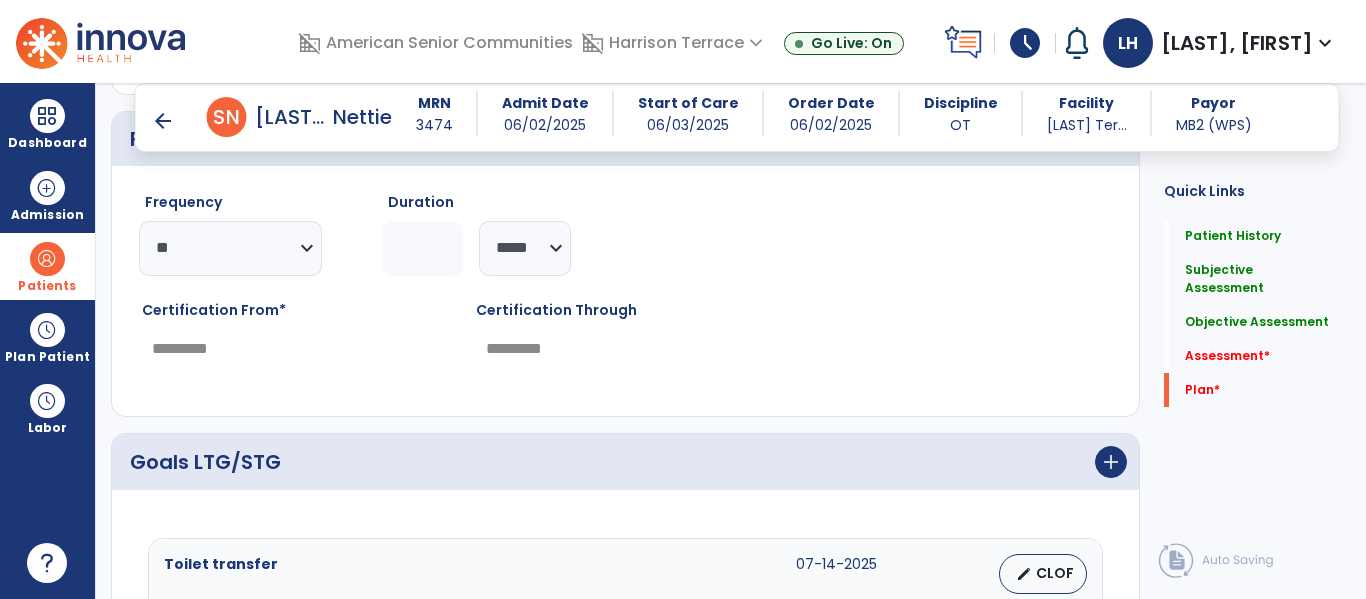 scroll, scrollTop: 4059, scrollLeft: 0, axis: vertical 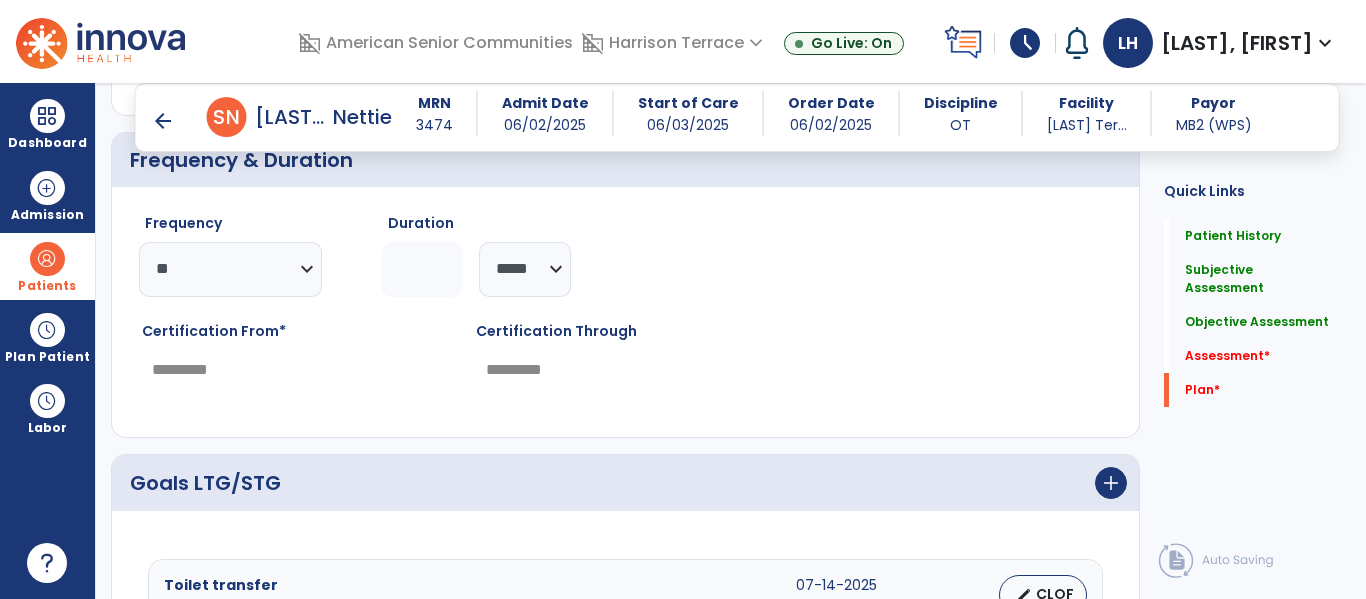 type on "**********" 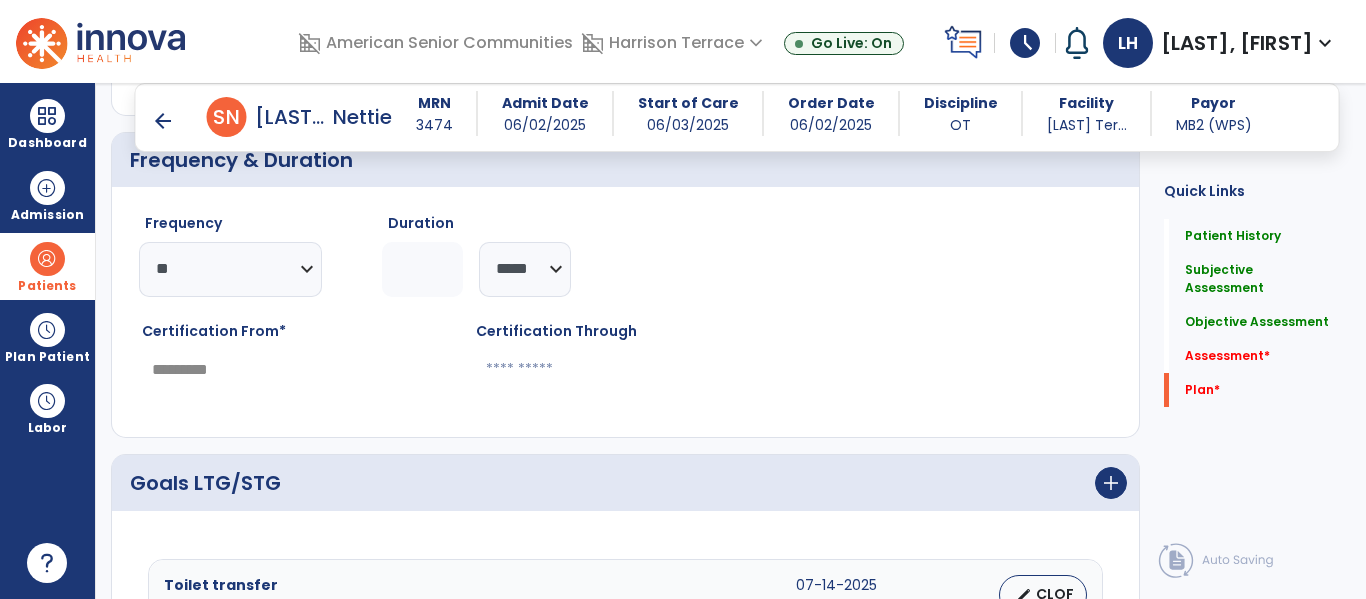 type on "*" 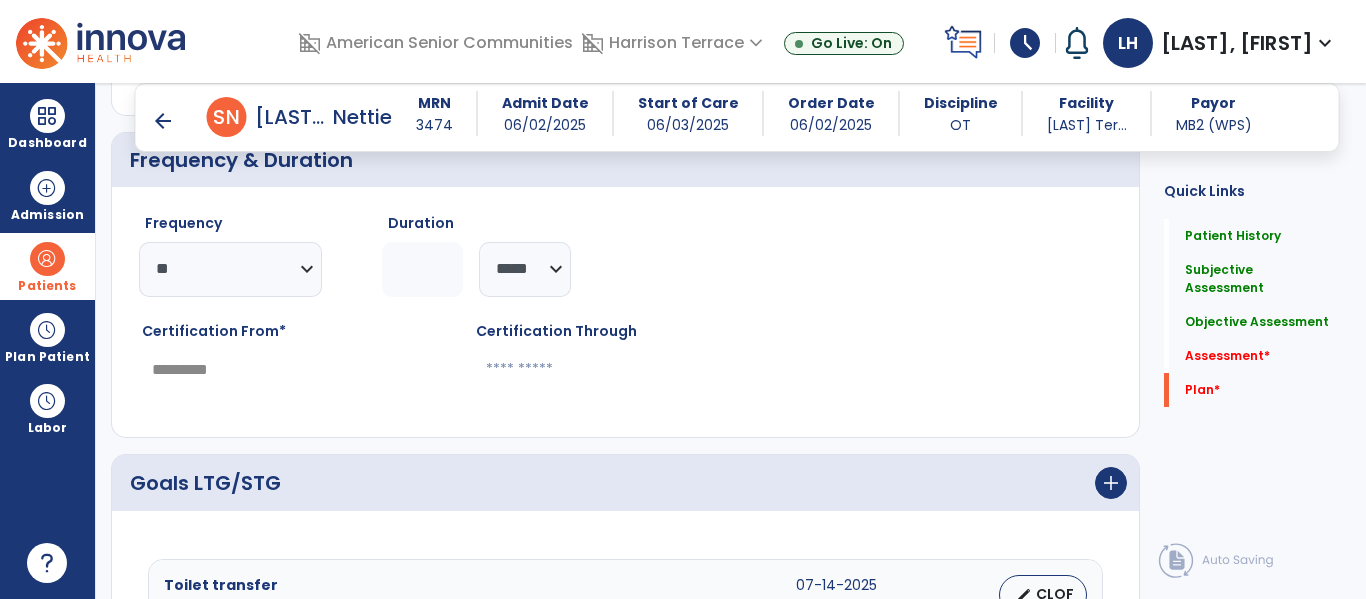type on "********" 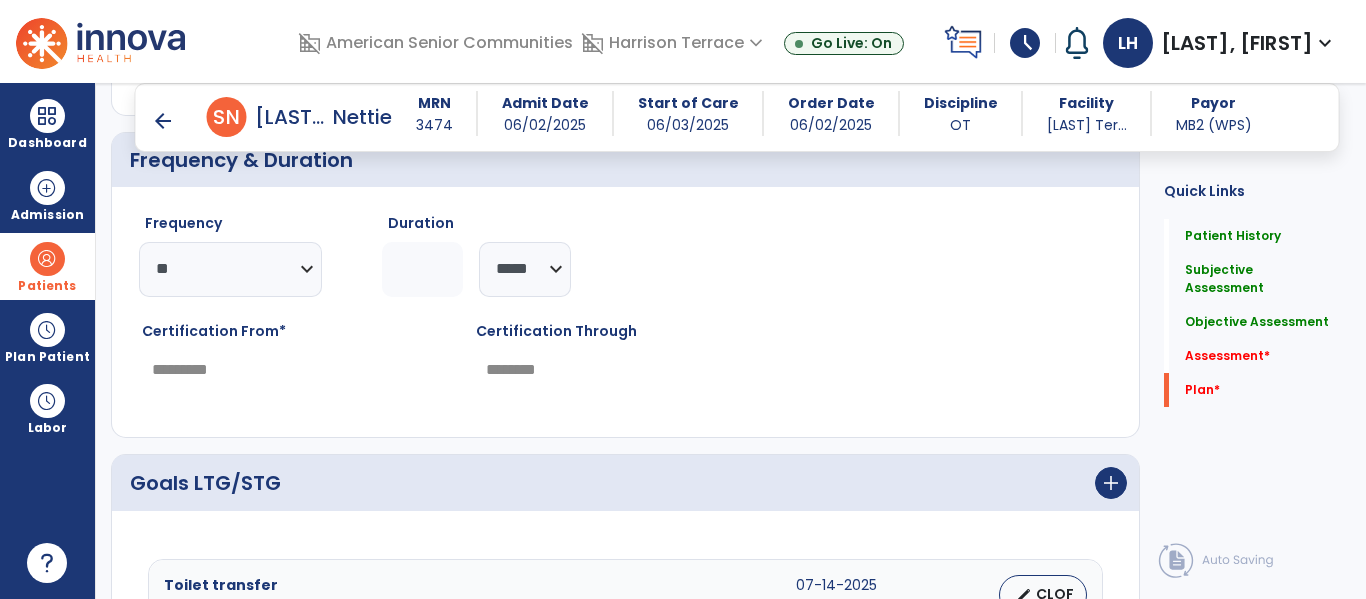 type on "*" 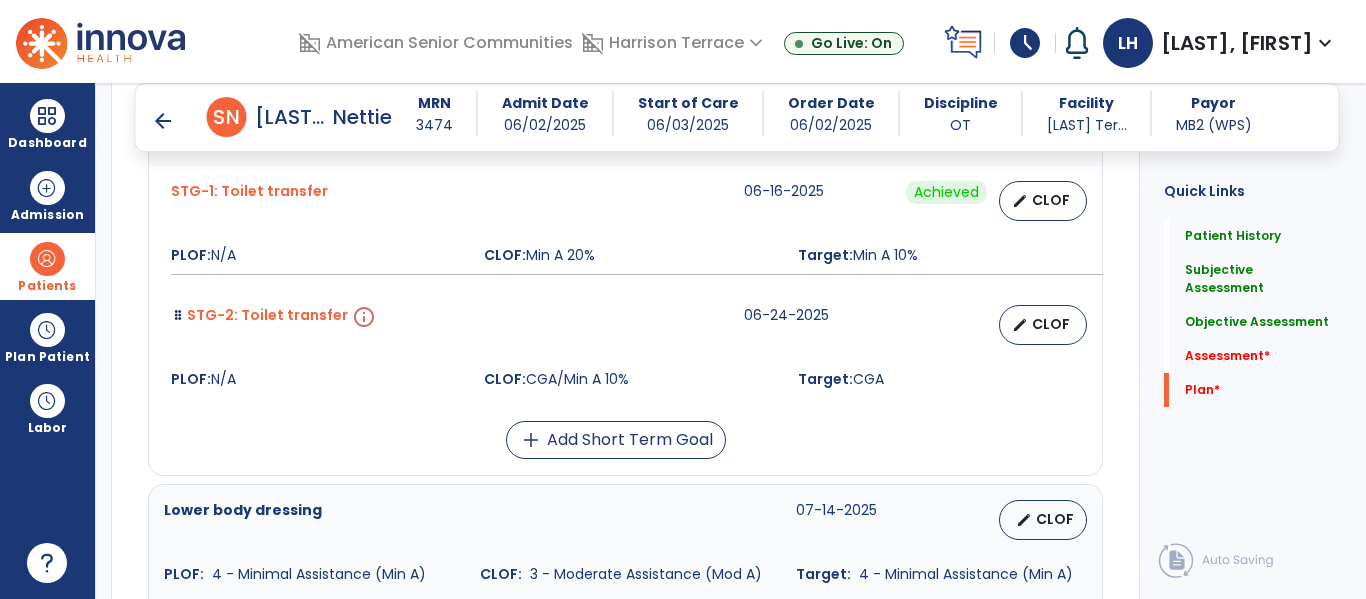 scroll, scrollTop: 4581, scrollLeft: 0, axis: vertical 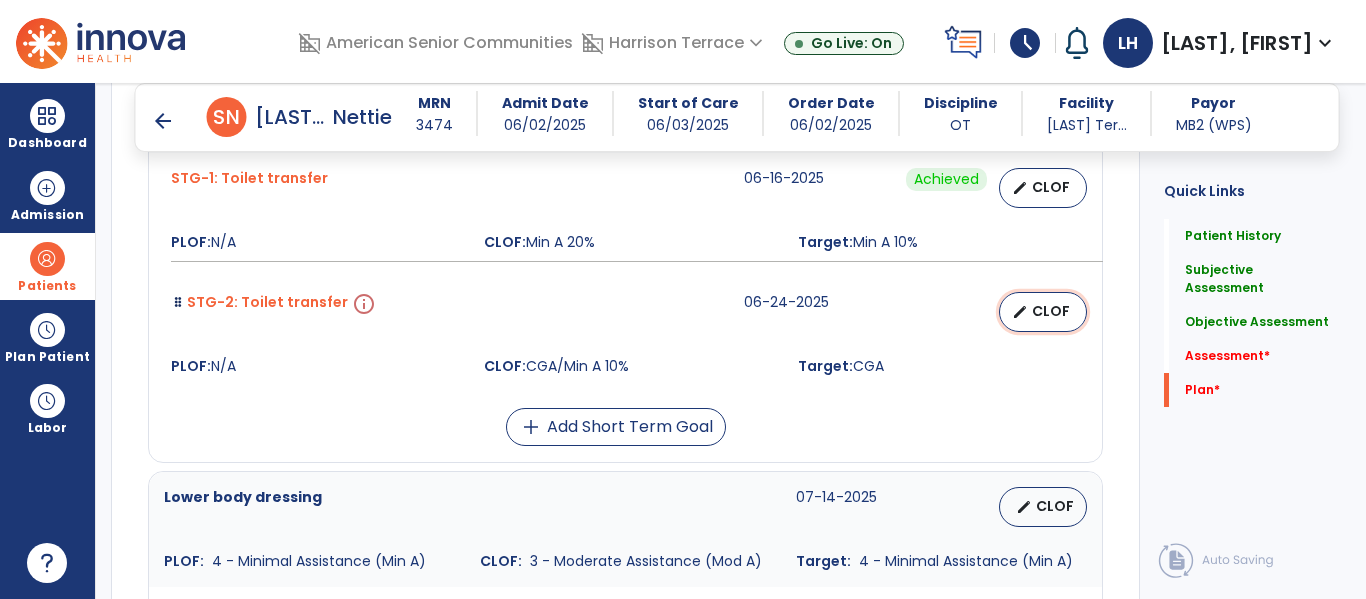 click on "edit" at bounding box center (1020, 312) 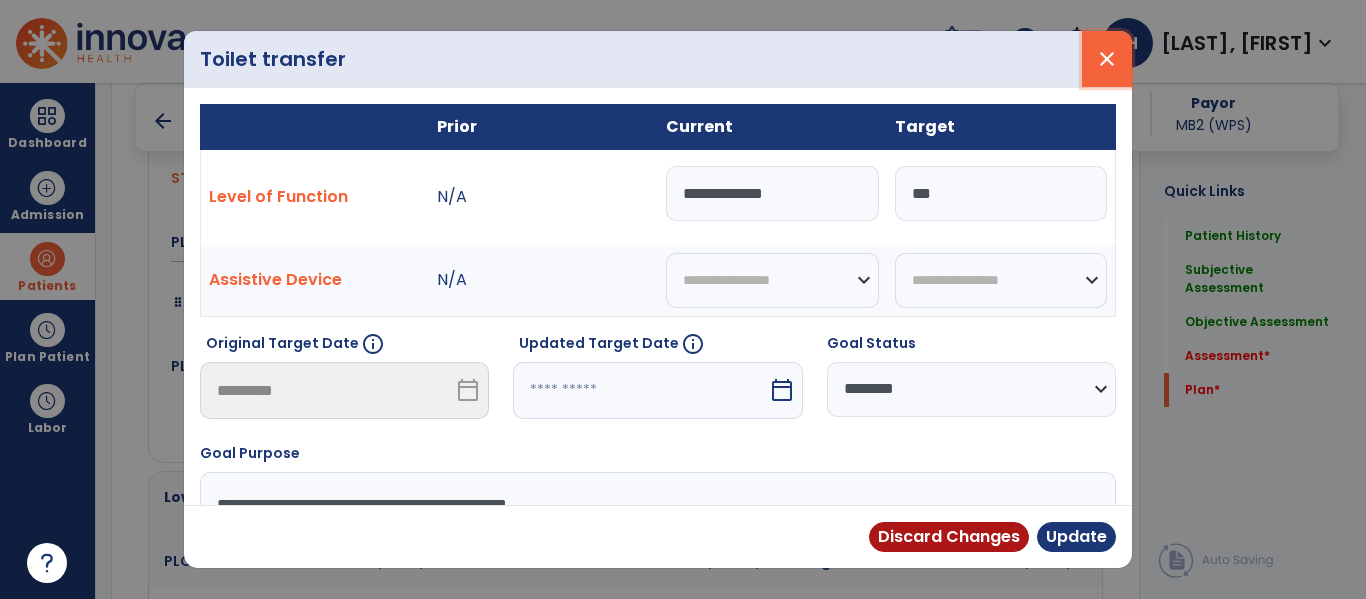 click on "close" at bounding box center [1107, 59] 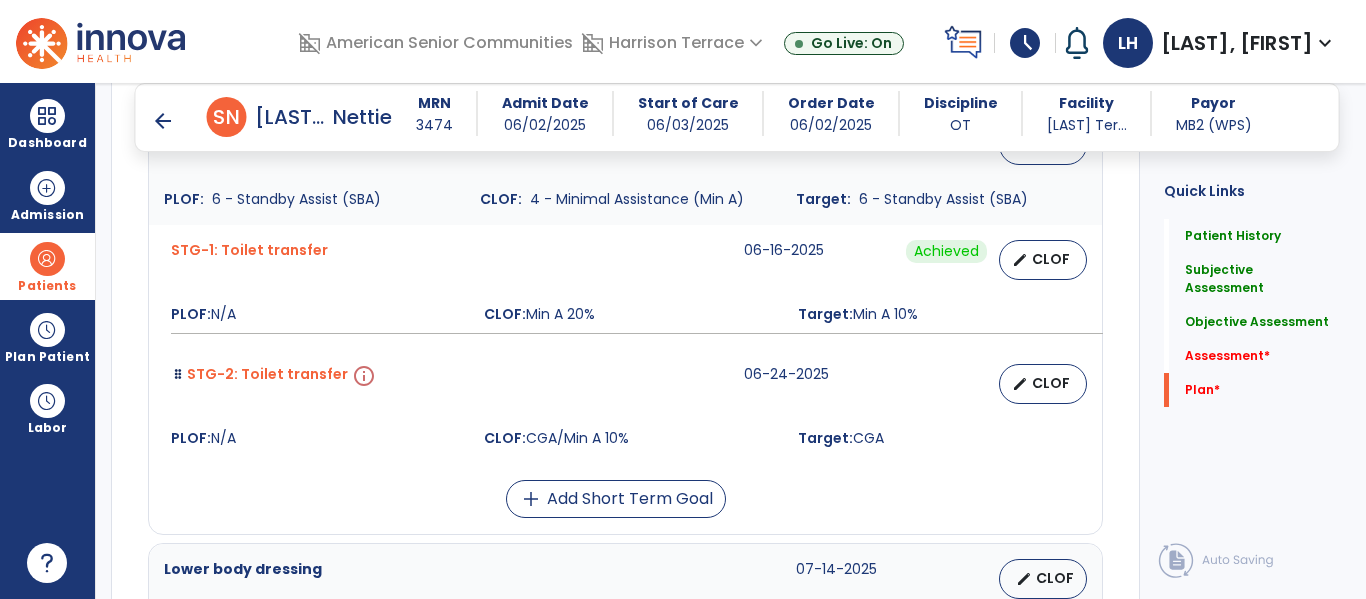 scroll, scrollTop: 4527, scrollLeft: 0, axis: vertical 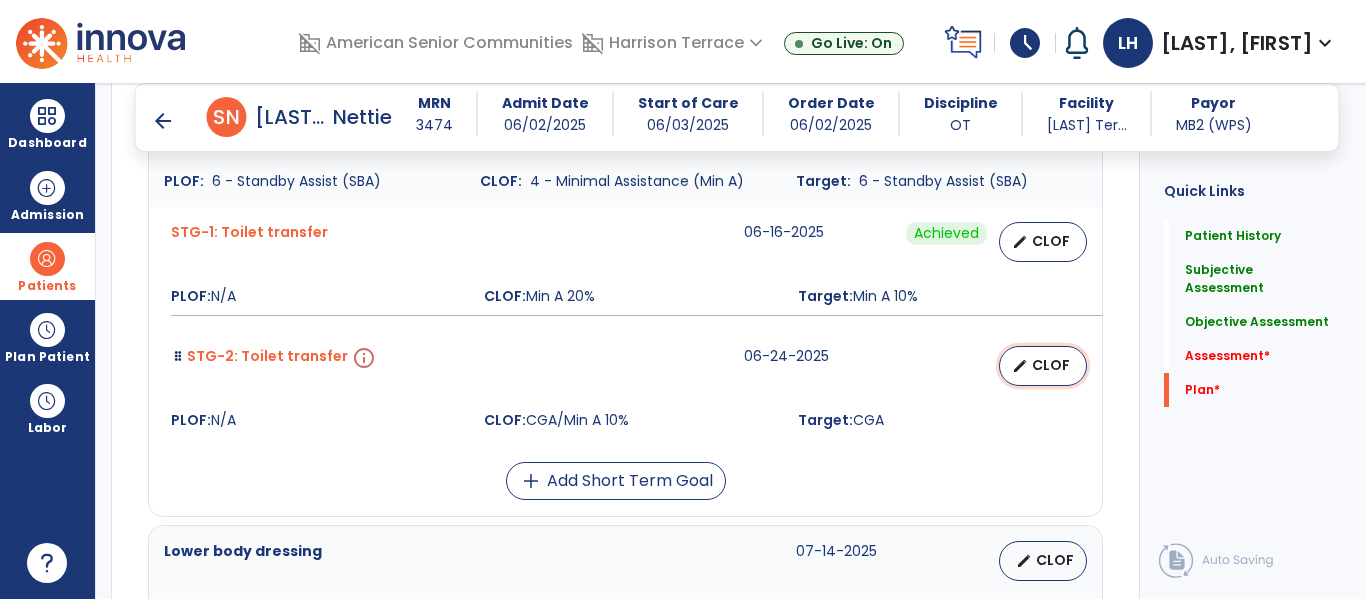 click on "CLOF" at bounding box center (1051, 365) 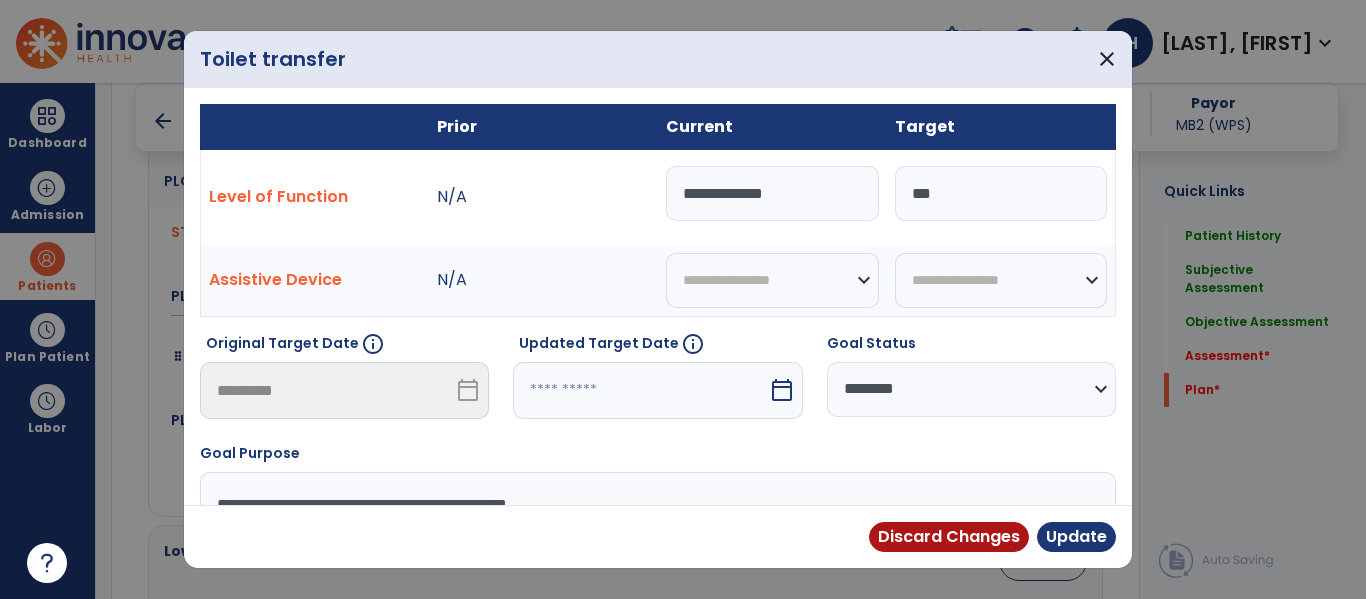 click on "**********" at bounding box center [971, 389] 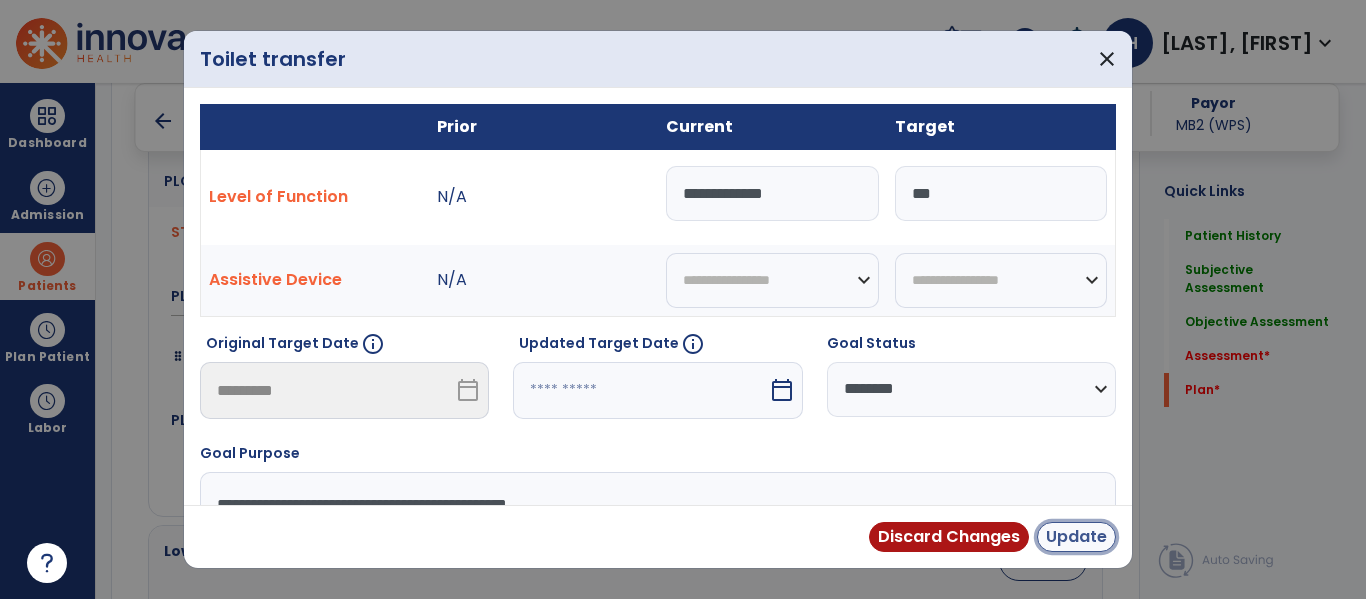 click on "Update" at bounding box center [1076, 537] 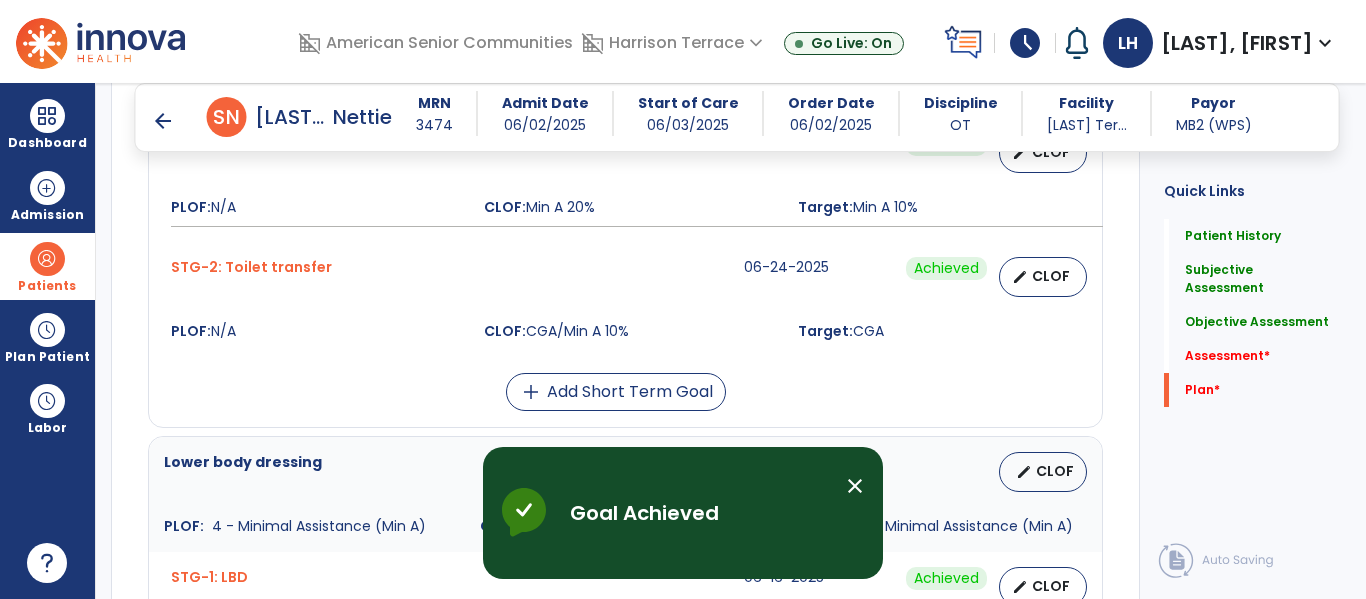 scroll, scrollTop: 4618, scrollLeft: 0, axis: vertical 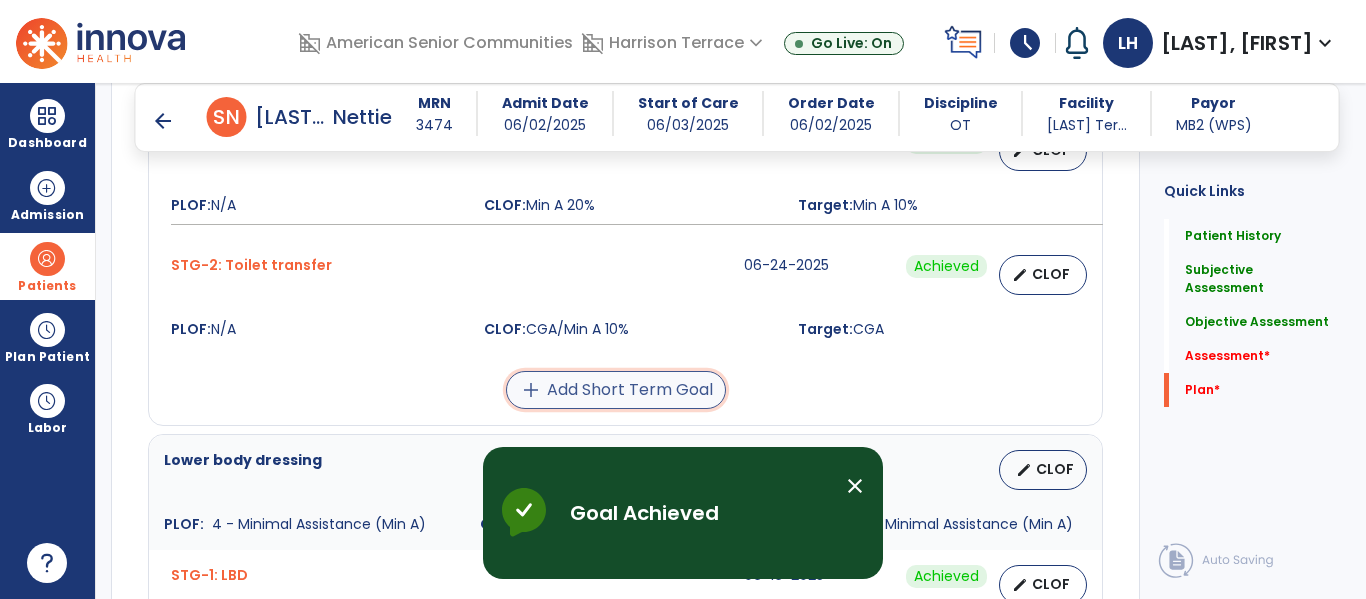 click on "add  Add Short Term Goal" at bounding box center [616, 390] 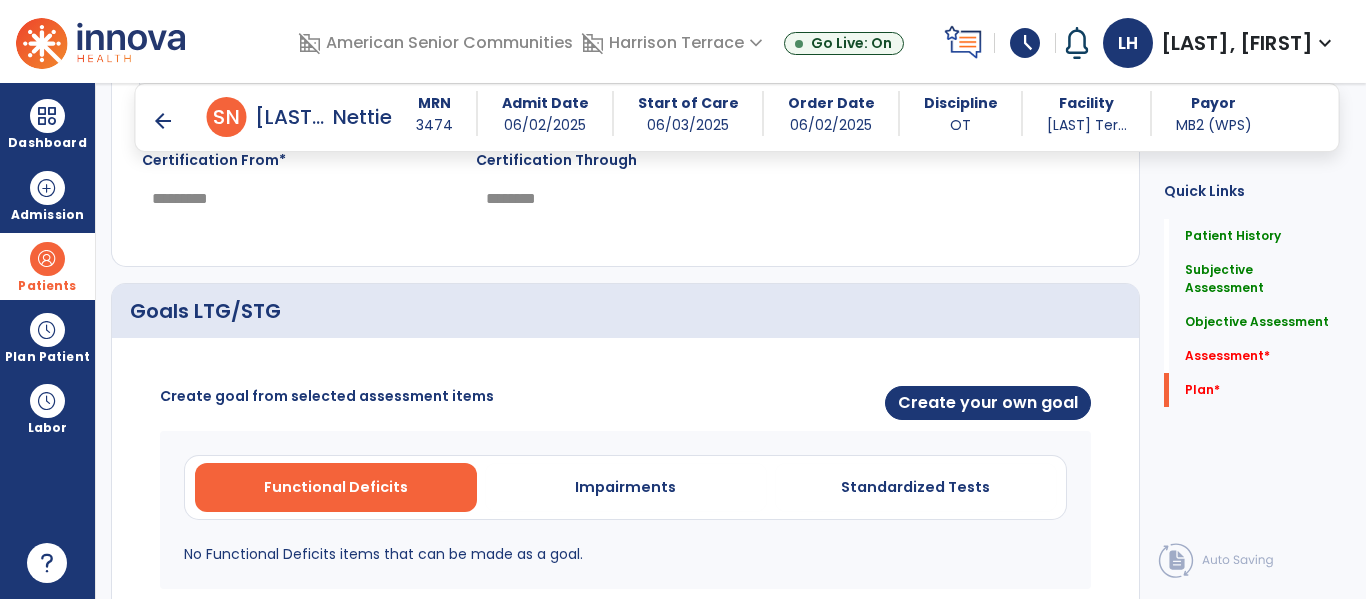 scroll, scrollTop: 4196, scrollLeft: 0, axis: vertical 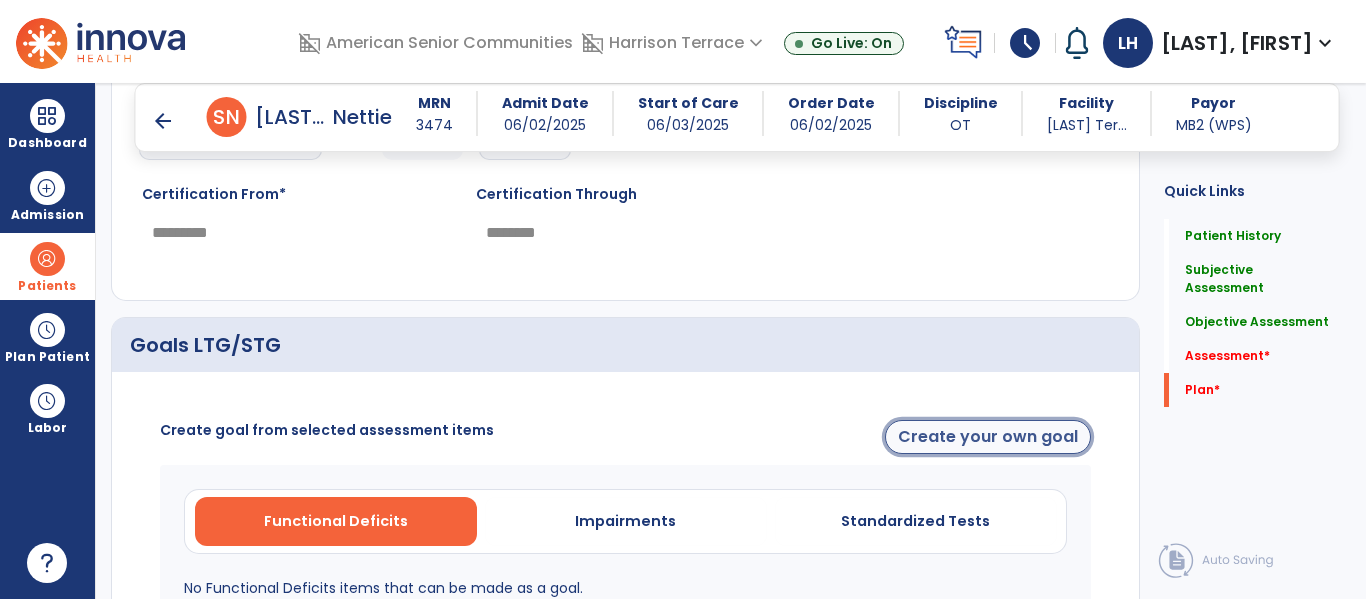 click on "Create your own goal" 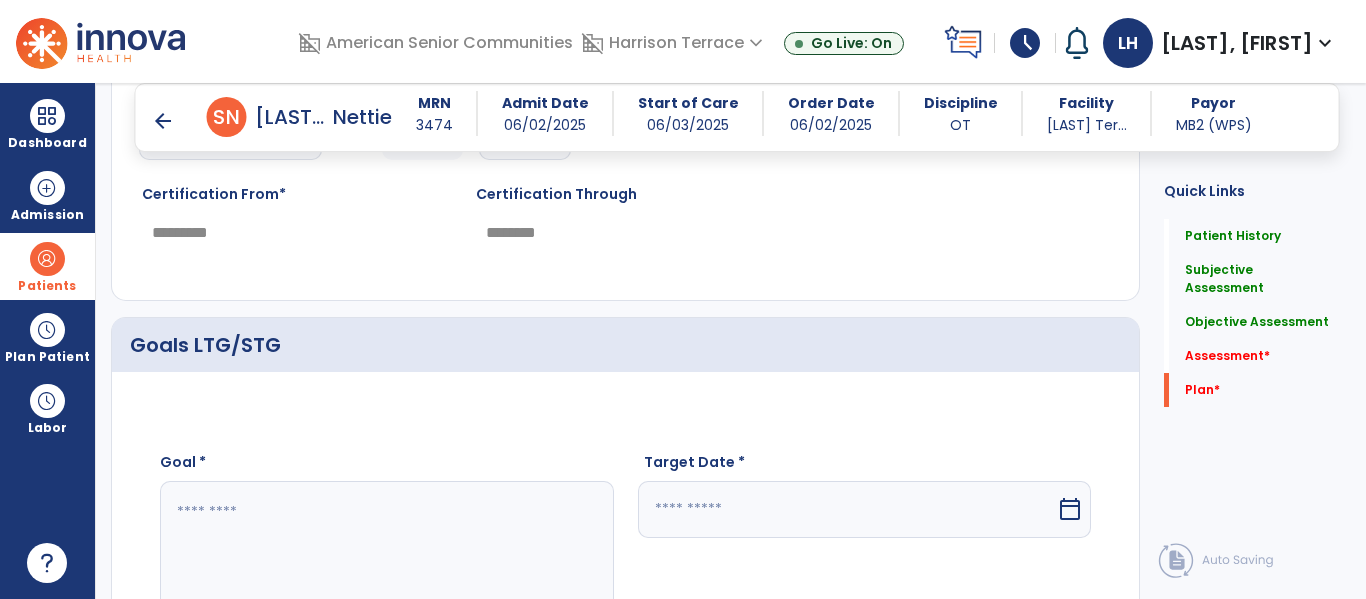 click 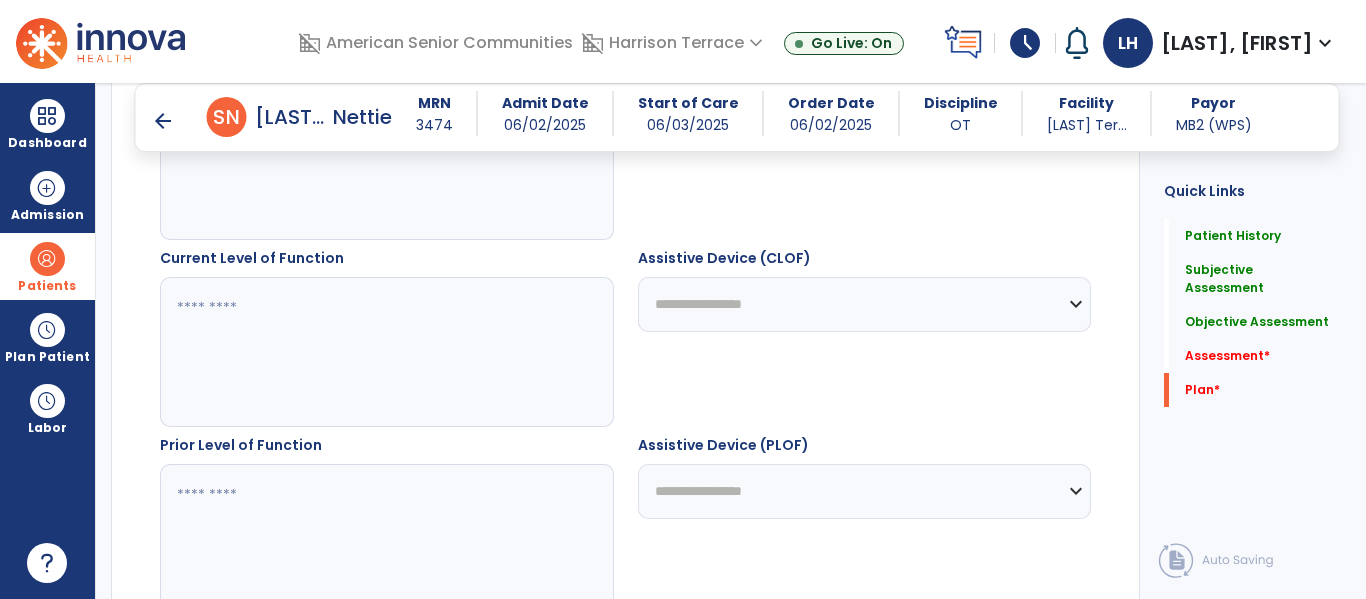 scroll, scrollTop: 4577, scrollLeft: 0, axis: vertical 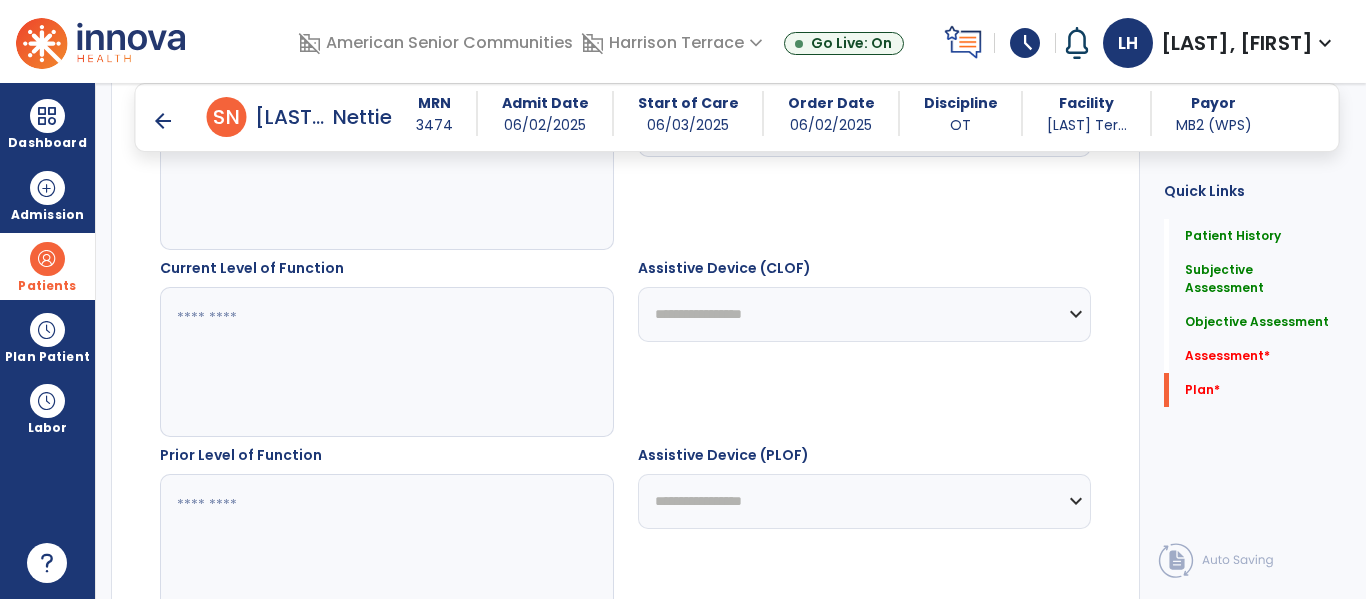 type on "**********" 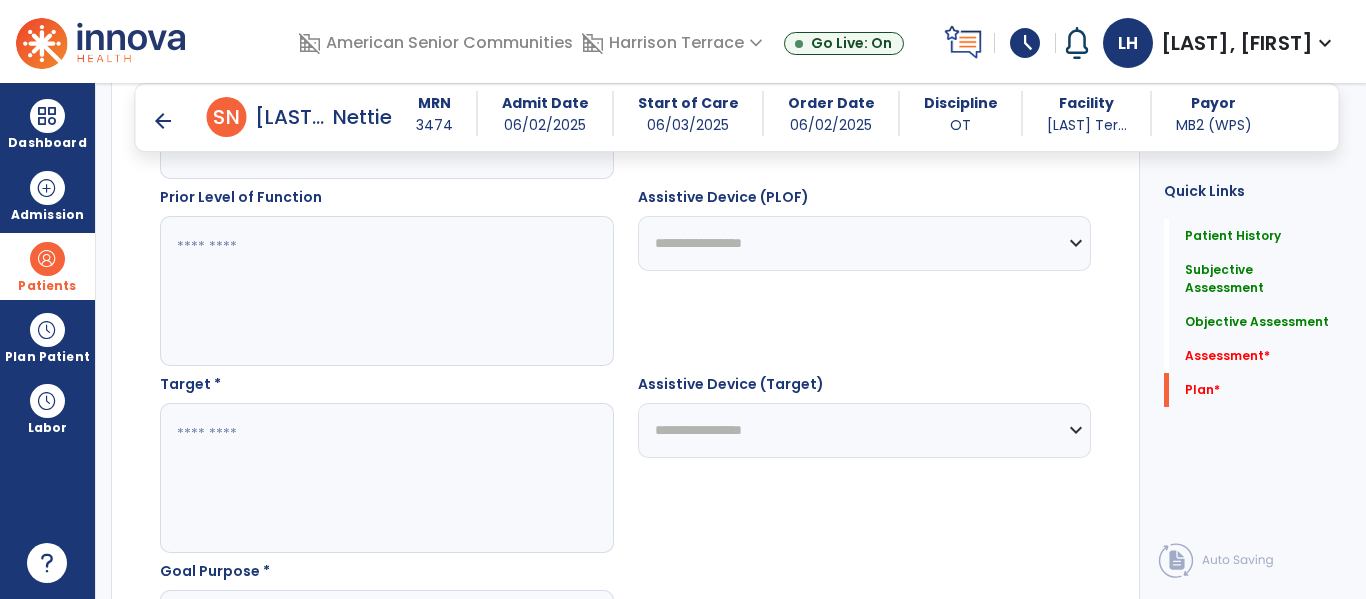 scroll, scrollTop: 4838, scrollLeft: 0, axis: vertical 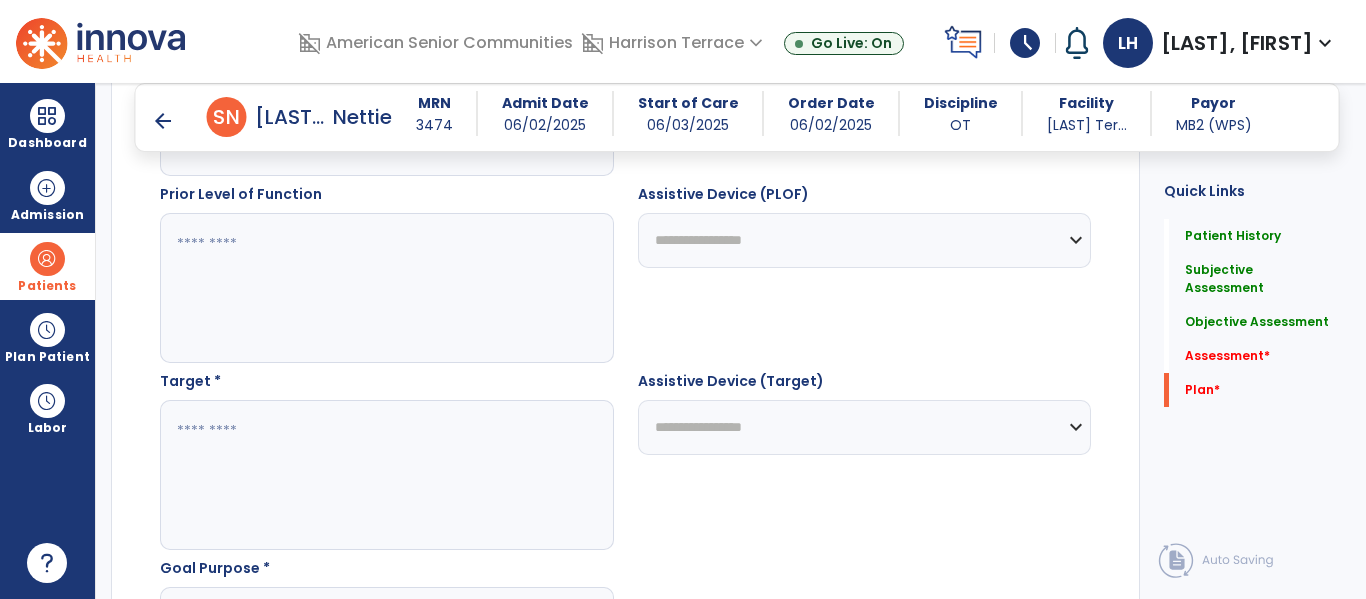 type on "***" 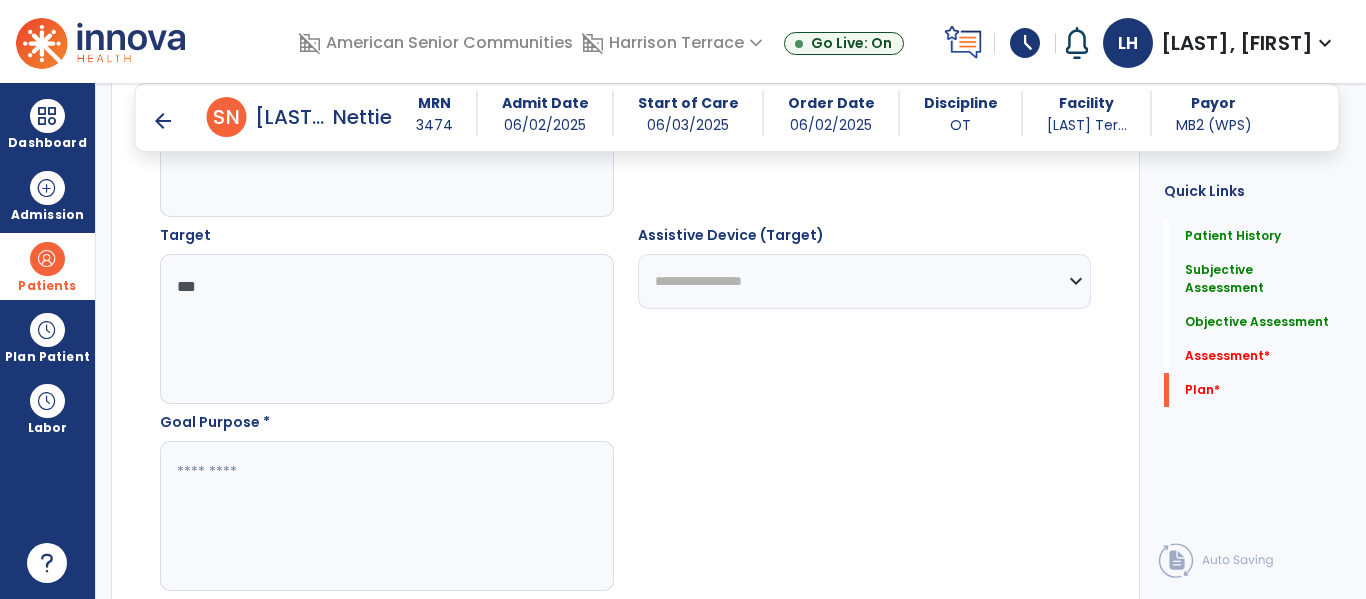 scroll, scrollTop: 5008, scrollLeft: 0, axis: vertical 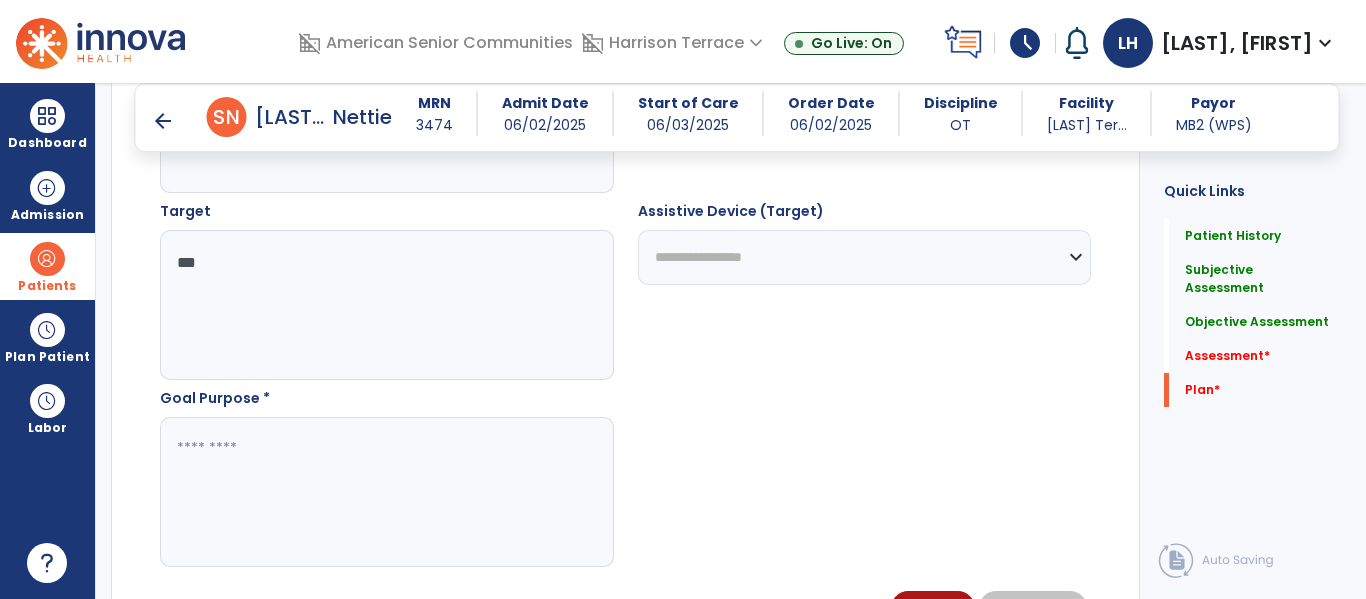 type on "***" 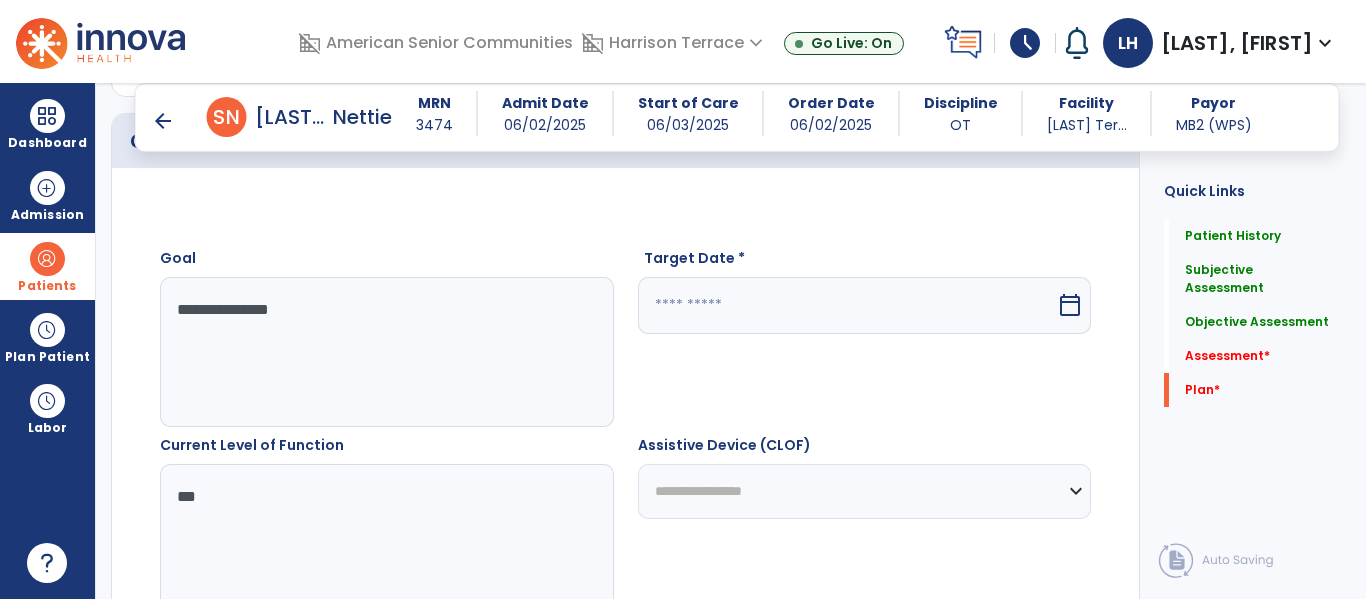 scroll, scrollTop: 4398, scrollLeft: 0, axis: vertical 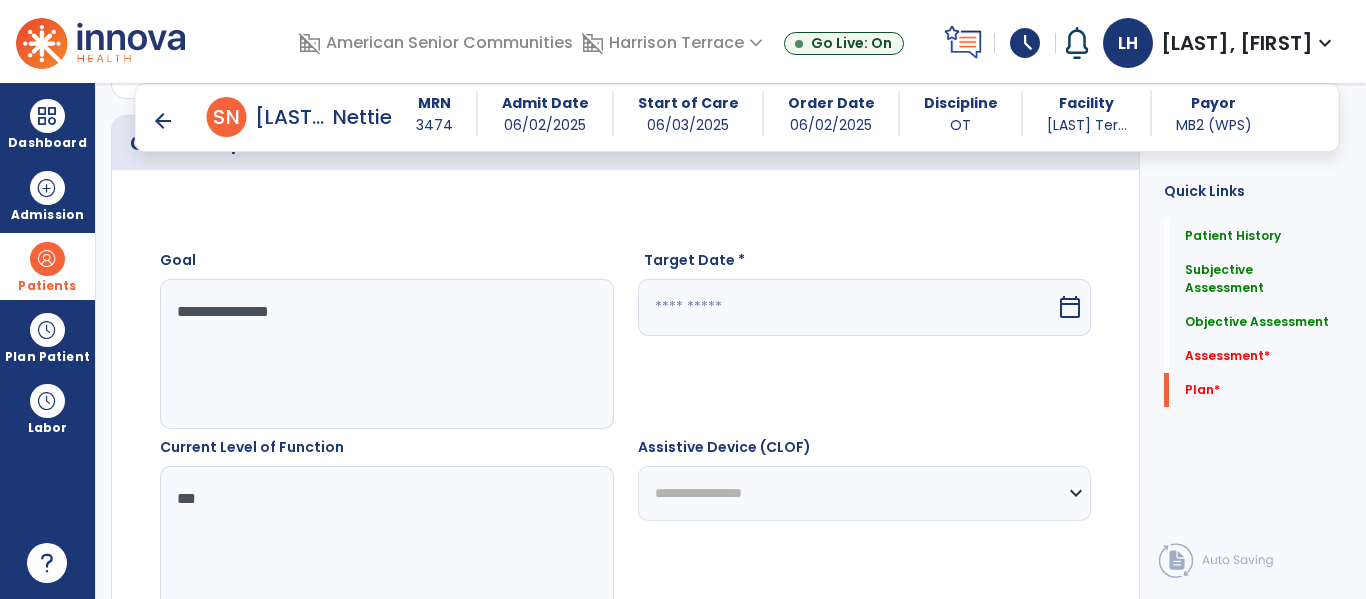 type on "**********" 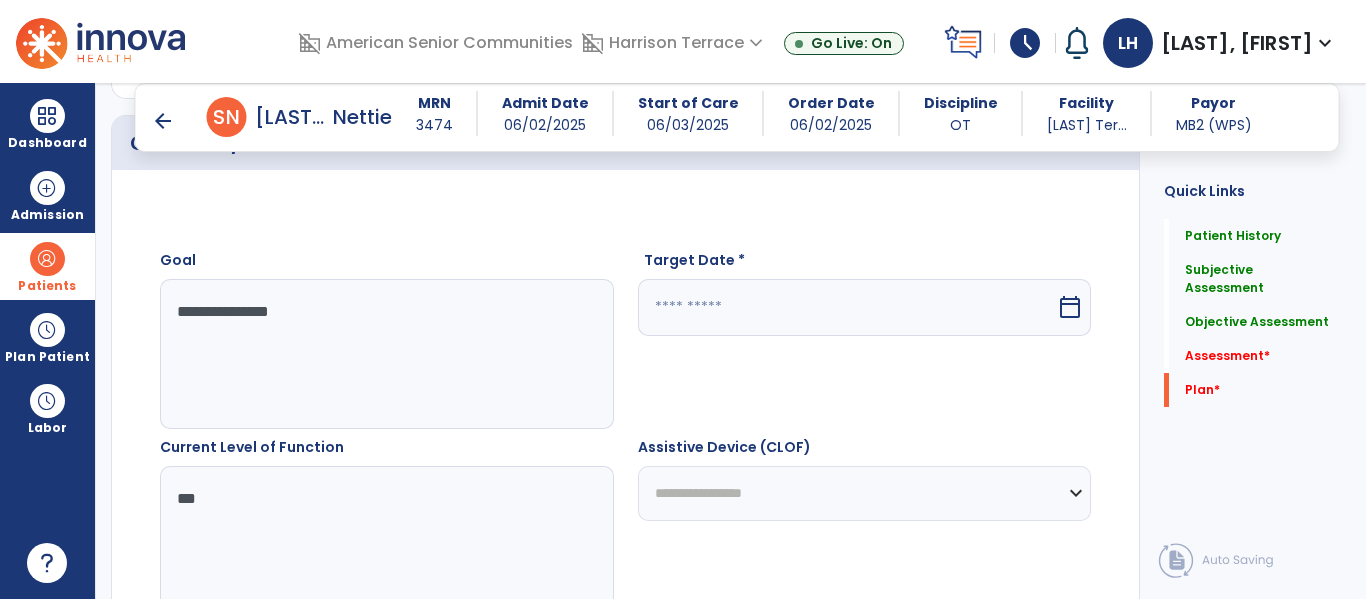 click at bounding box center (847, 307) 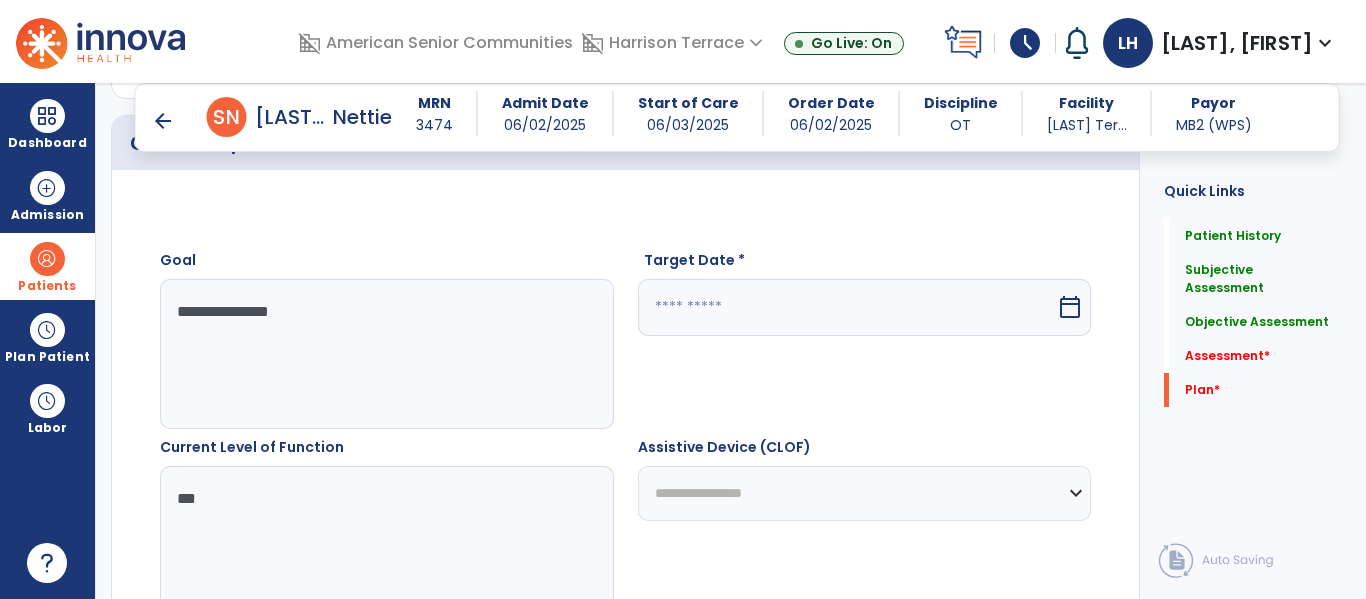 select on "*" 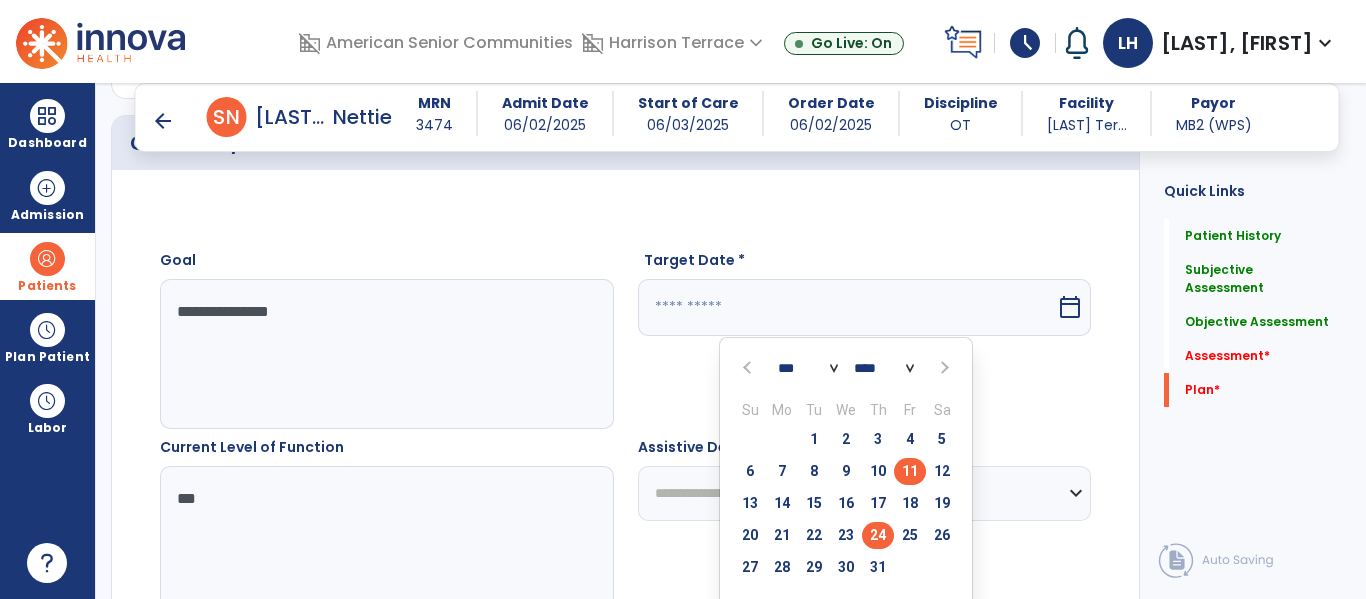 click on "24" at bounding box center [878, 535] 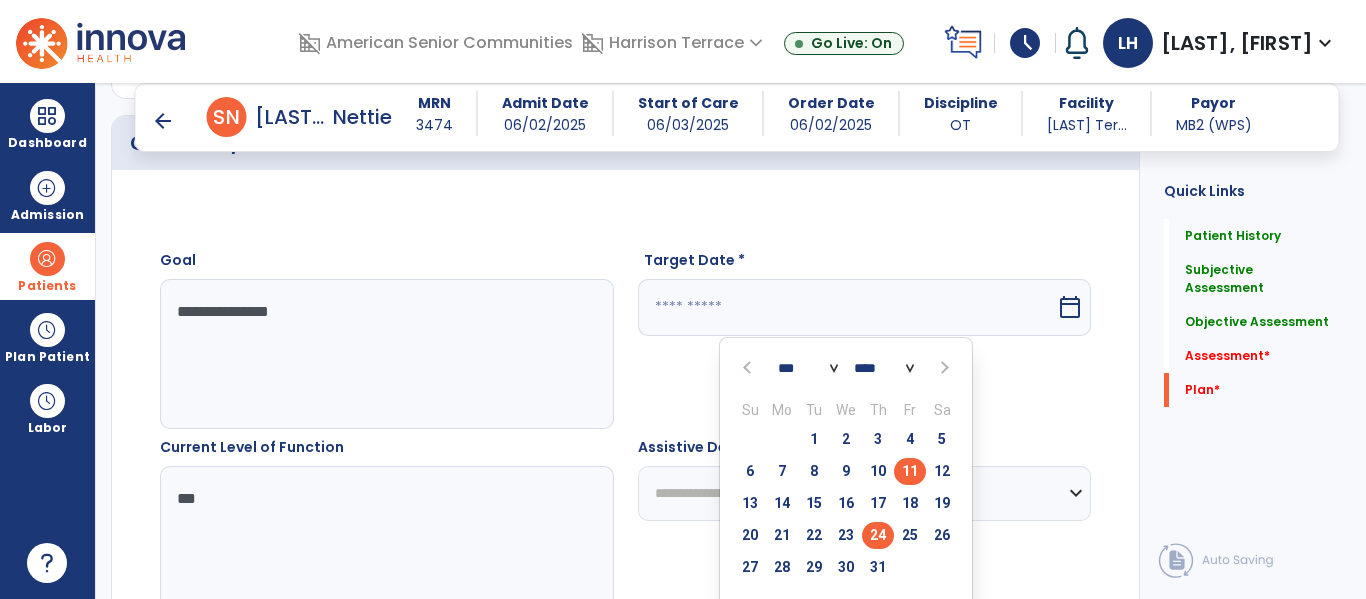 type on "*********" 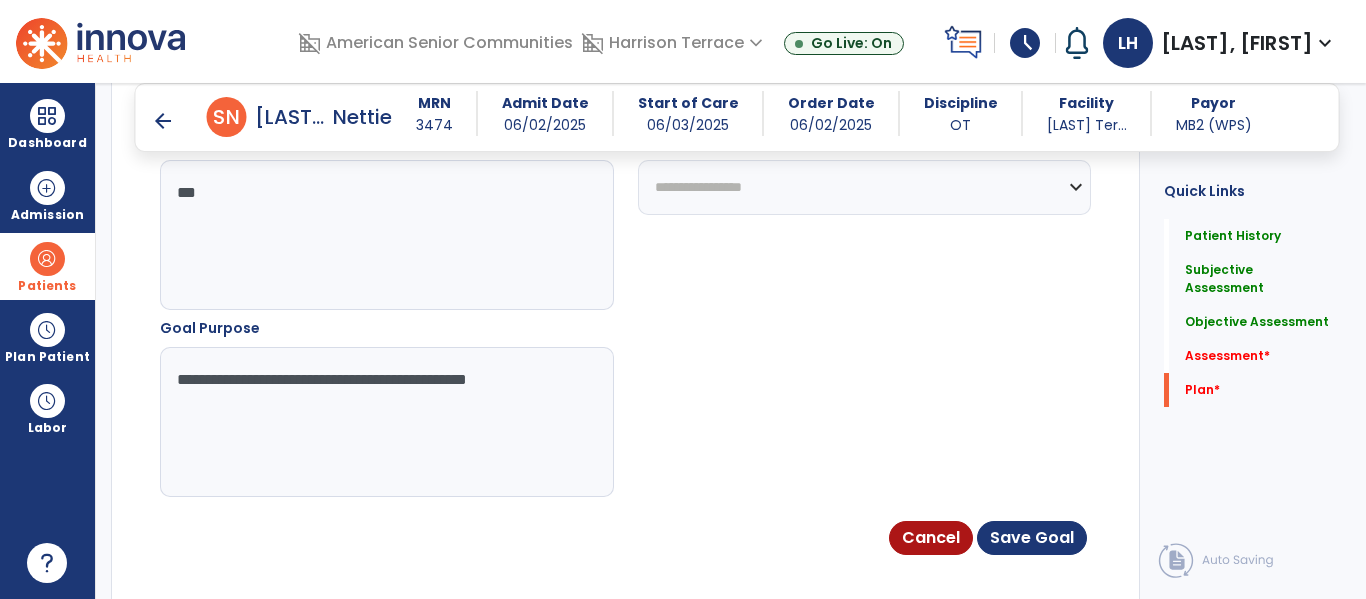 scroll, scrollTop: 5096, scrollLeft: 0, axis: vertical 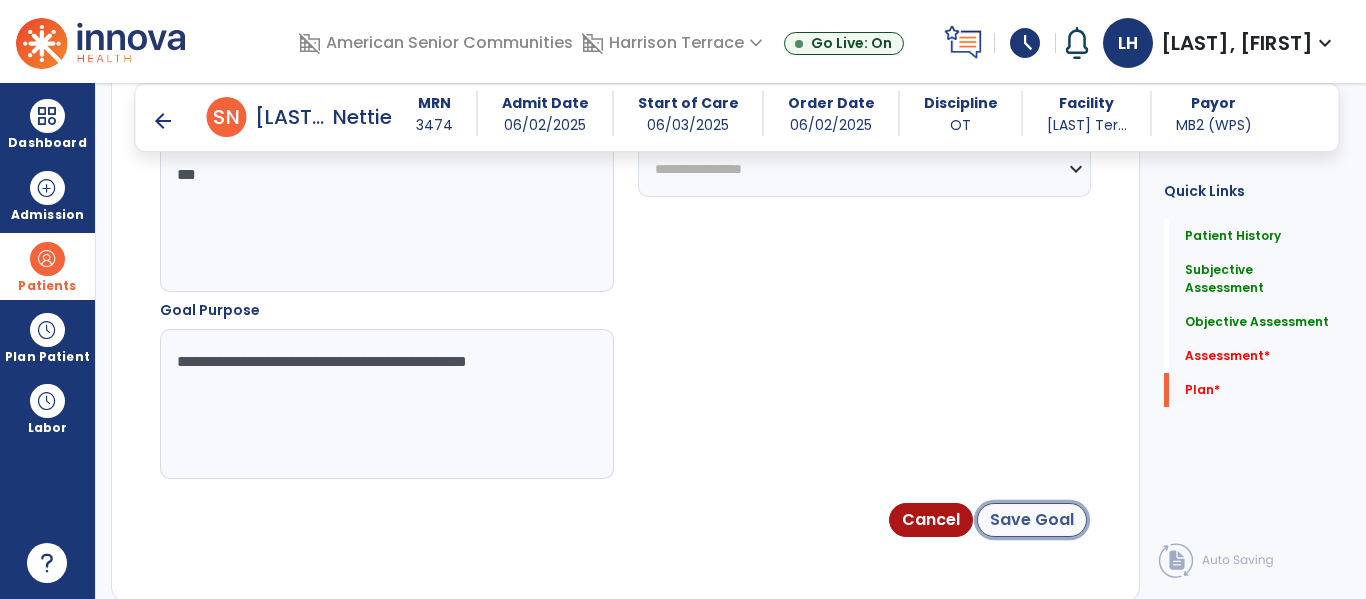 click on "Save Goal" 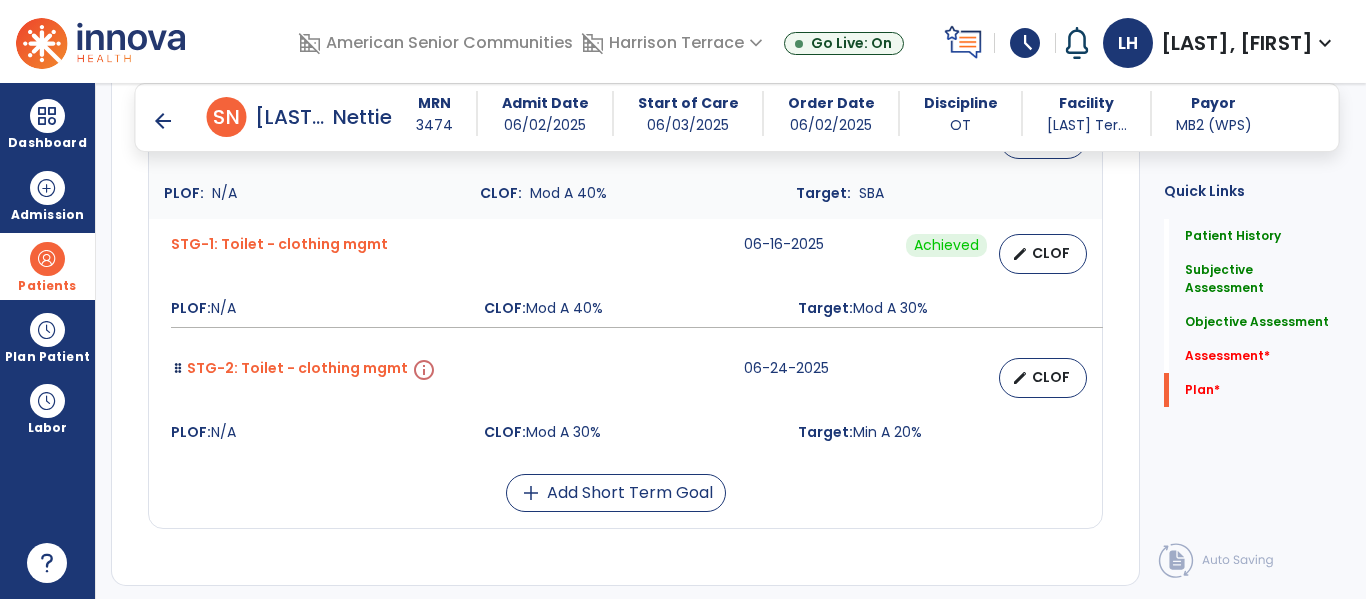 scroll, scrollTop: 5840, scrollLeft: 0, axis: vertical 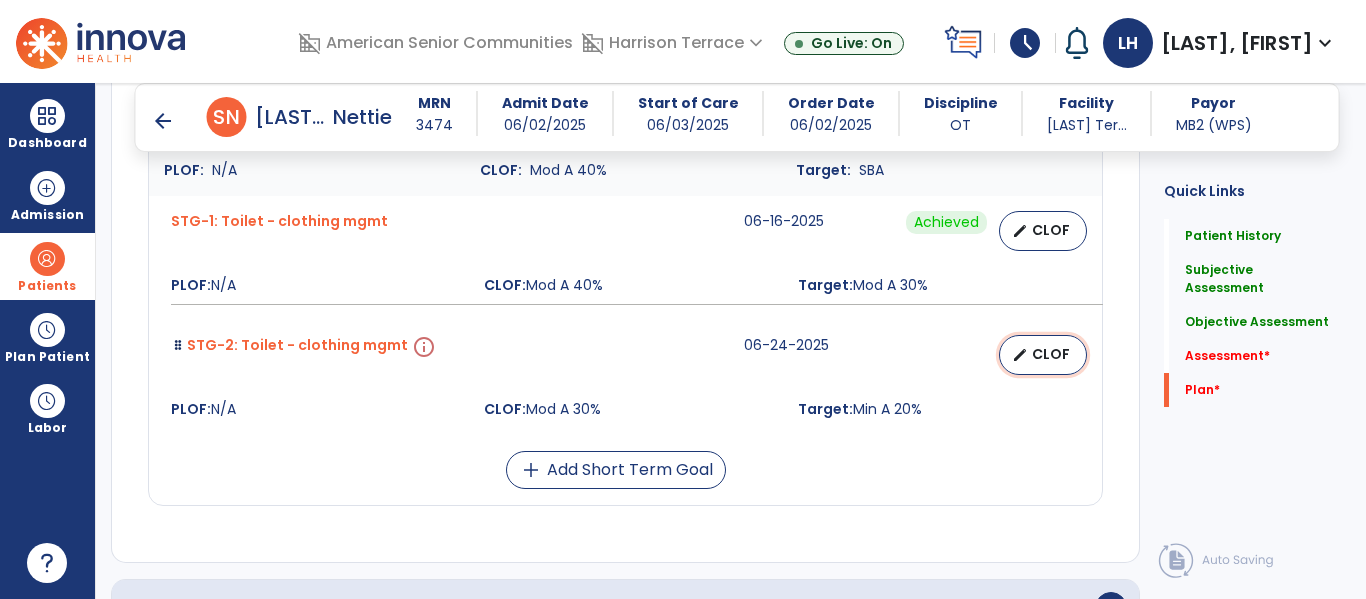 click on "CLOF" at bounding box center [1051, 354] 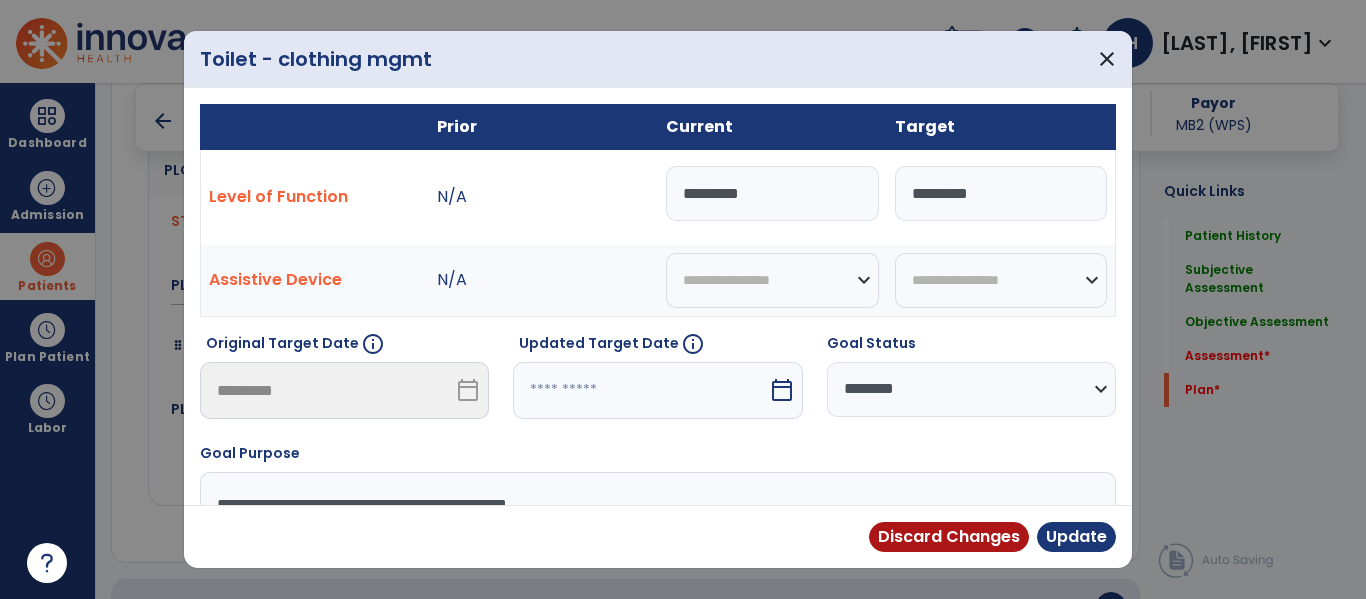 click on "**********" at bounding box center [971, 389] 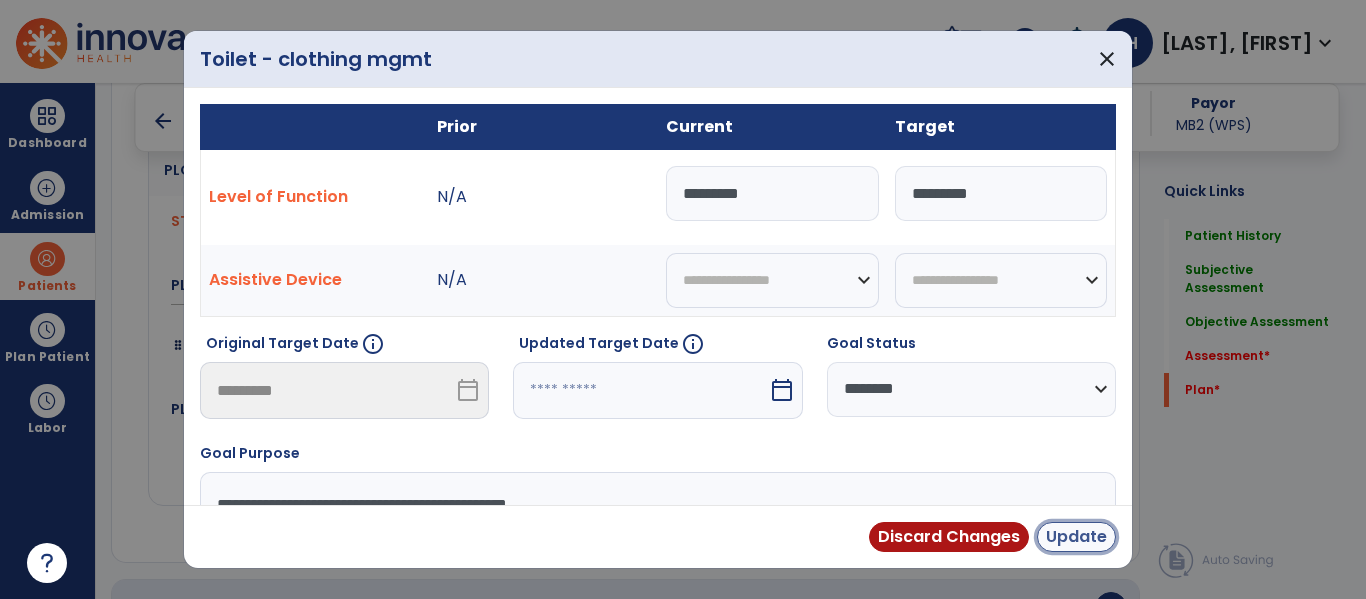 click on "Update" at bounding box center (1076, 537) 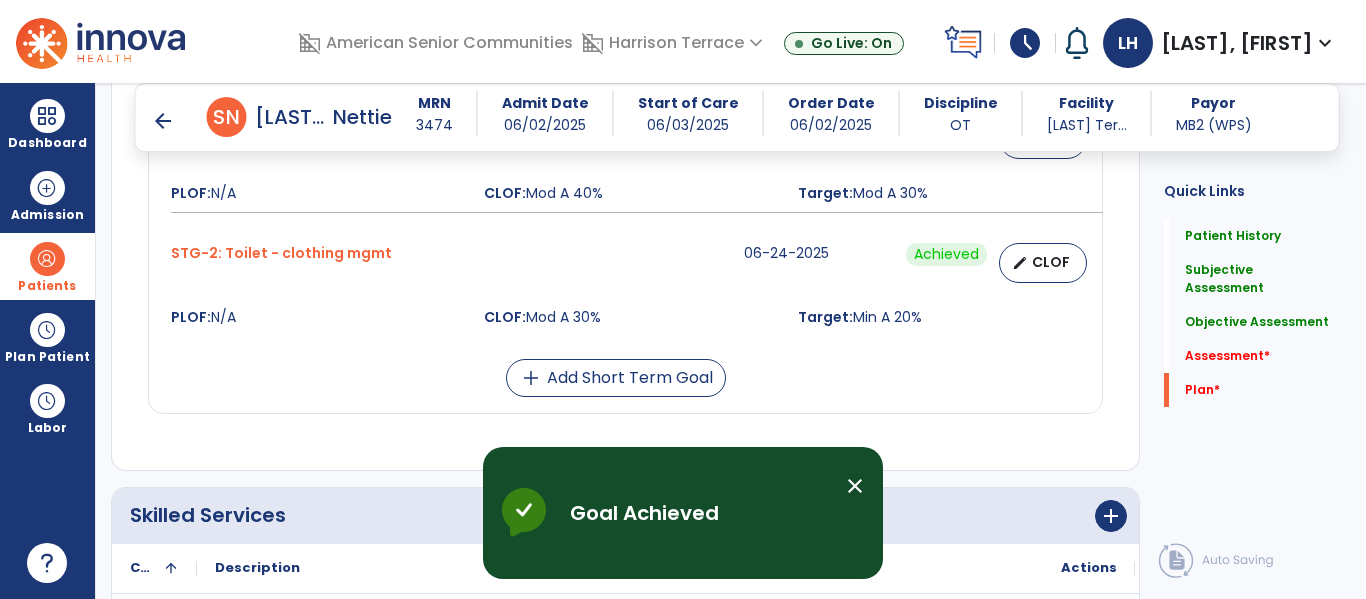 scroll, scrollTop: 5943, scrollLeft: 0, axis: vertical 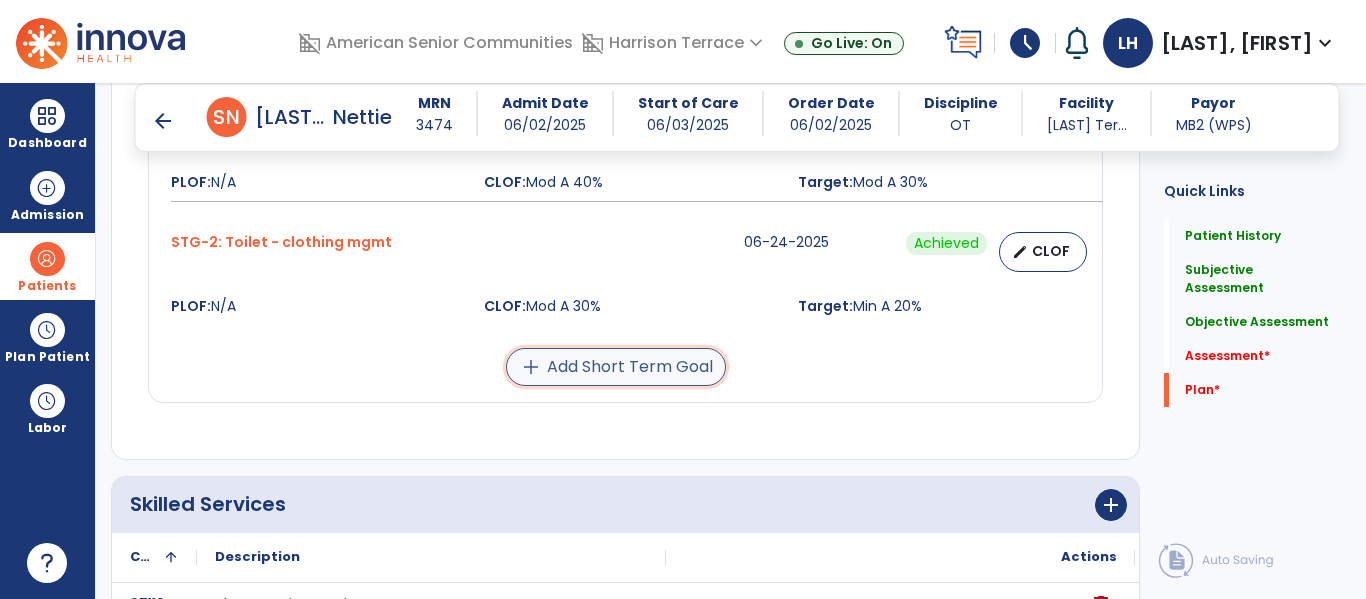 click on "add  Add Short Term Goal" at bounding box center [616, 367] 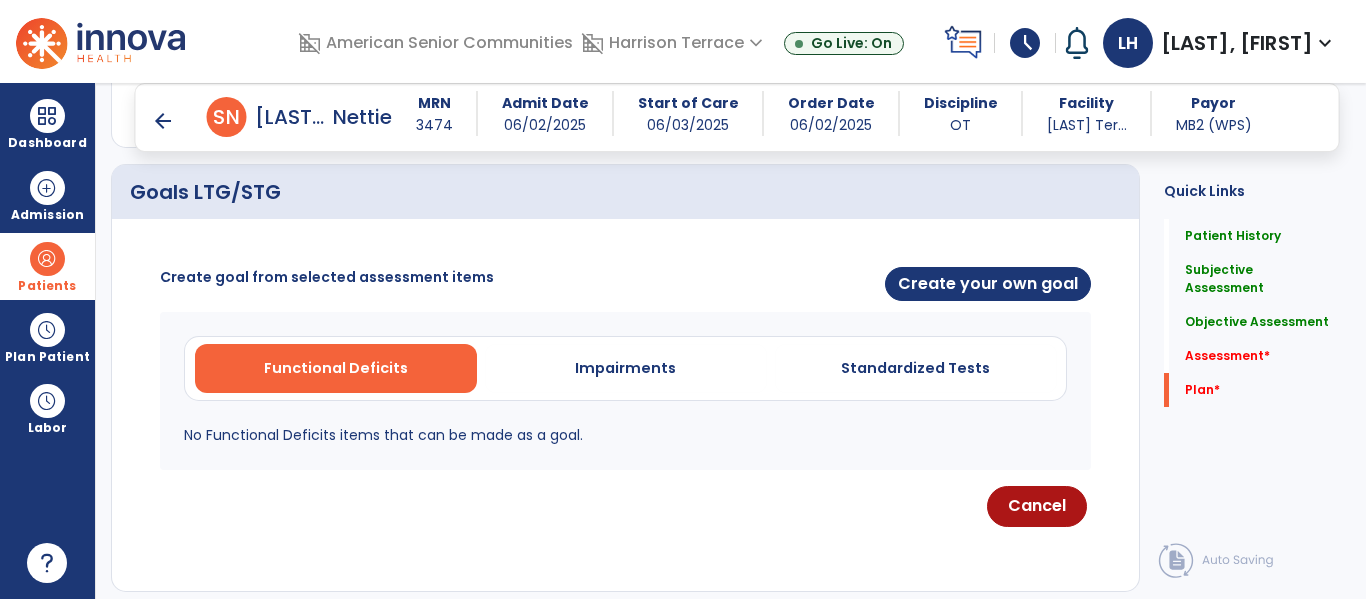 scroll, scrollTop: 4271, scrollLeft: 0, axis: vertical 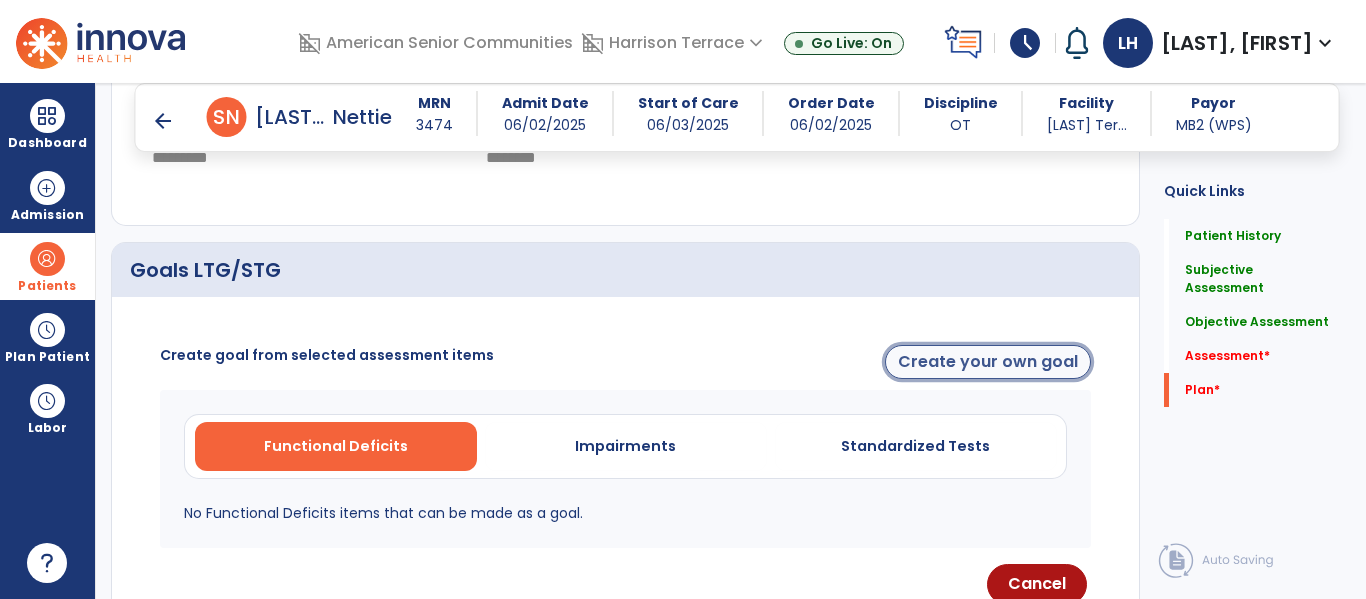 click on "Create your own goal" 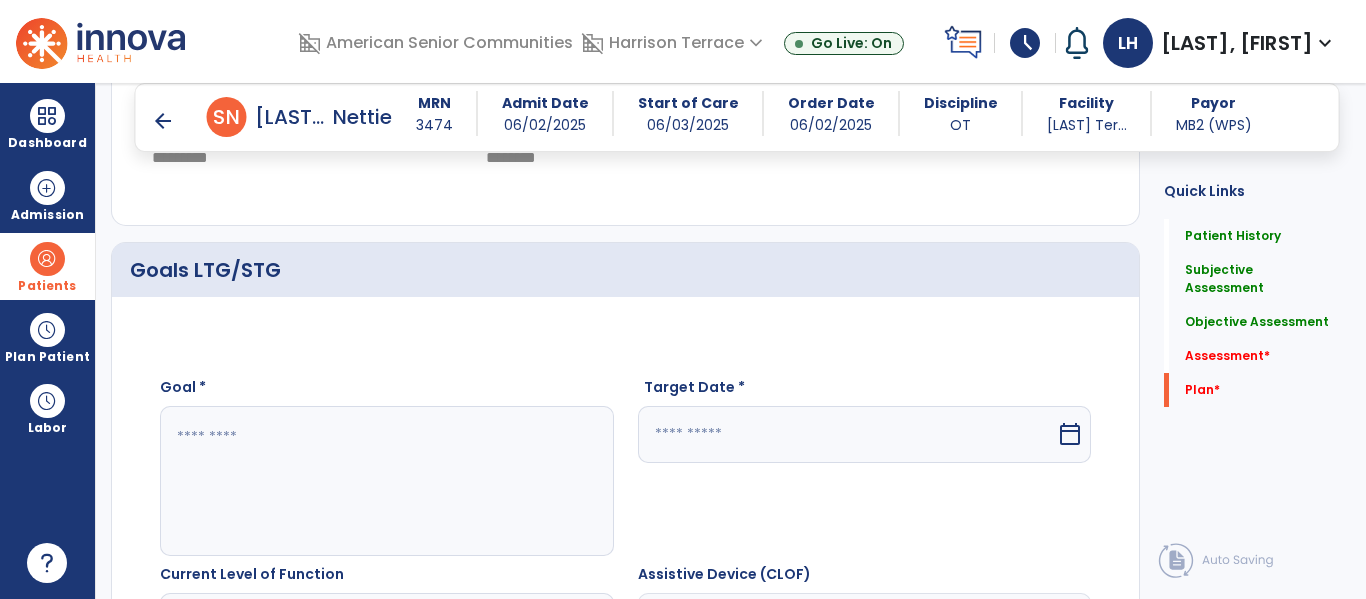 click 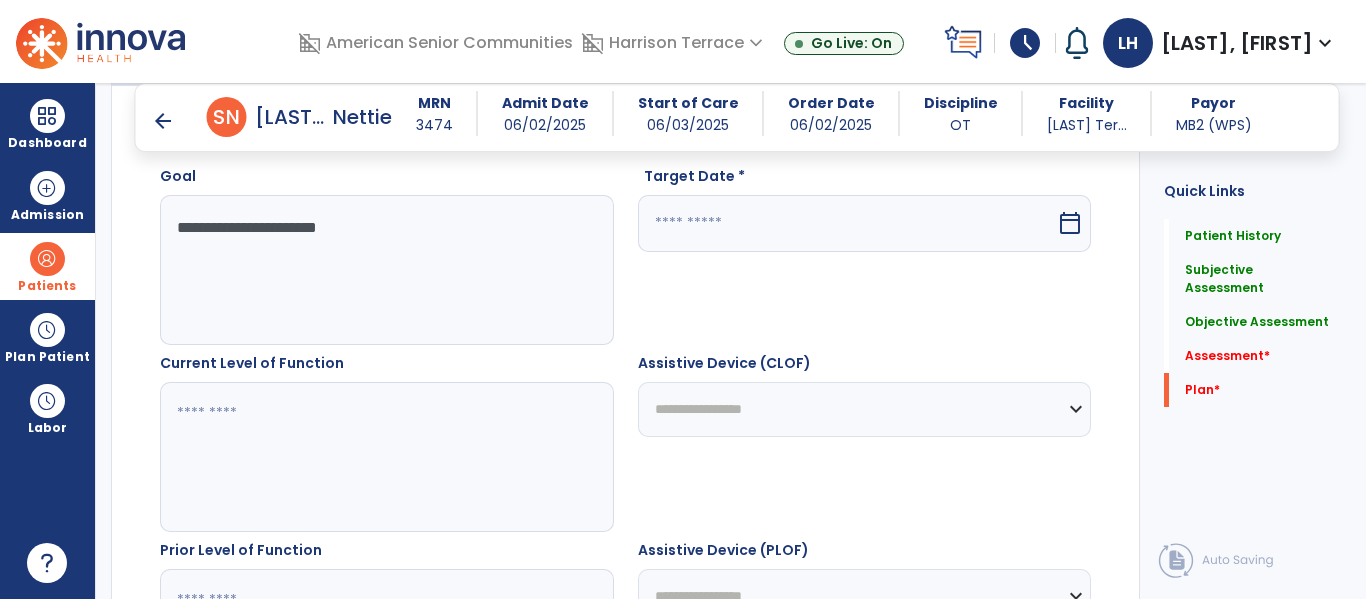 scroll, scrollTop: 4496, scrollLeft: 0, axis: vertical 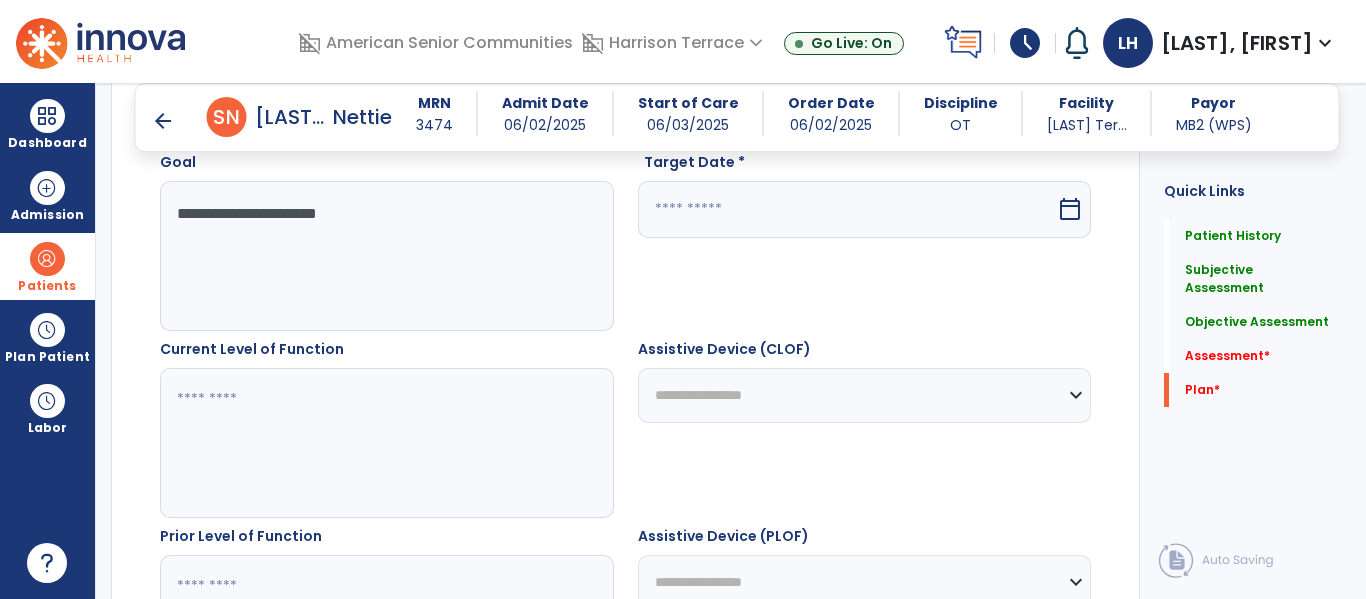 type on "**********" 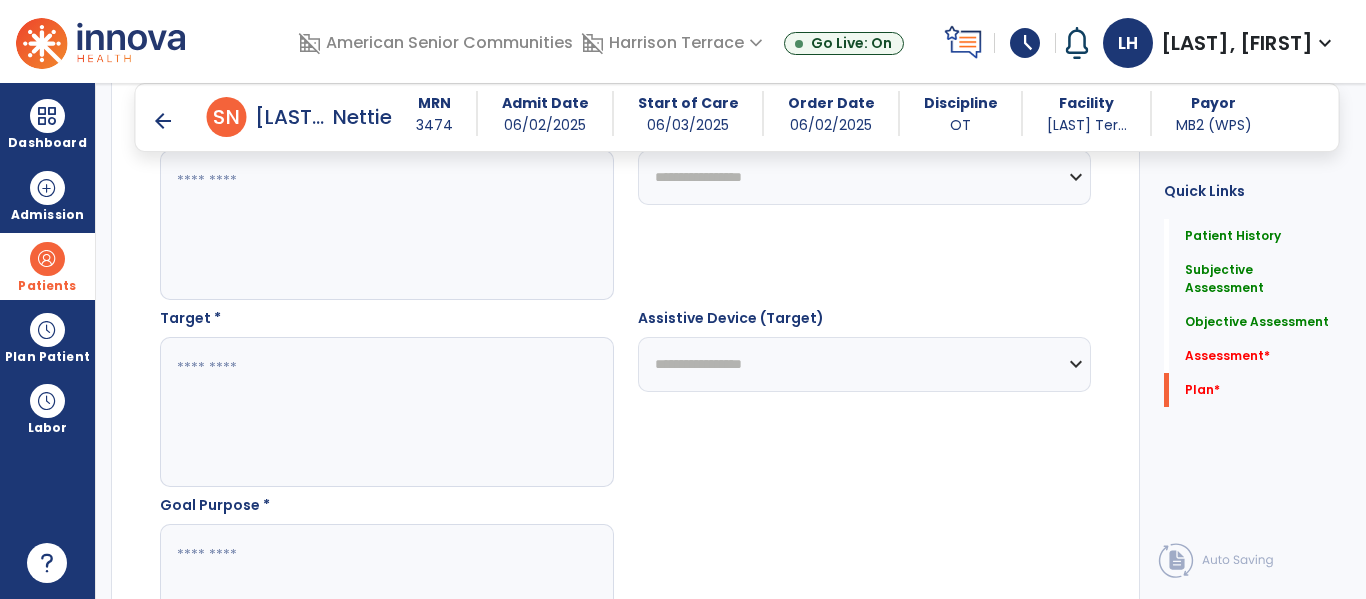 scroll, scrollTop: 4925, scrollLeft: 0, axis: vertical 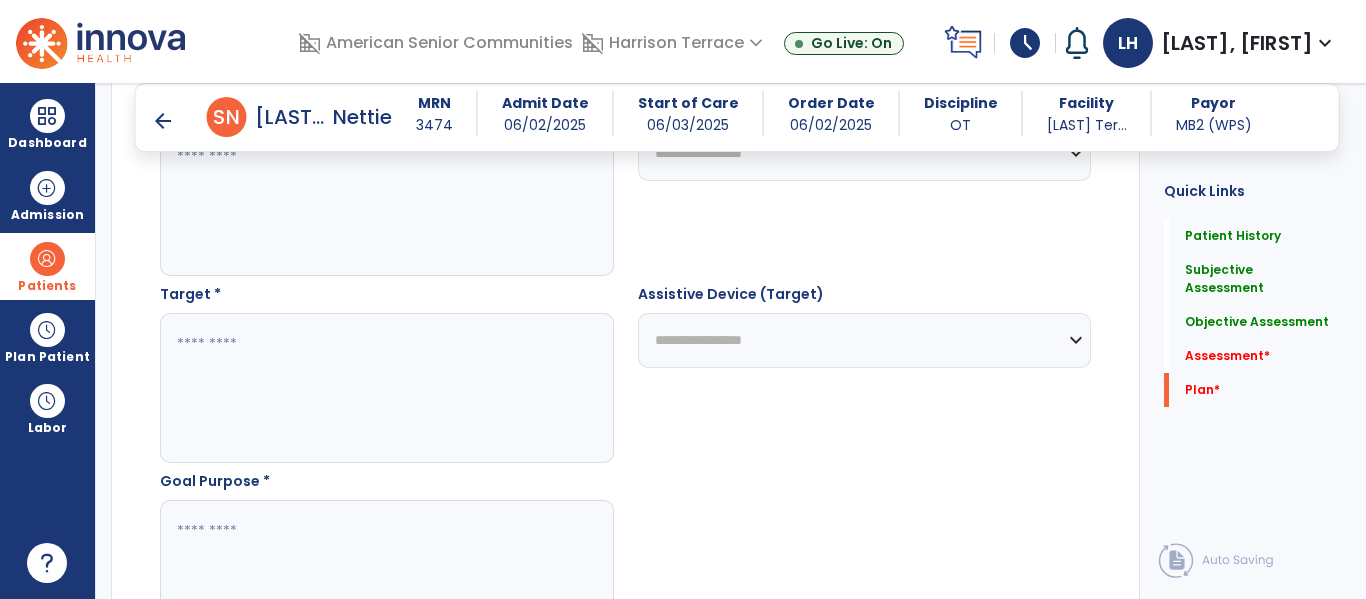 type on "*********" 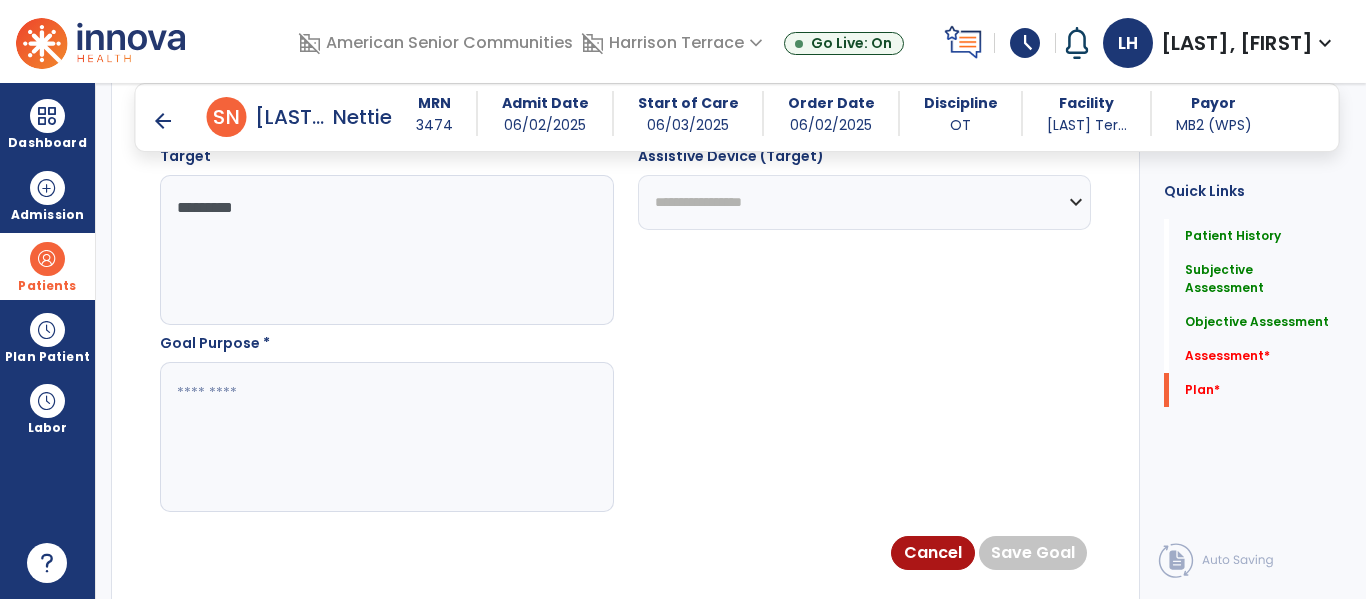 scroll, scrollTop: 5071, scrollLeft: 0, axis: vertical 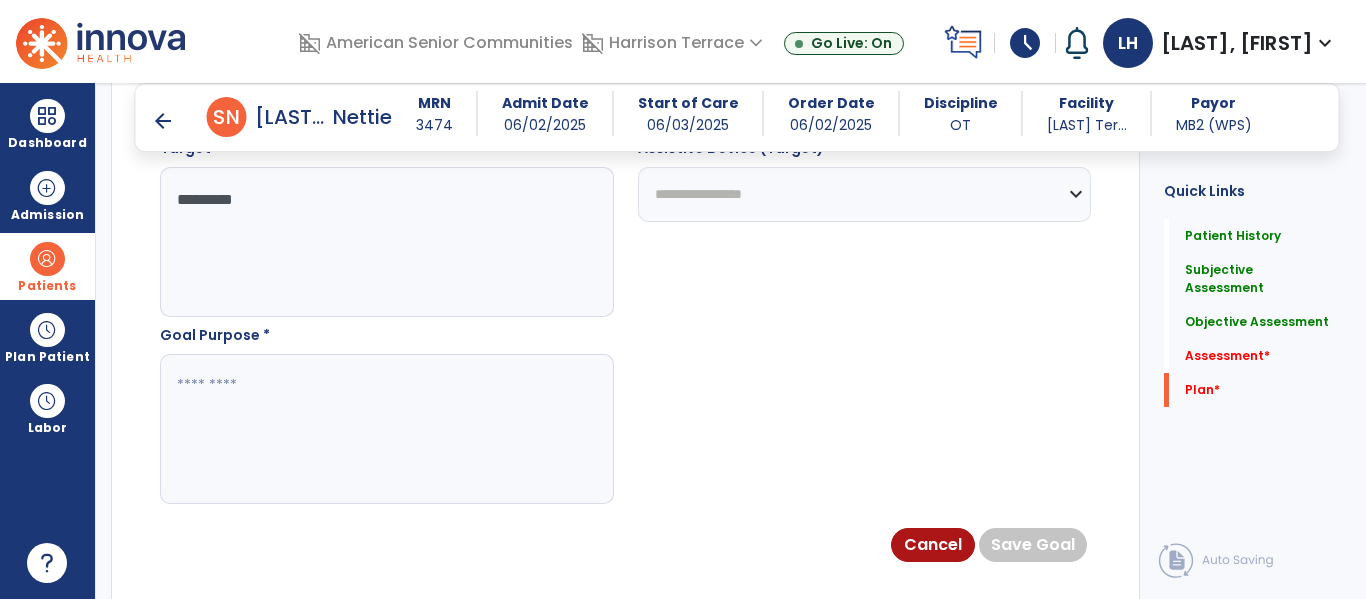 type on "*********" 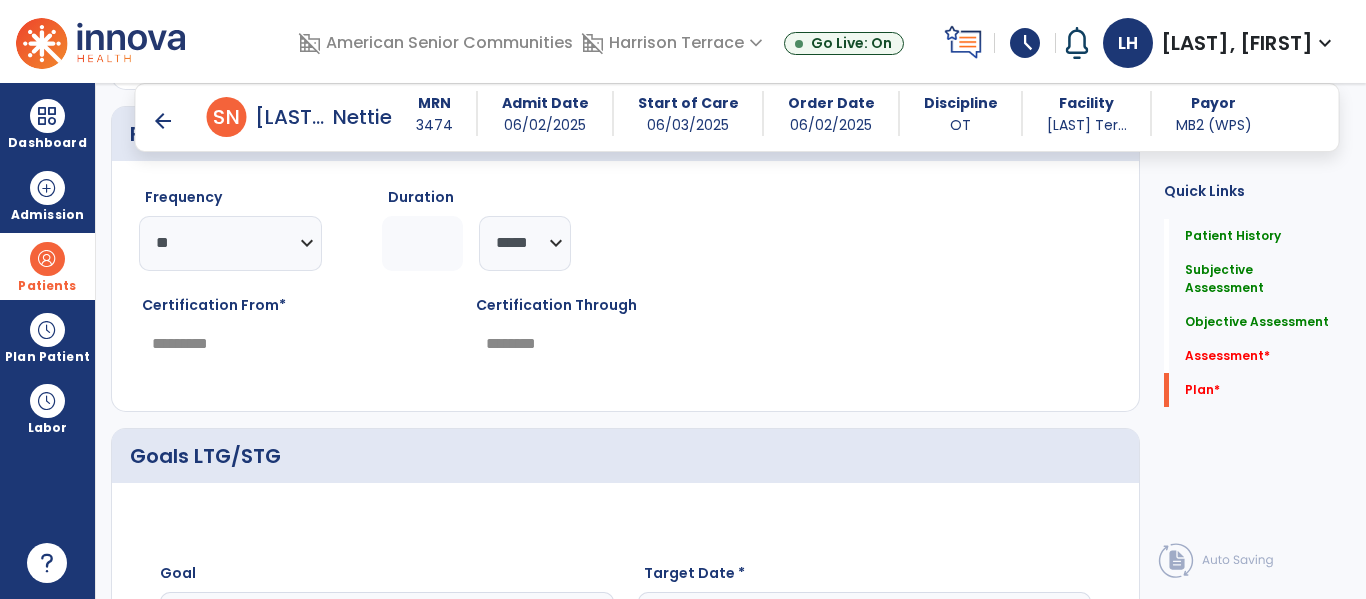 scroll, scrollTop: 4368, scrollLeft: 0, axis: vertical 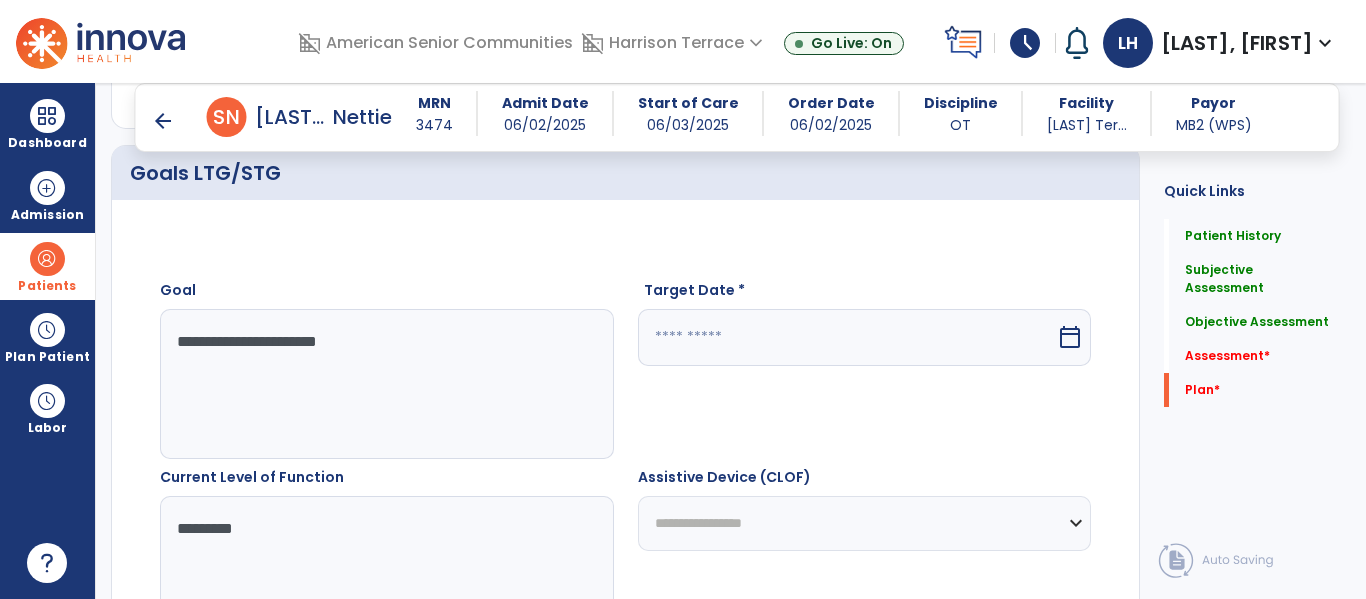 type on "**********" 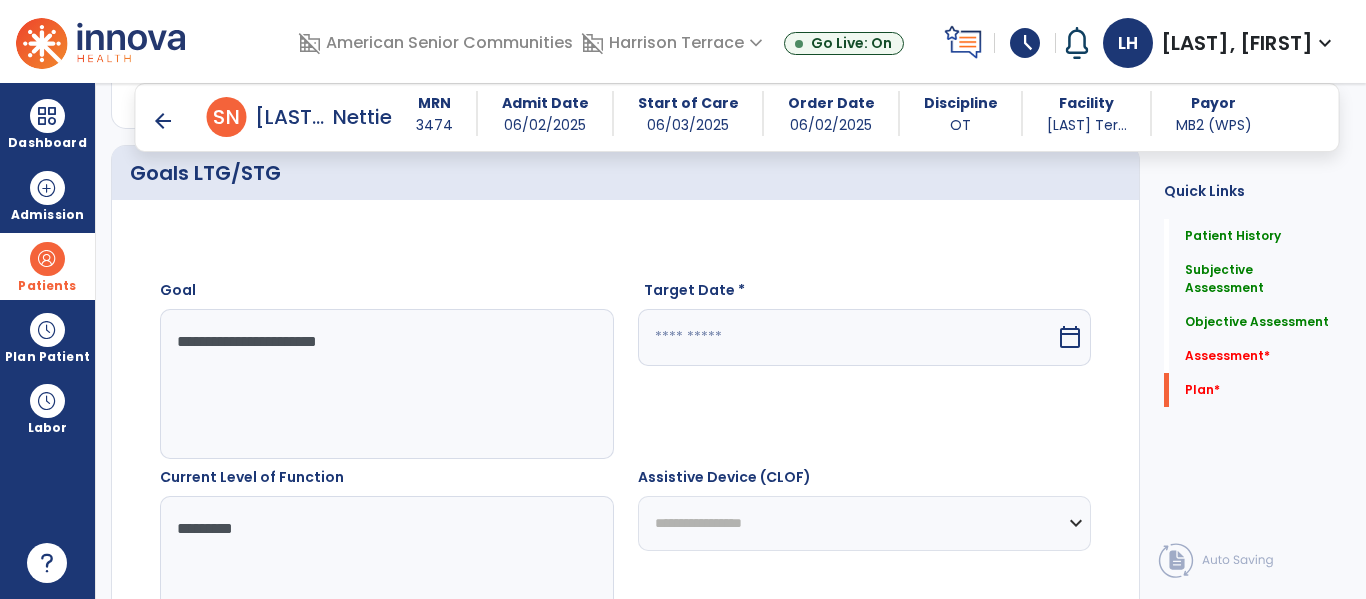 click at bounding box center [847, 337] 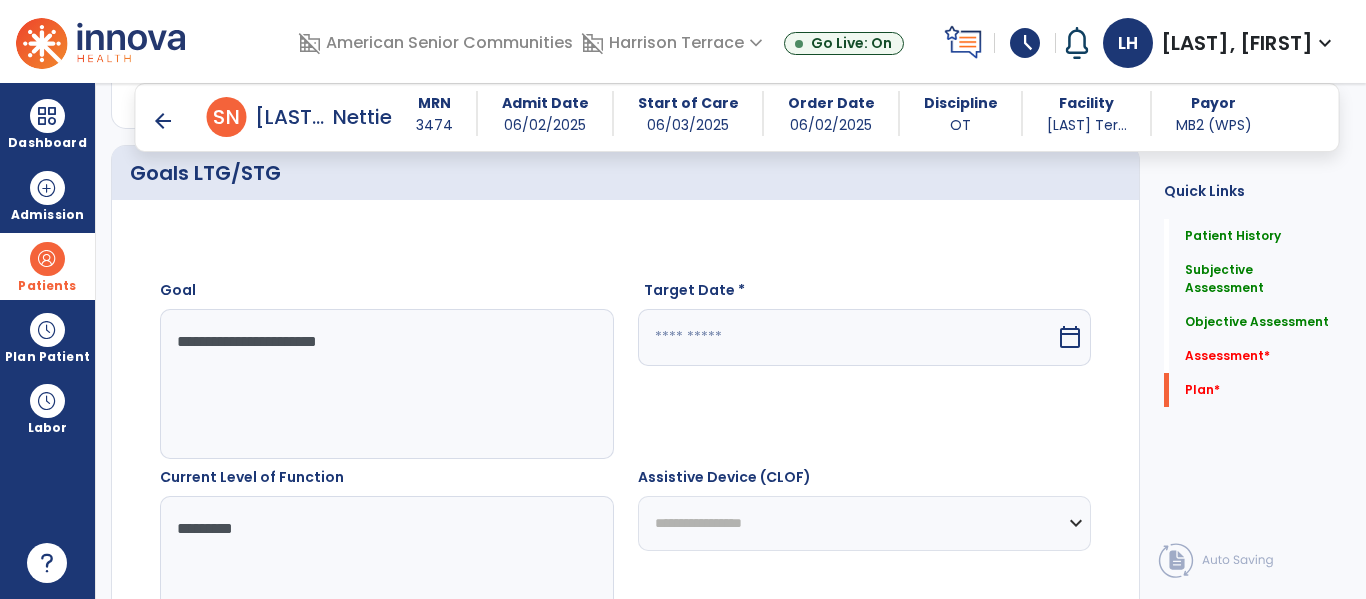 select on "*" 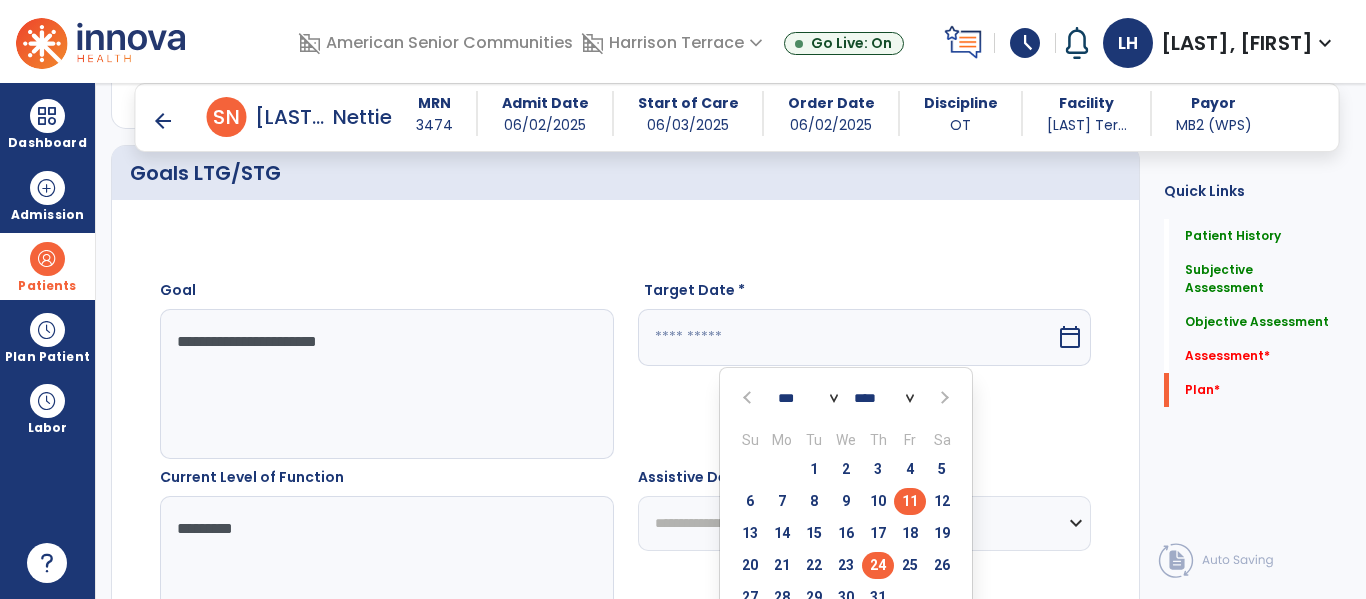 click on "24" at bounding box center (878, 565) 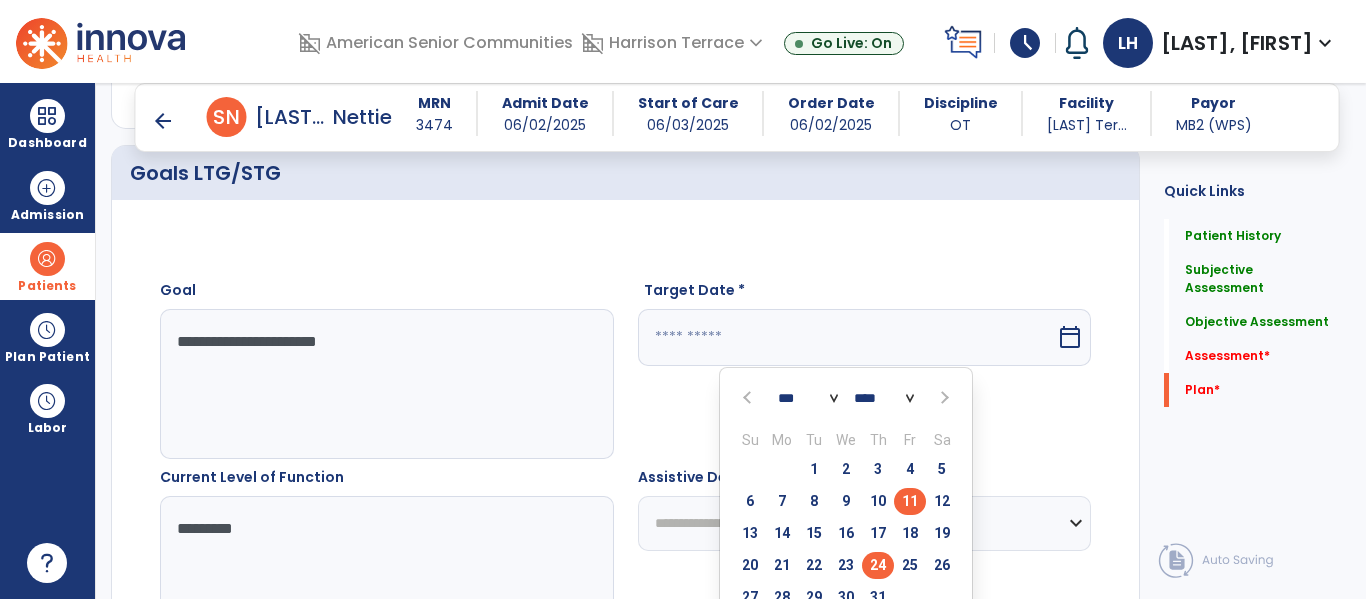 type on "*********" 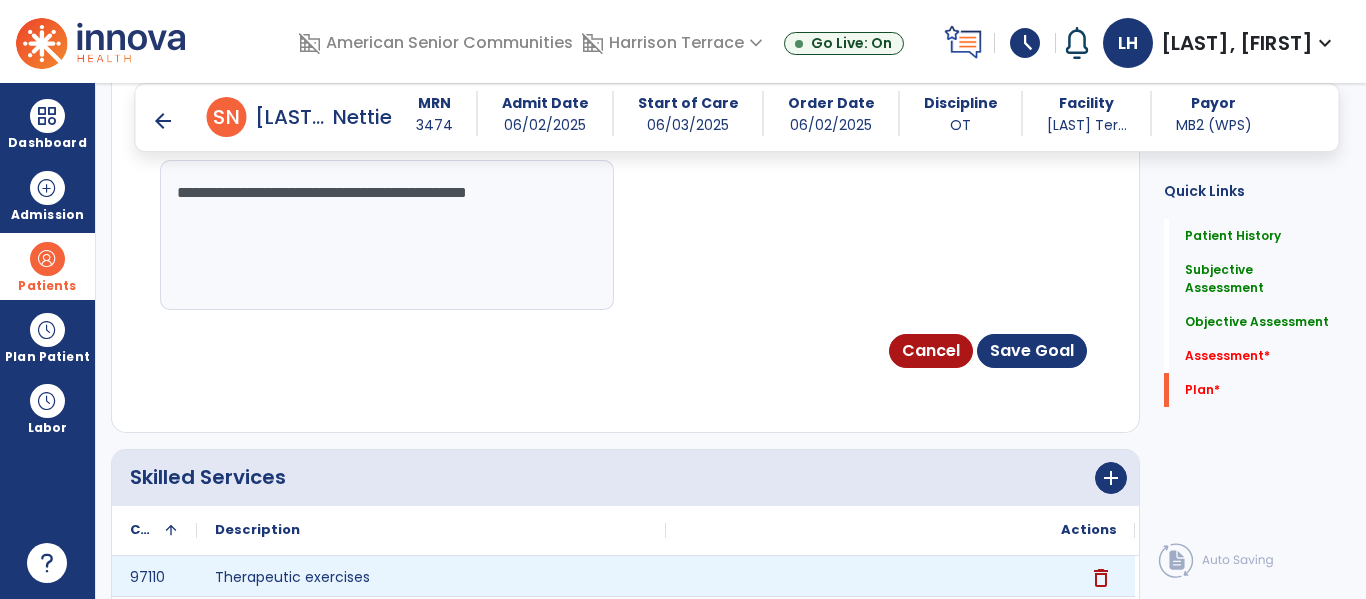 scroll, scrollTop: 5288, scrollLeft: 0, axis: vertical 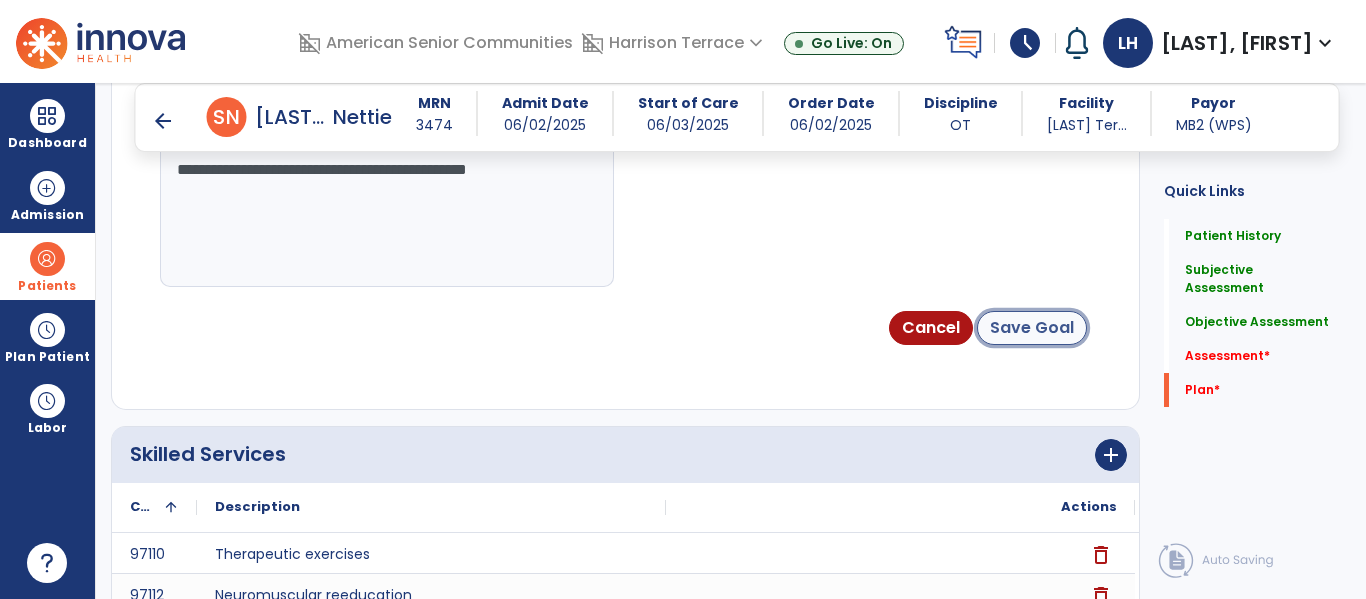 click on "Save Goal" 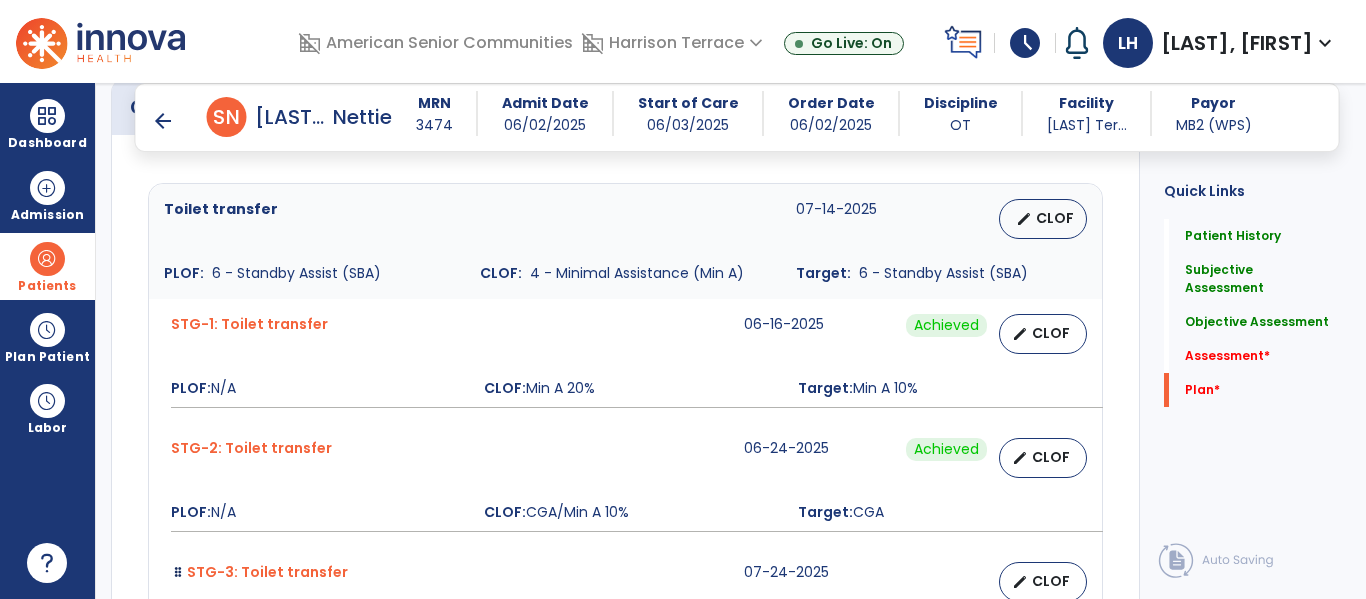 scroll, scrollTop: 4429, scrollLeft: 0, axis: vertical 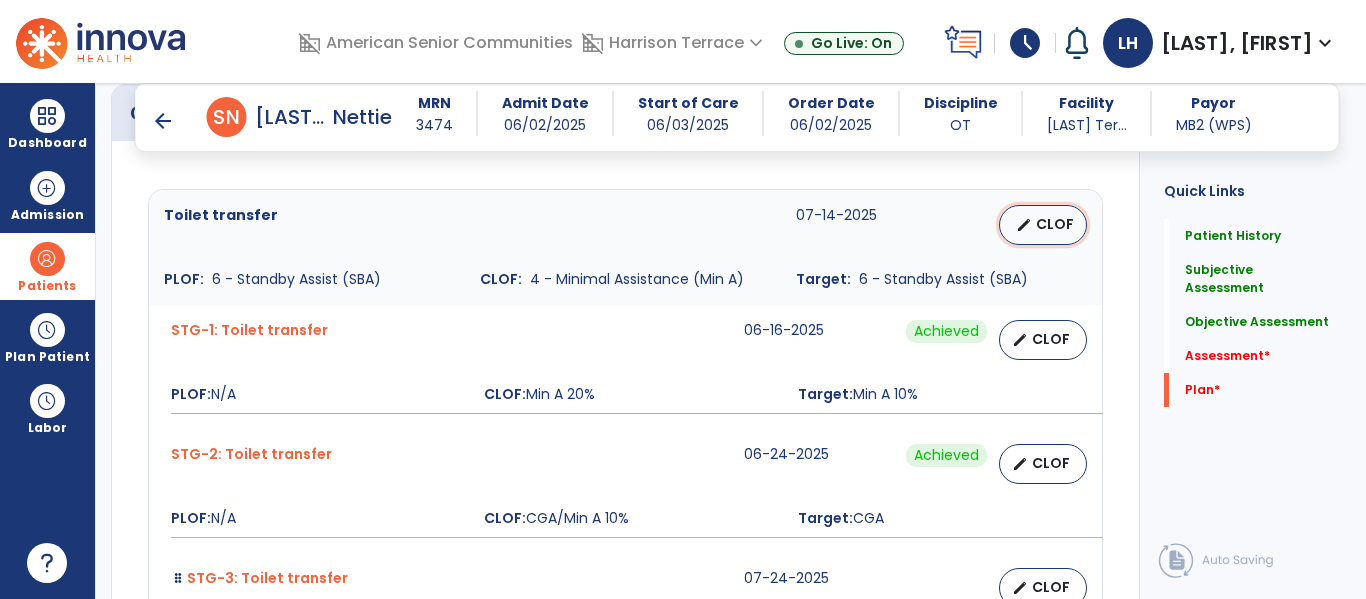 click on "CLOF" at bounding box center [1055, 224] 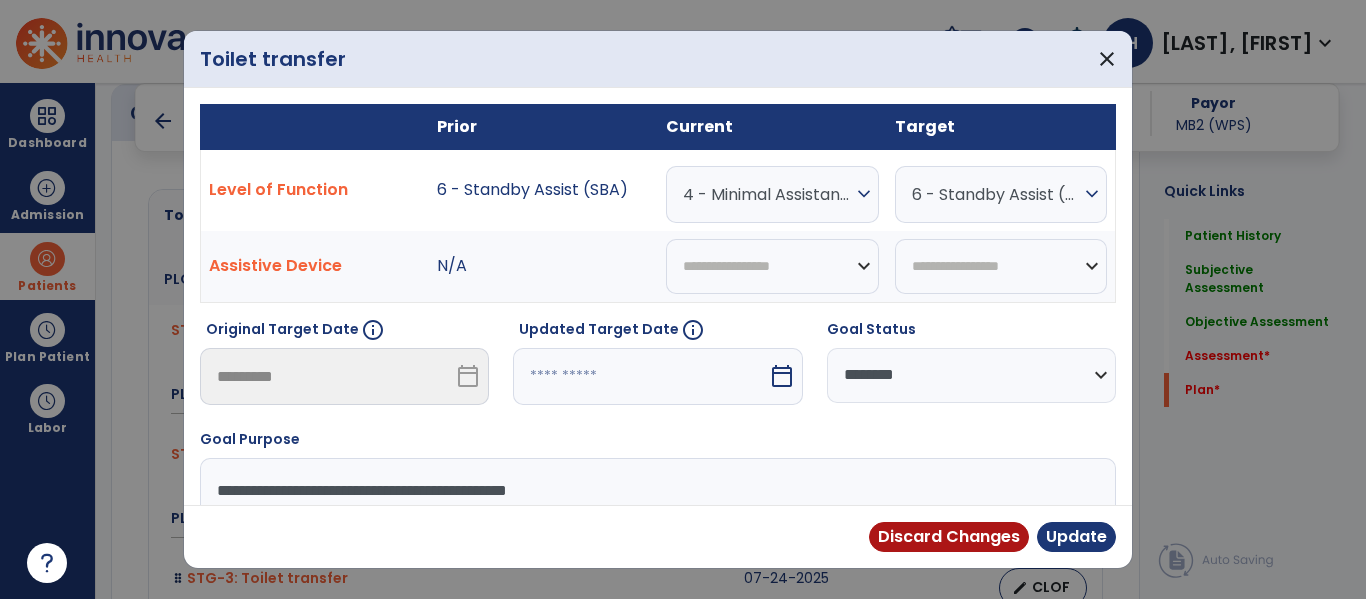 click on "calendar_today" at bounding box center [782, 376] 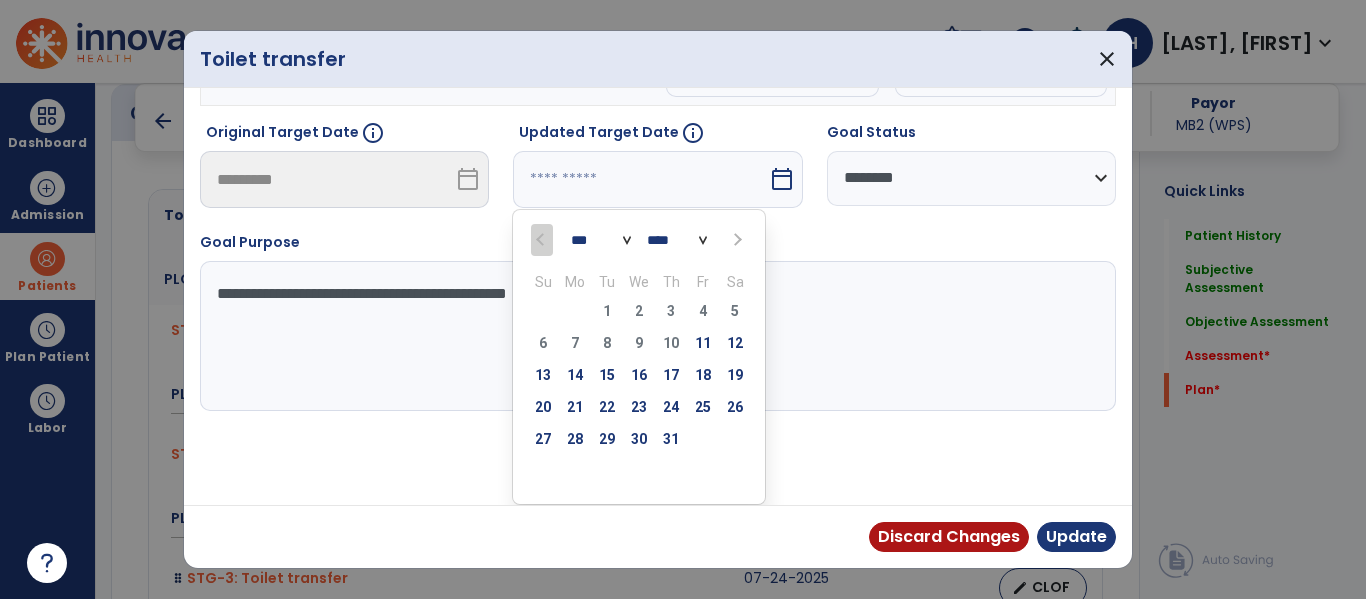 click at bounding box center (735, 239) 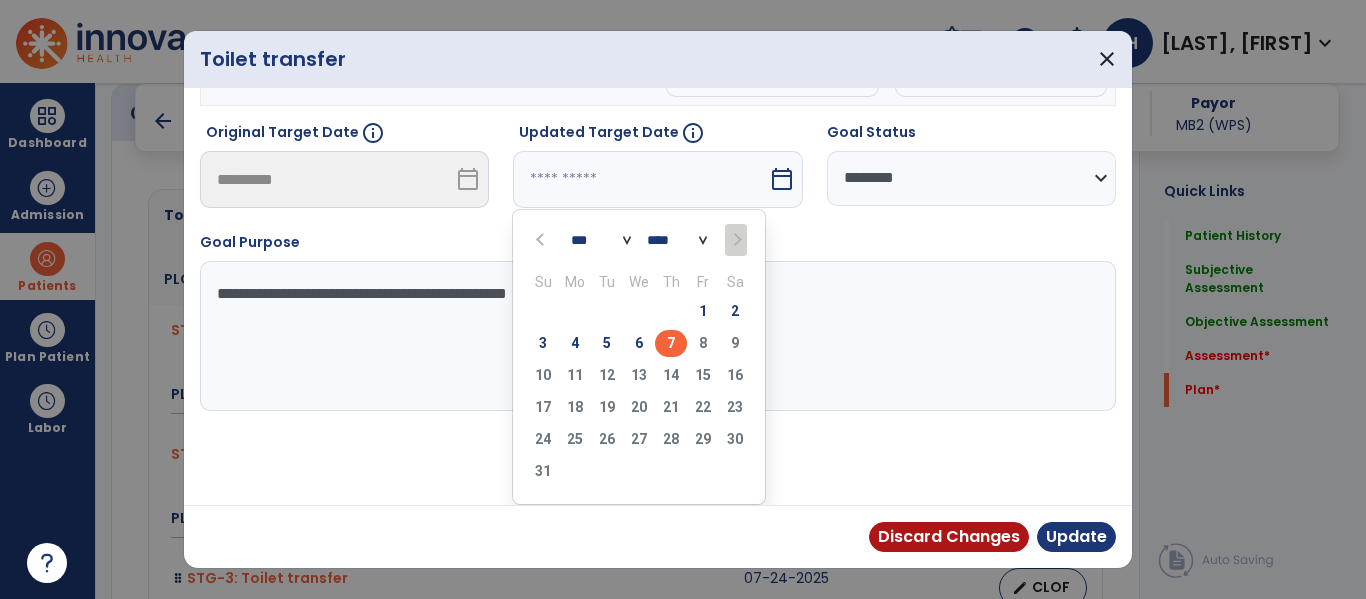 click on "7" at bounding box center [671, 343] 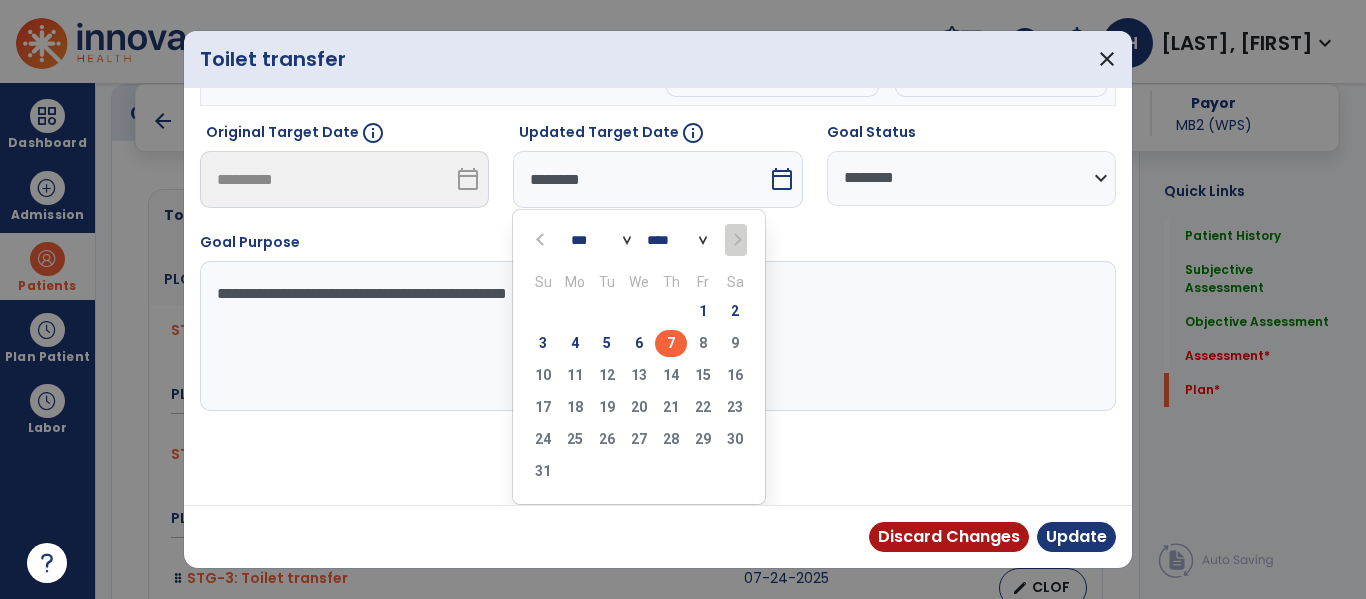 scroll, scrollTop: 119, scrollLeft: 0, axis: vertical 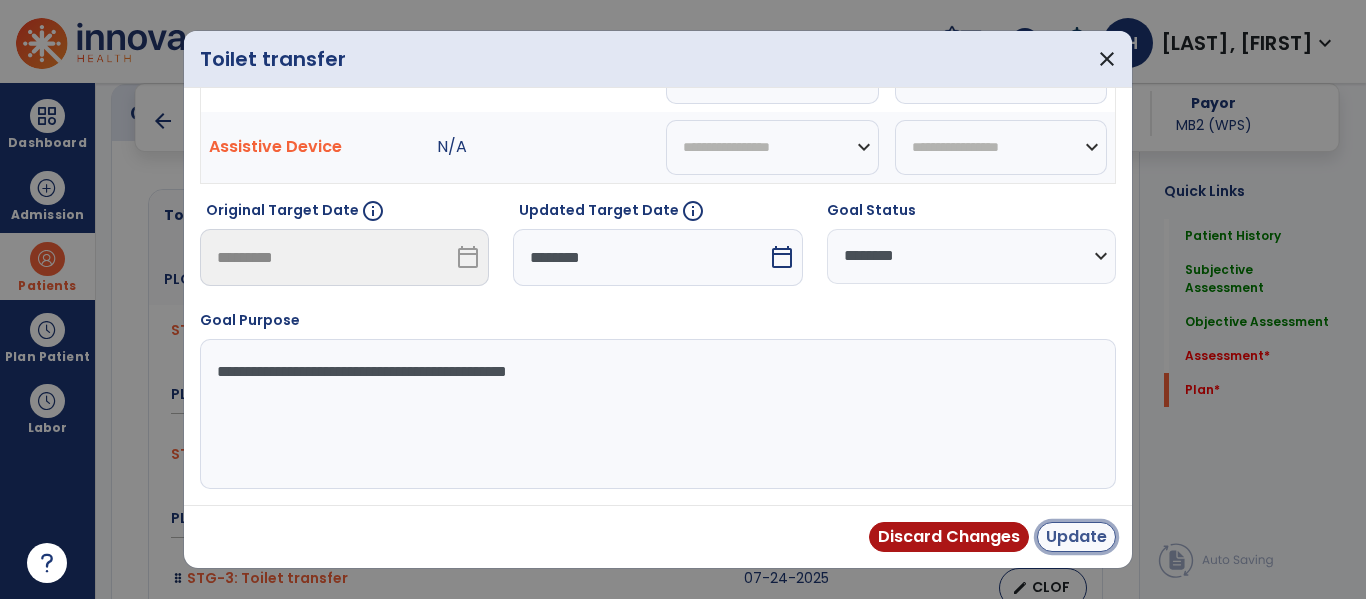 click on "Update" at bounding box center [1076, 537] 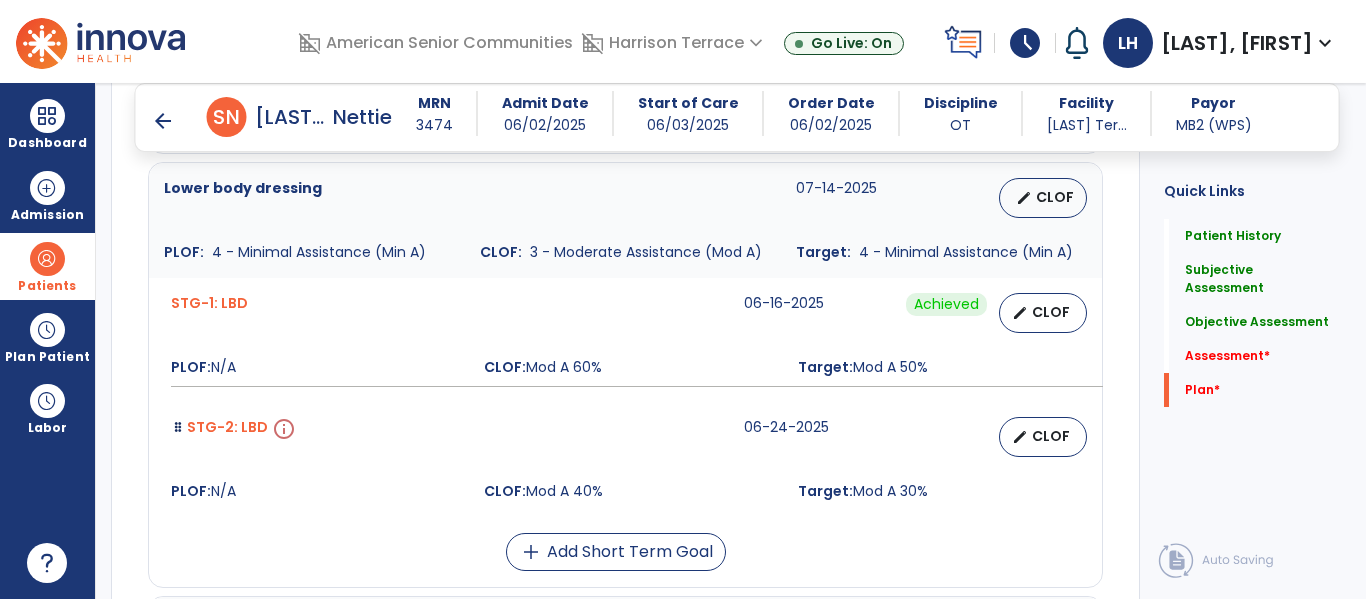scroll, scrollTop: 5015, scrollLeft: 0, axis: vertical 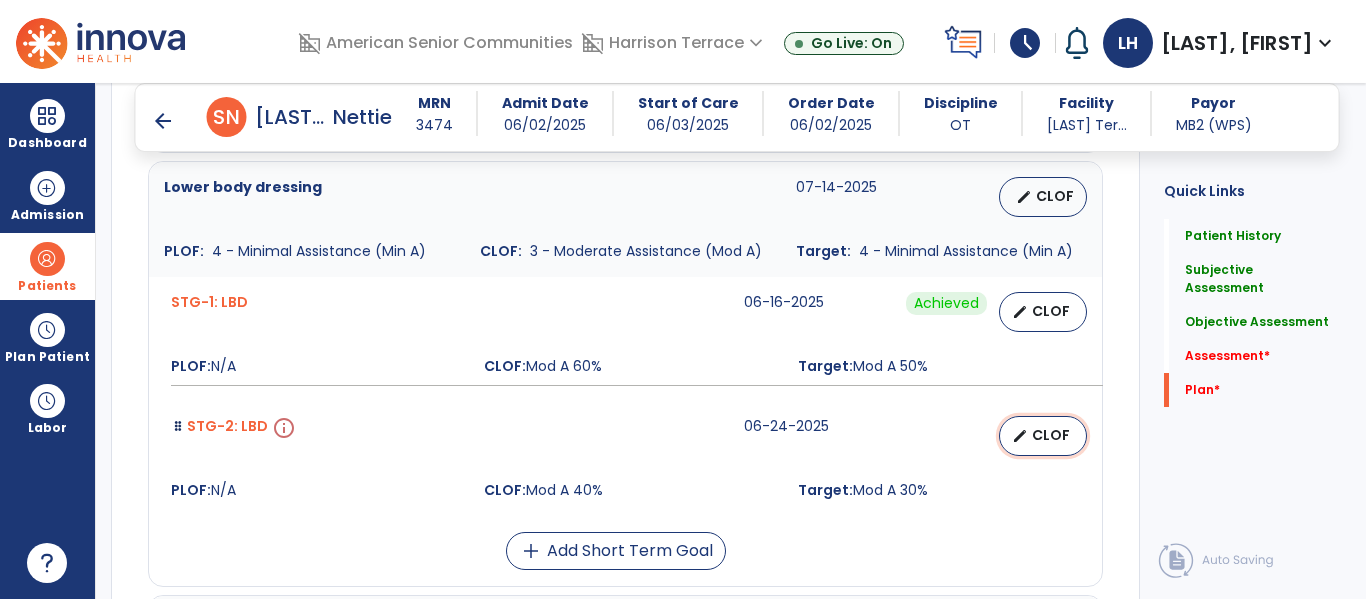 click on "CLOF" at bounding box center [1051, 435] 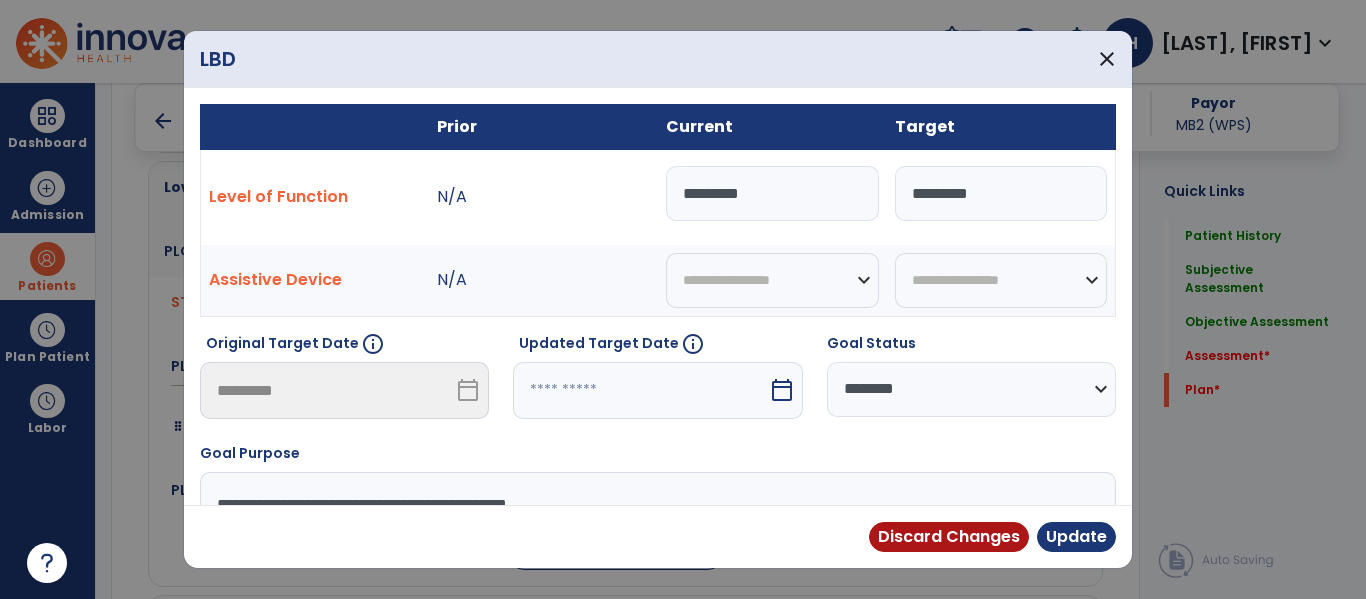 click on "**********" at bounding box center [971, 389] 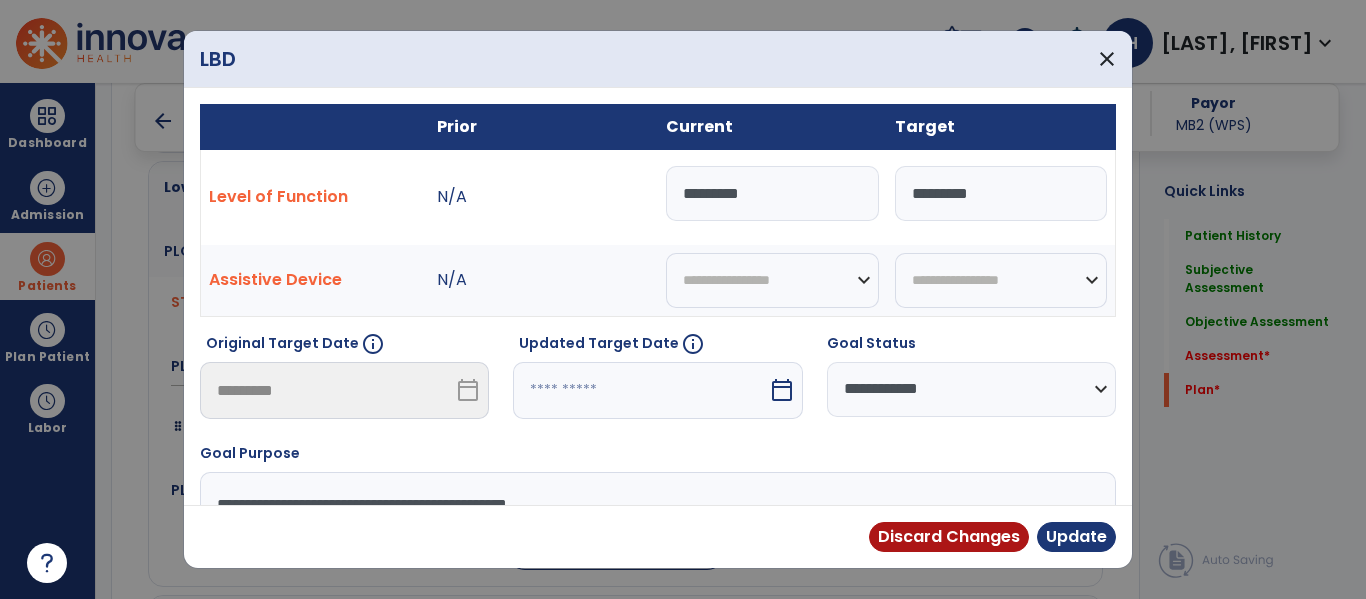 click on "**********" at bounding box center [971, 389] 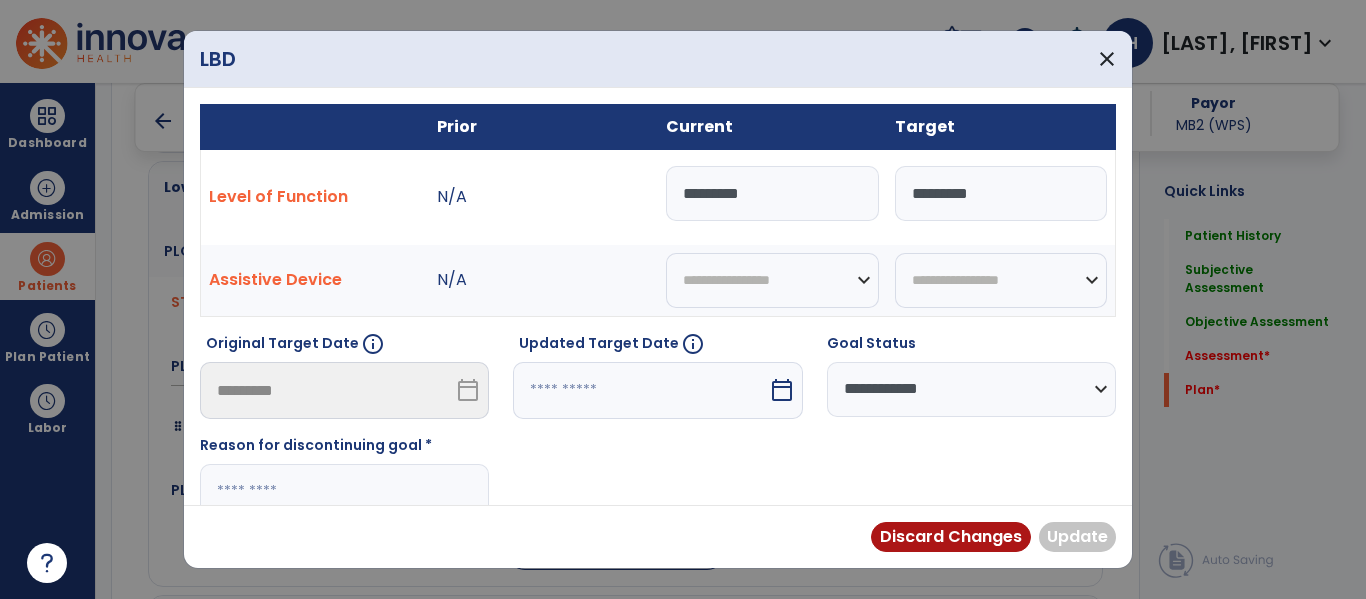 scroll, scrollTop: 40, scrollLeft: 0, axis: vertical 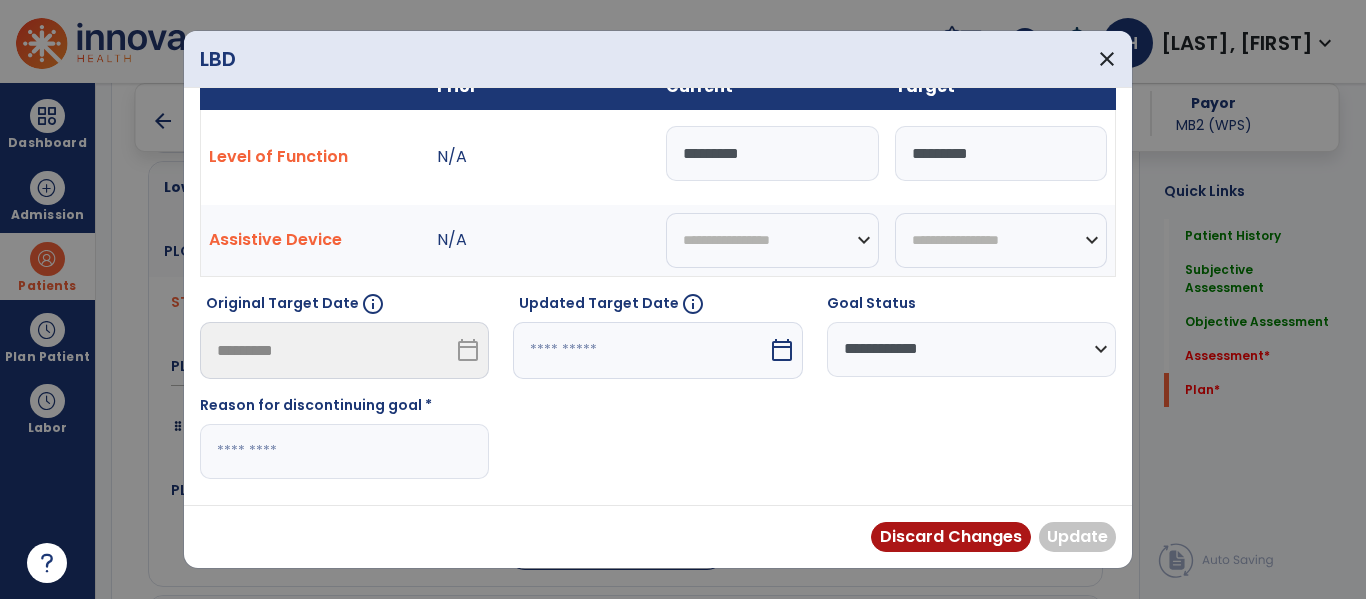 click on "Reason for discontinuing goal *" at bounding box center [344, 409] 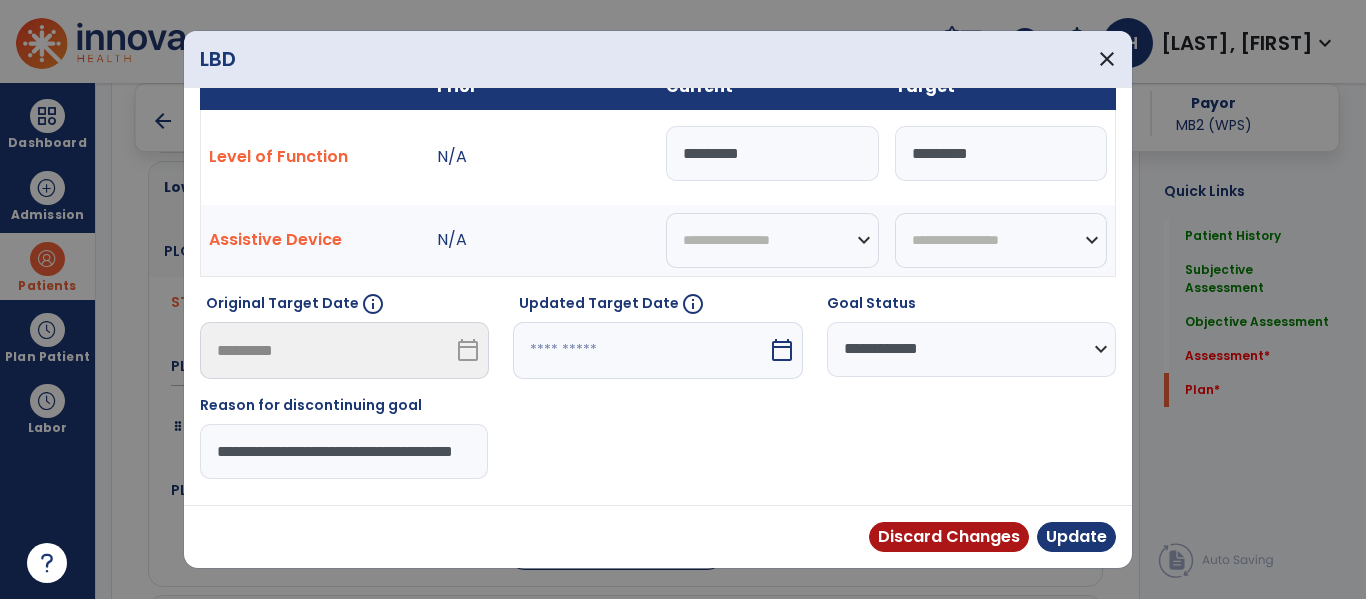 scroll, scrollTop: 0, scrollLeft: 44, axis: horizontal 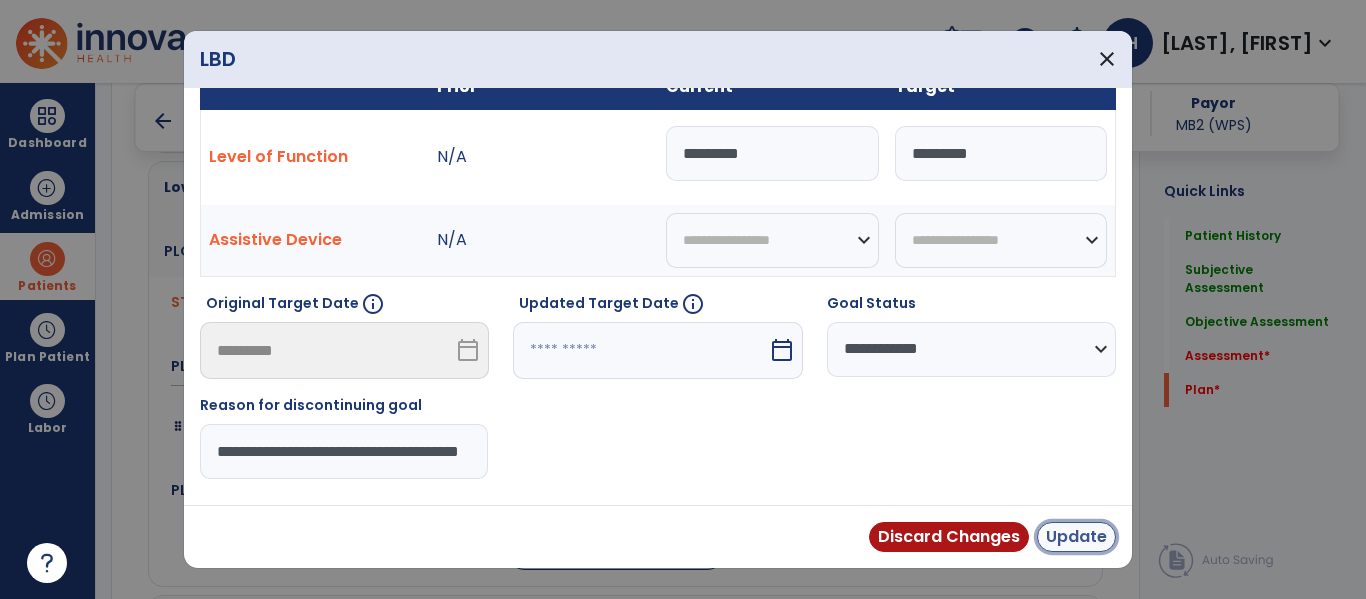 click on "Update" at bounding box center [1076, 537] 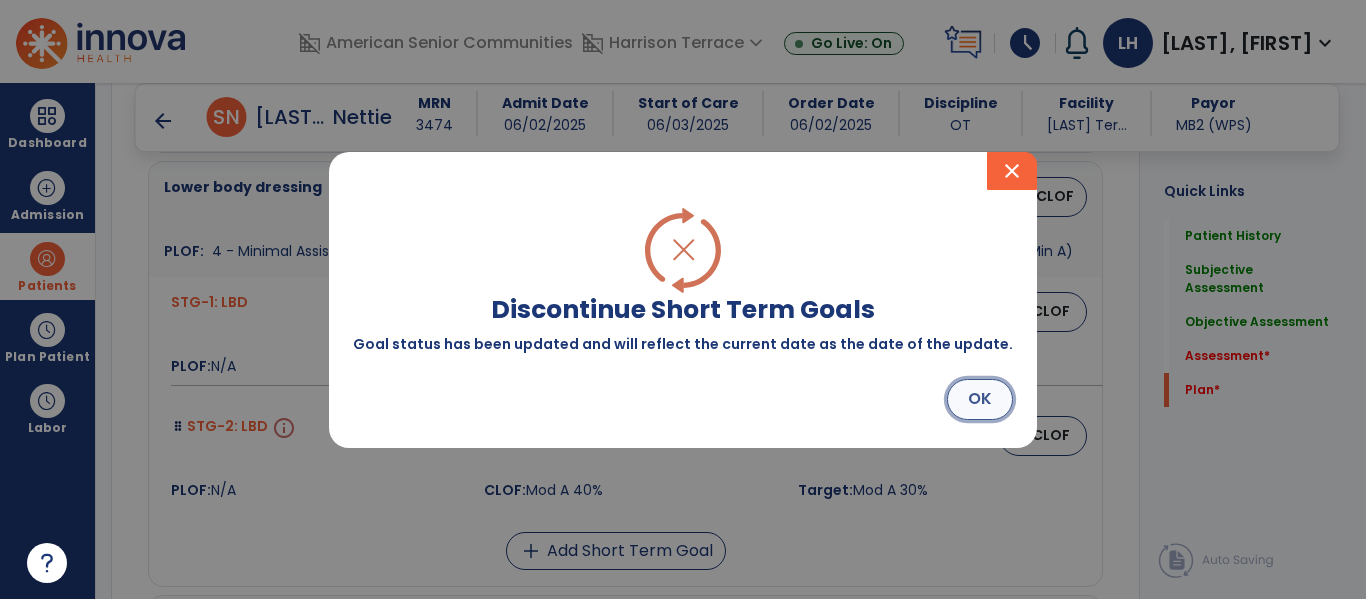 click on "OK" at bounding box center (980, 399) 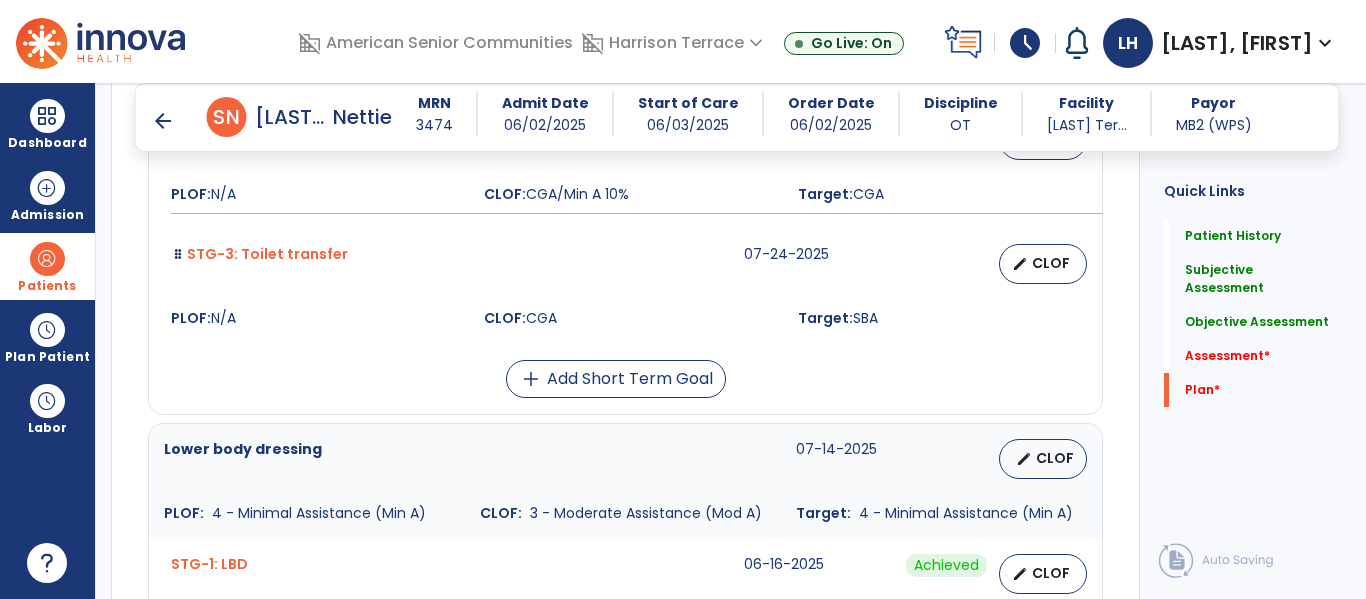 scroll, scrollTop: 4754, scrollLeft: 0, axis: vertical 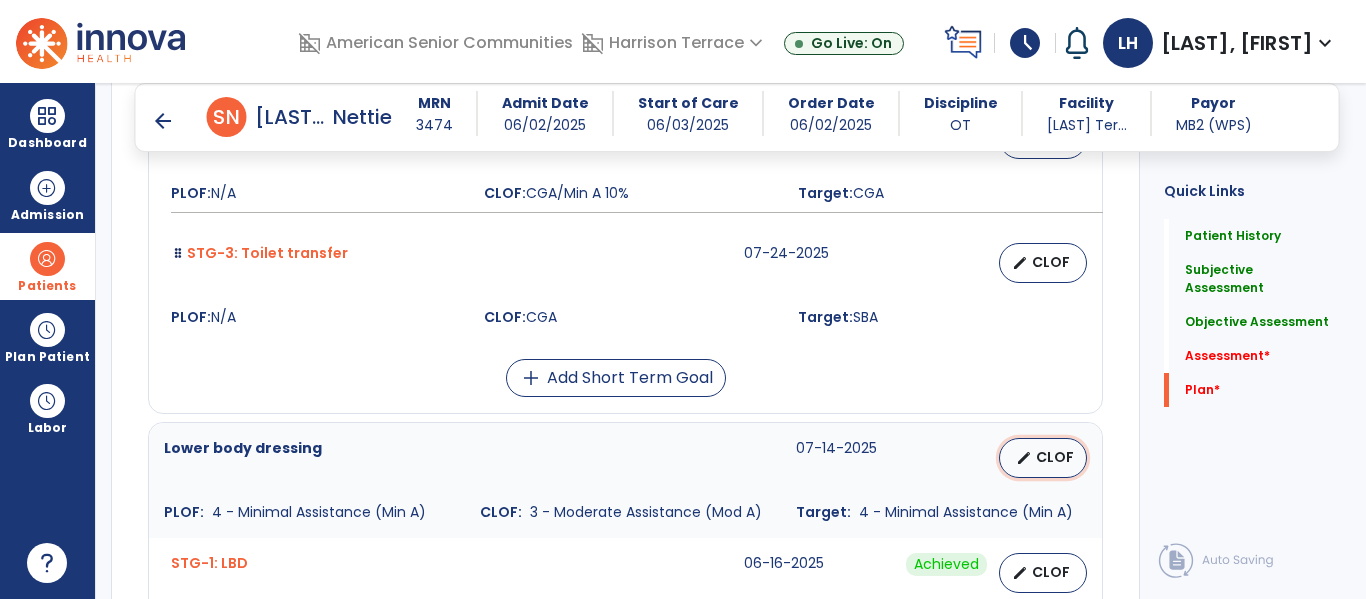click on "edit" at bounding box center [1024, 458] 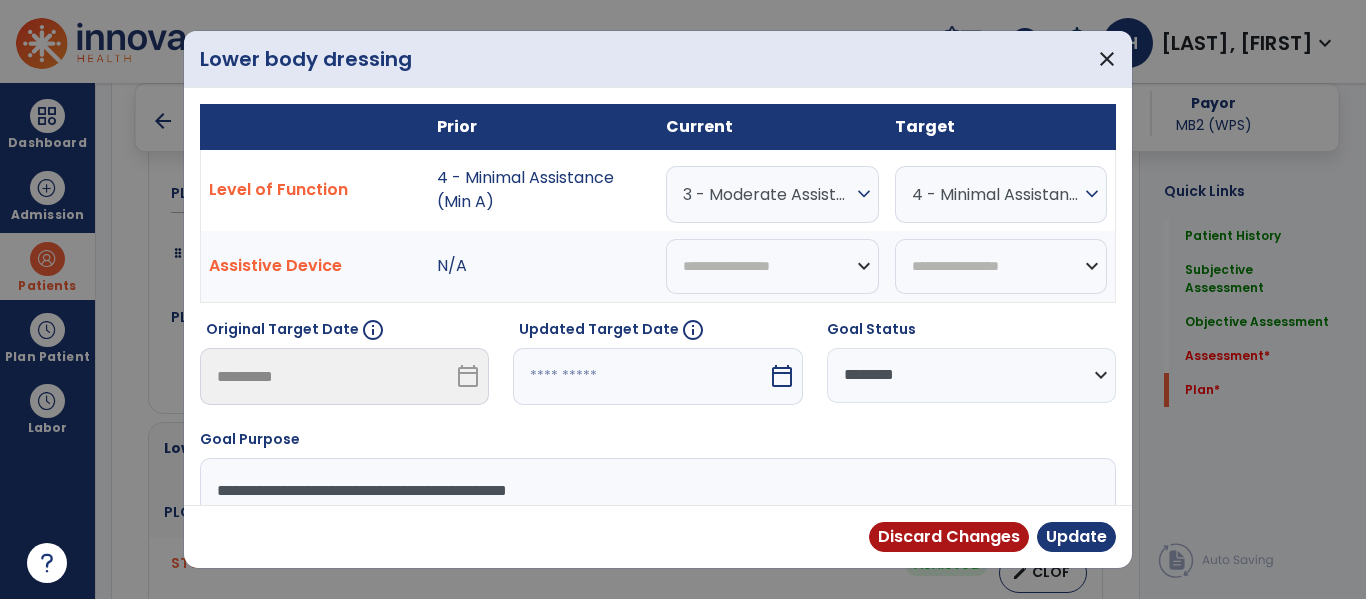 click on "**********" at bounding box center [971, 375] 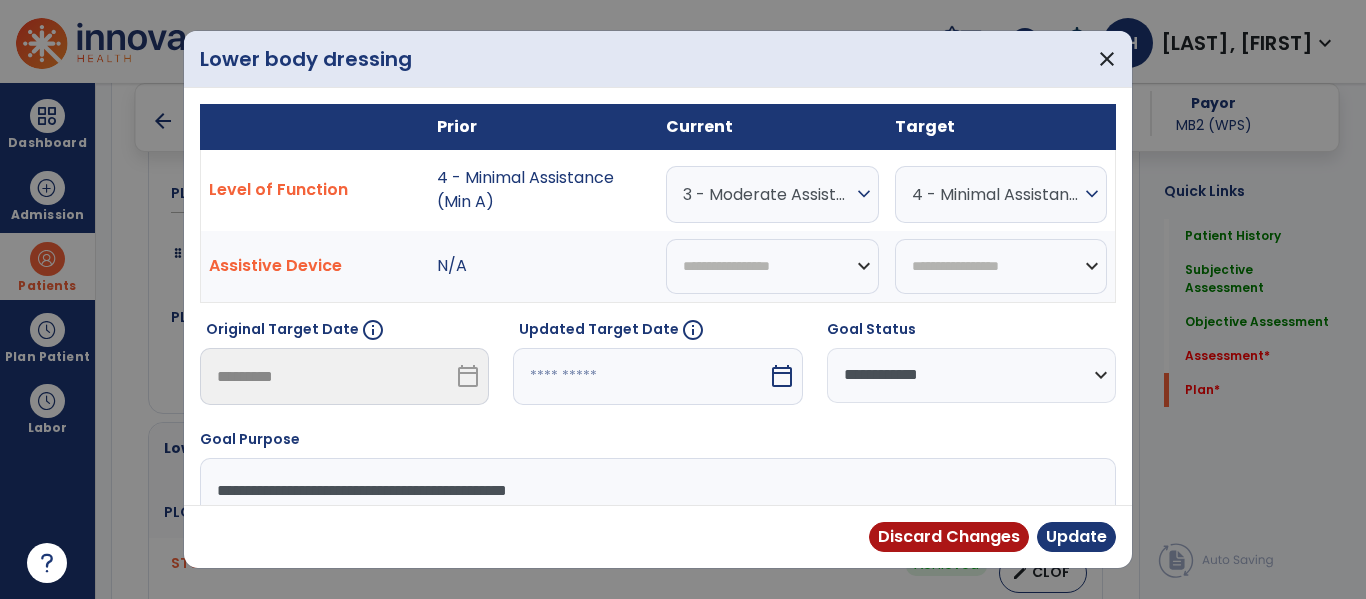 click on "**********" at bounding box center (971, 375) 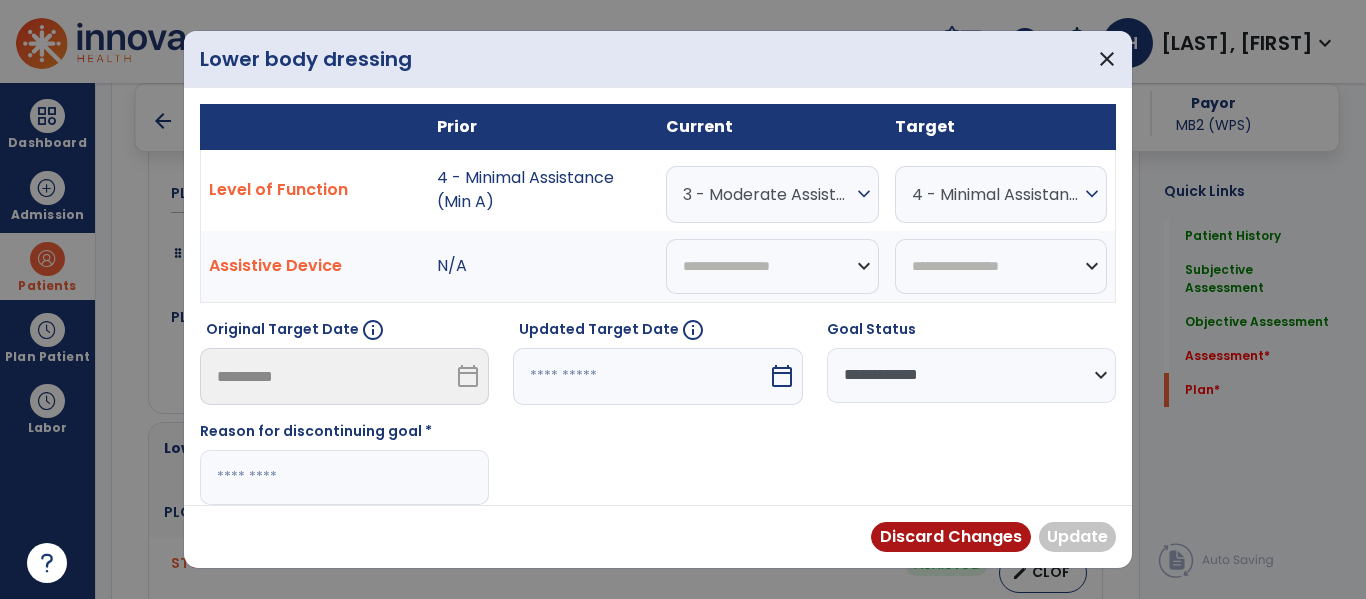 click at bounding box center (344, 477) 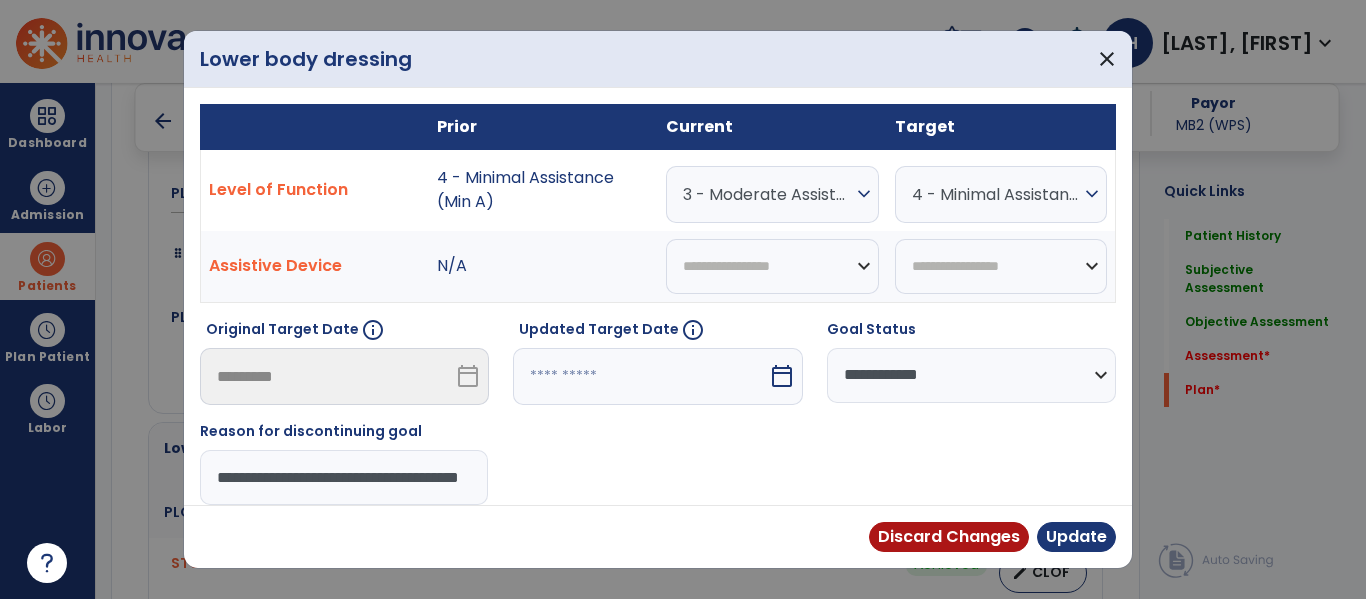 type on "**********" 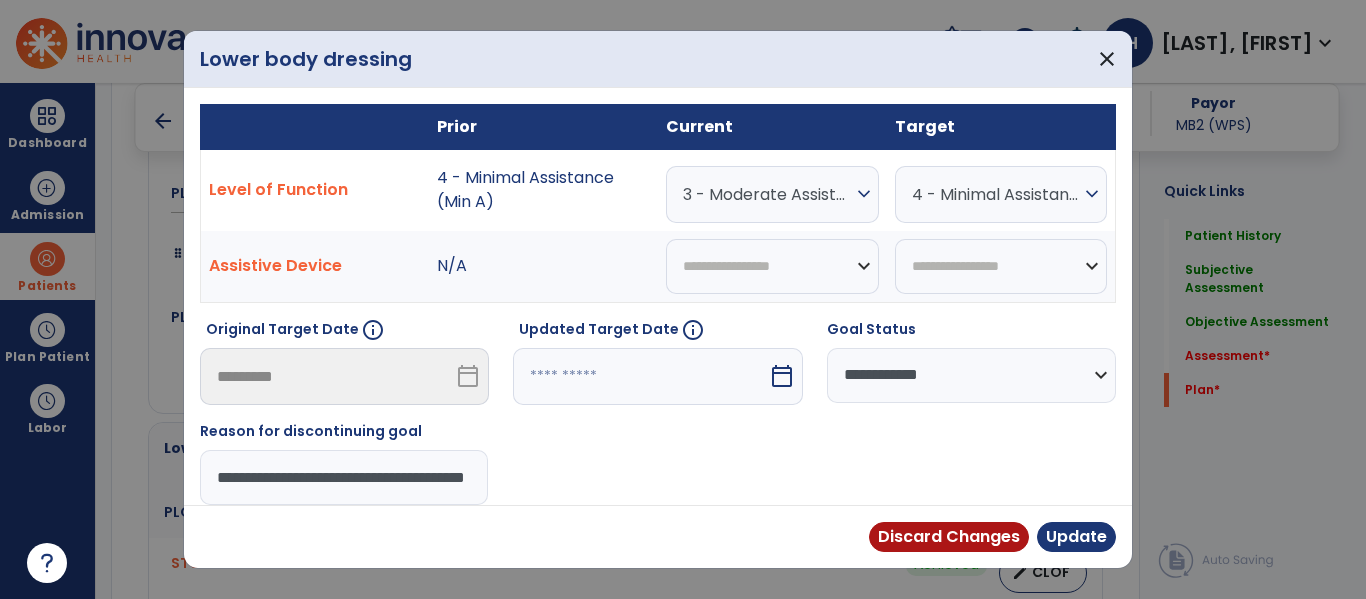 scroll, scrollTop: 0, scrollLeft: 52, axis: horizontal 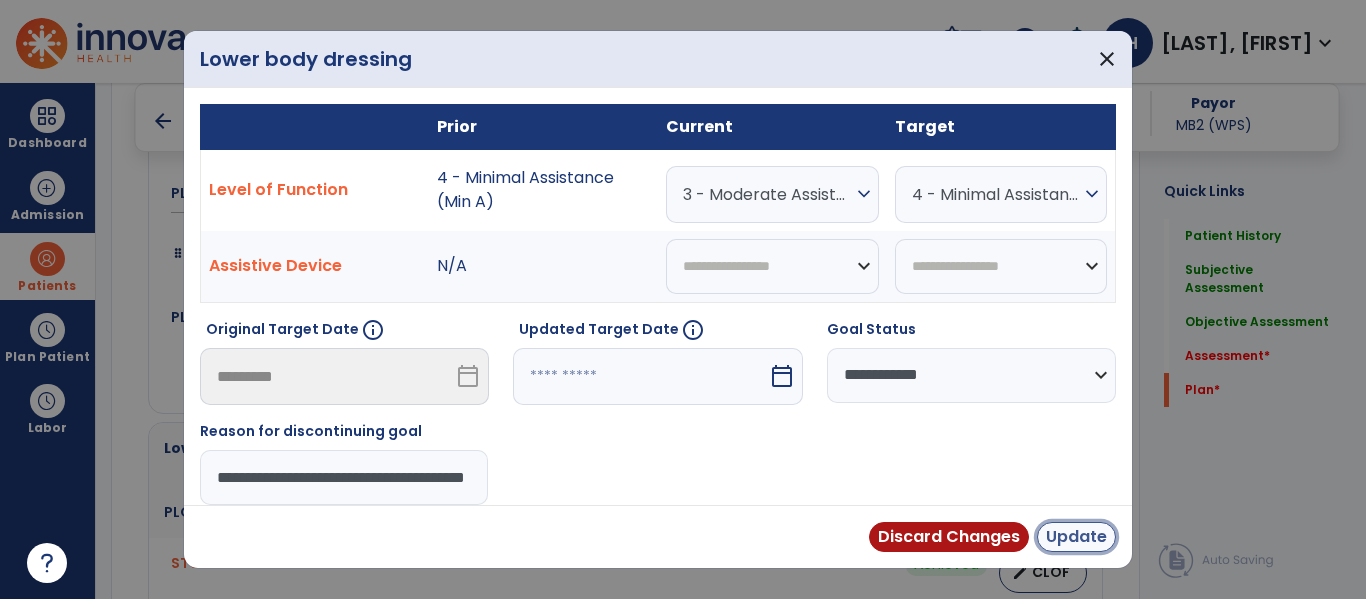 click on "Update" at bounding box center [1076, 537] 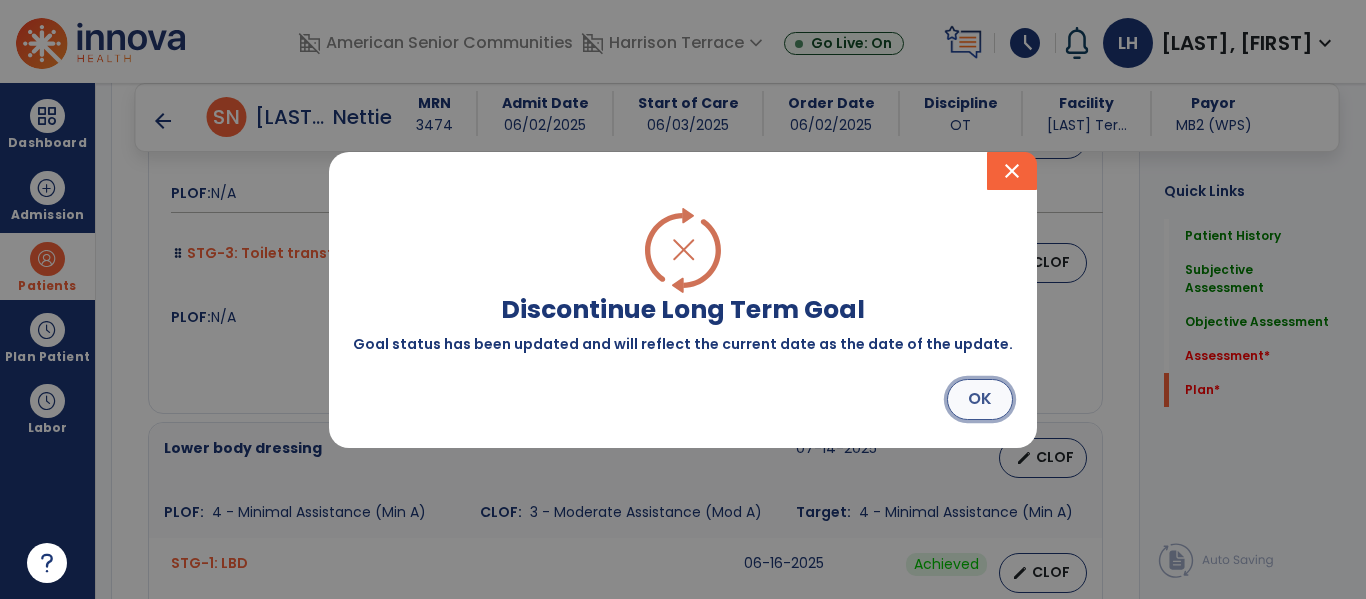 click on "OK" at bounding box center (980, 399) 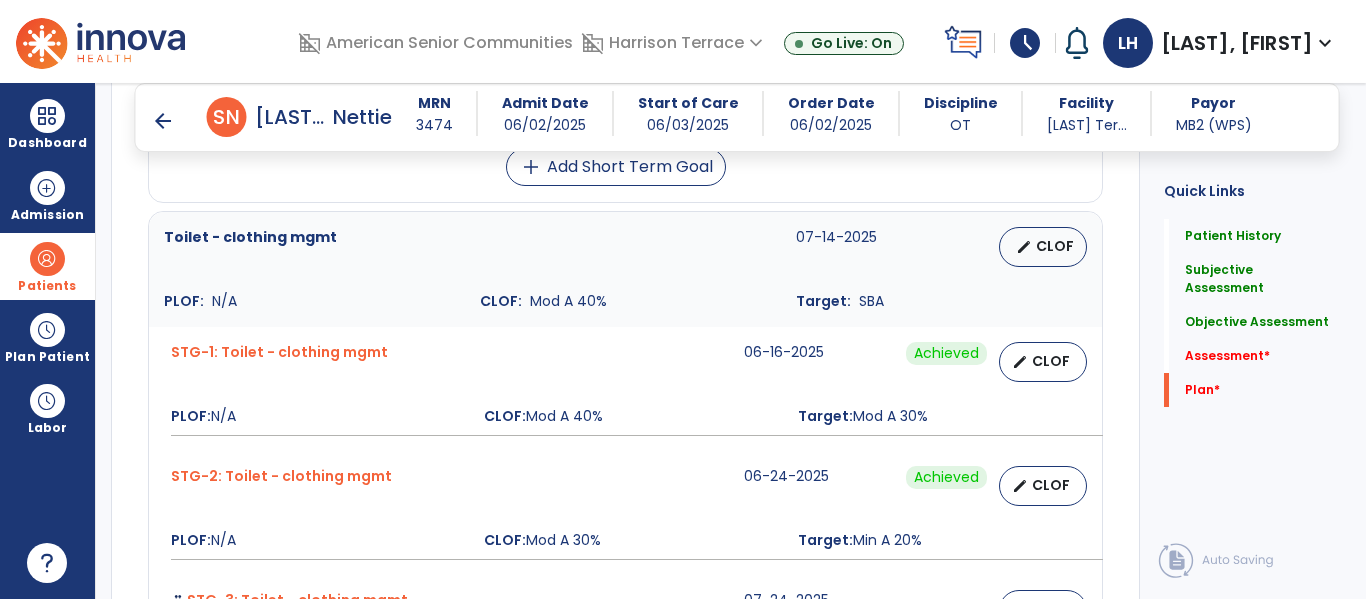 scroll, scrollTop: 5665, scrollLeft: 0, axis: vertical 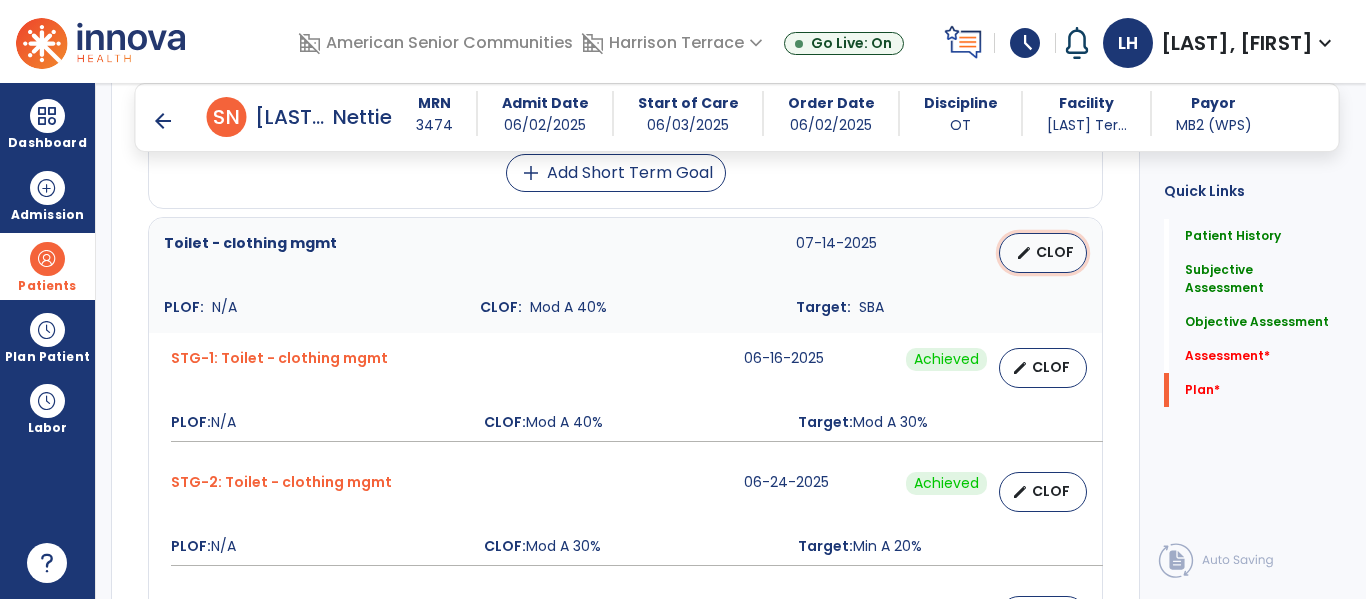 click on "edit" at bounding box center [1024, 253] 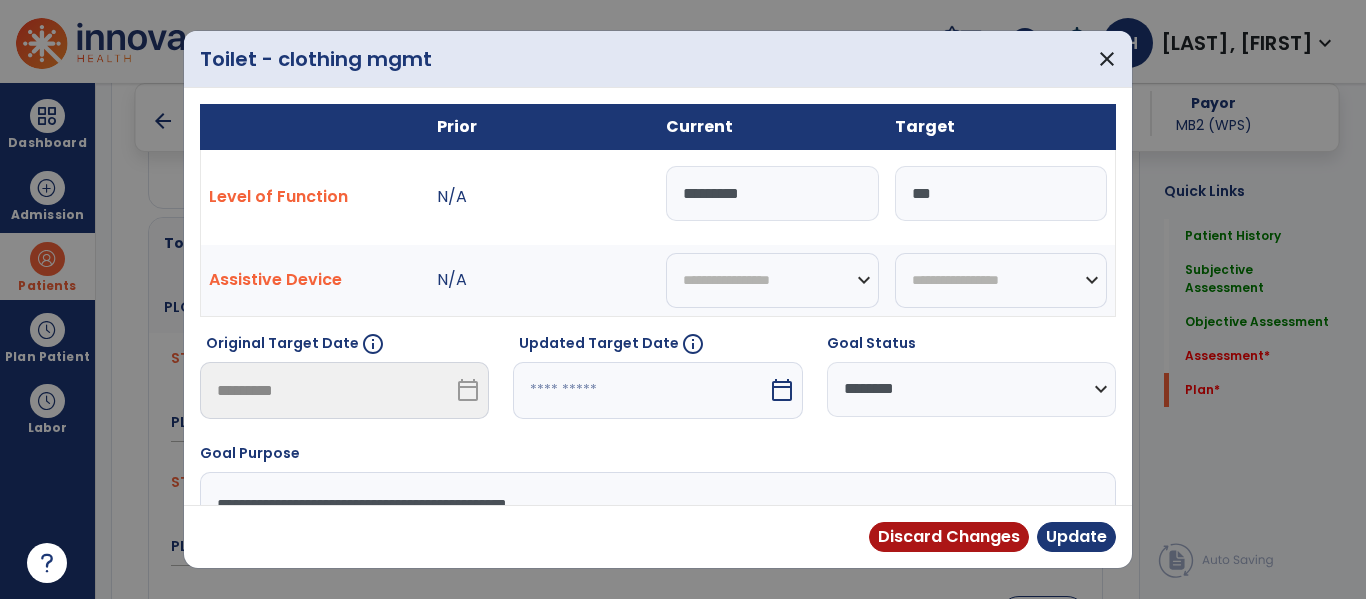 click on "*********" at bounding box center [772, 193] 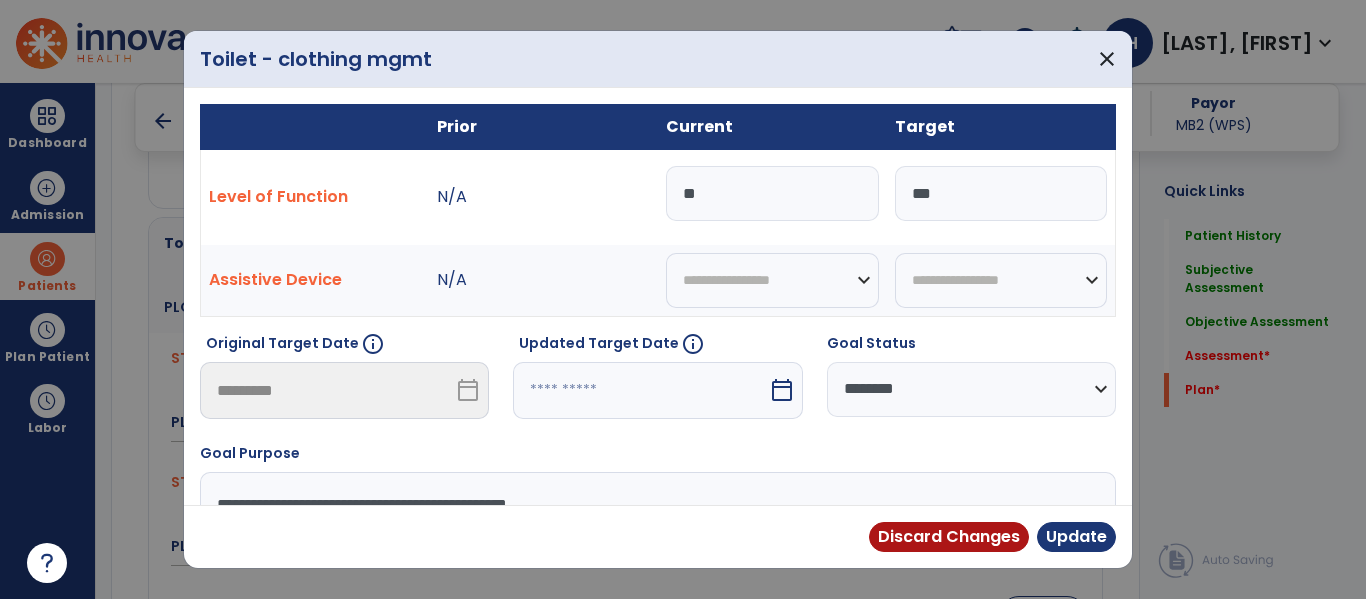 type on "*" 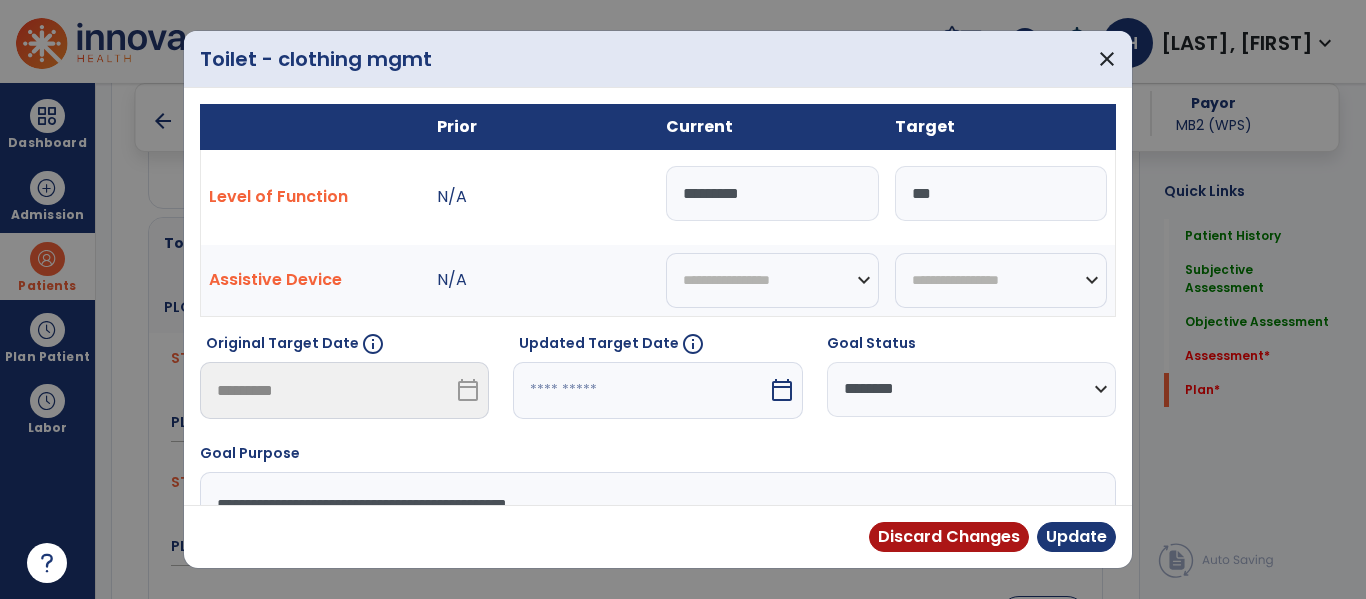 type on "*********" 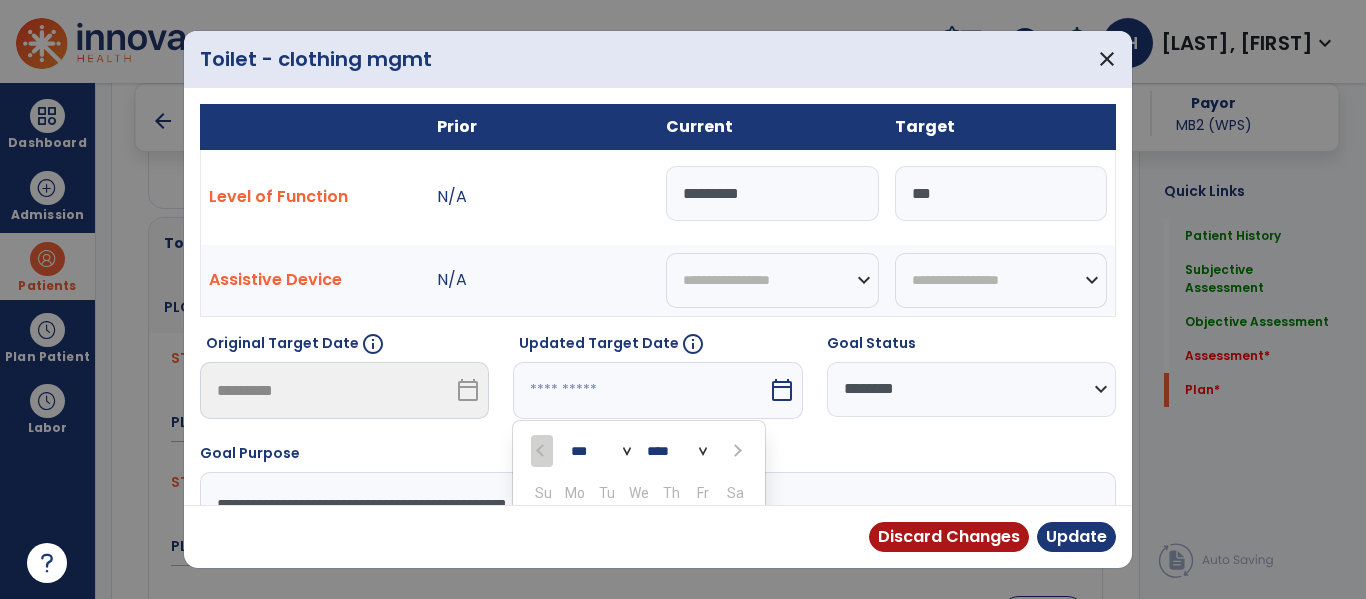 scroll, scrollTop: 211, scrollLeft: 0, axis: vertical 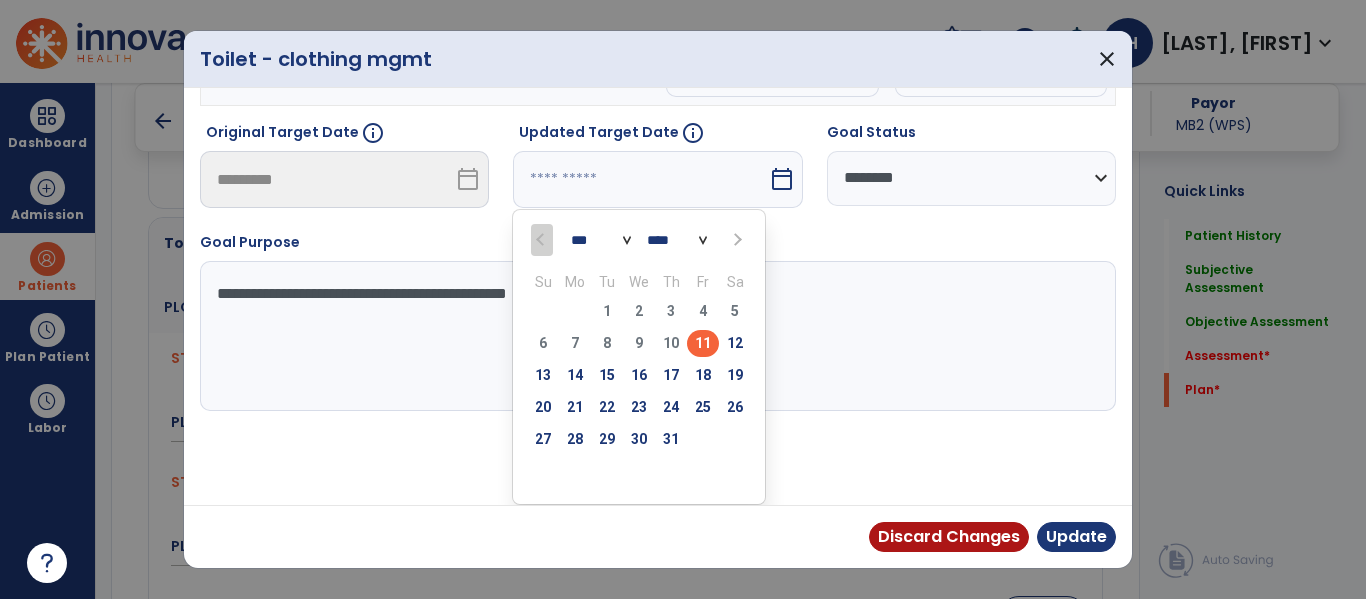 click at bounding box center (735, 239) 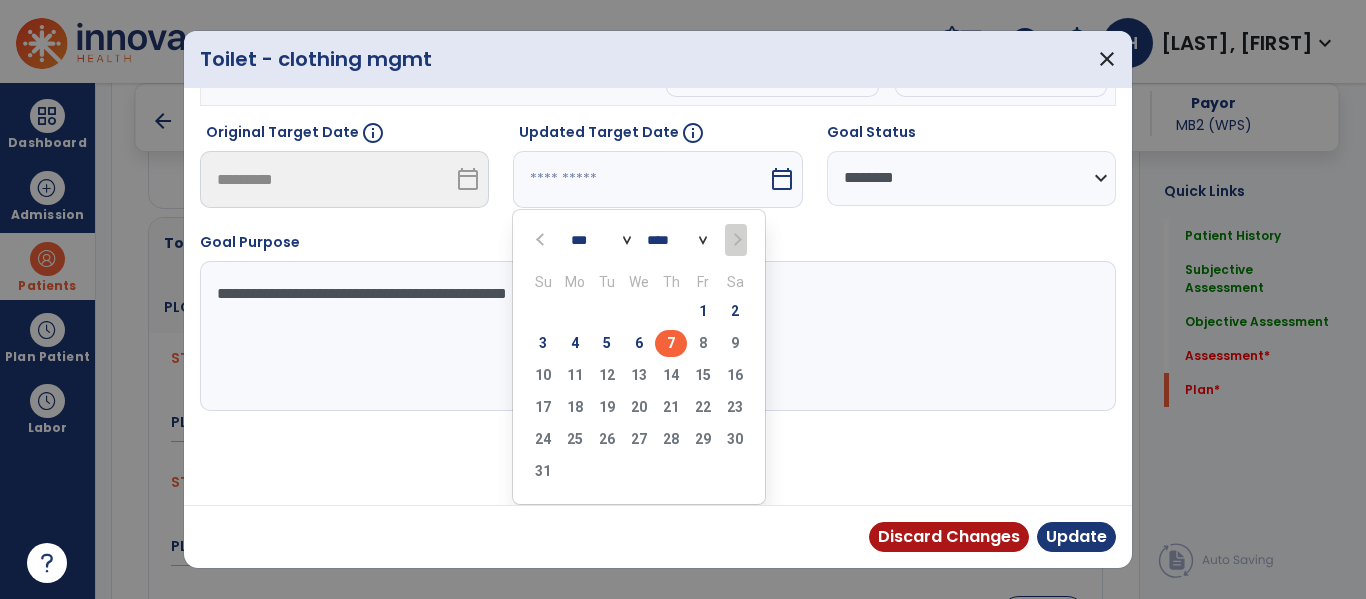 click on "7" at bounding box center (671, 343) 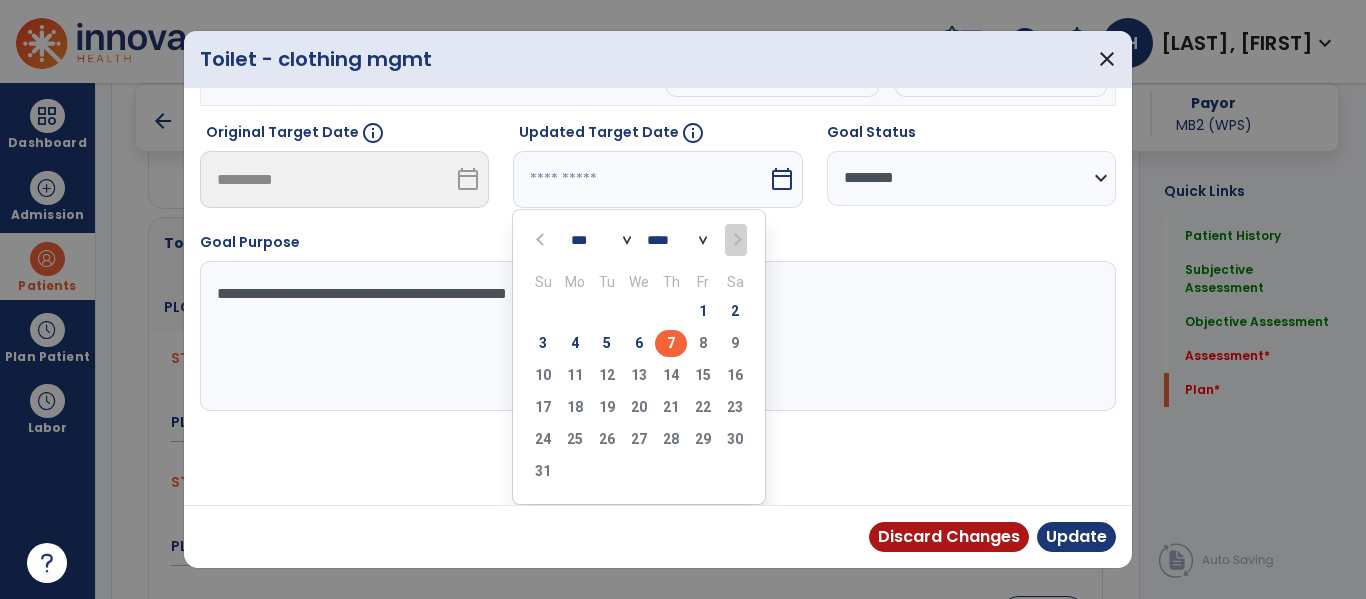 type on "********" 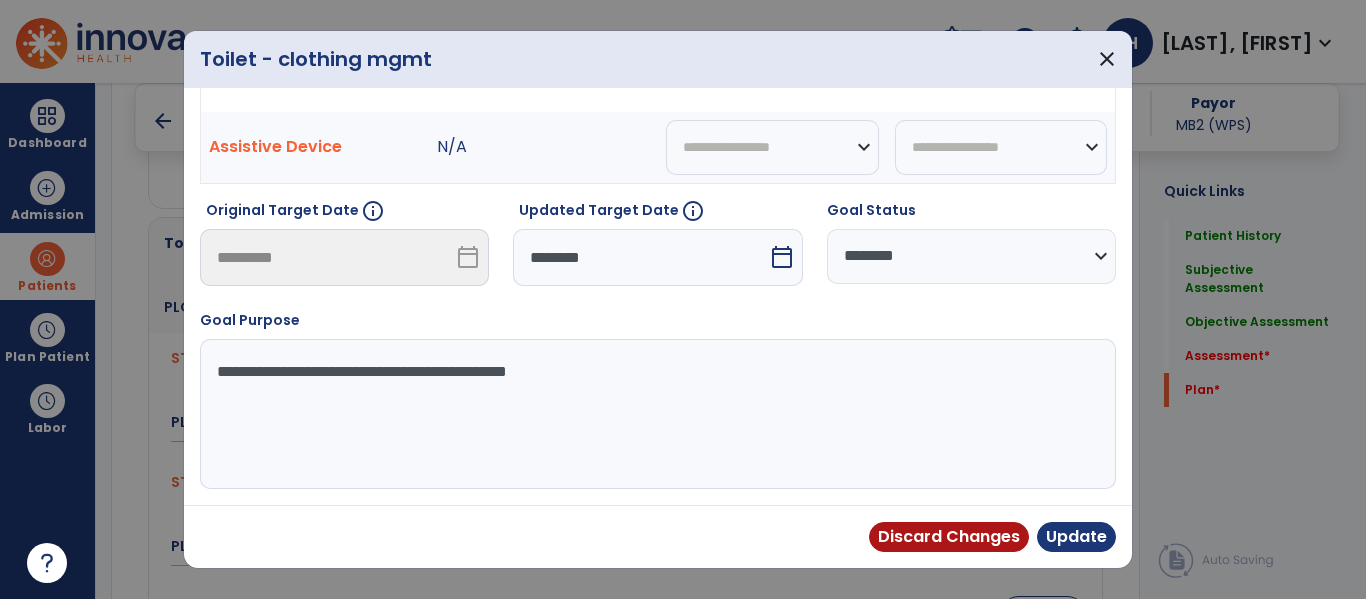scroll, scrollTop: 133, scrollLeft: 0, axis: vertical 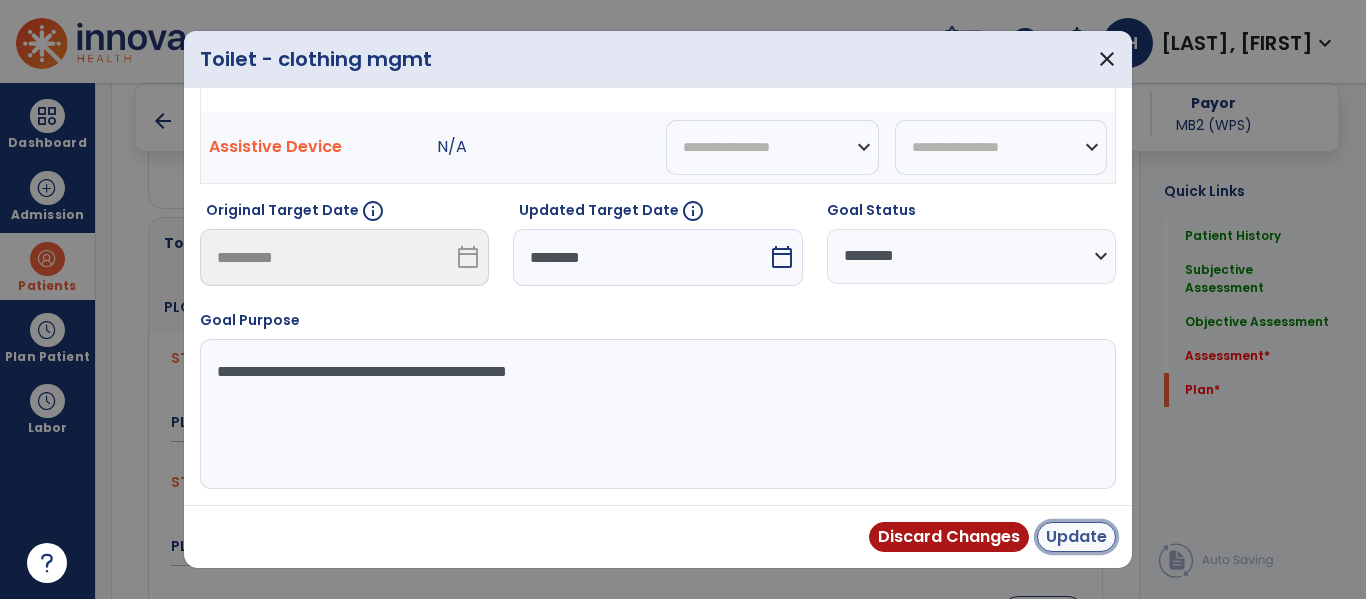 click on "Update" at bounding box center [1076, 537] 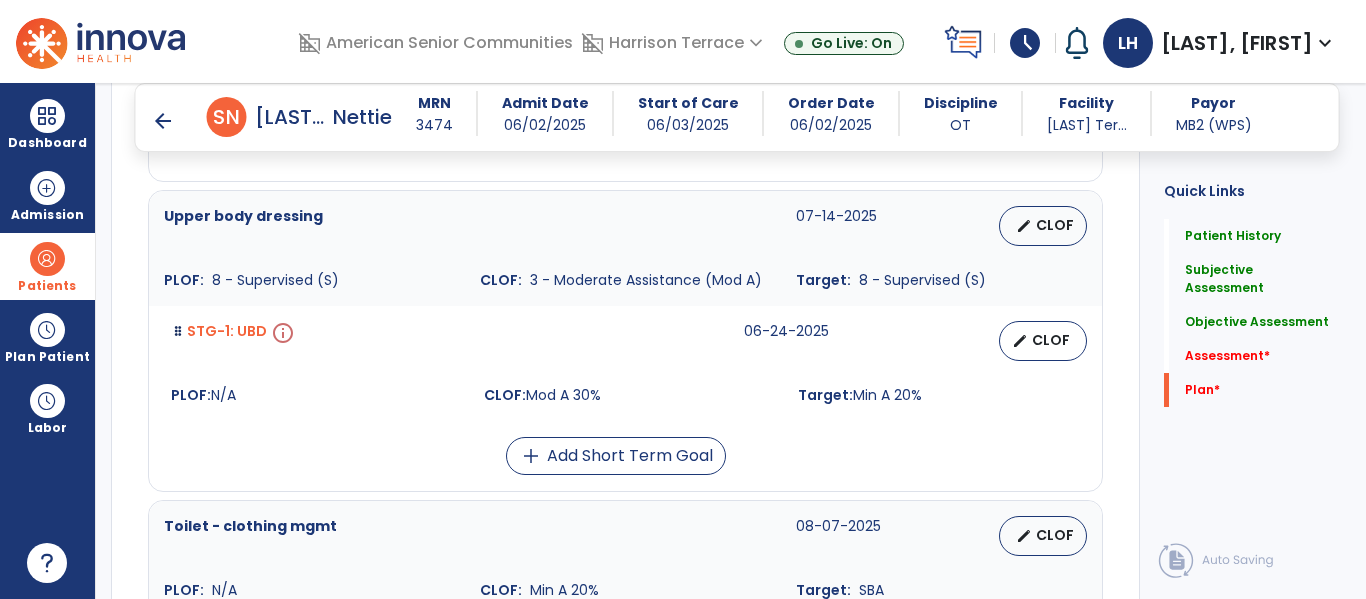 scroll, scrollTop: 5384, scrollLeft: 0, axis: vertical 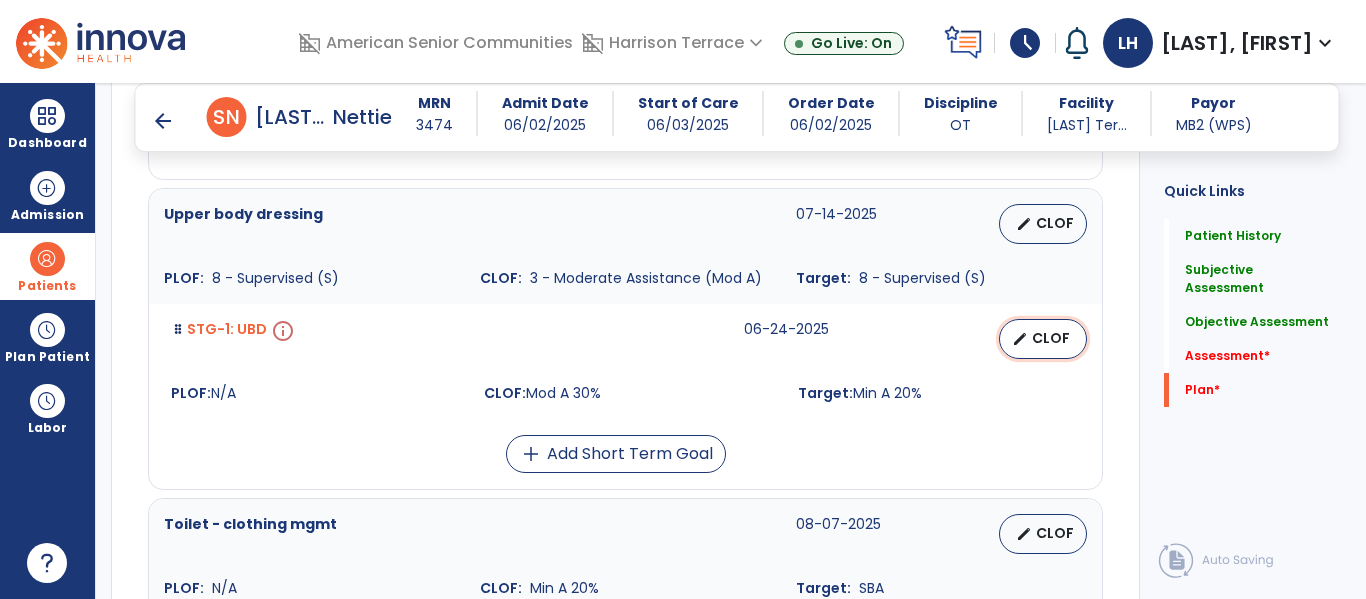 click on "edit" at bounding box center [1020, 339] 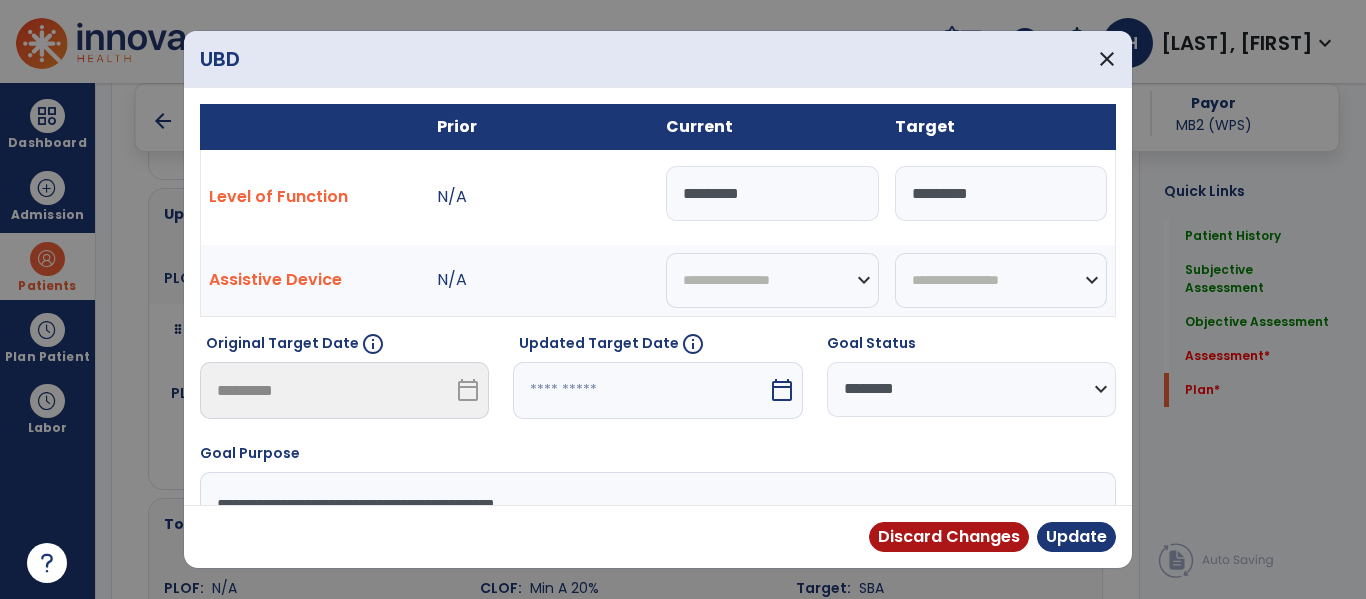click on "**********" at bounding box center (971, 389) 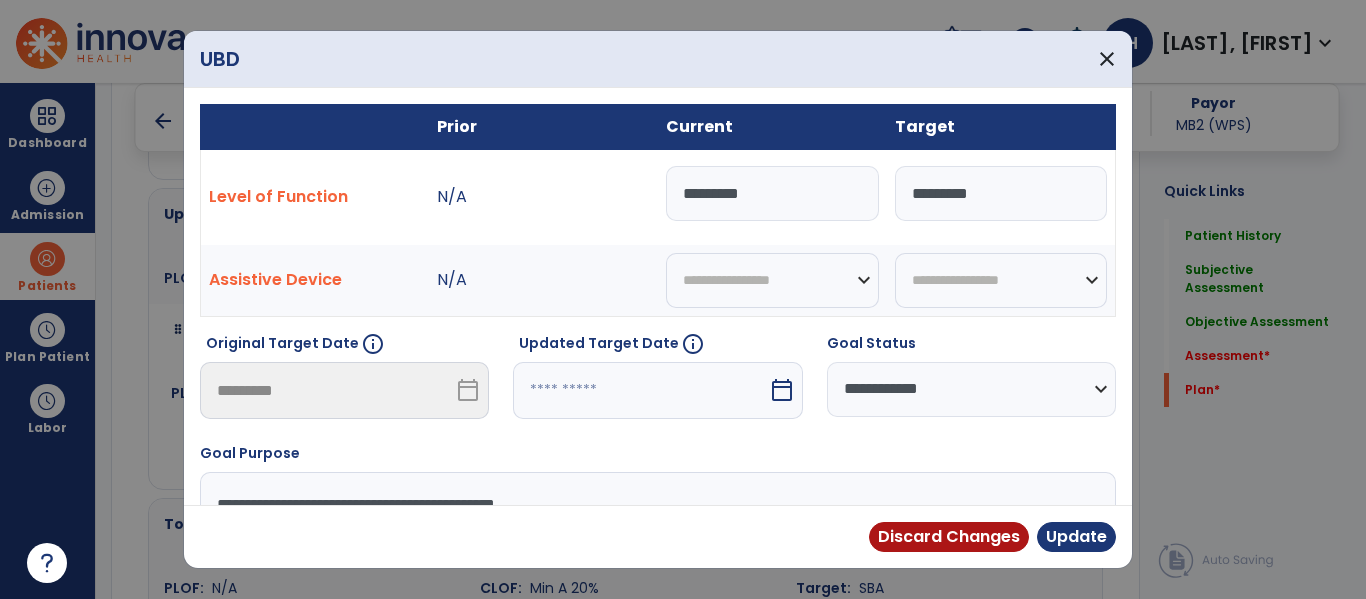 click on "**********" at bounding box center [971, 389] 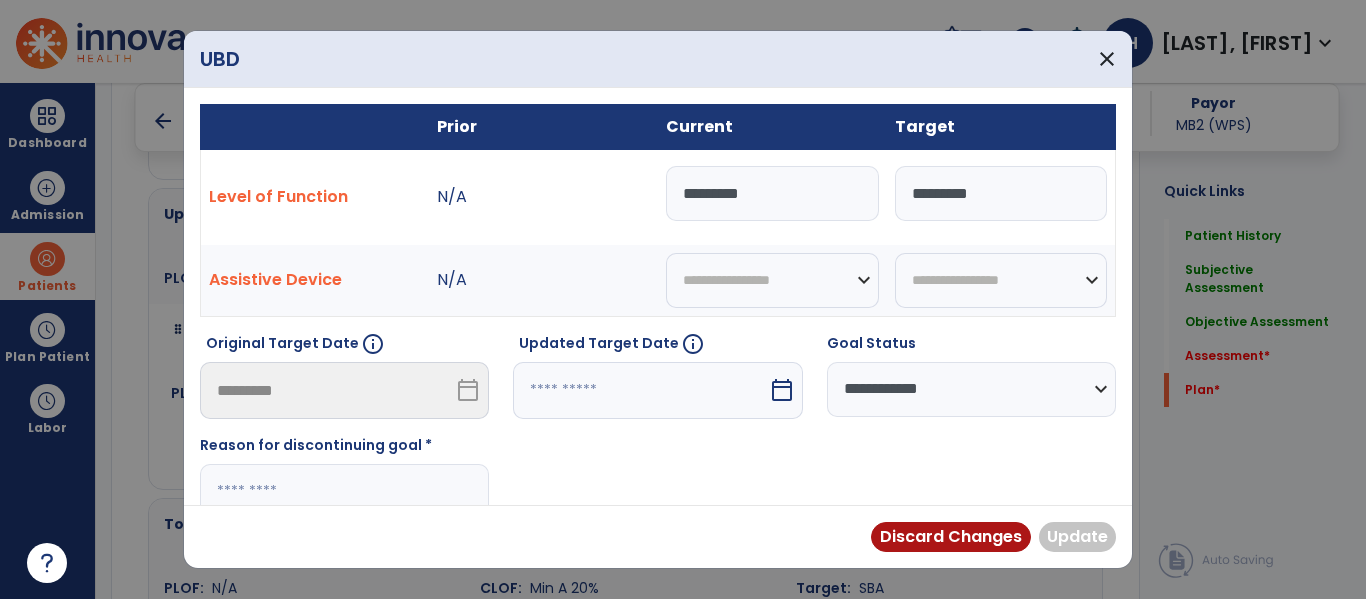 scroll, scrollTop: 61, scrollLeft: 0, axis: vertical 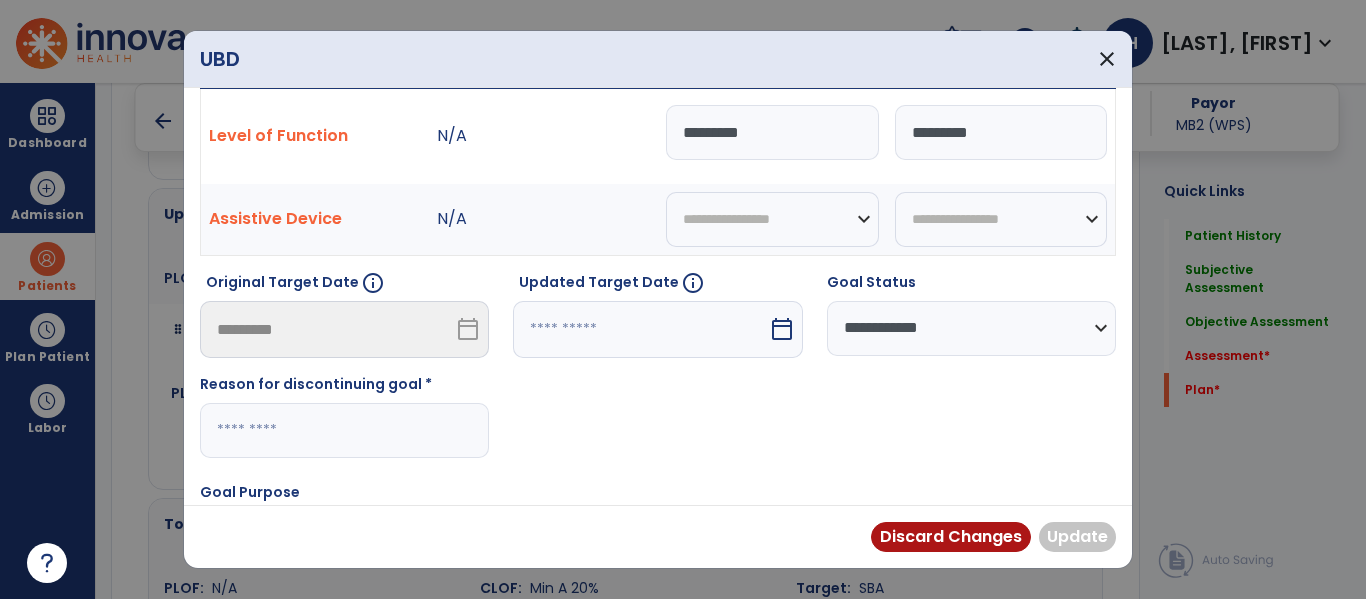 click at bounding box center [344, 430] 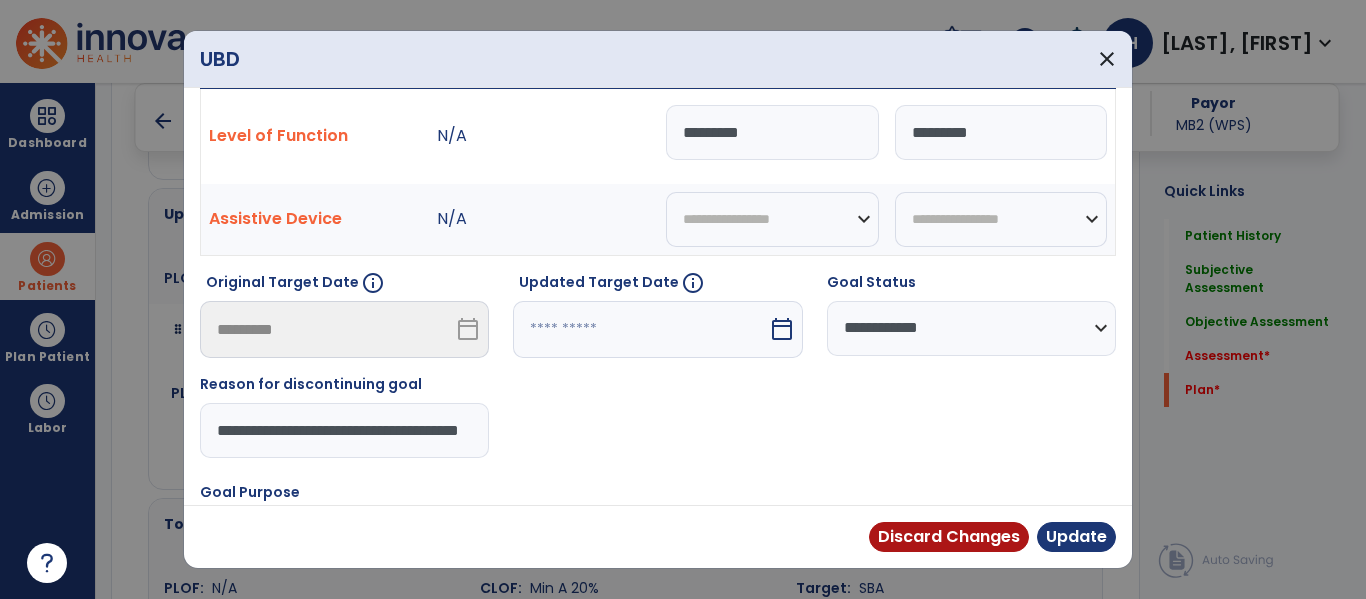 type on "**********" 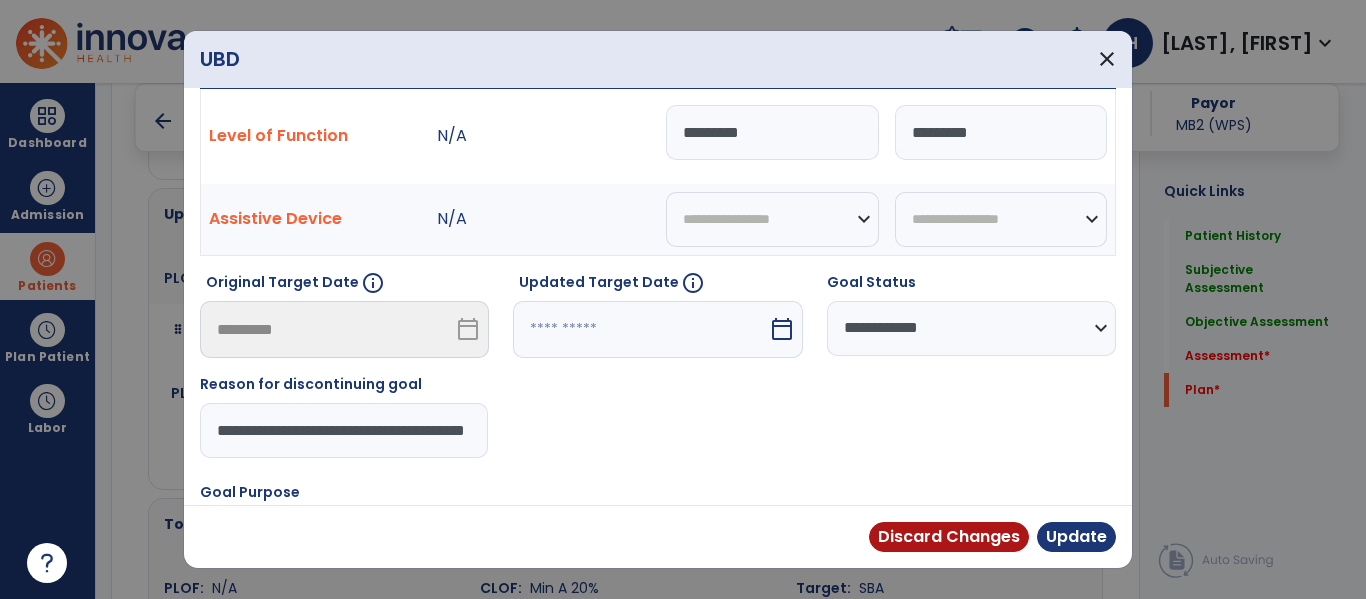 scroll, scrollTop: 0, scrollLeft: 52, axis: horizontal 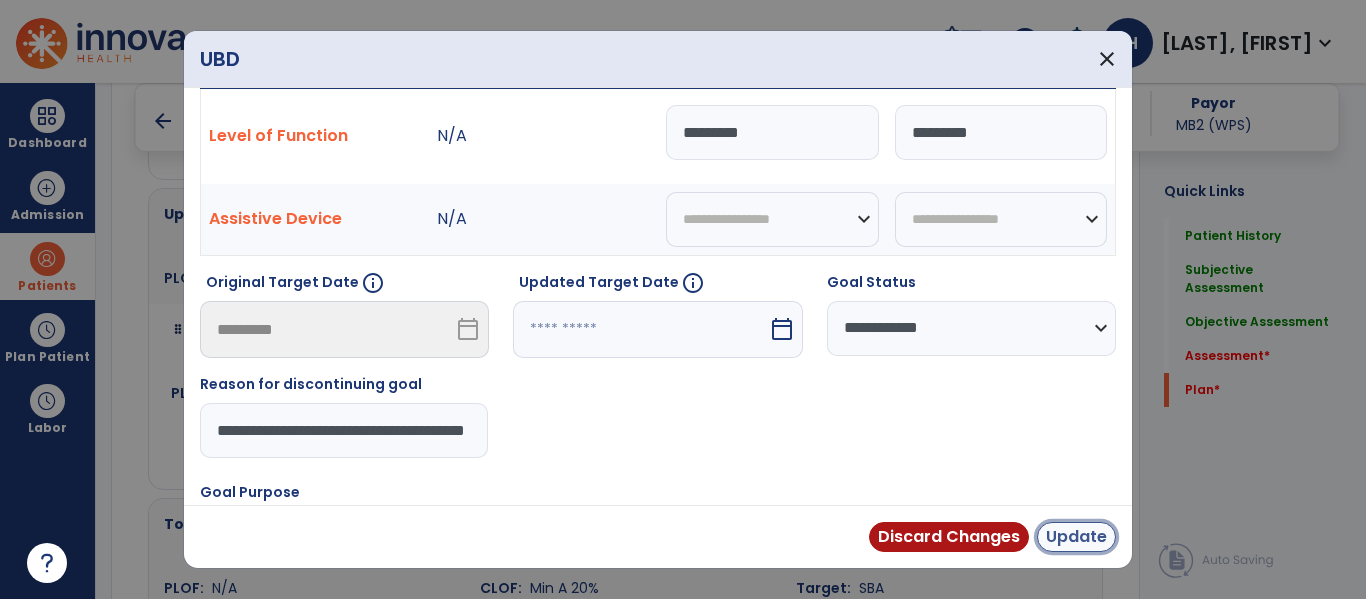 click on "Update" at bounding box center (1076, 537) 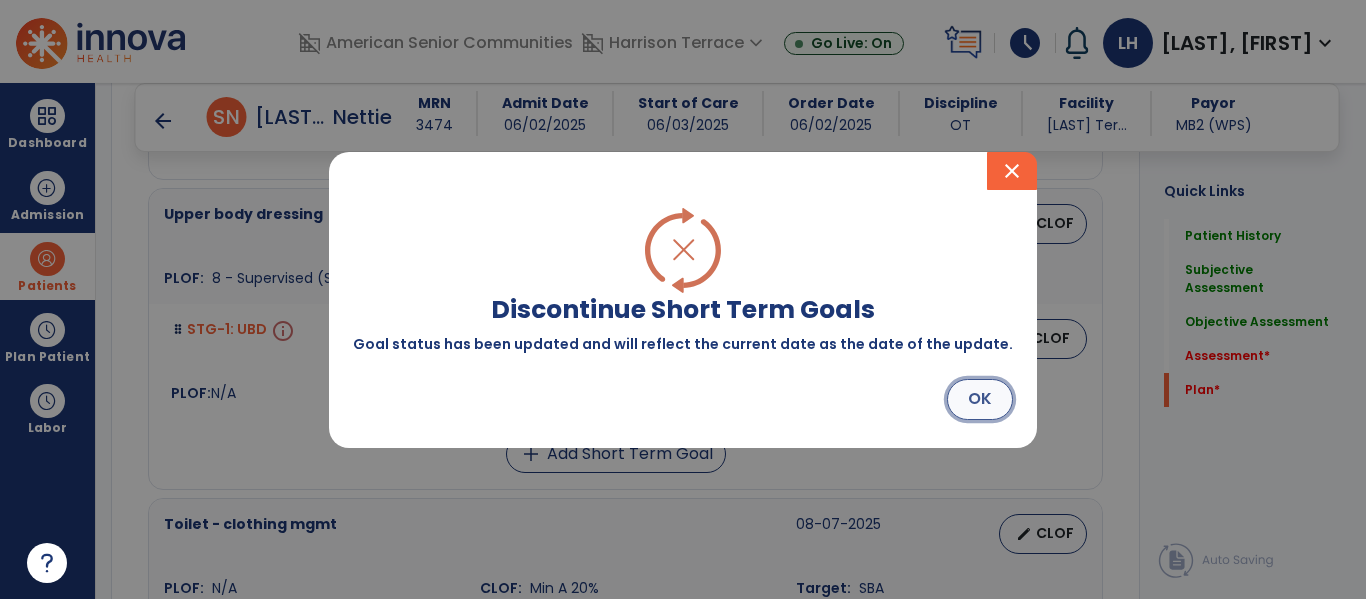 click on "OK" at bounding box center (980, 399) 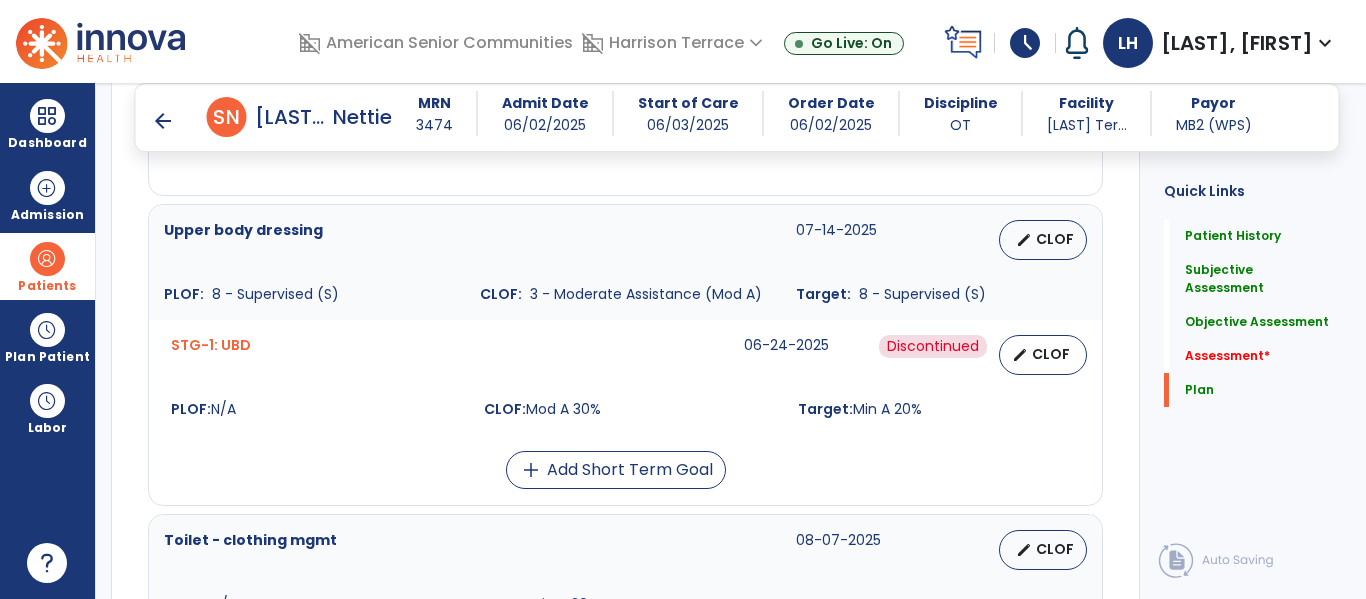 scroll, scrollTop: 5365, scrollLeft: 0, axis: vertical 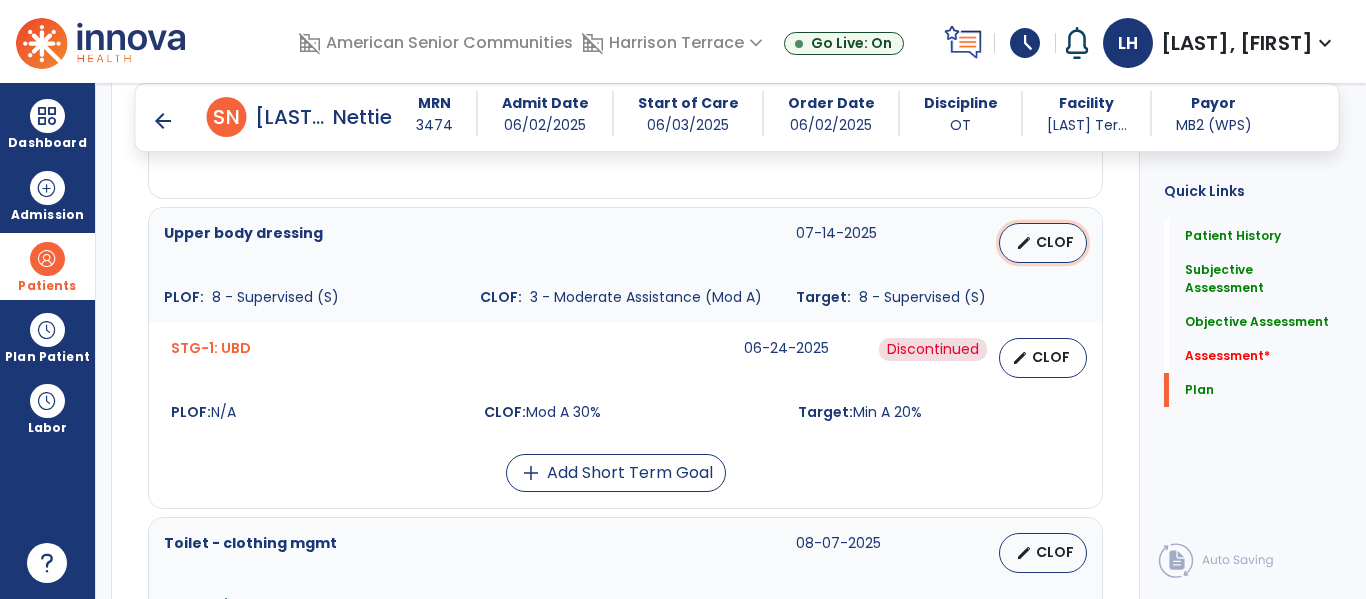 click on "edit" at bounding box center (1024, 243) 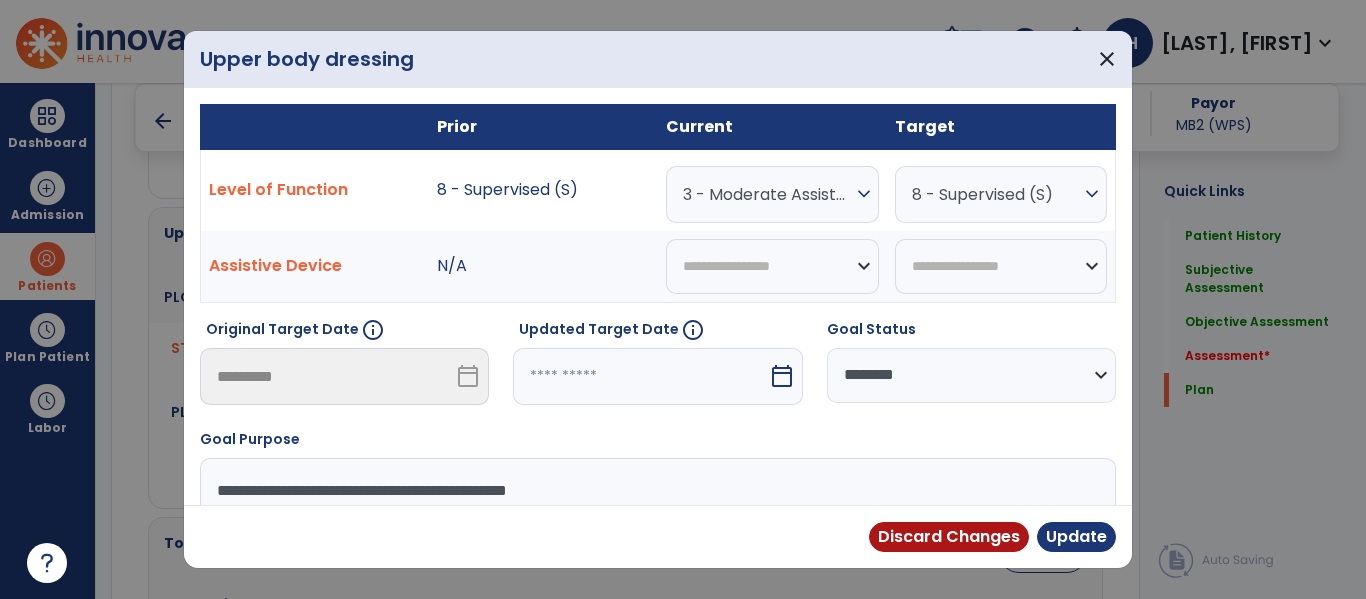 click on "**********" at bounding box center [971, 375] 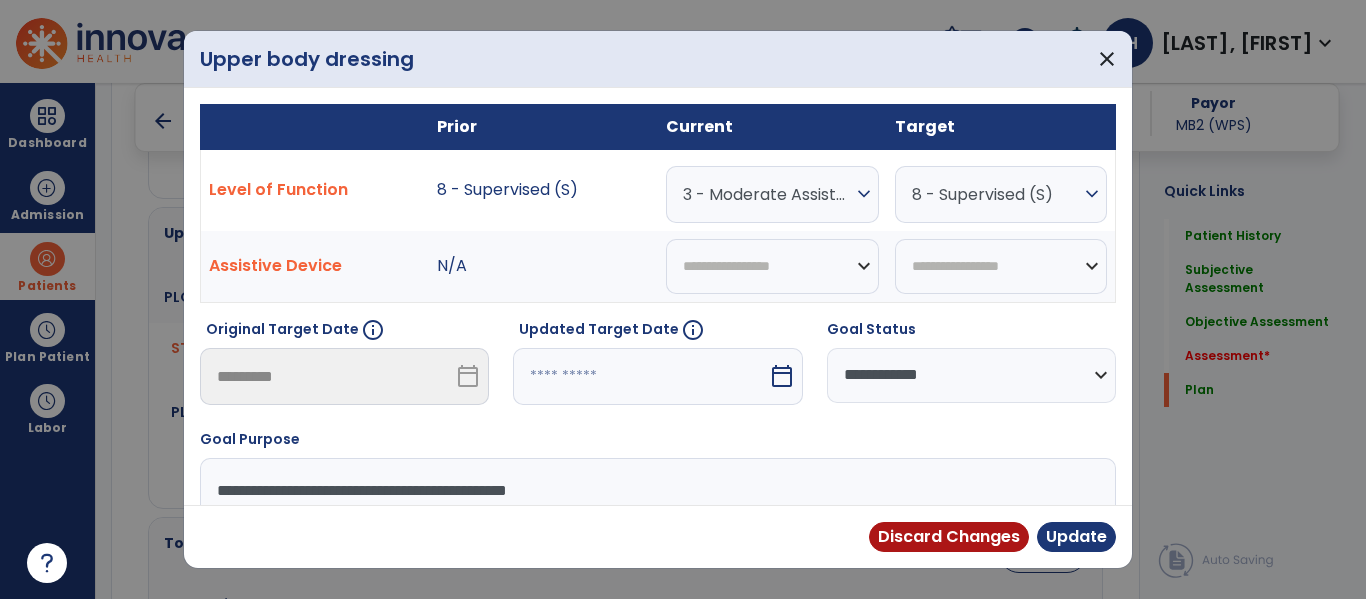 click on "**********" at bounding box center [971, 375] 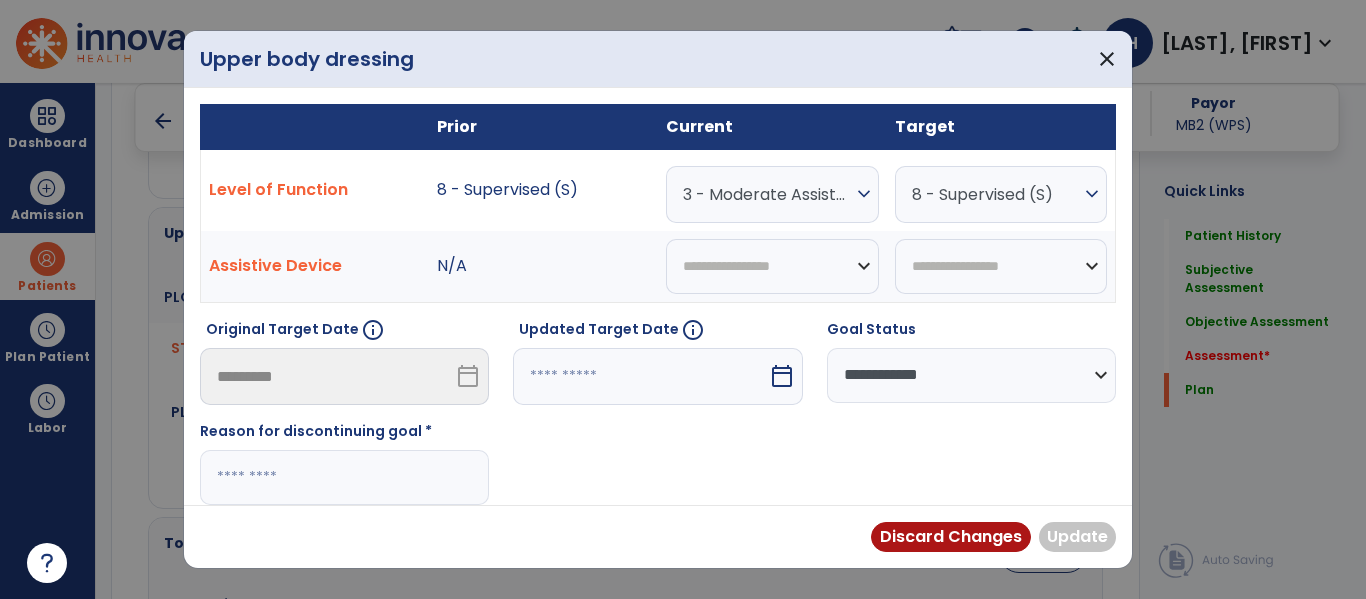 click at bounding box center [344, 477] 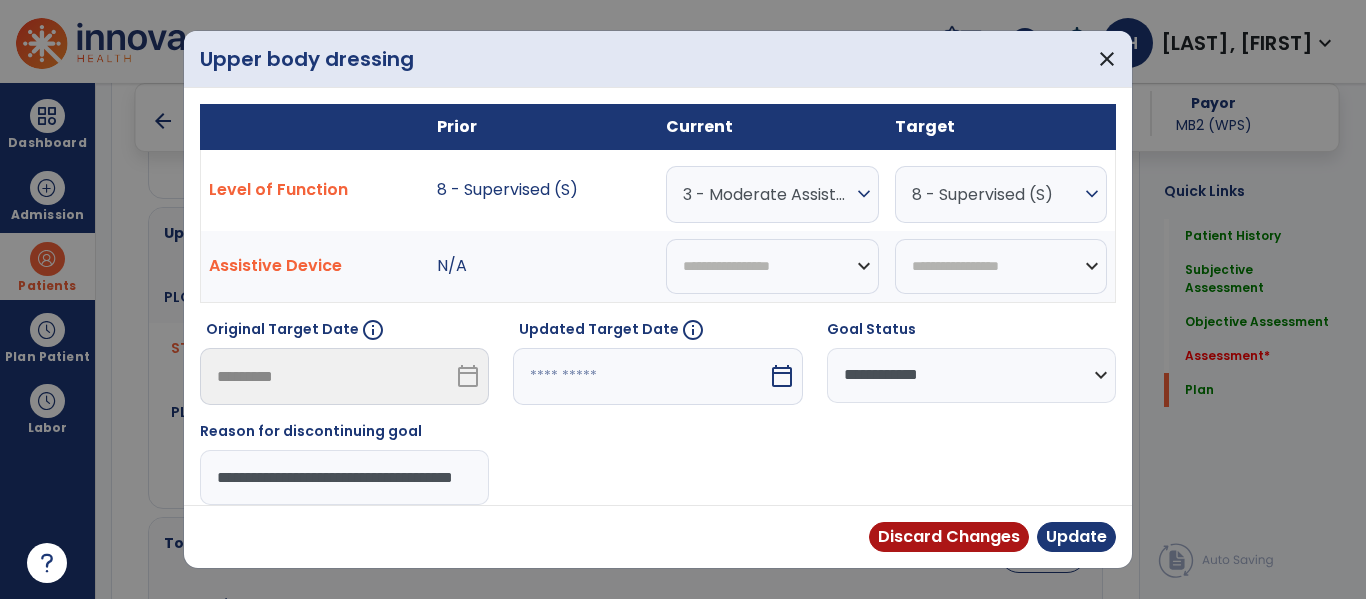 type on "**********" 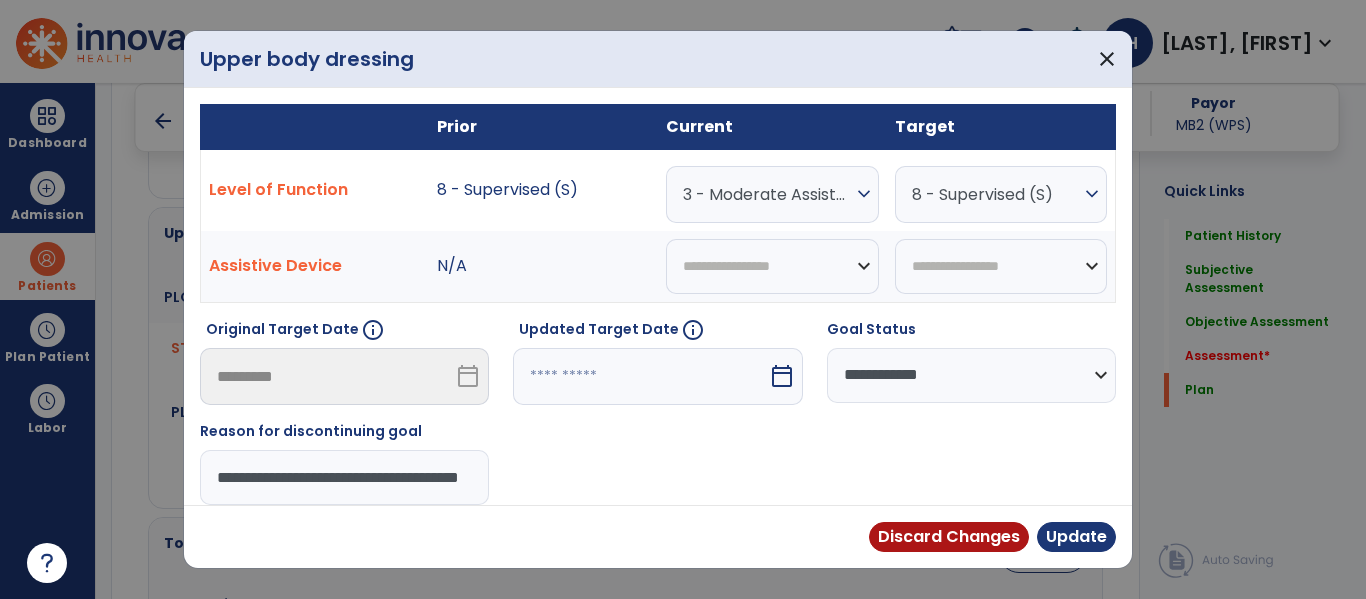 scroll, scrollTop: 0, scrollLeft: 48, axis: horizontal 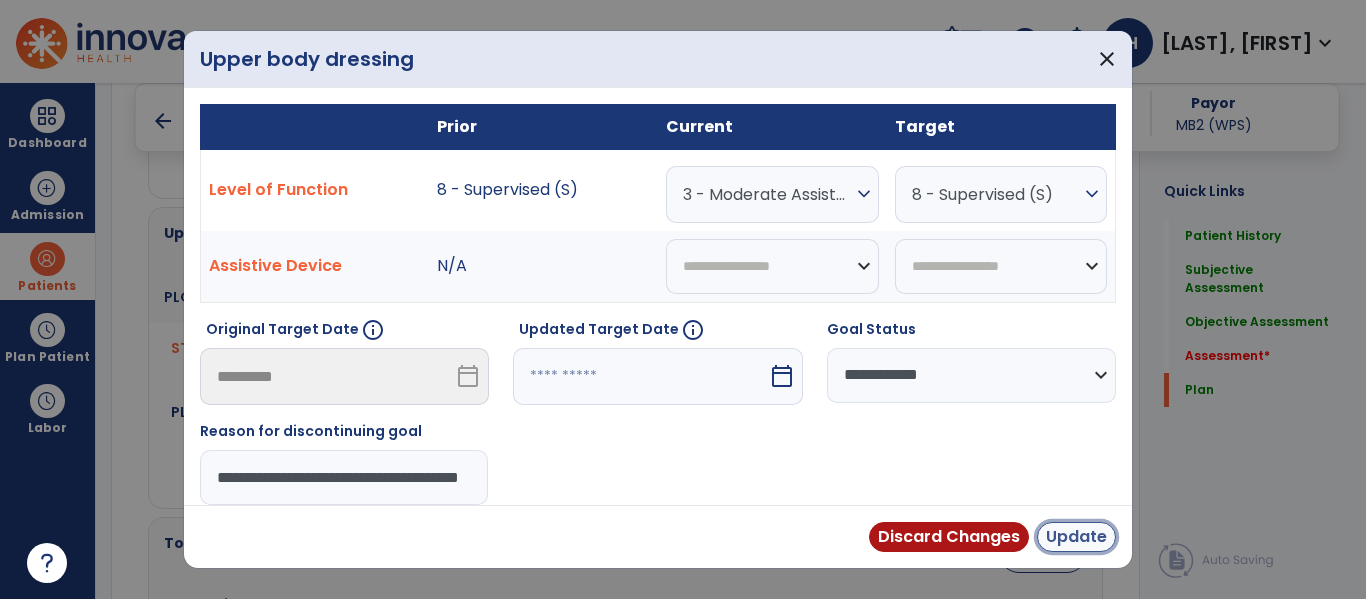 click on "Update" at bounding box center [1076, 537] 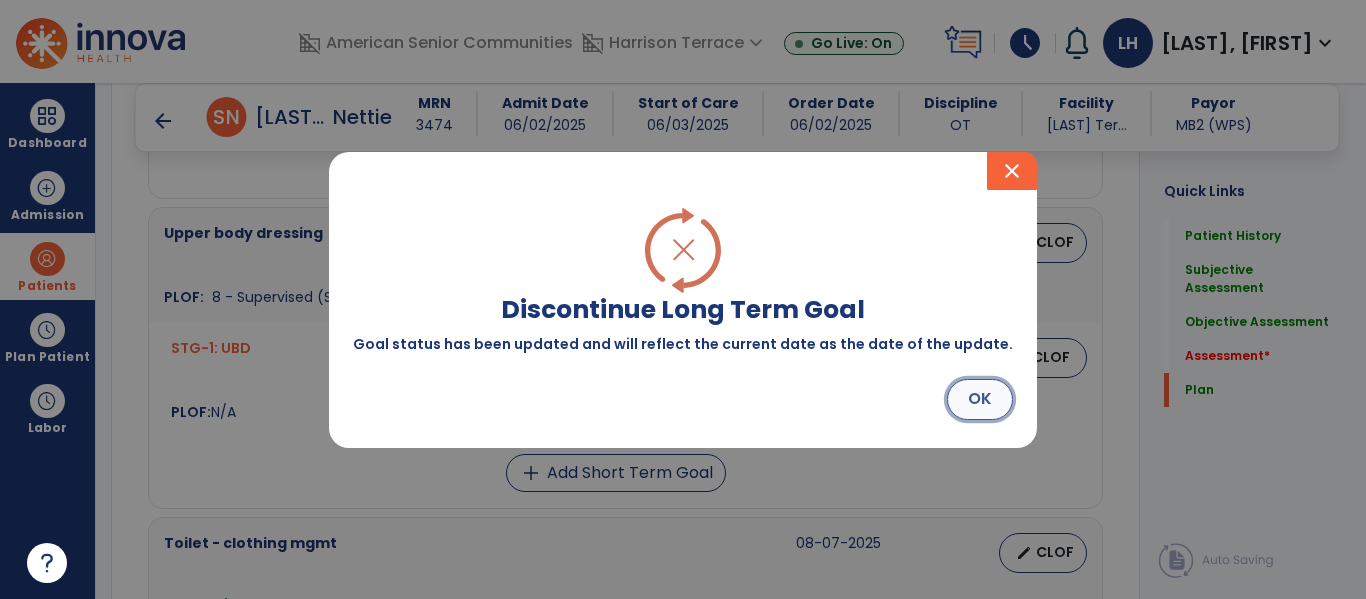 click on "OK" at bounding box center (980, 399) 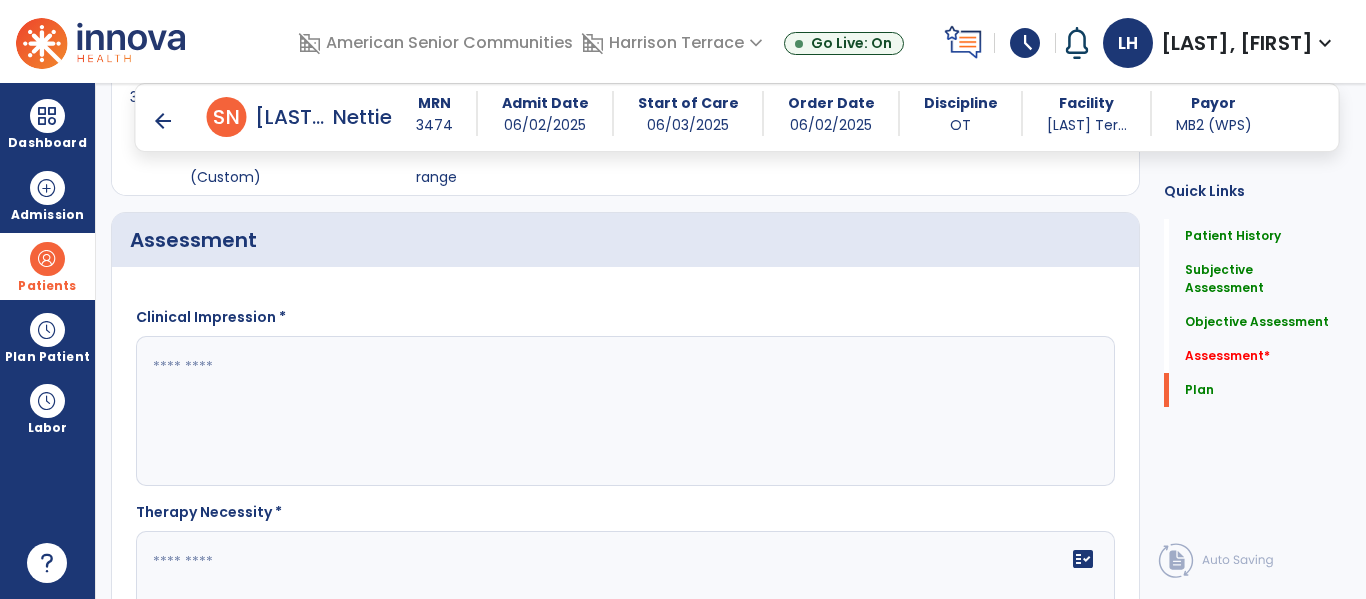 scroll, scrollTop: 2672, scrollLeft: 0, axis: vertical 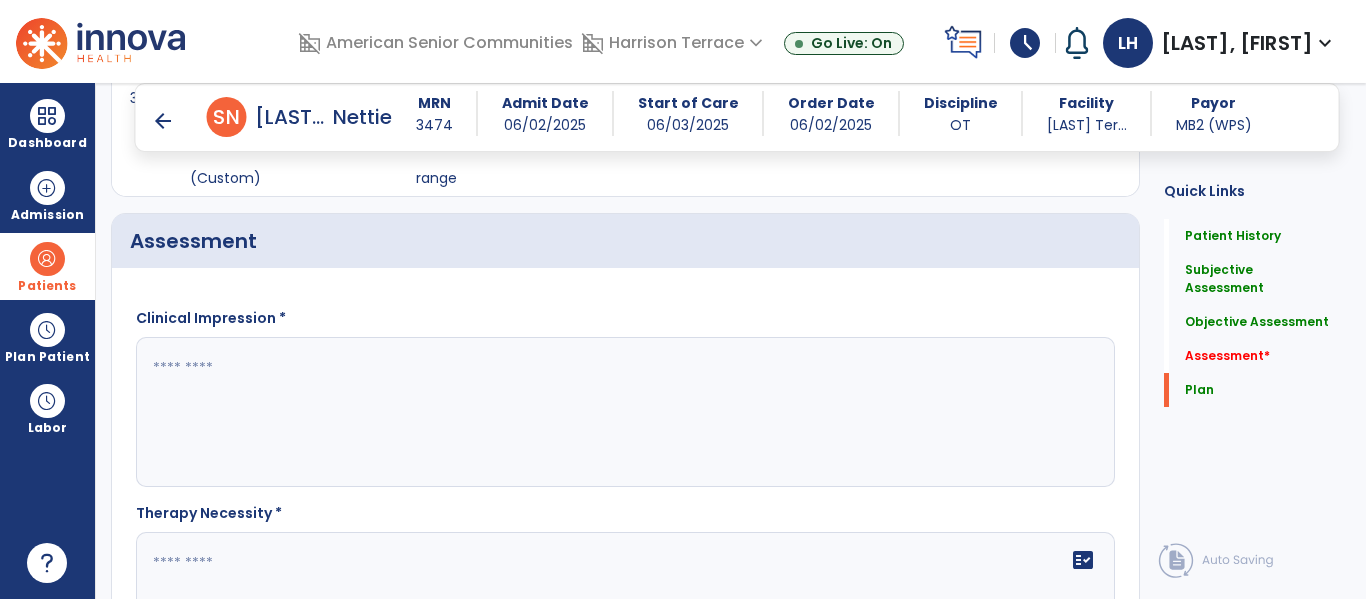 click 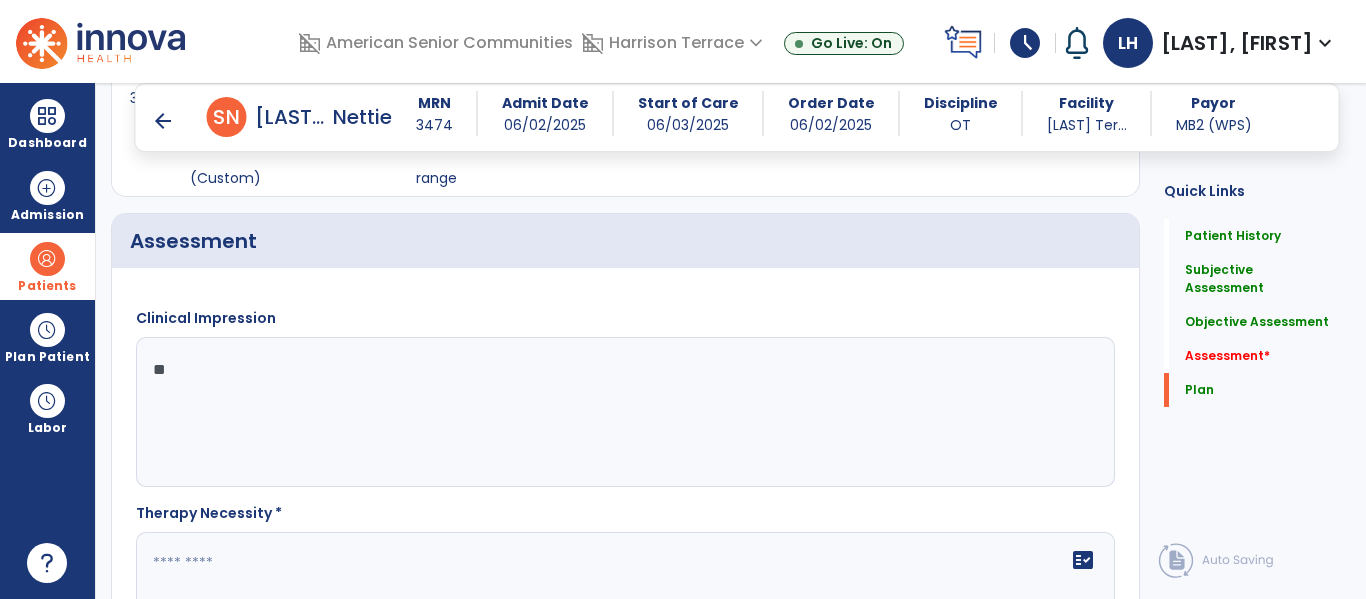 type on "*" 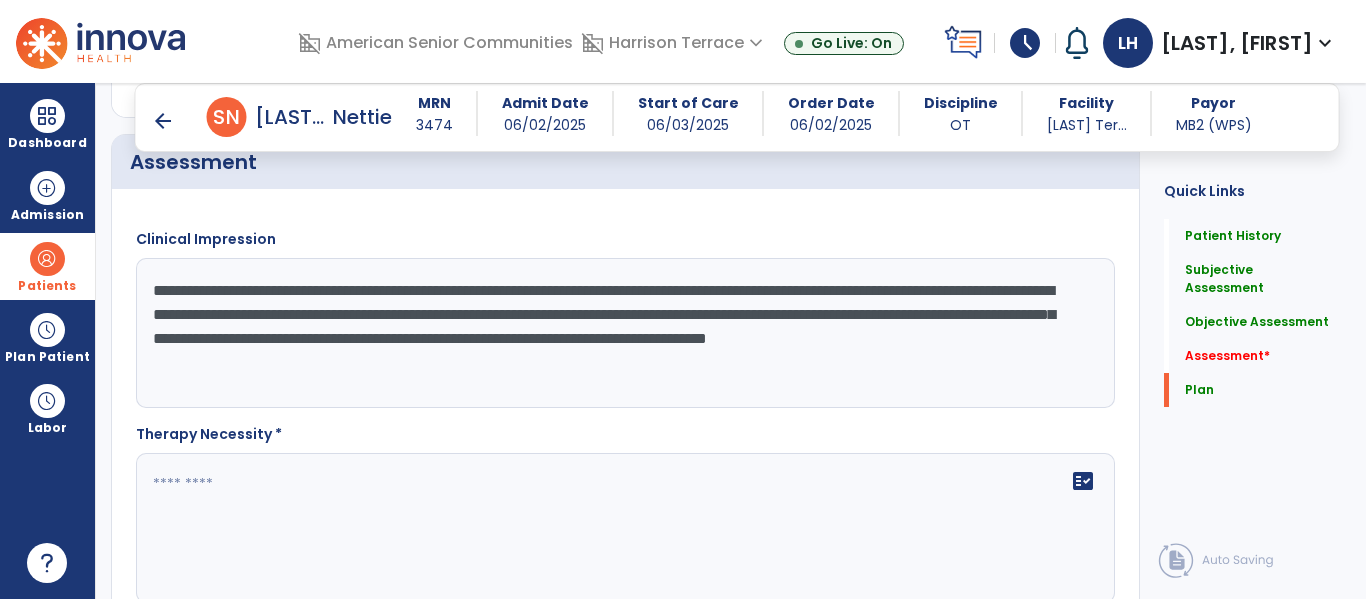 scroll, scrollTop: 2741, scrollLeft: 0, axis: vertical 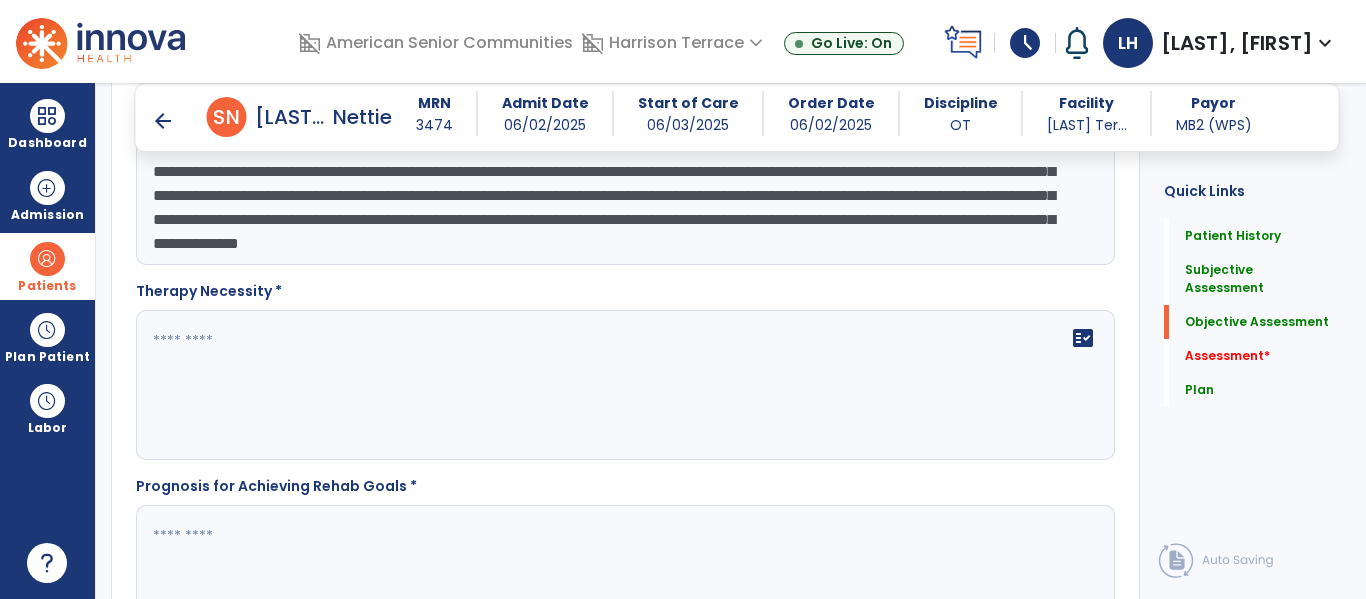 type on "**********" 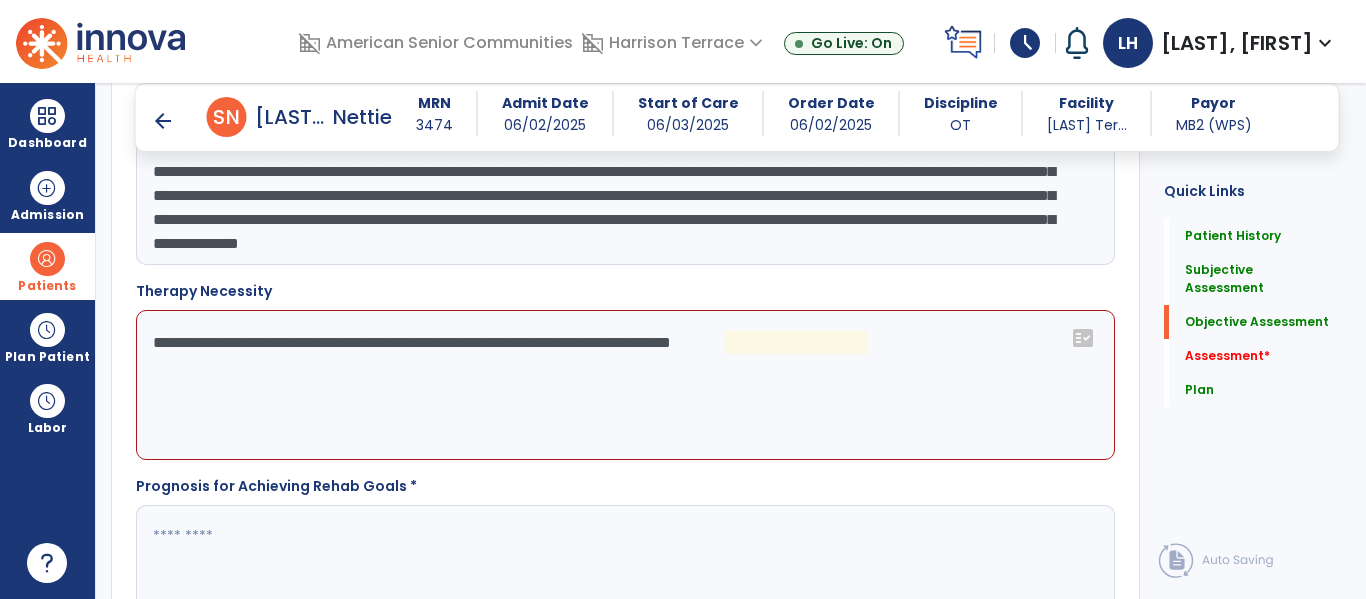 click on "**********" 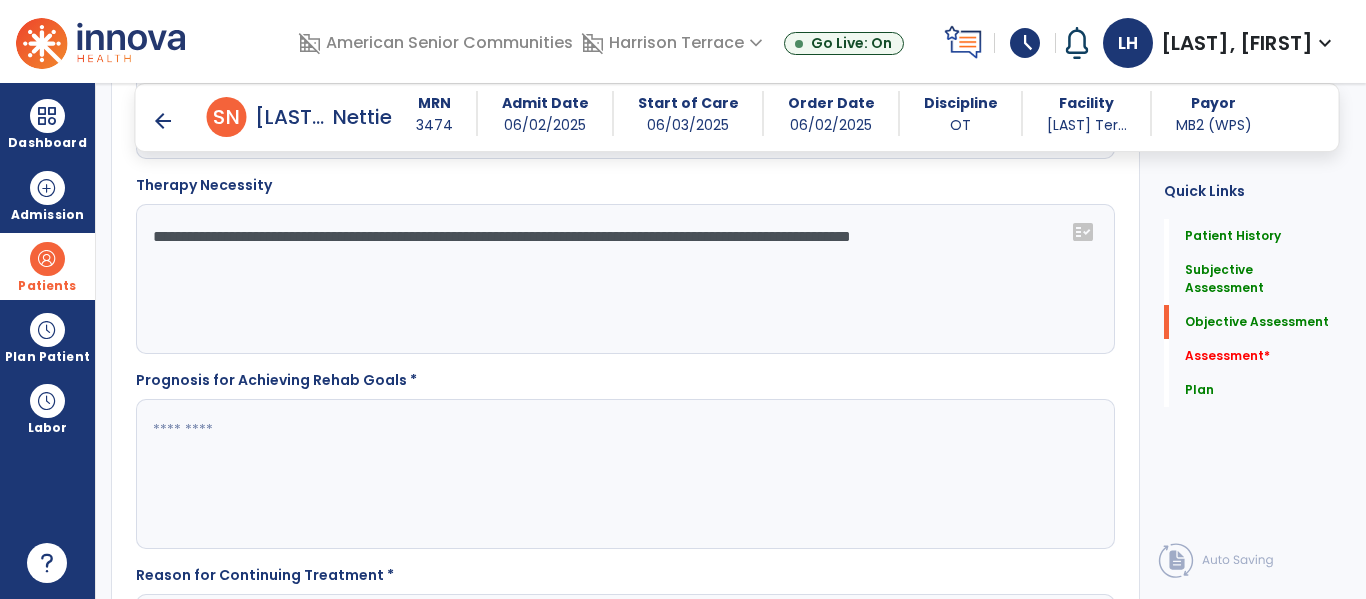scroll, scrollTop: 3015, scrollLeft: 0, axis: vertical 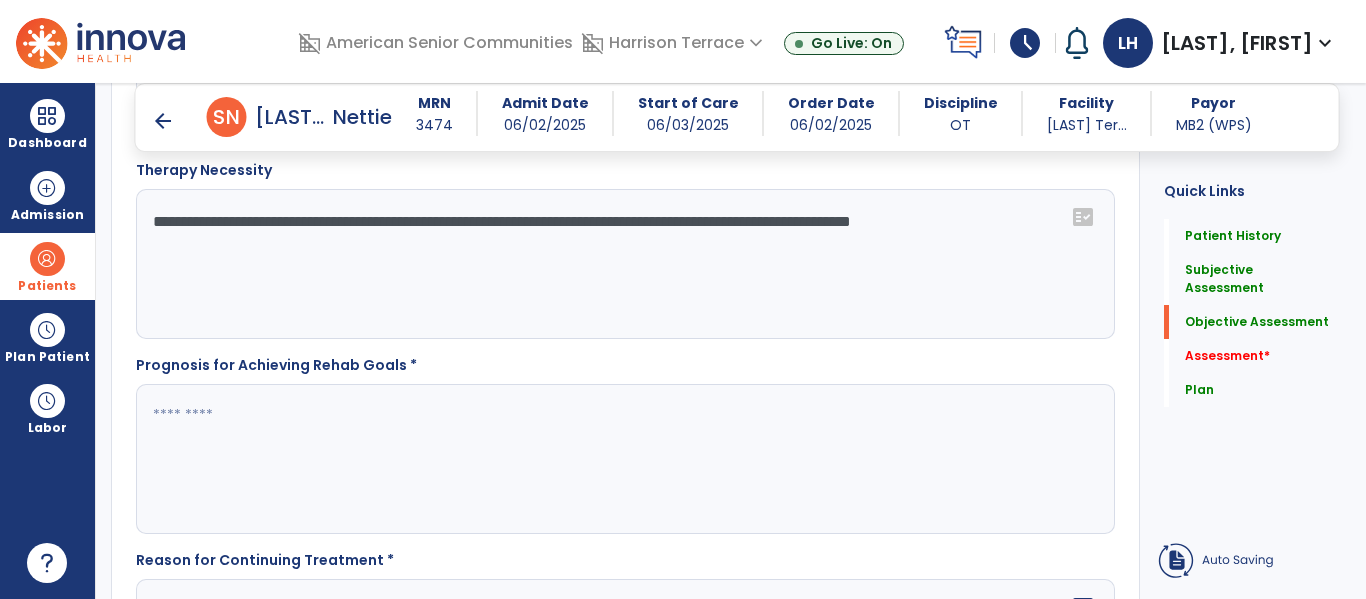 type on "**********" 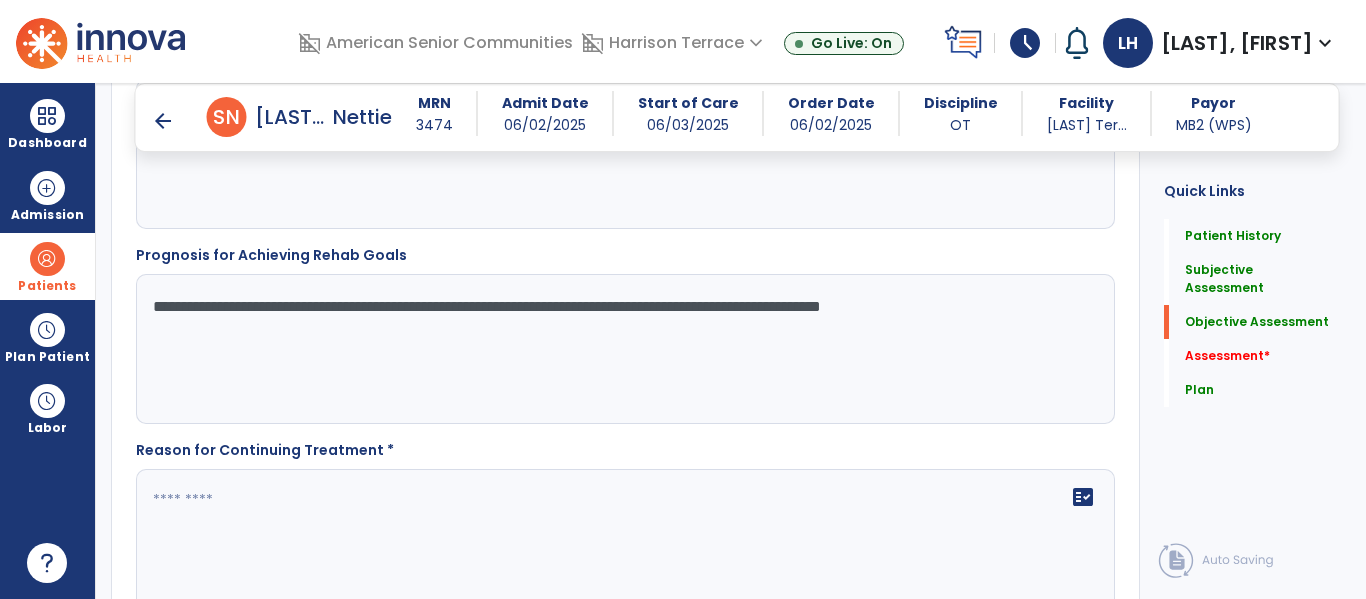 scroll, scrollTop: 3156, scrollLeft: 0, axis: vertical 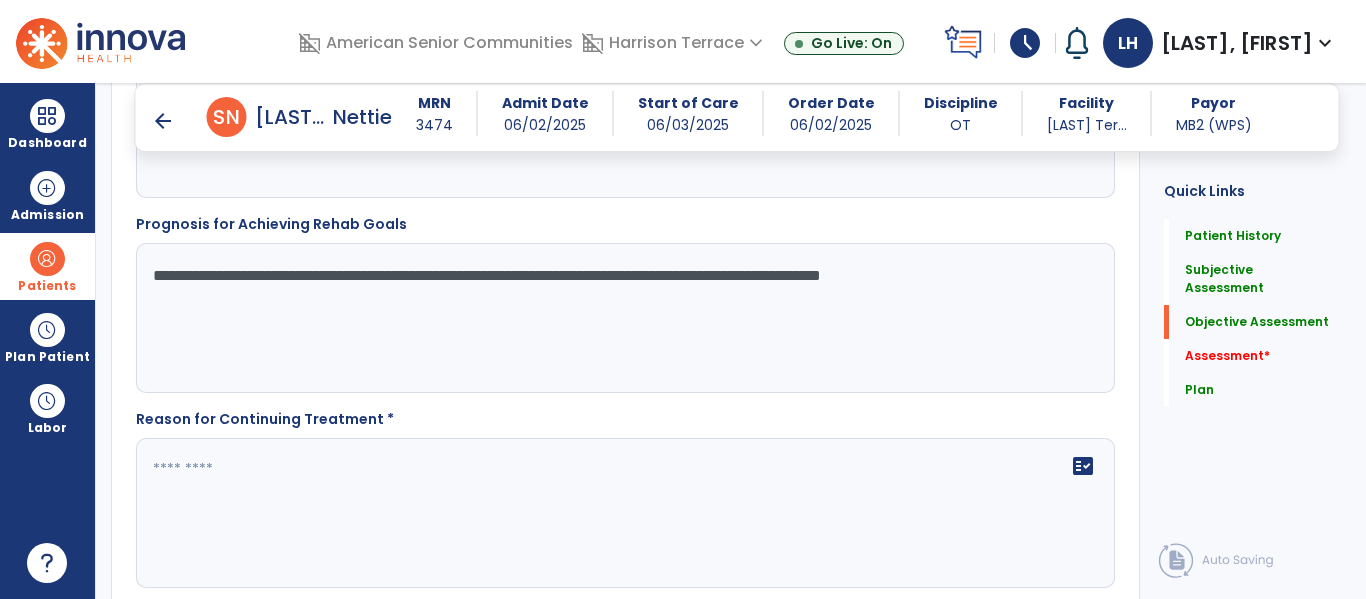 type on "**********" 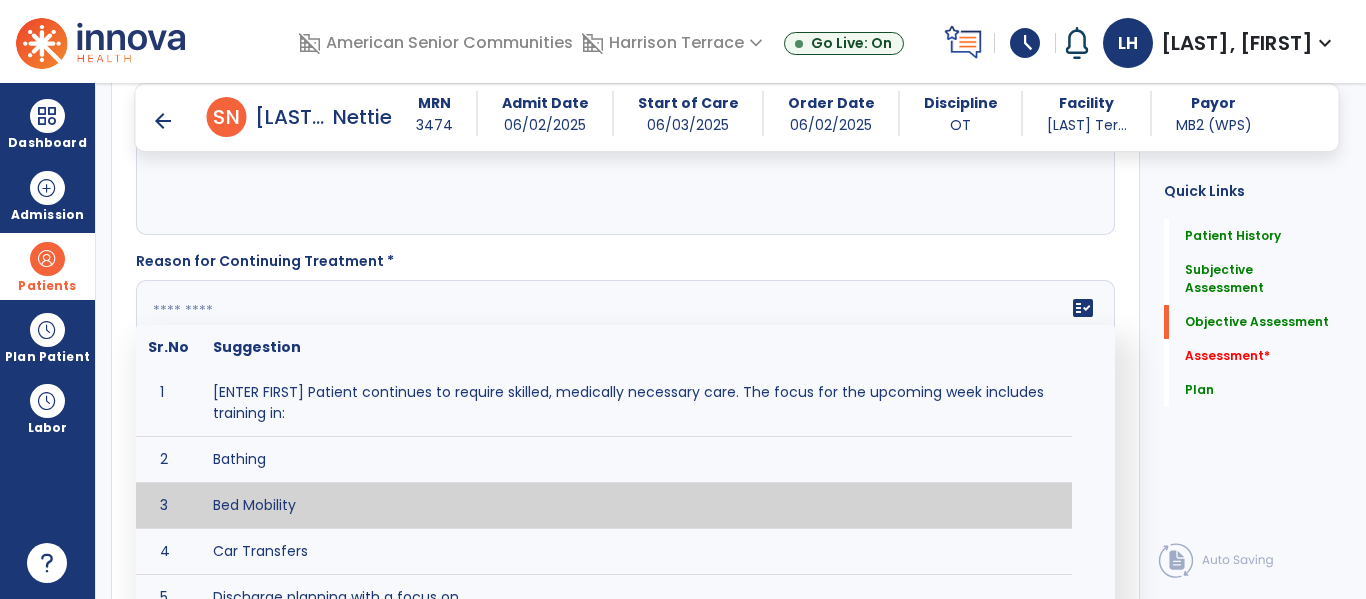 scroll, scrollTop: 3316, scrollLeft: 0, axis: vertical 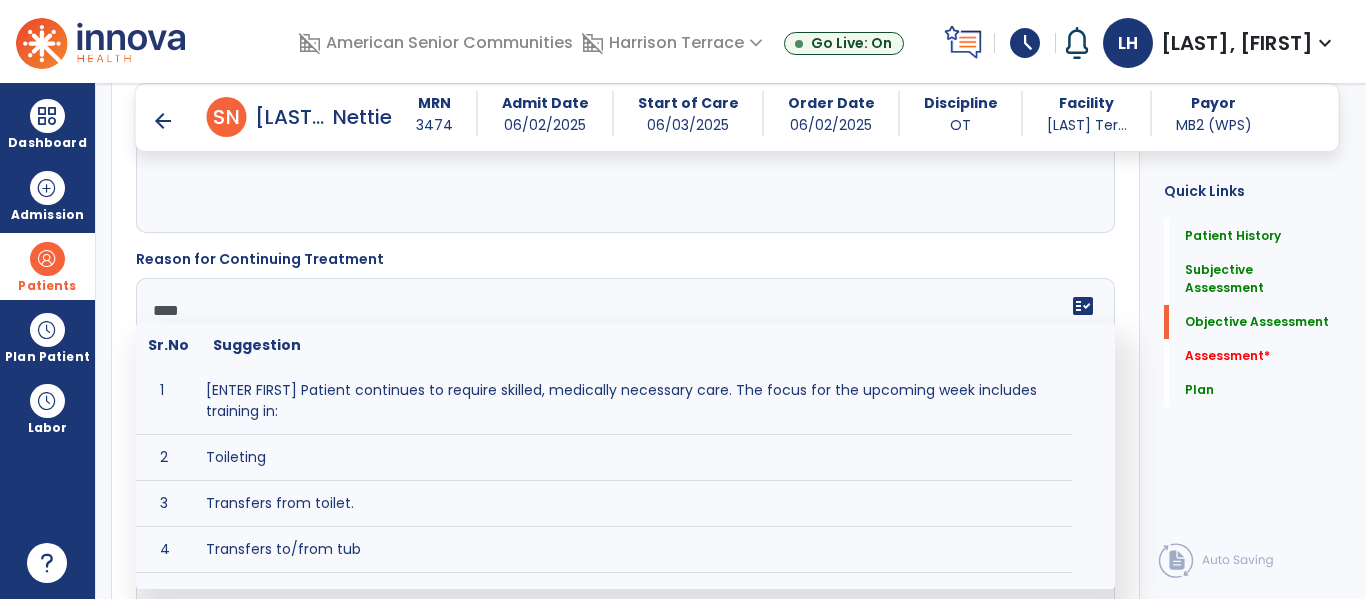 type on "*****" 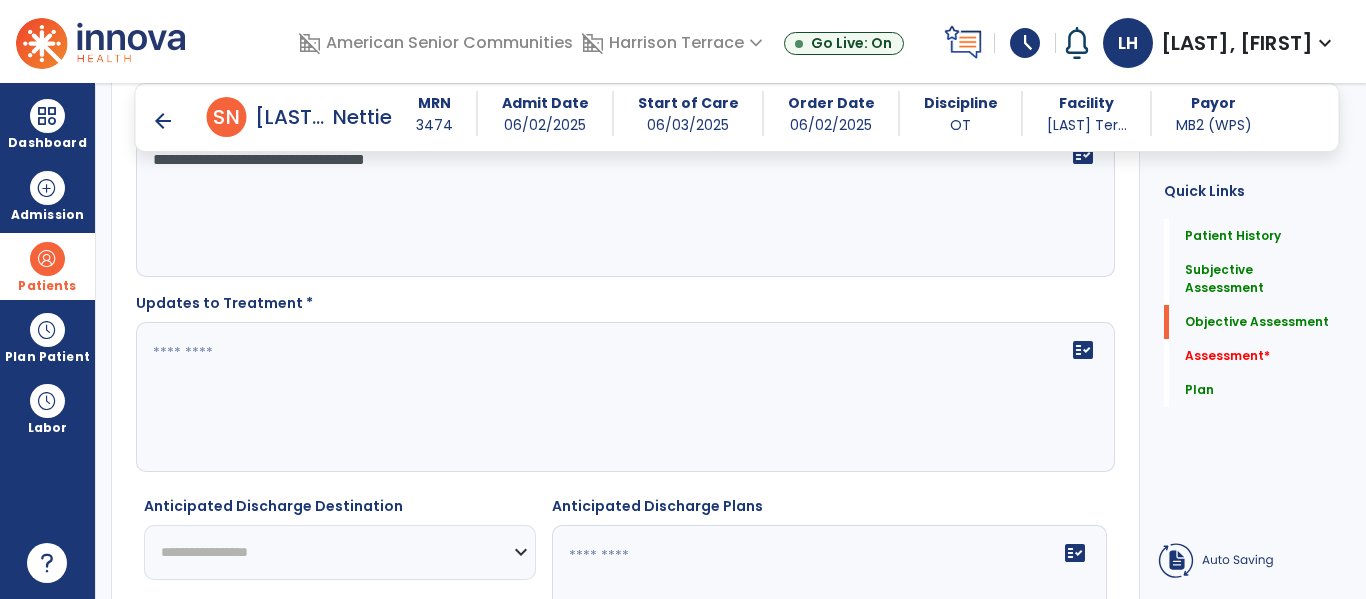 scroll, scrollTop: 3468, scrollLeft: 0, axis: vertical 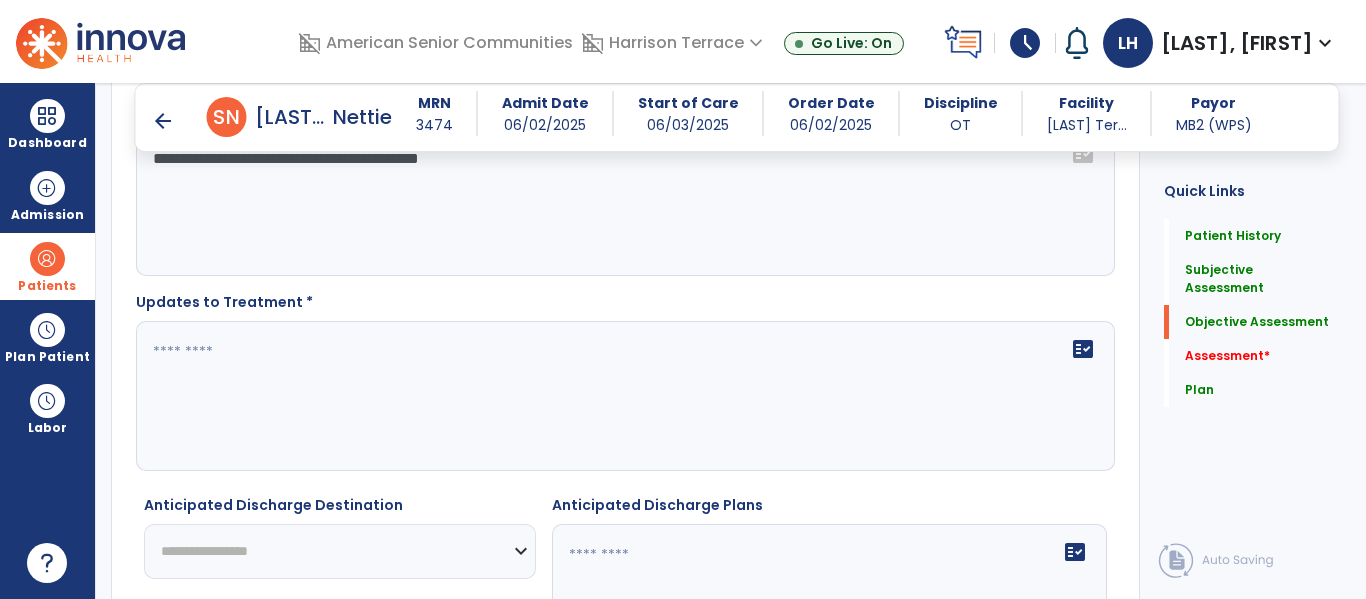 type on "**********" 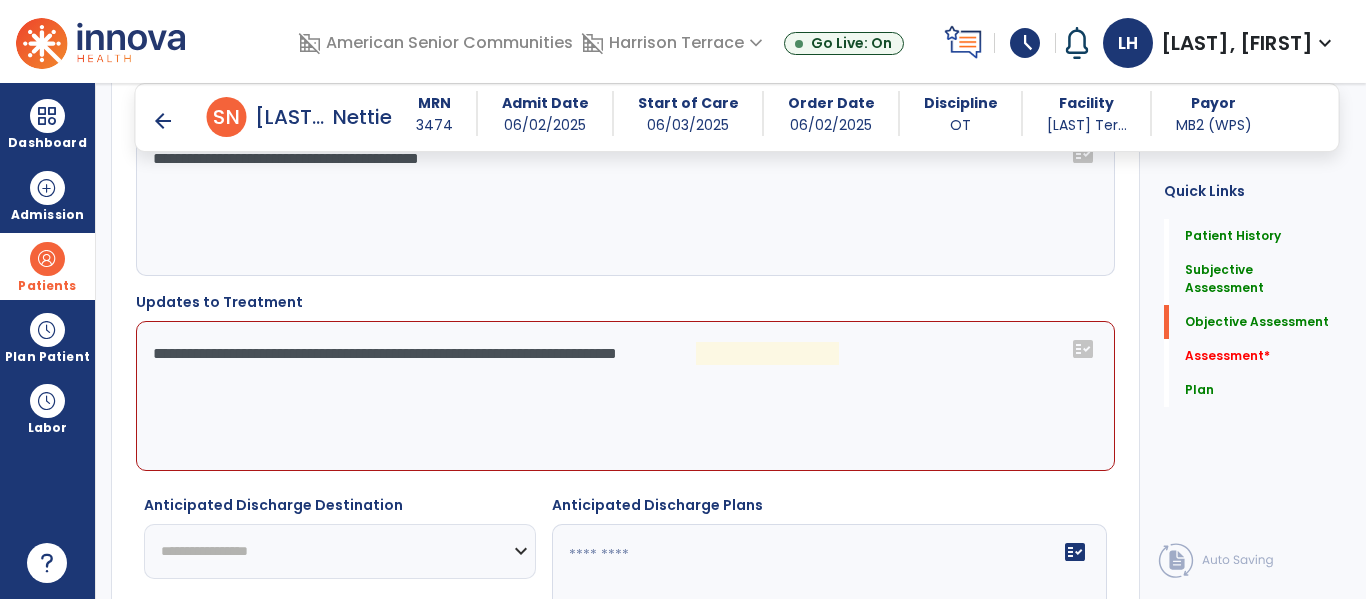 click on "**********" 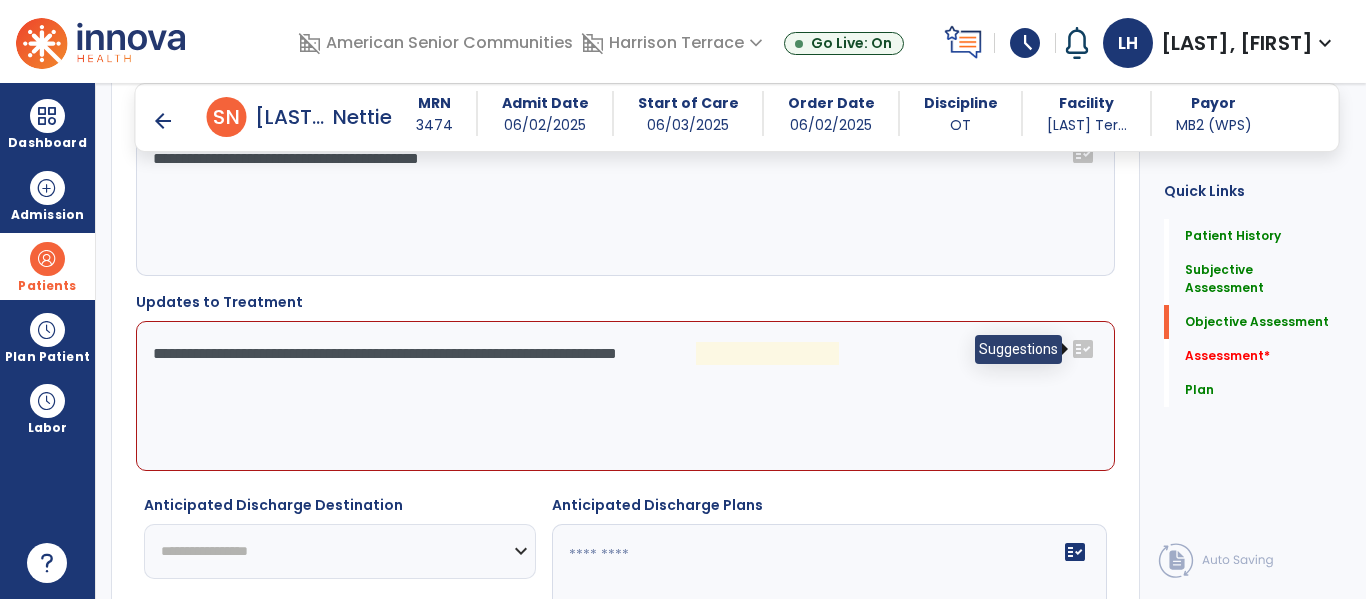 click on "fact_check" 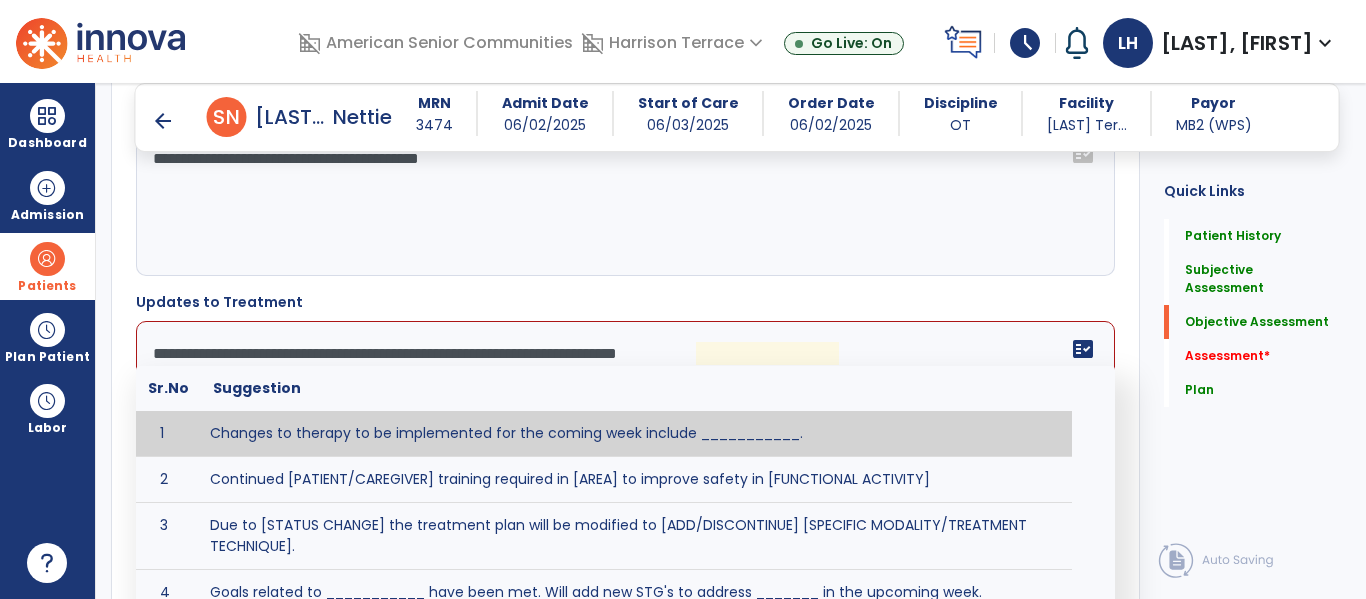 click on "**********" 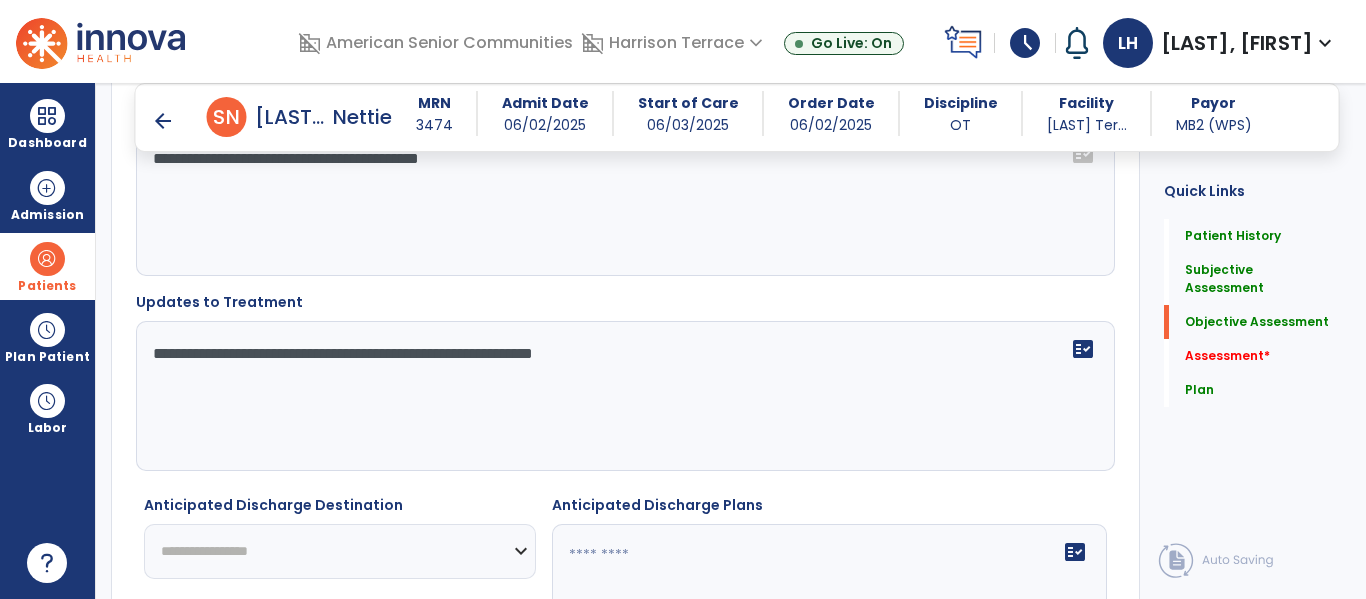 drag, startPoint x: 786, startPoint y: 367, endPoint x: 210, endPoint y: 325, distance: 577.52924 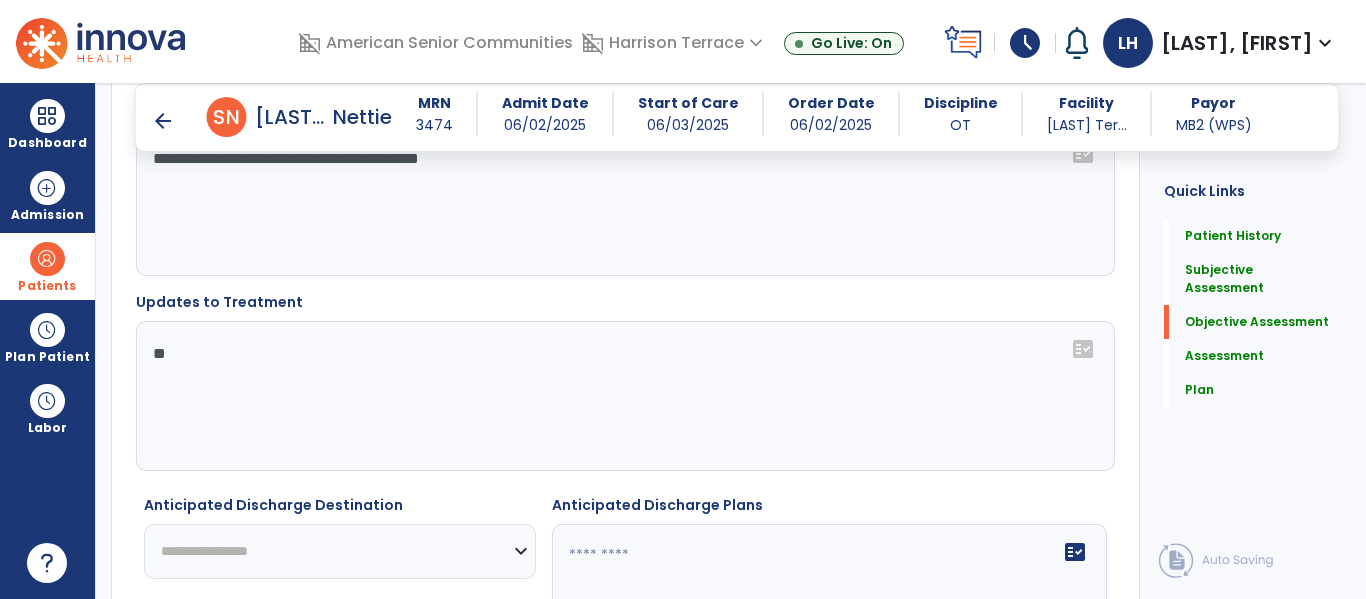 type on "*" 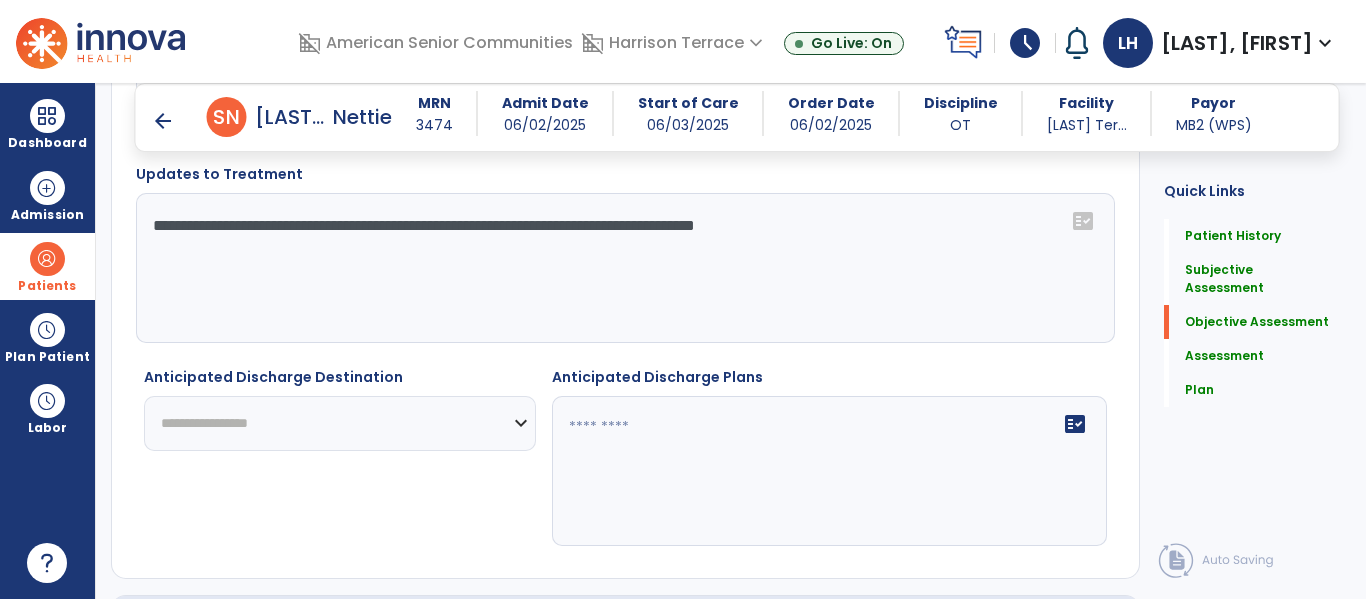 scroll, scrollTop: 3599, scrollLeft: 0, axis: vertical 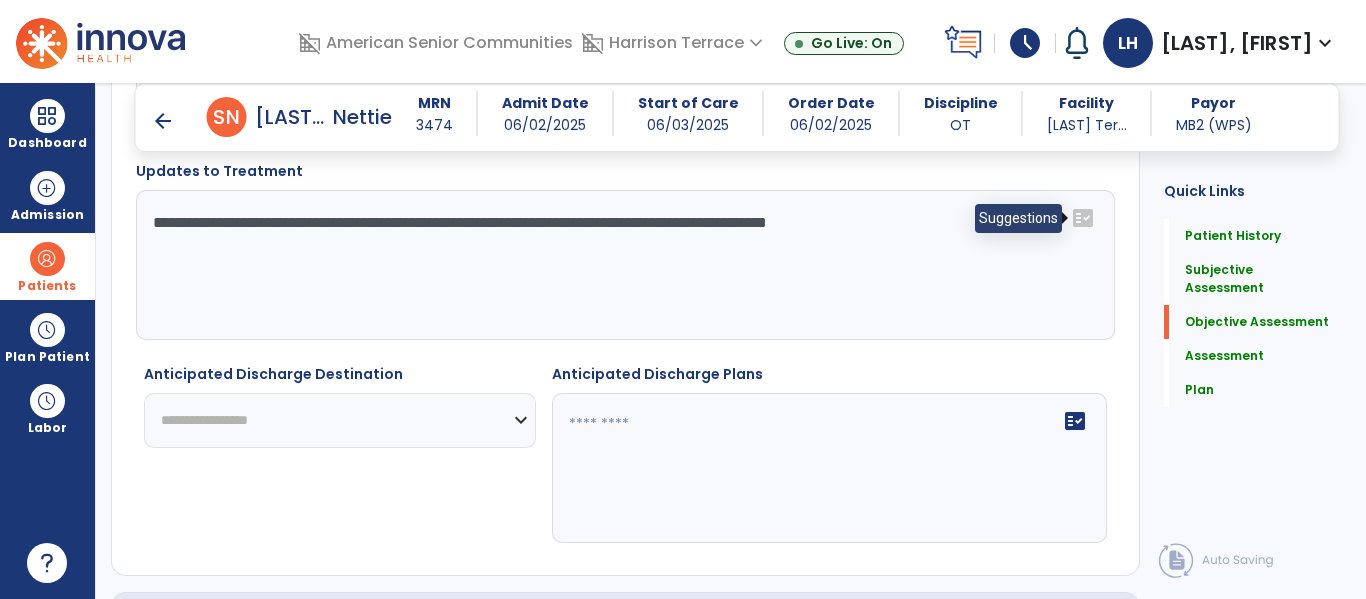 click on "fact_check" 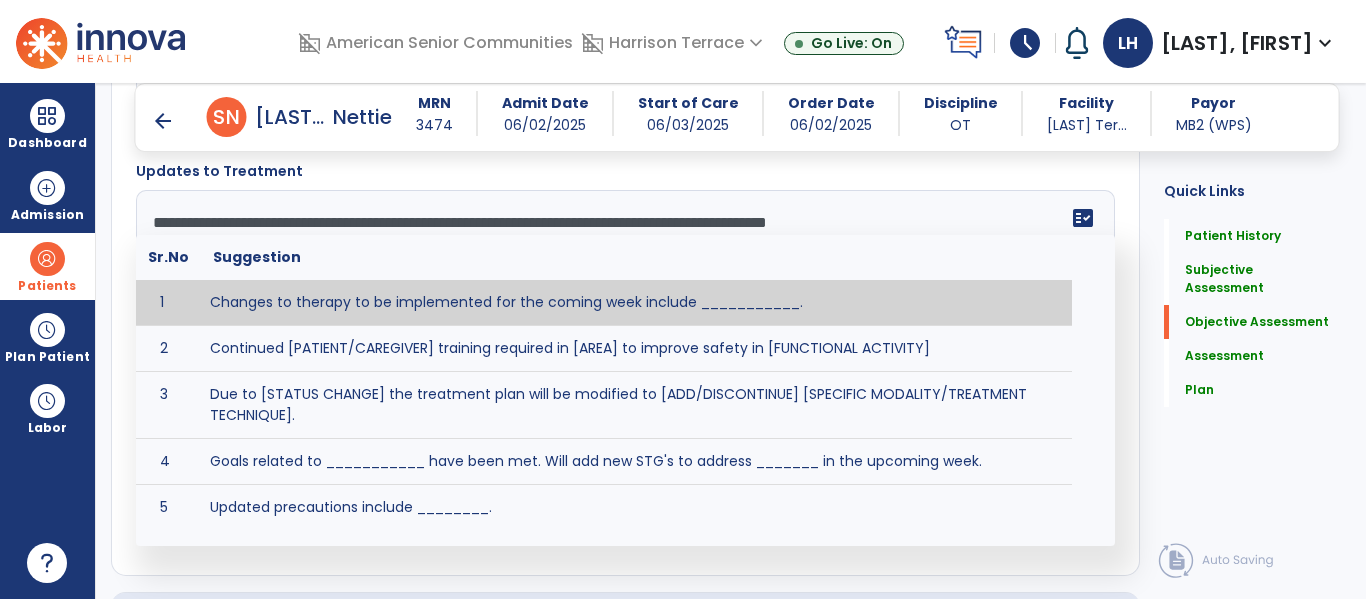click on "**********" 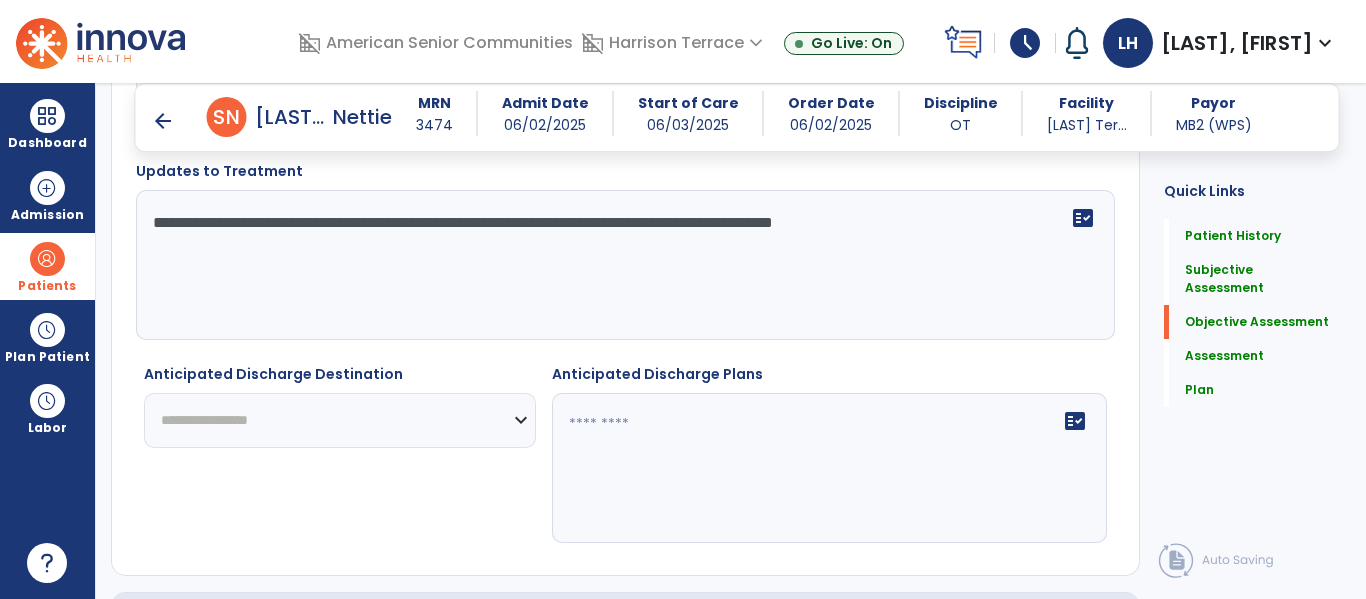 click on "**********" 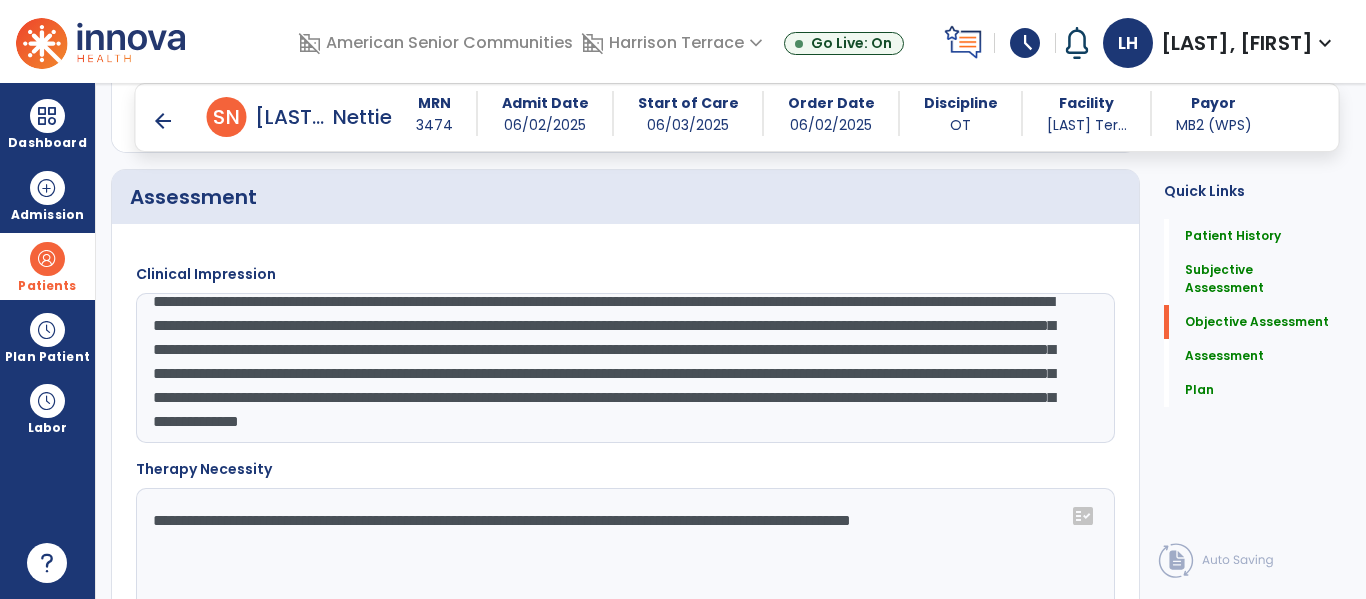 scroll, scrollTop: 2699, scrollLeft: 0, axis: vertical 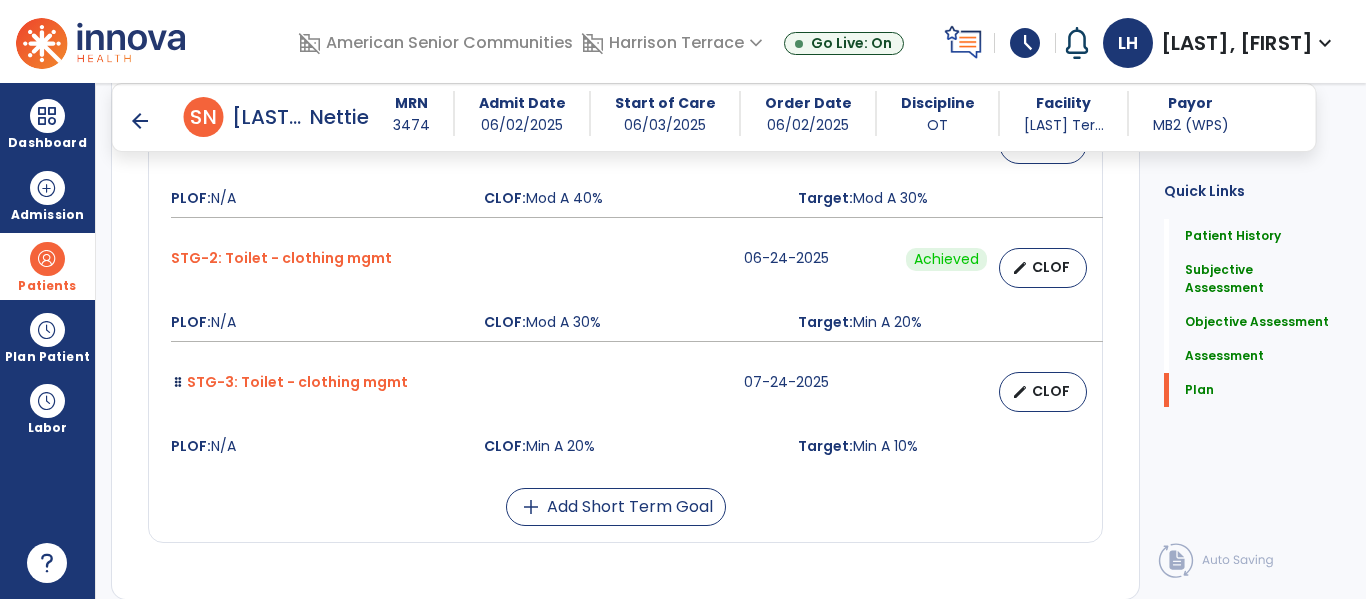 type on "**********" 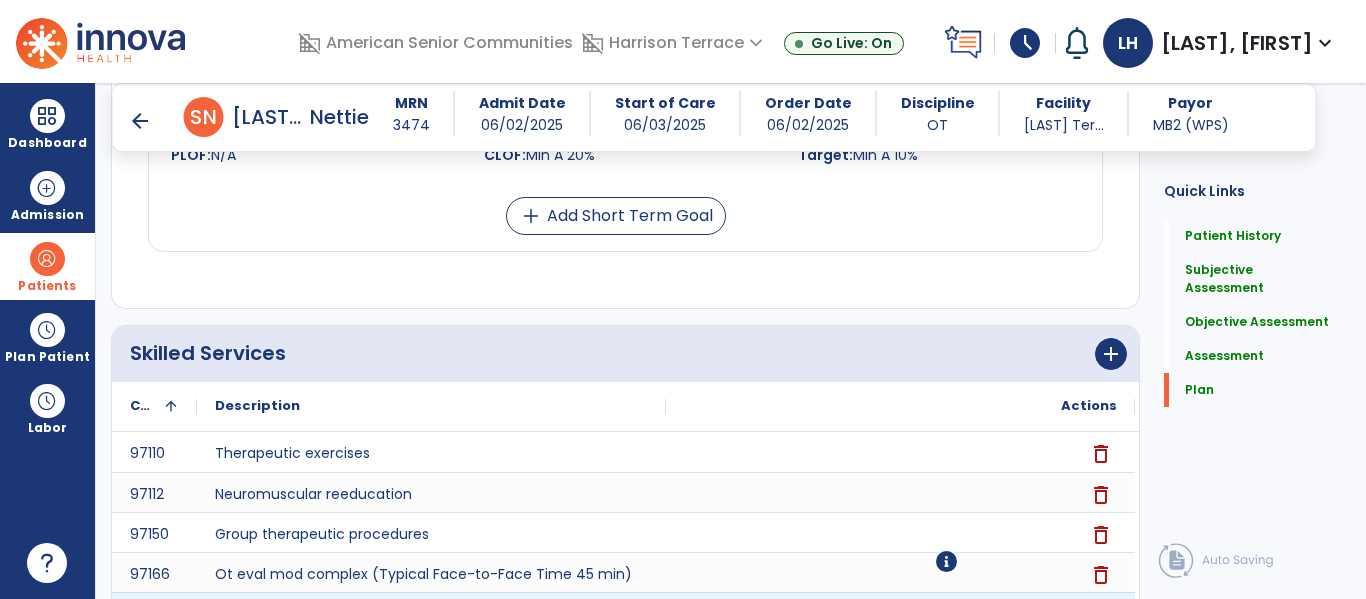 scroll, scrollTop: 6290, scrollLeft: 0, axis: vertical 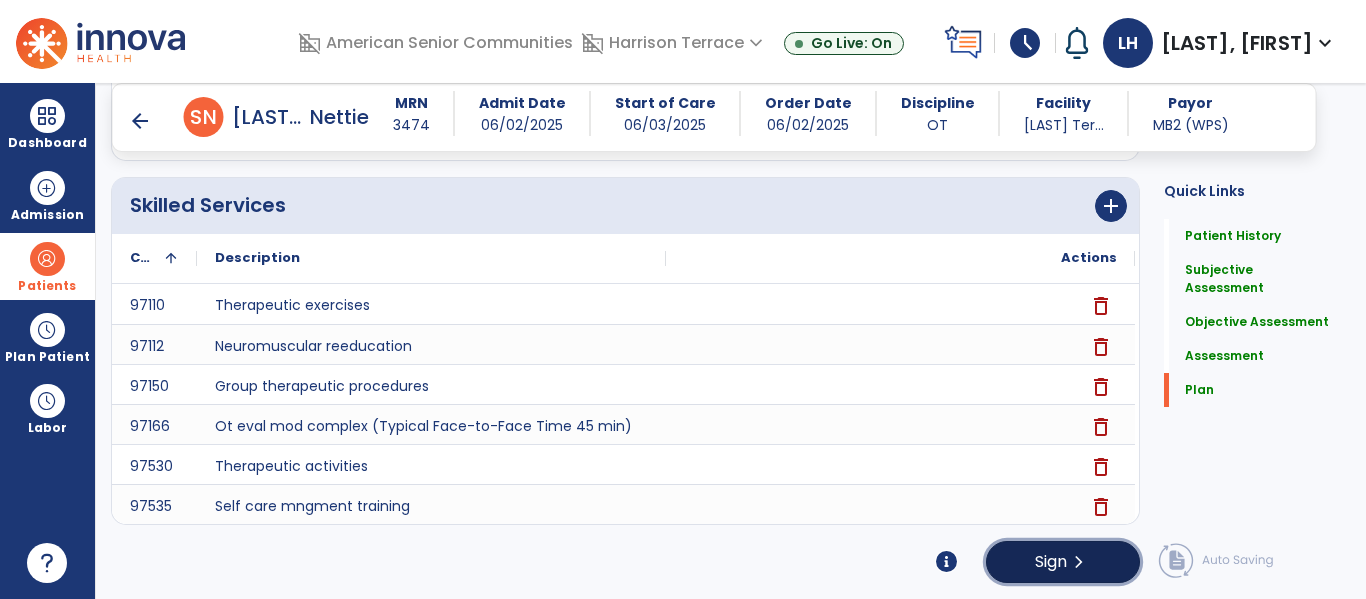 click on "Sign" 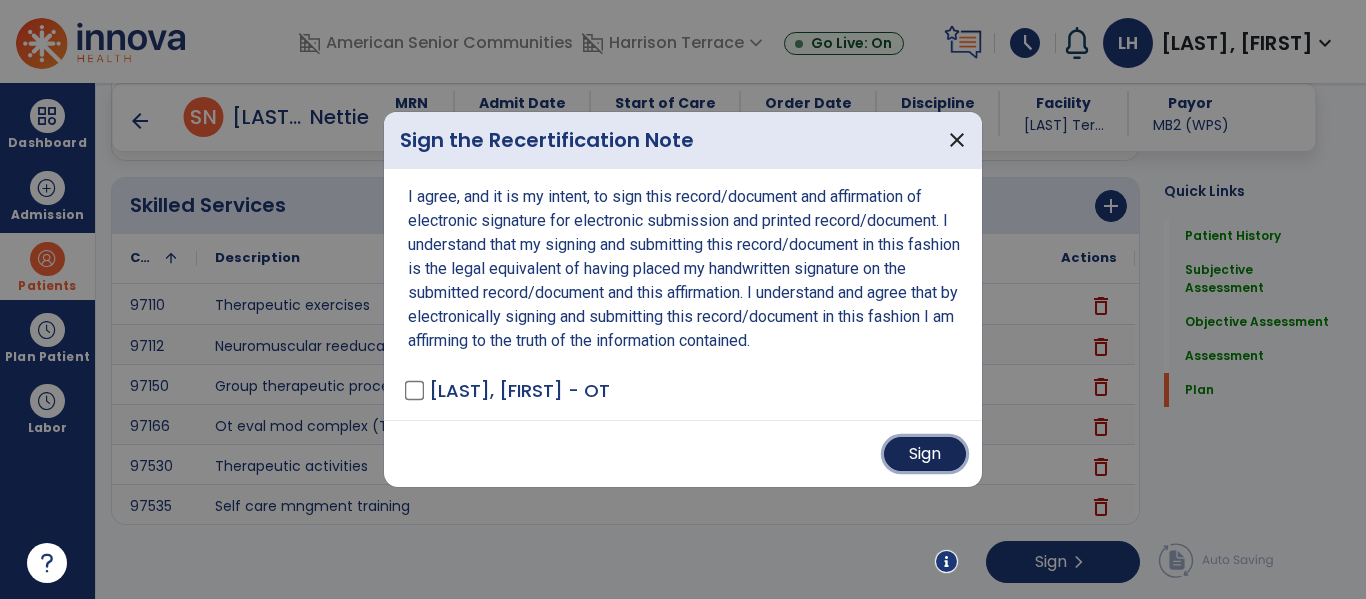 click on "Sign" at bounding box center [925, 454] 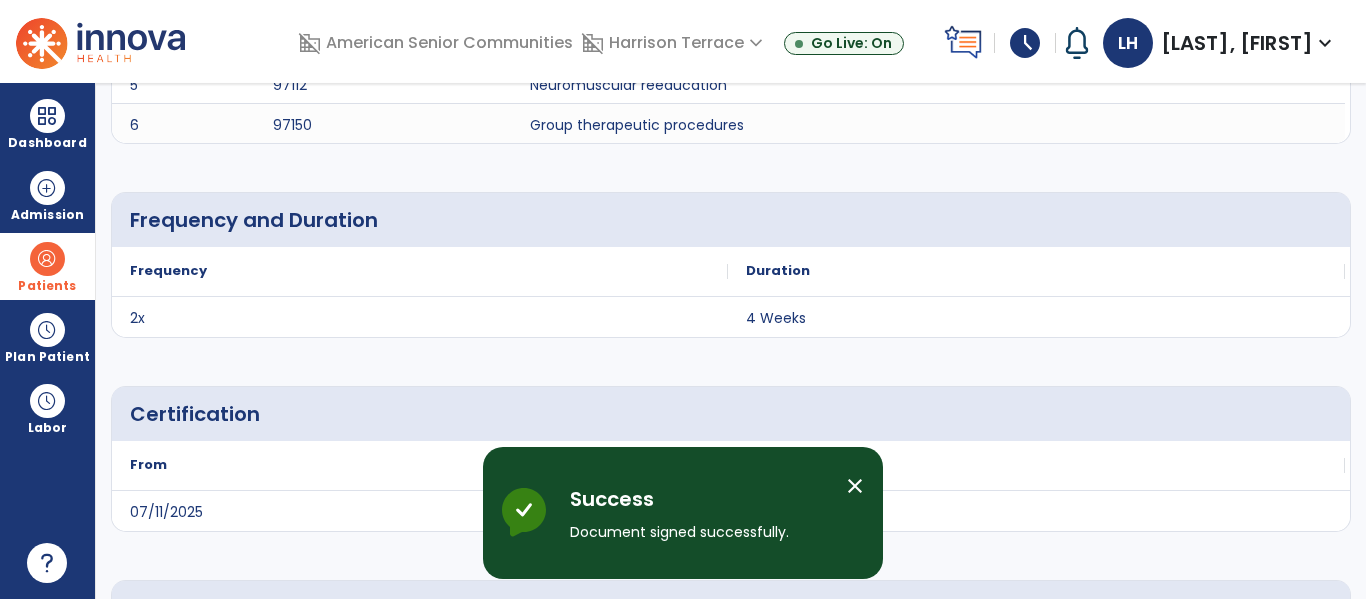 scroll, scrollTop: 0, scrollLeft: 0, axis: both 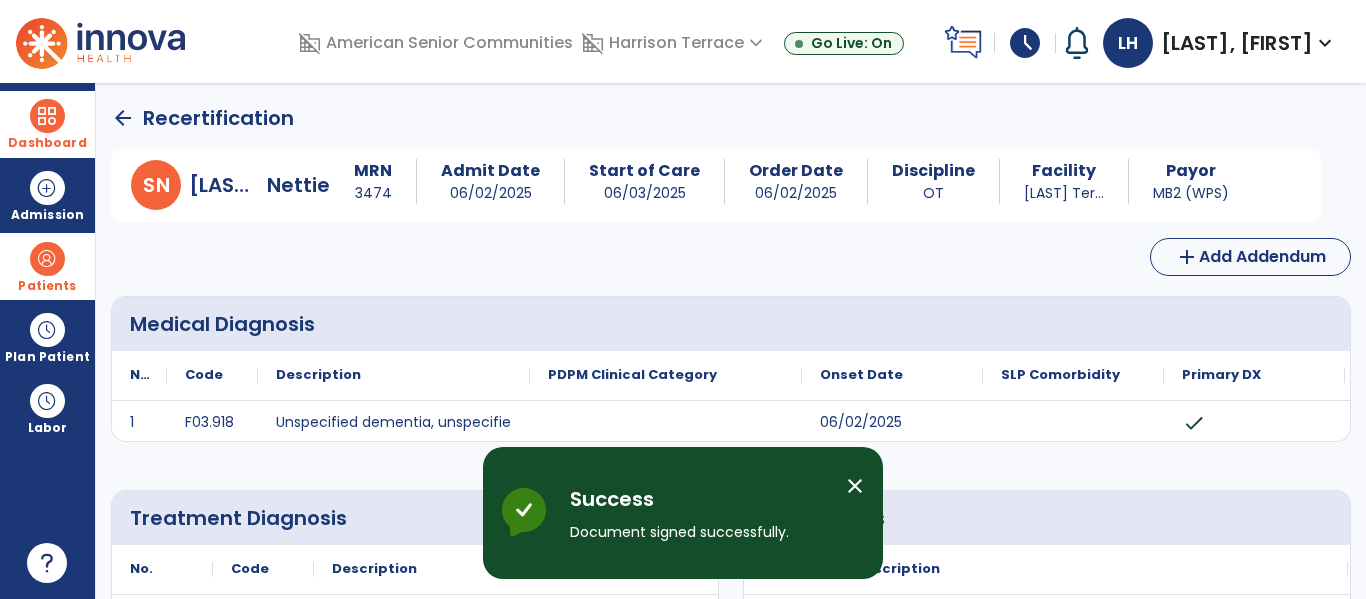 click on "Dashboard" at bounding box center [47, 124] 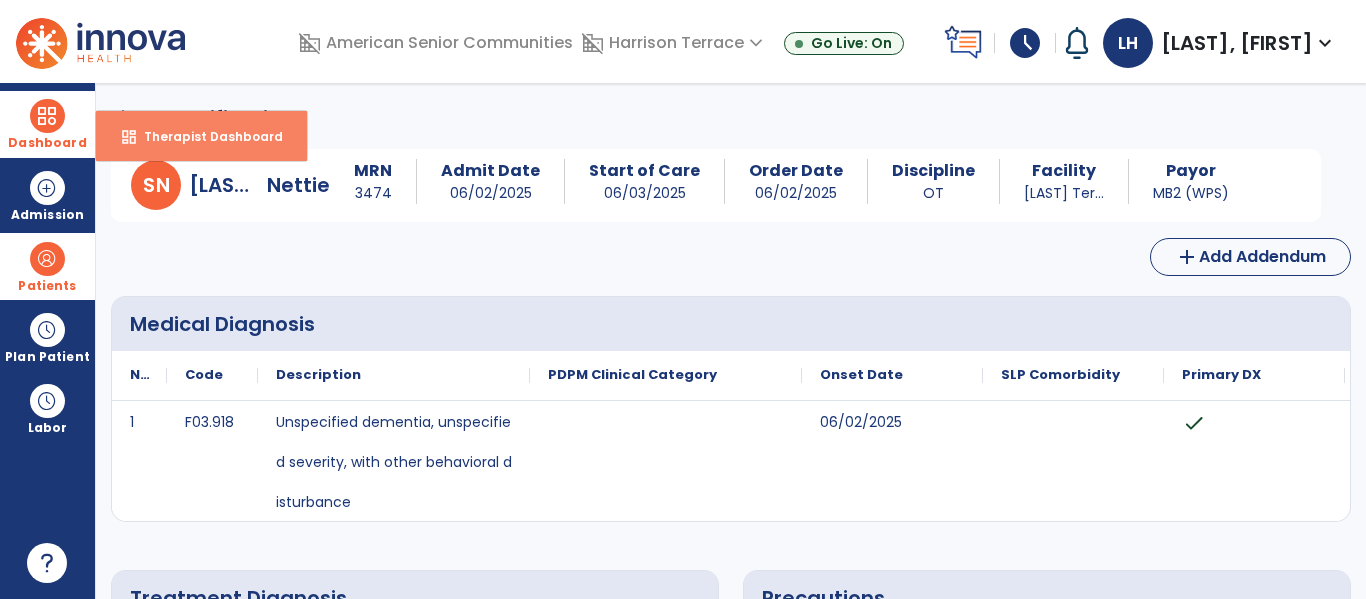 click on "dashboard  Therapist Dashboard" at bounding box center (201, 136) 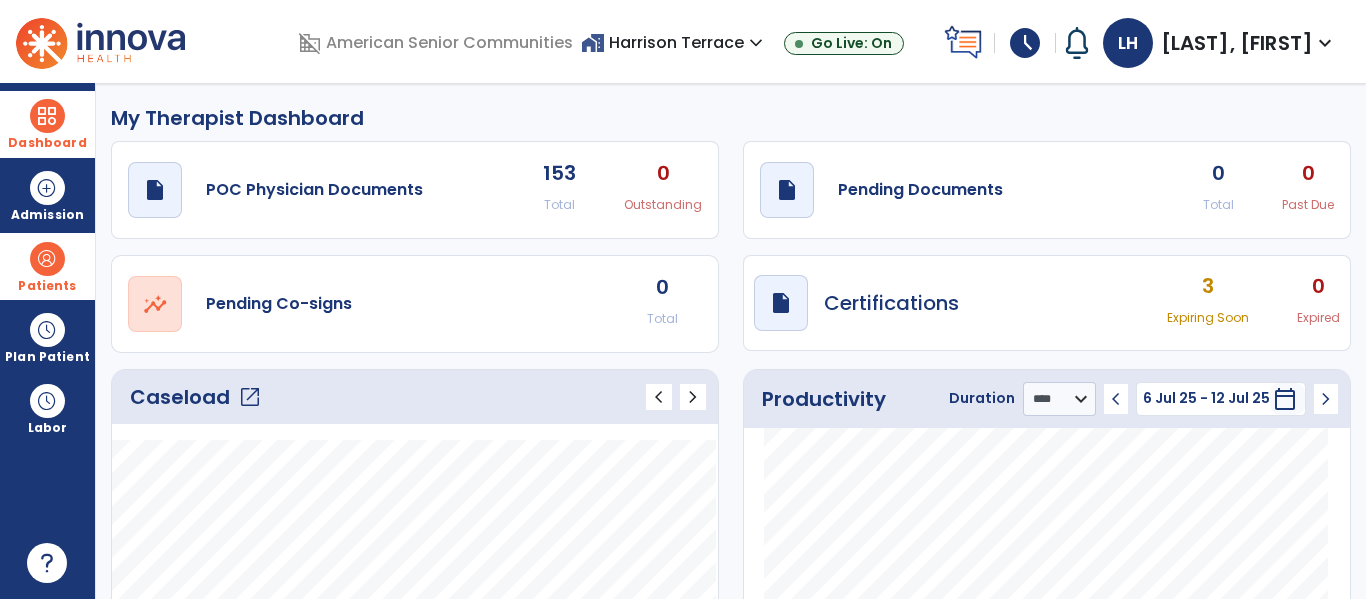 click on "0" 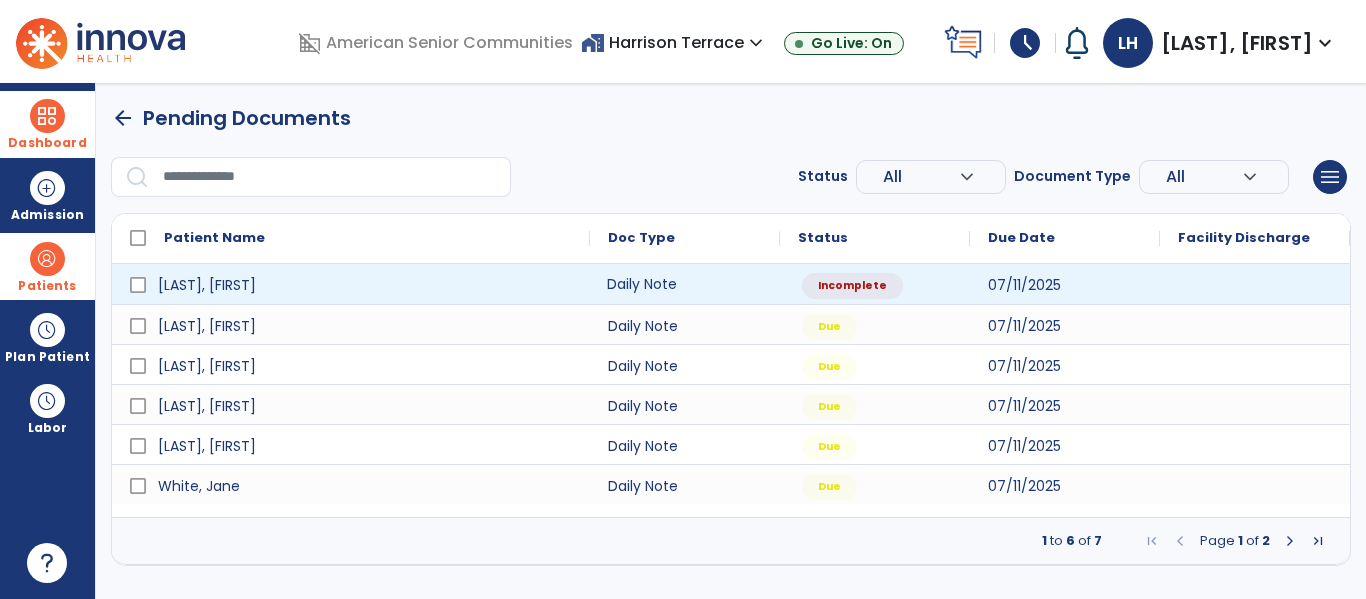 click on "Daily Note" at bounding box center [685, 284] 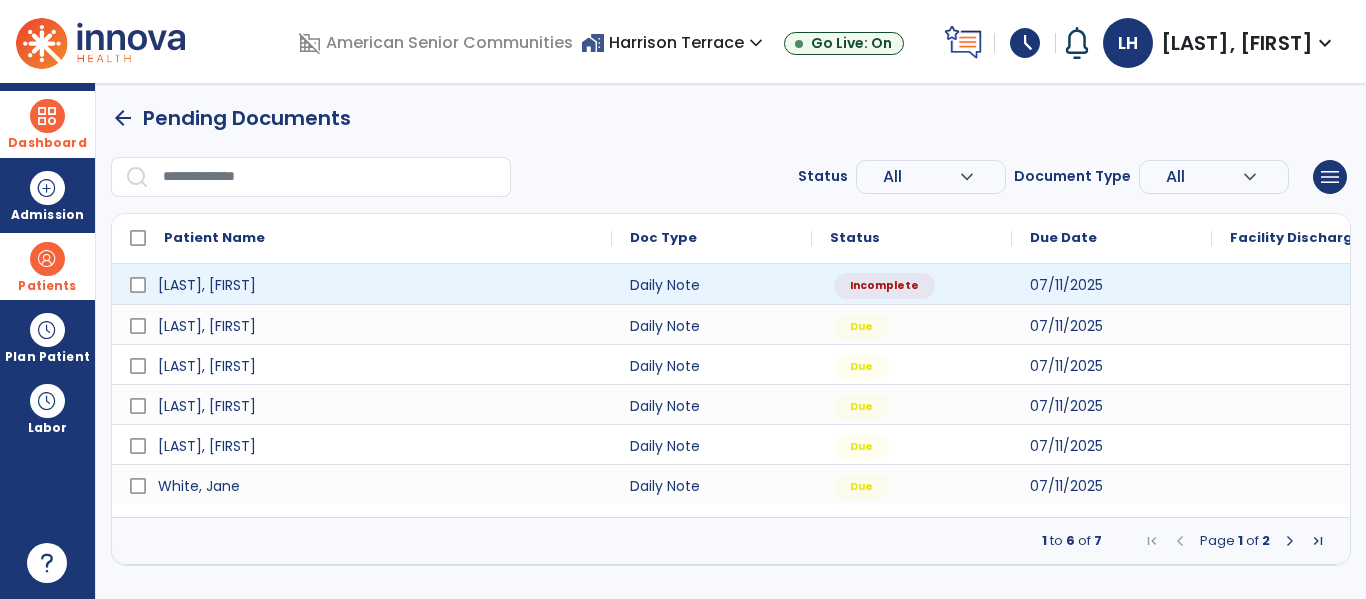 select on "*" 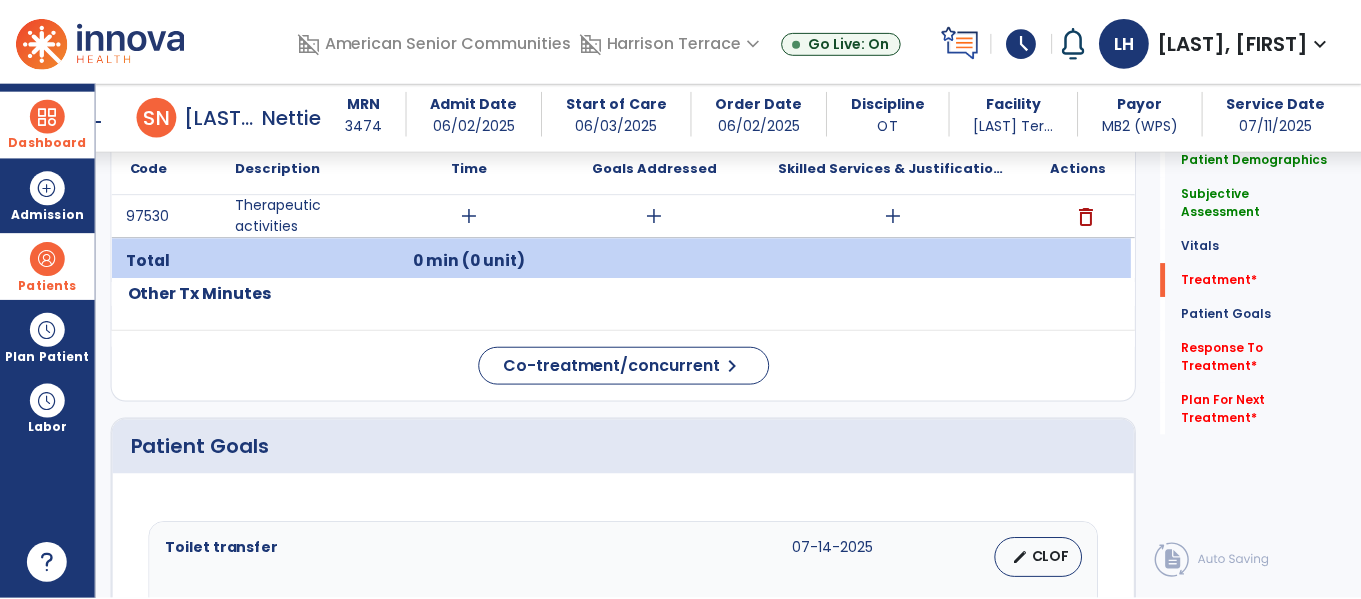 scroll, scrollTop: 1163, scrollLeft: 0, axis: vertical 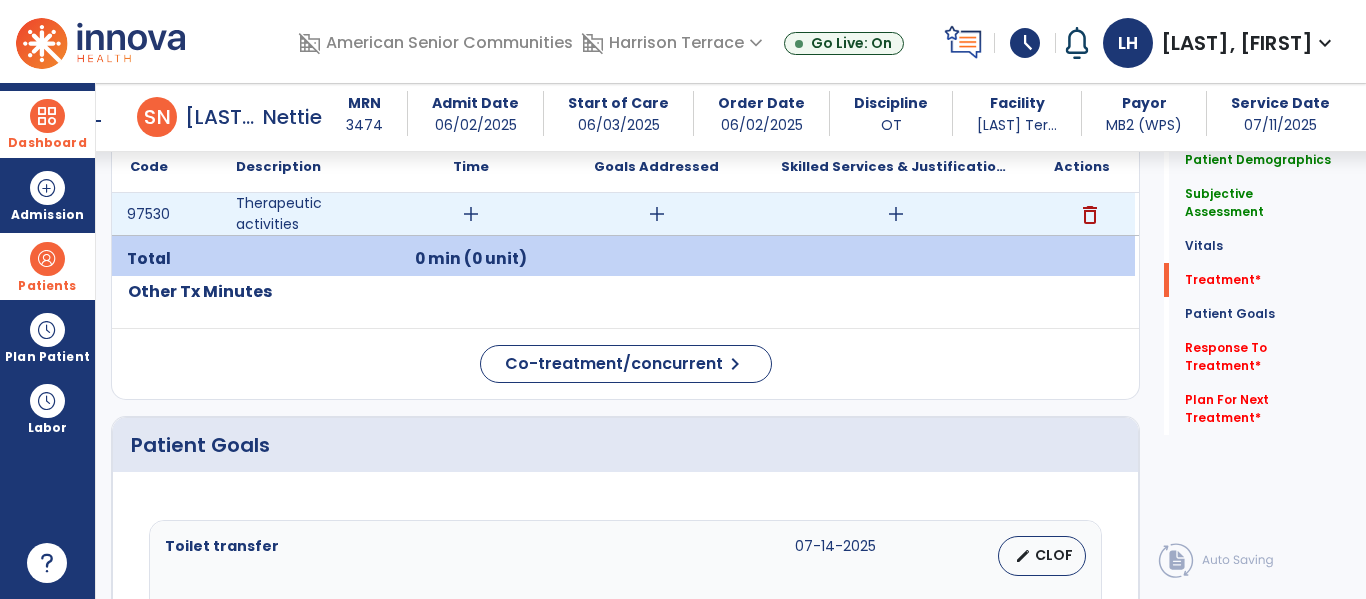 click on "add" at bounding box center [471, 214] 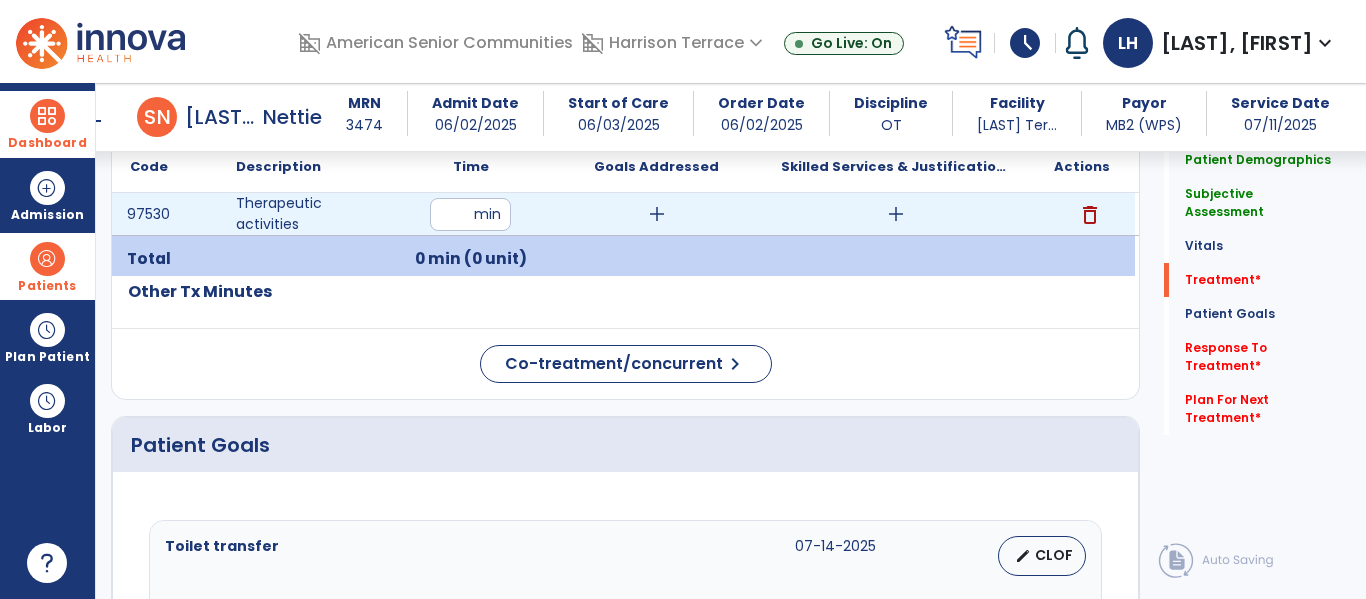 type on "**" 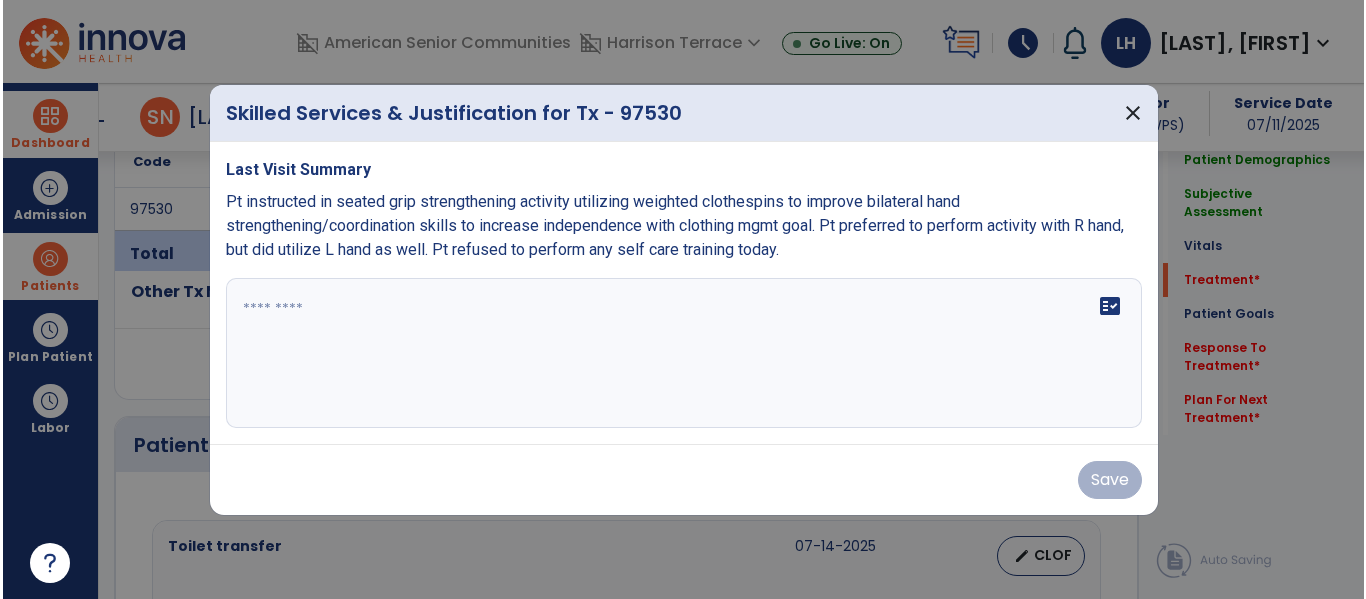 scroll, scrollTop: 1163, scrollLeft: 0, axis: vertical 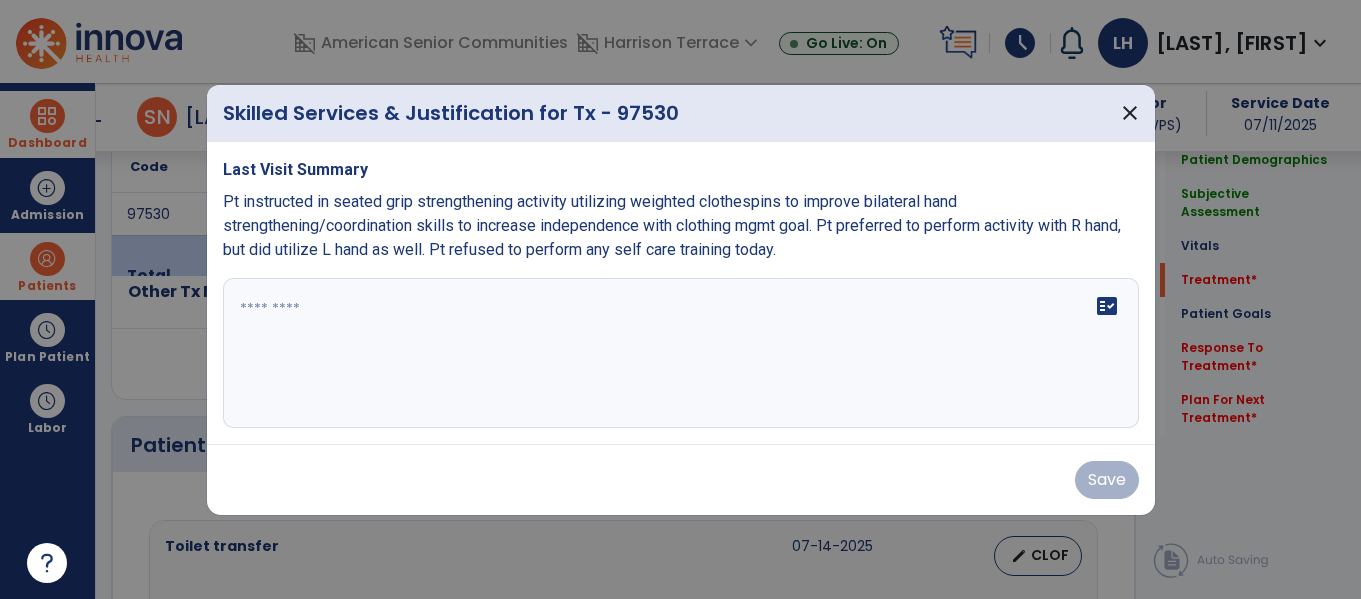 click on "fact_check" at bounding box center (681, 353) 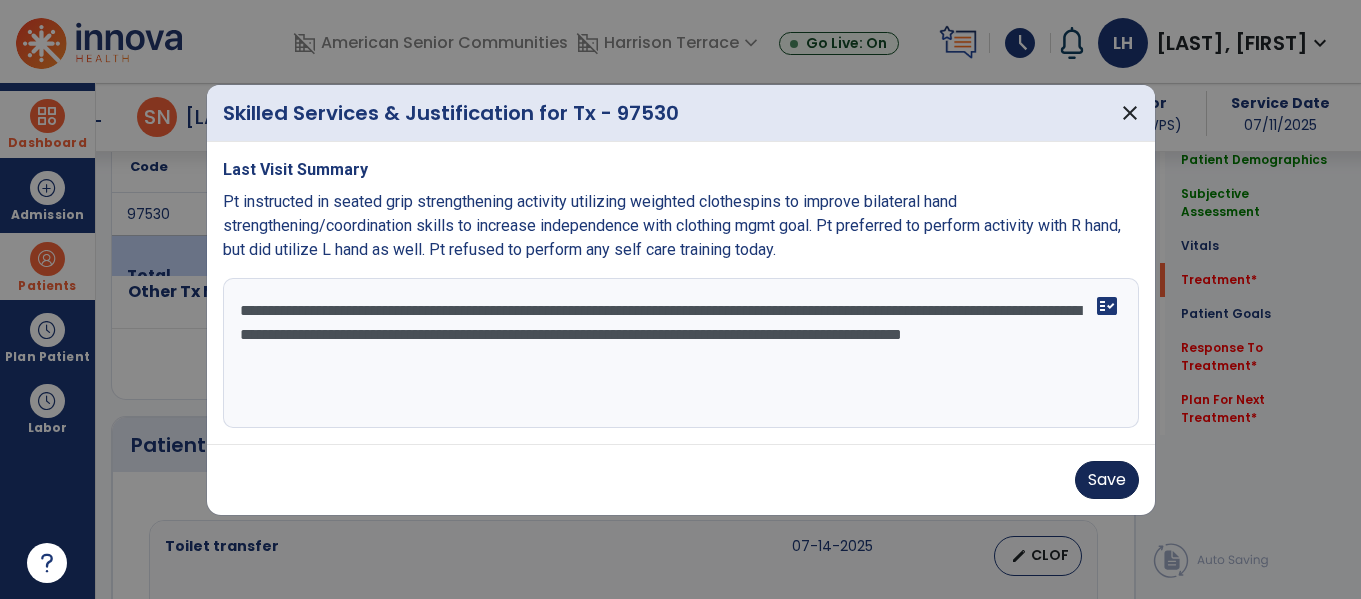 type on "**********" 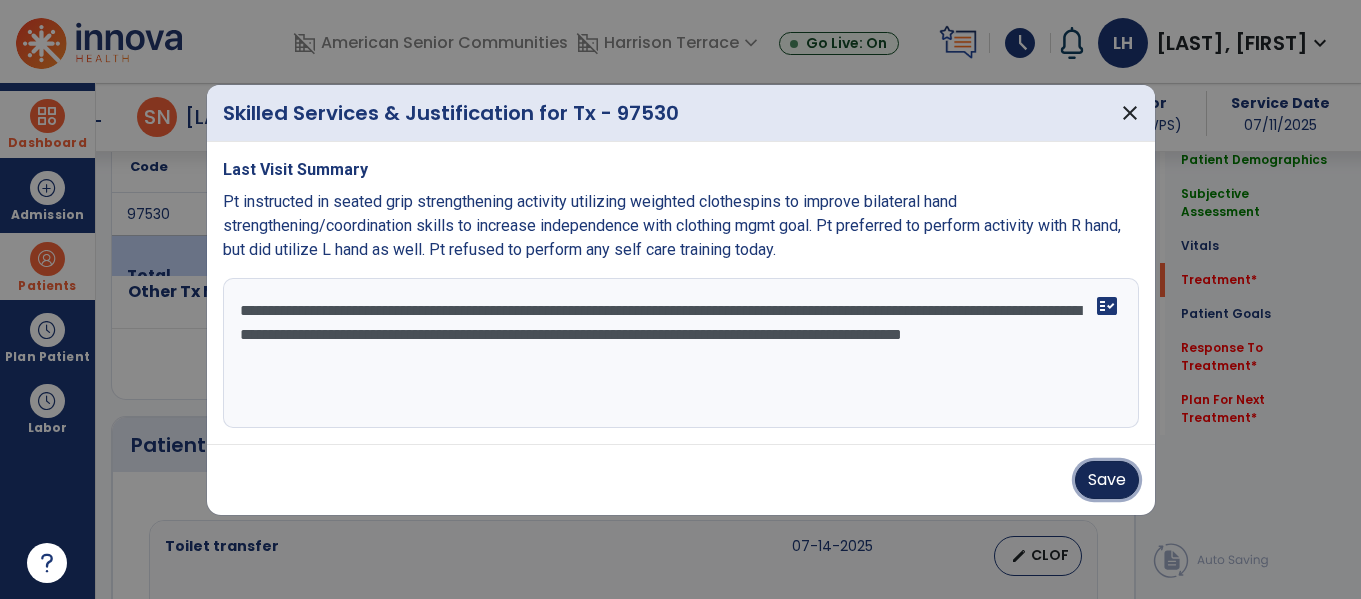 click on "Save" at bounding box center [1107, 480] 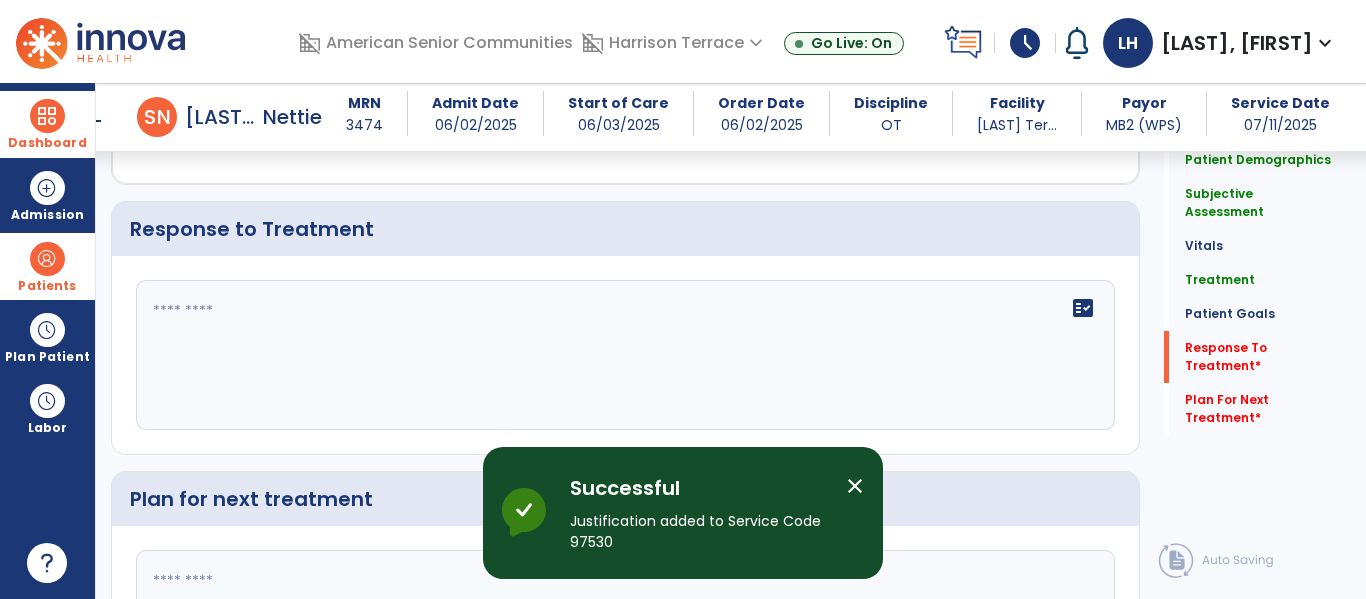scroll, scrollTop: 3031, scrollLeft: 0, axis: vertical 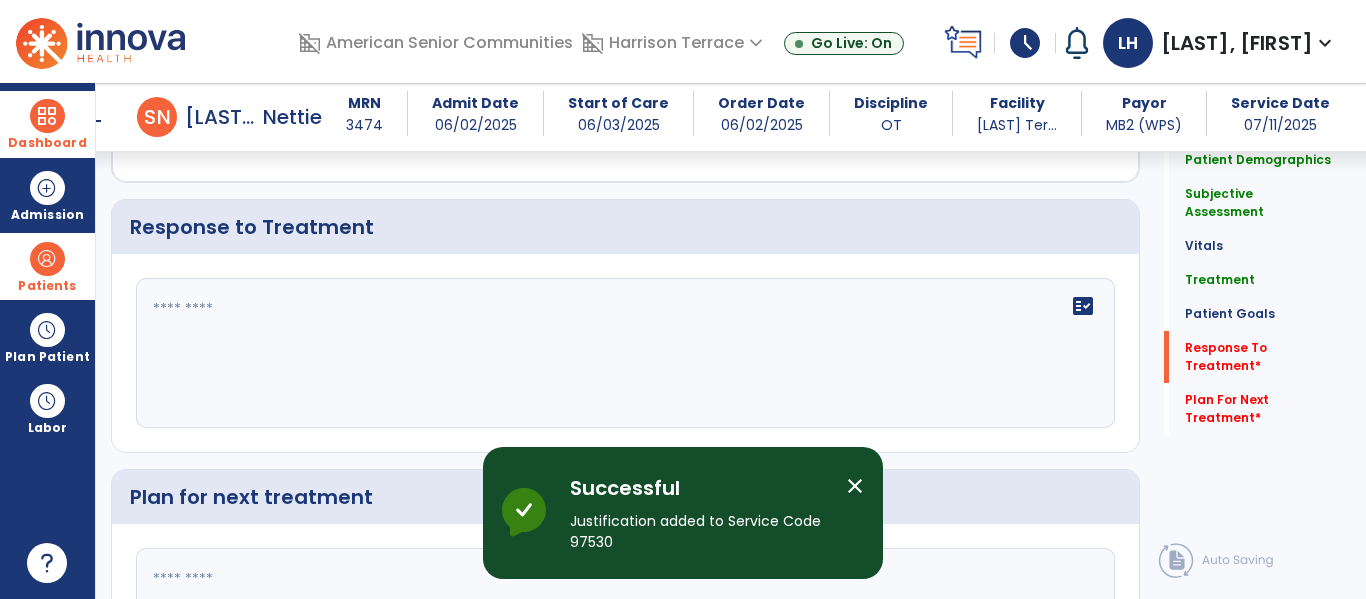 click 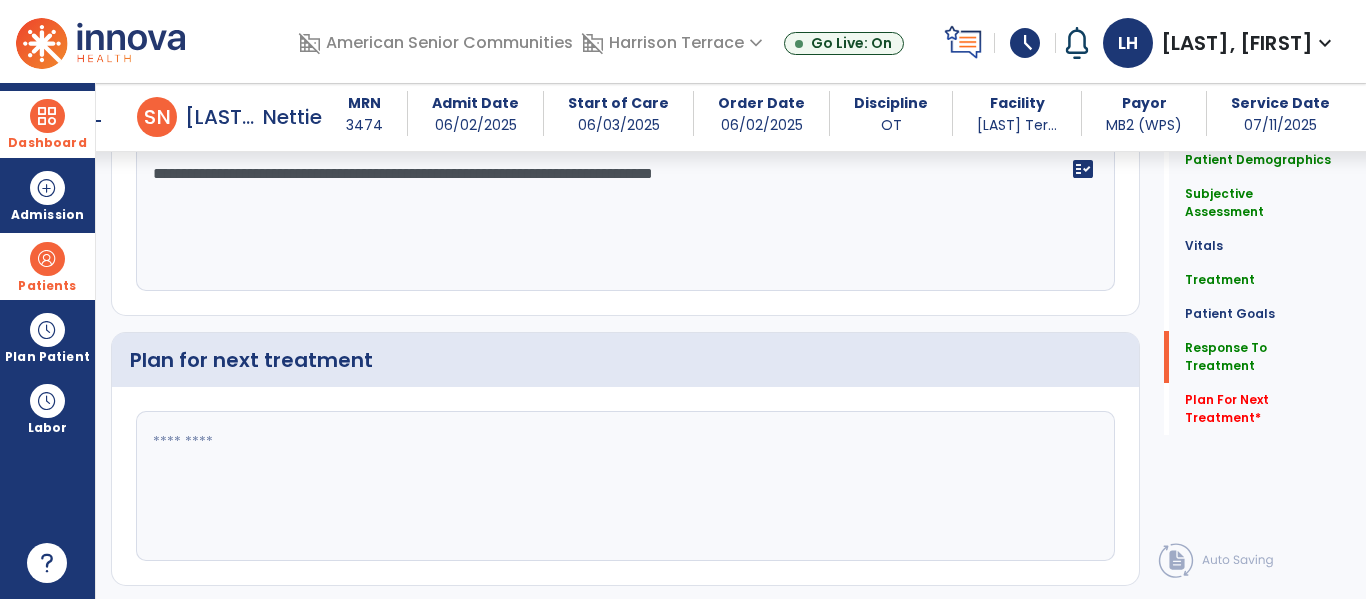 scroll, scrollTop: 3177, scrollLeft: 0, axis: vertical 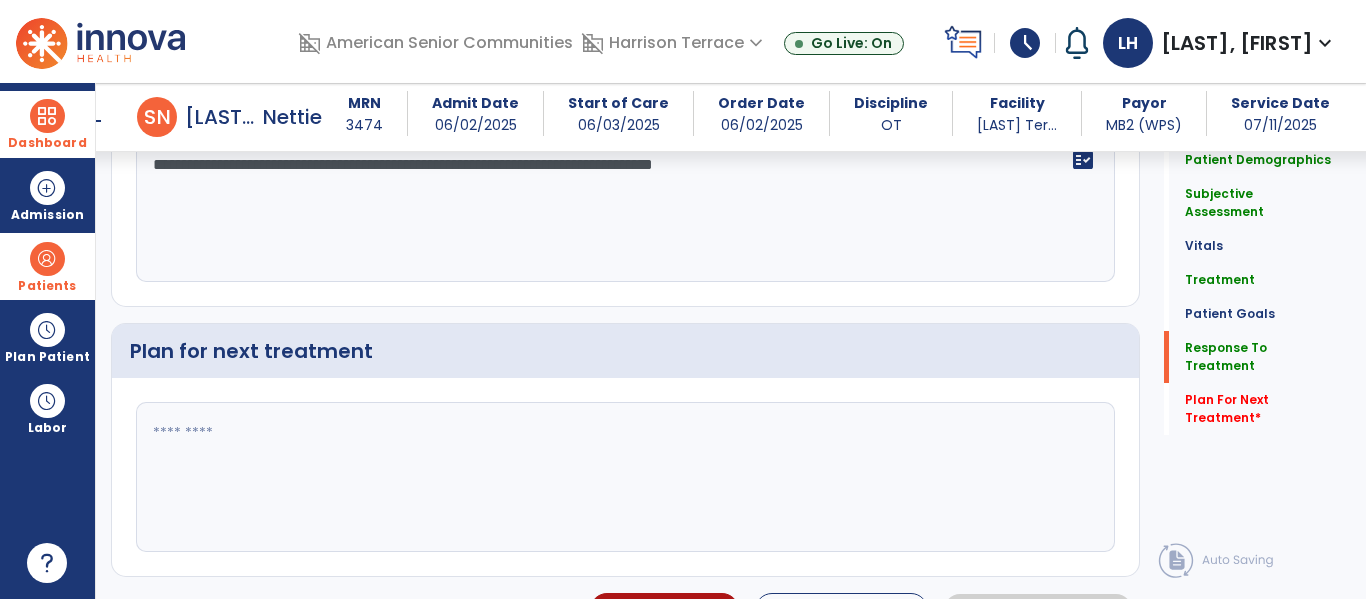 type on "**********" 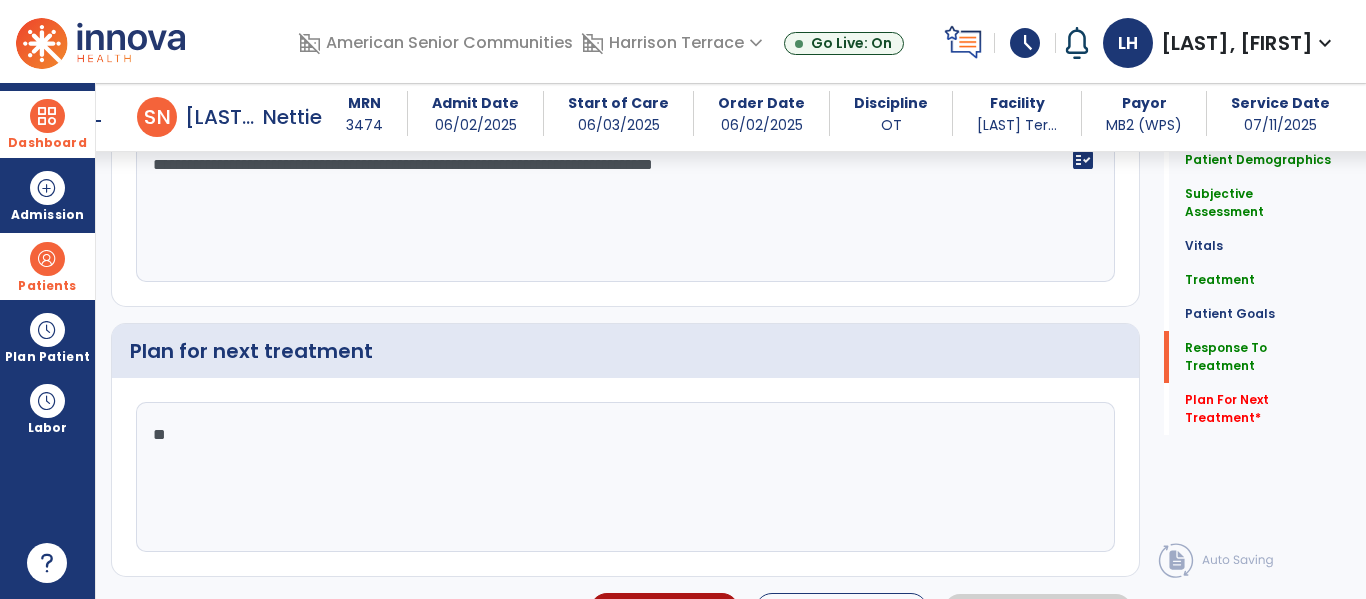 scroll, scrollTop: 3177, scrollLeft: 0, axis: vertical 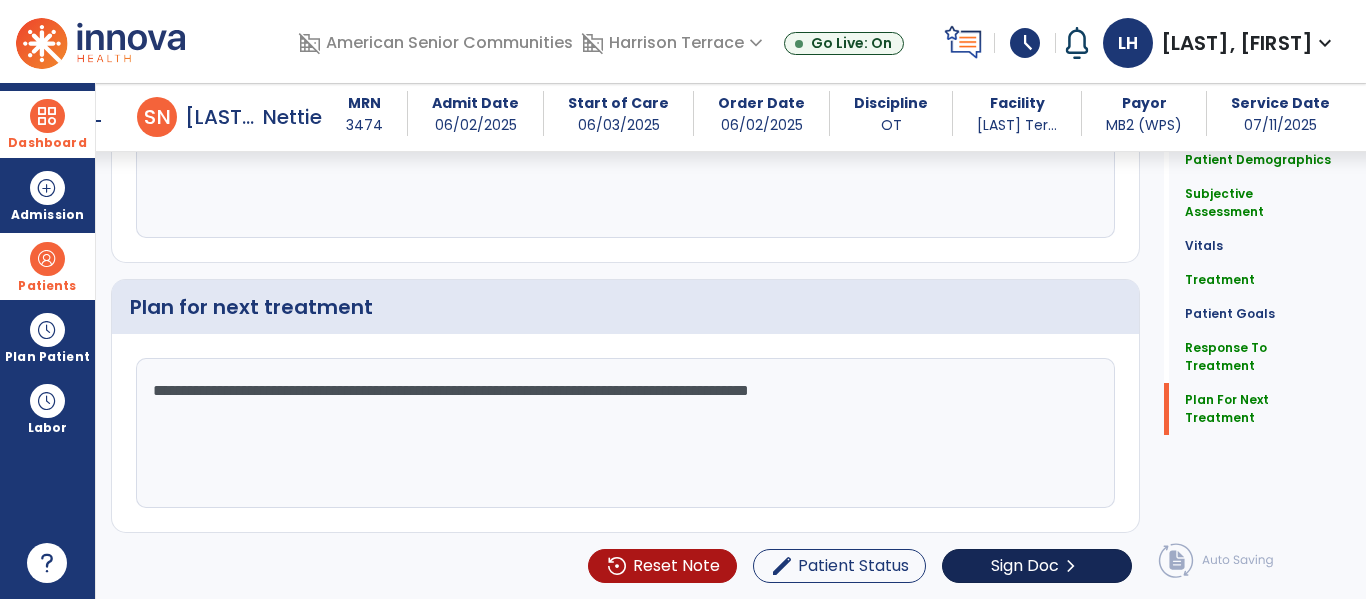 type on "**********" 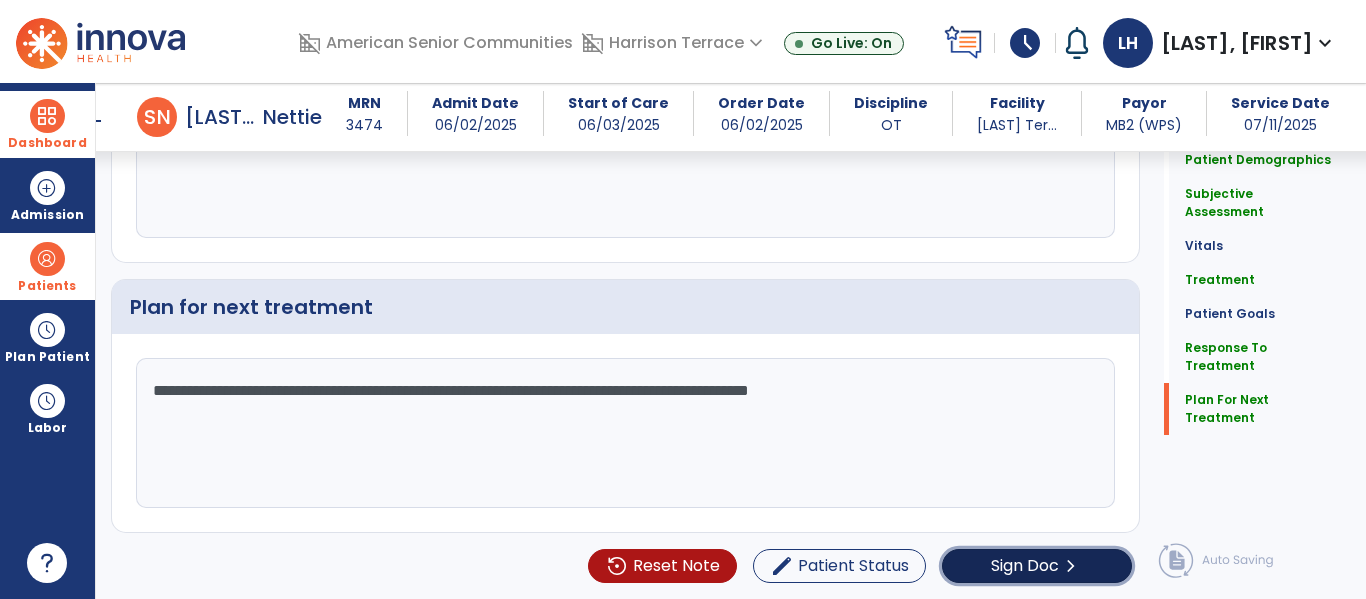 click on "Sign Doc  chevron_right" 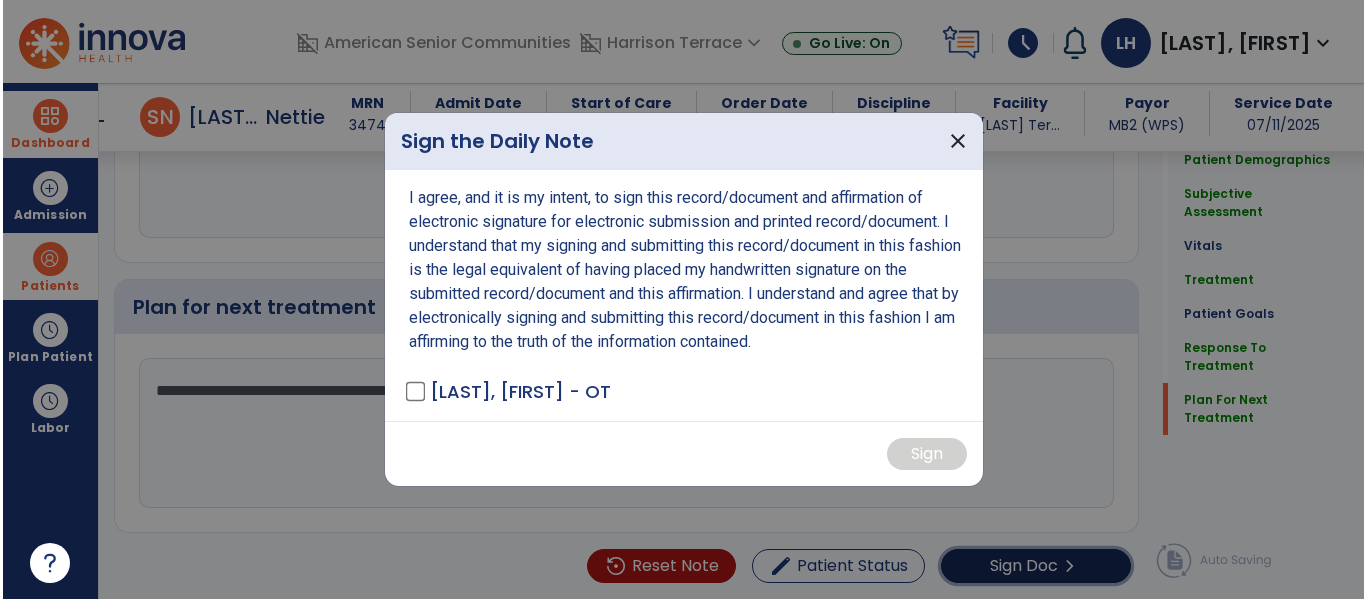 scroll, scrollTop: 3221, scrollLeft: 0, axis: vertical 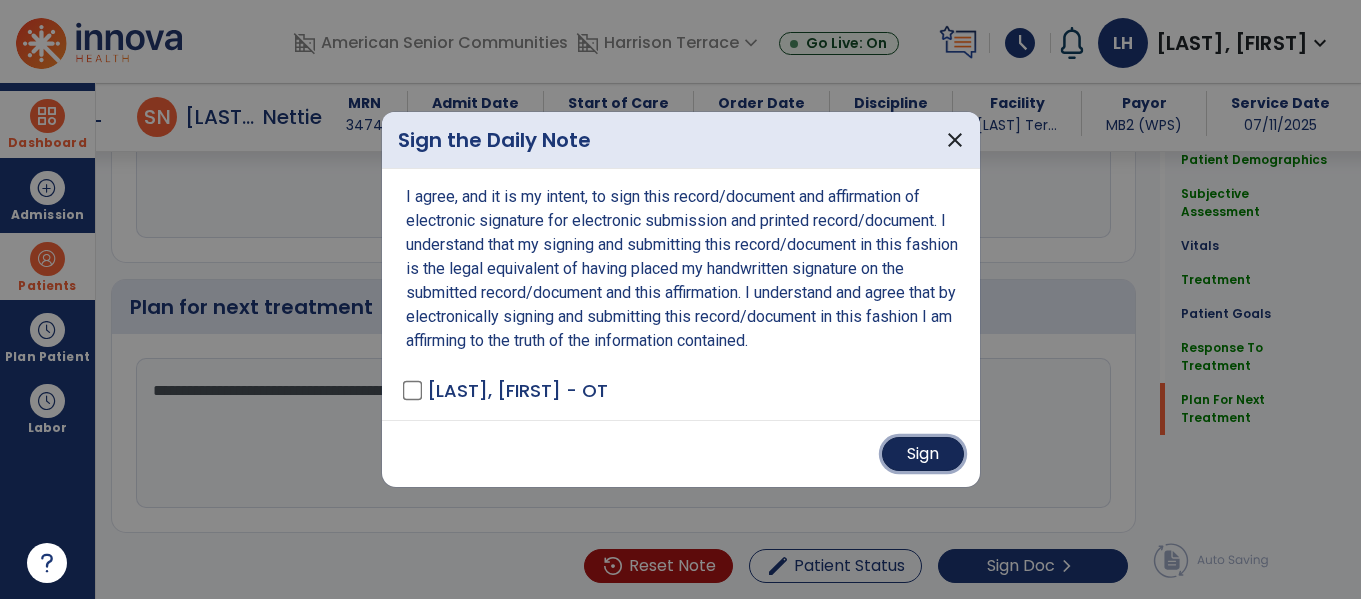 click on "Sign" at bounding box center [923, 454] 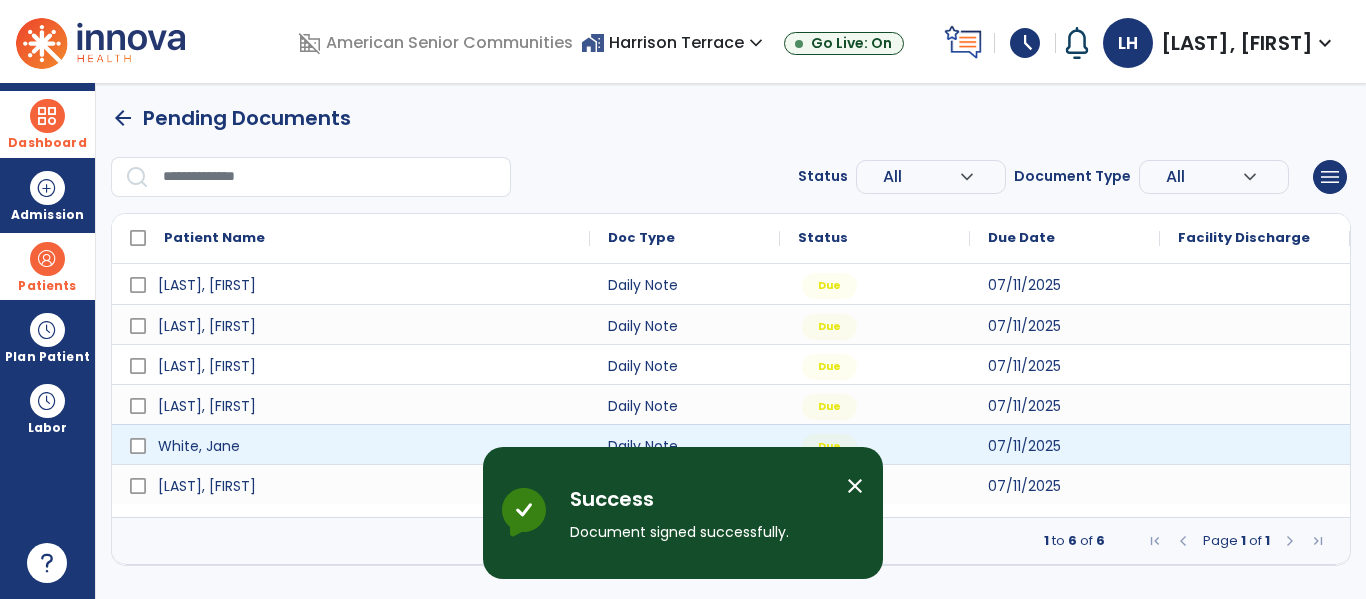 scroll, scrollTop: 0, scrollLeft: 0, axis: both 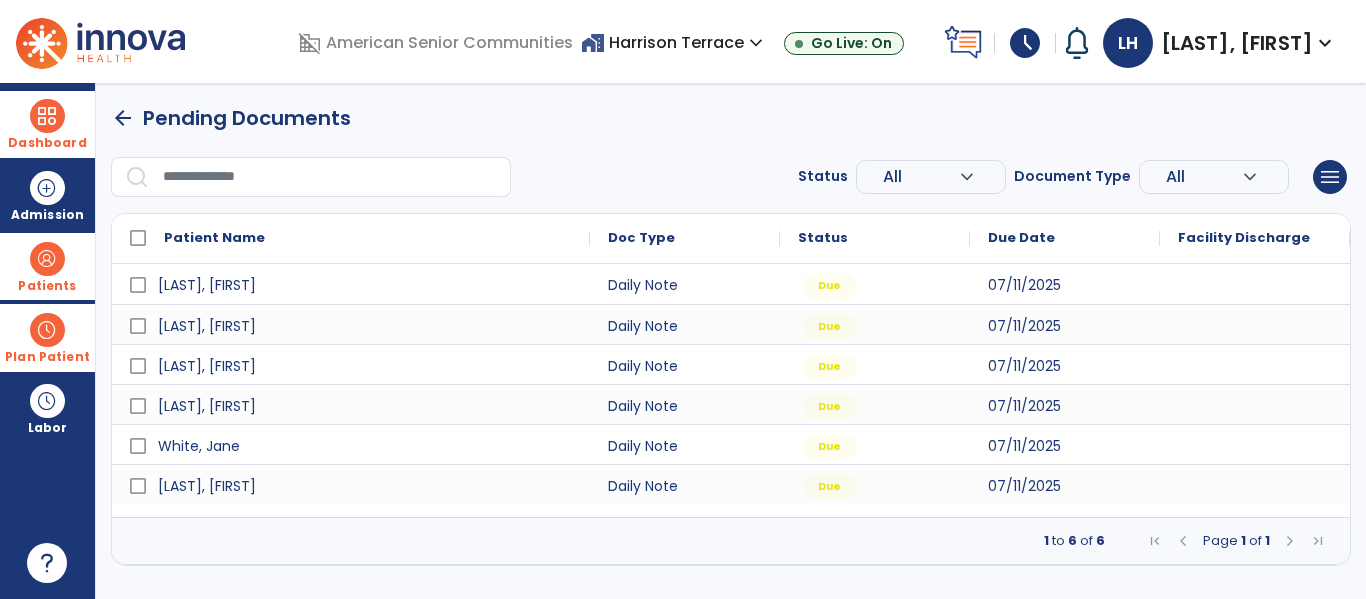 click at bounding box center (47, 330) 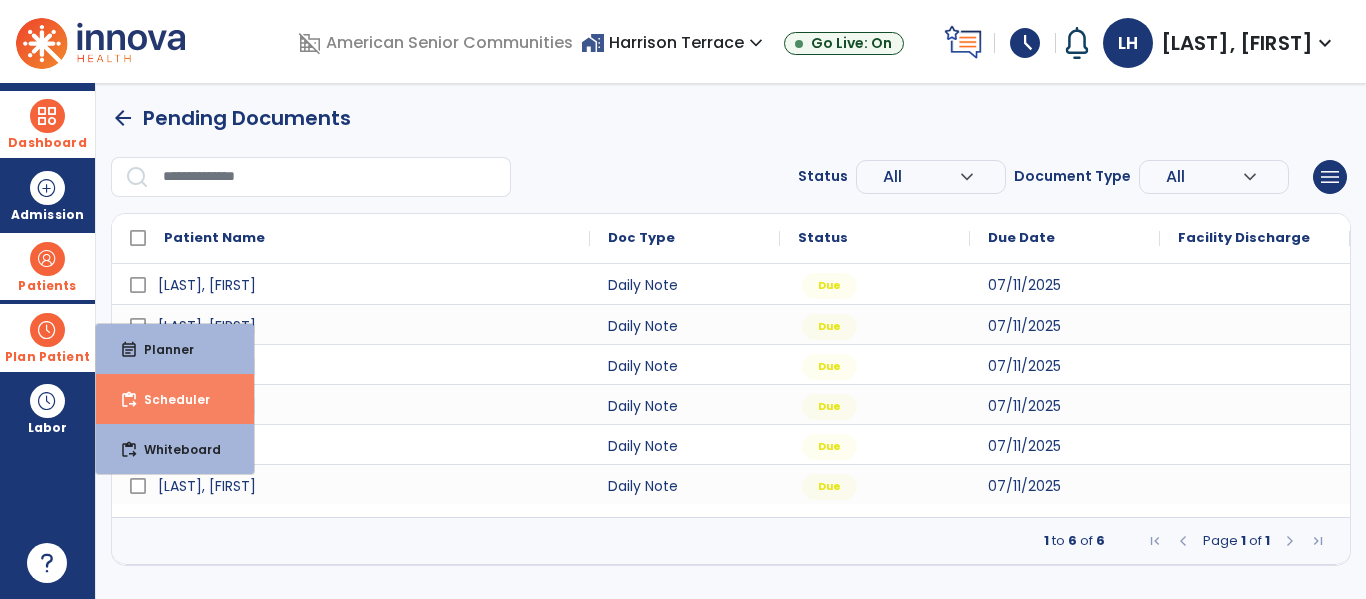 click on "Scheduler" at bounding box center [169, 399] 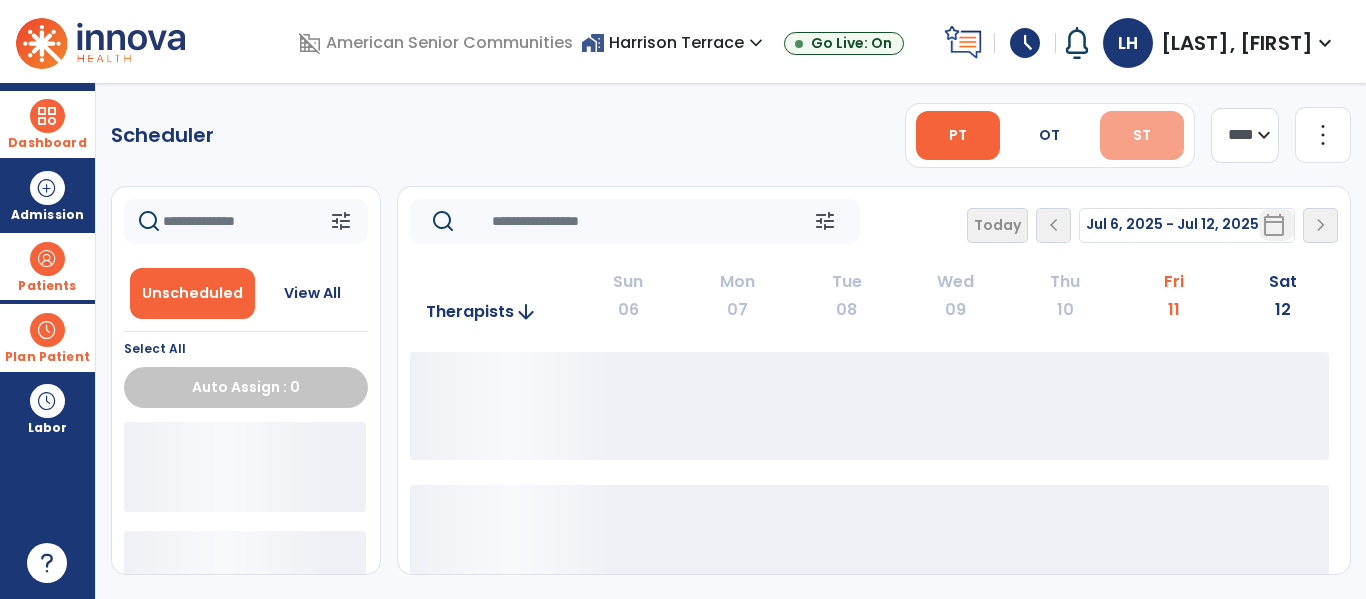 click on "ST" at bounding box center [1142, 135] 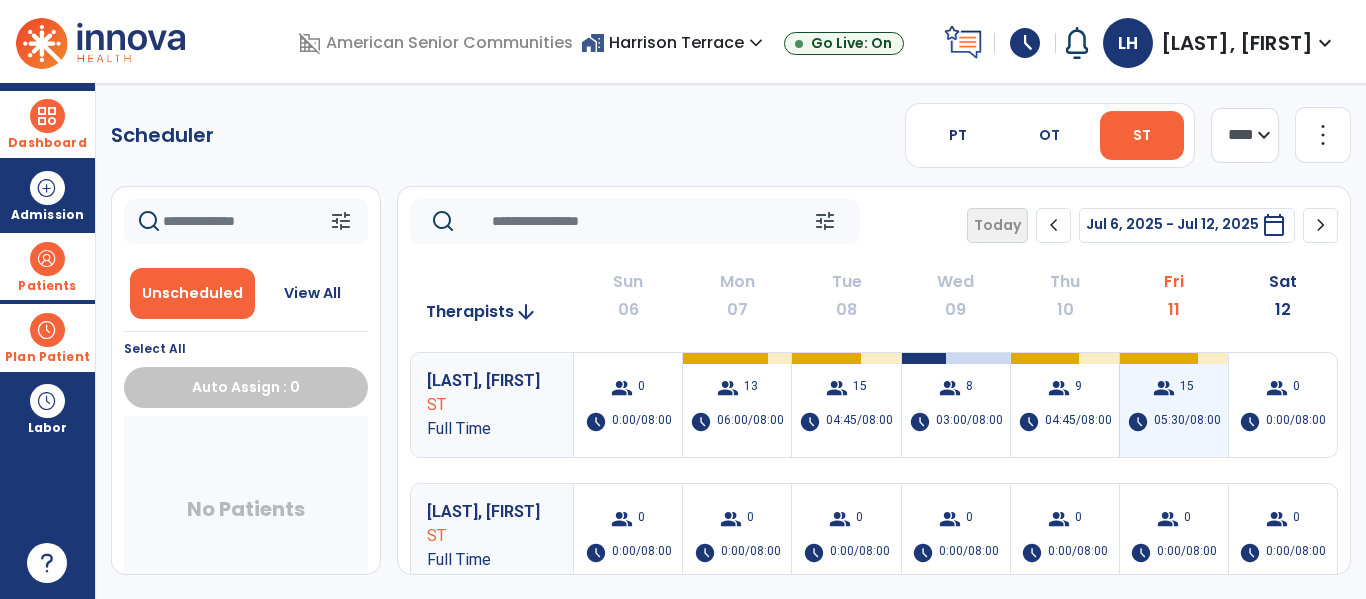 click on "group 15 schedule 05:30/08:00" at bounding box center [1174, 405] 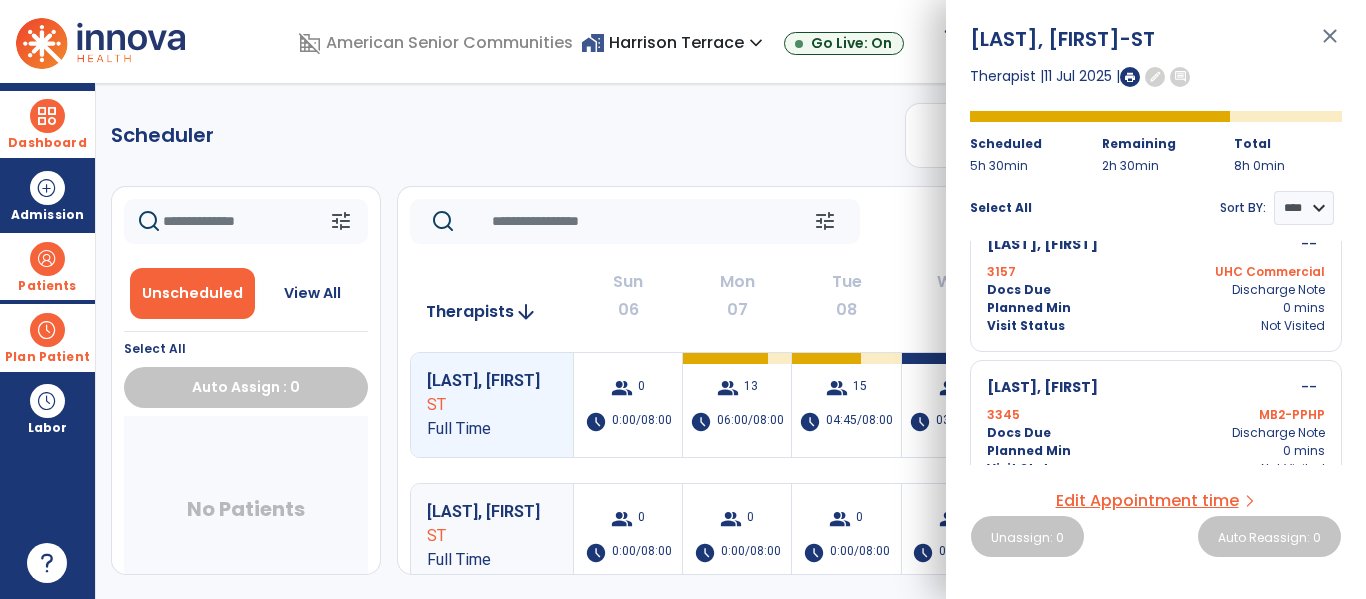 scroll, scrollTop: 1947, scrollLeft: 0, axis: vertical 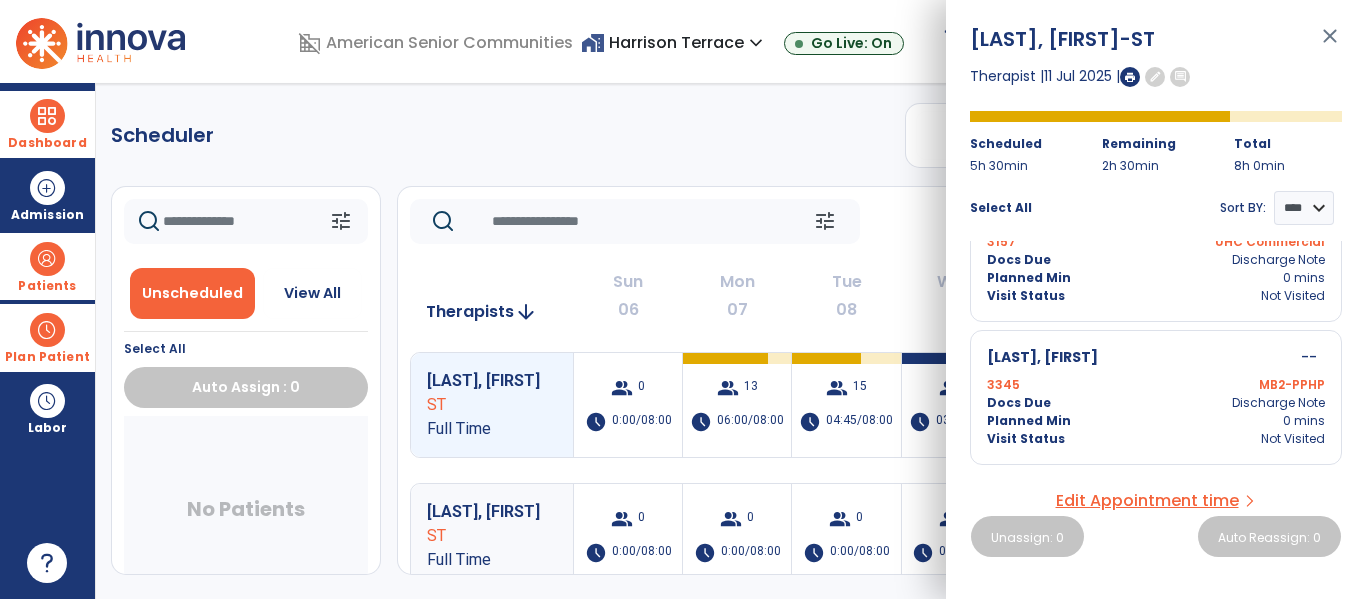 click on "close" at bounding box center (1330, 45) 